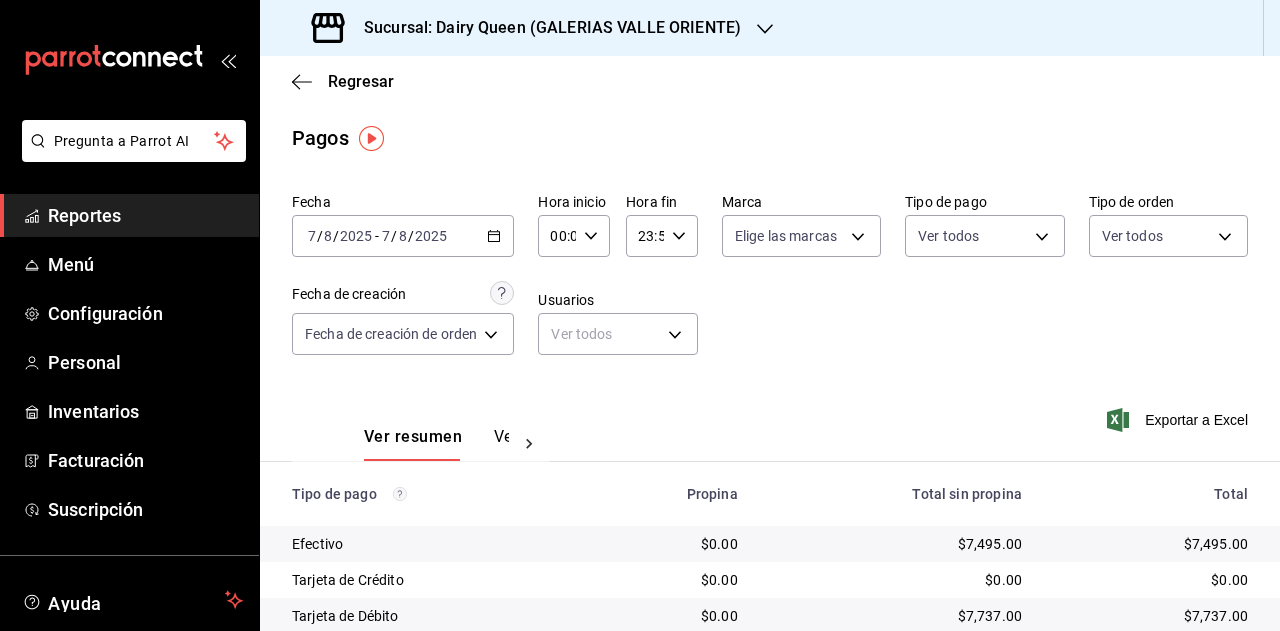scroll, scrollTop: 0, scrollLeft: 0, axis: both 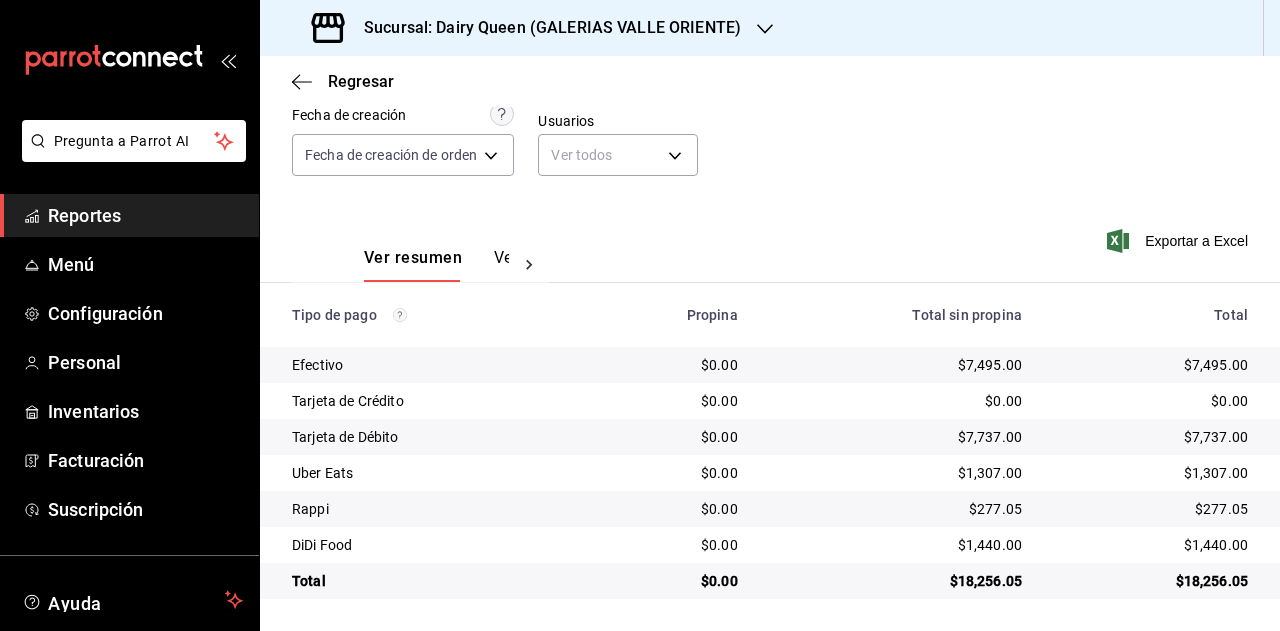click on "$18,256.05" at bounding box center (1151, 581) 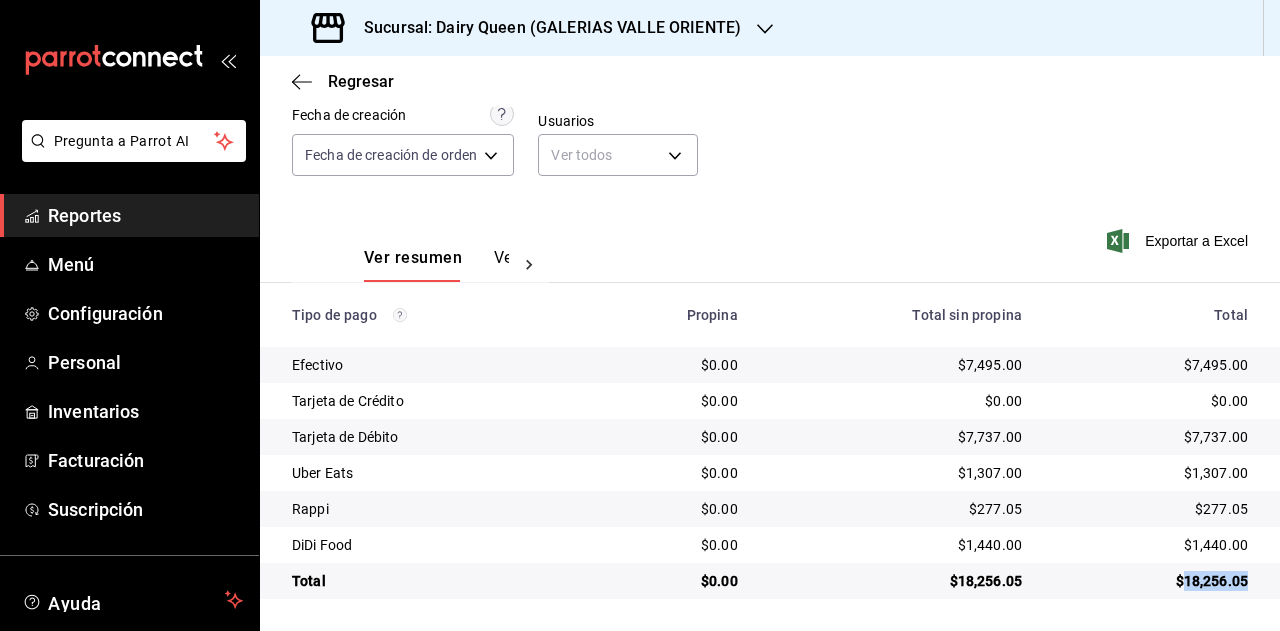 click on "$18,256.05" at bounding box center (1151, 581) 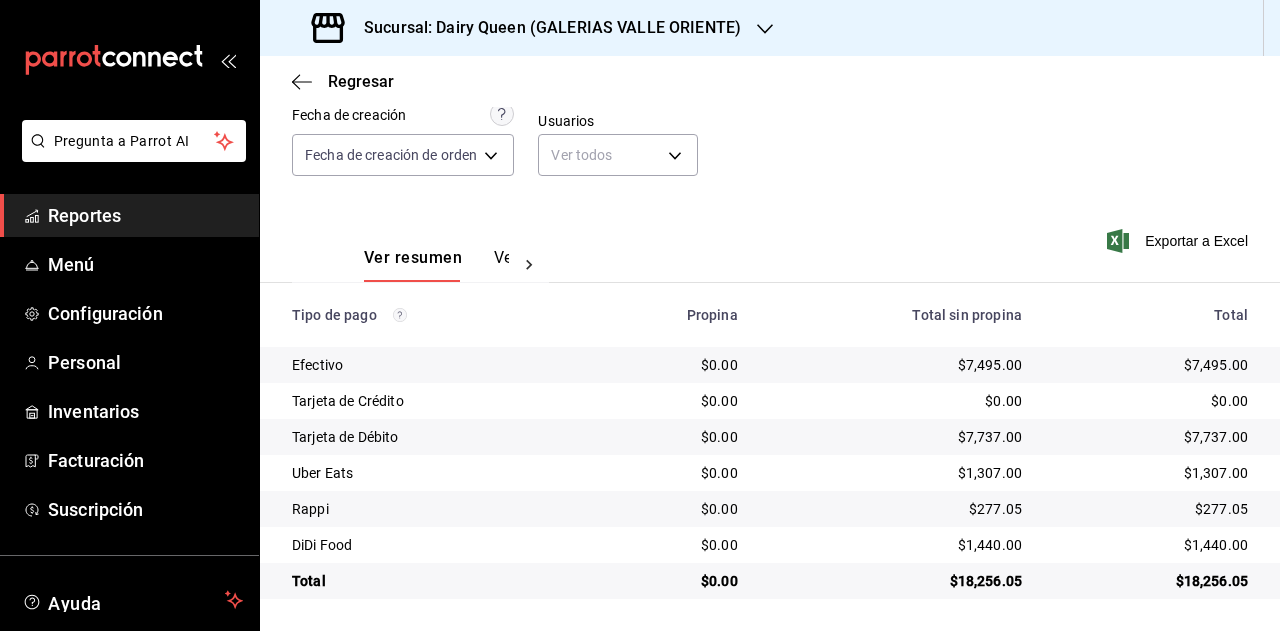click on "$1,307.00" at bounding box center (1159, 473) 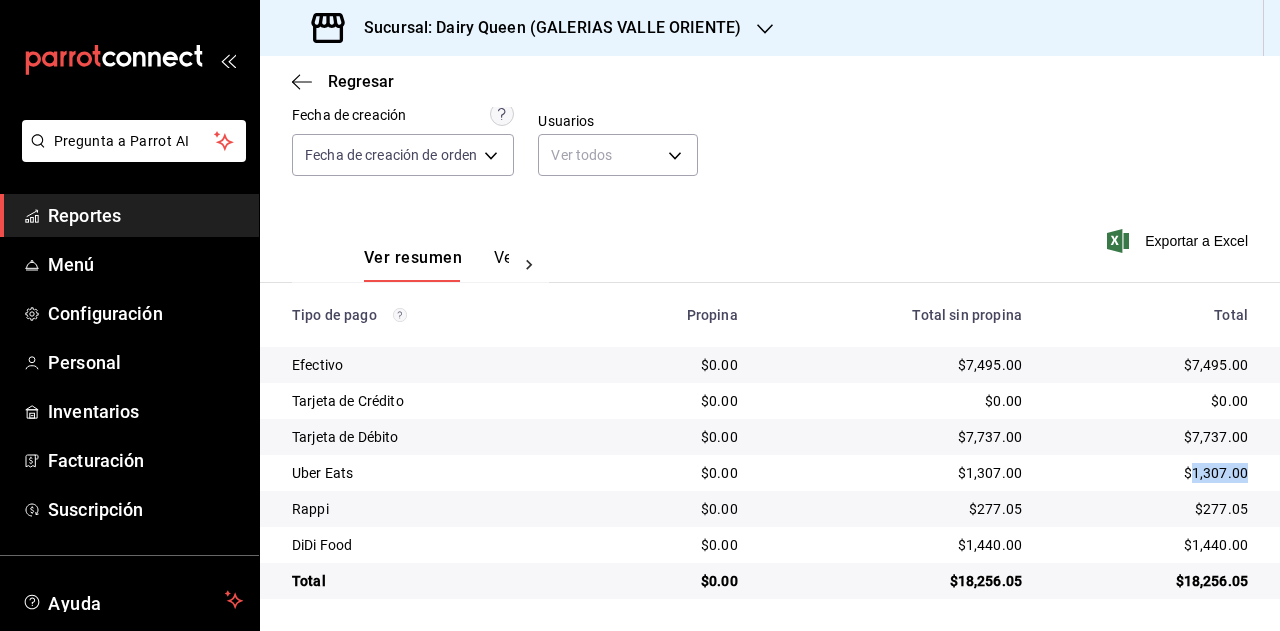 click on "$1,307.00" at bounding box center [1159, 473] 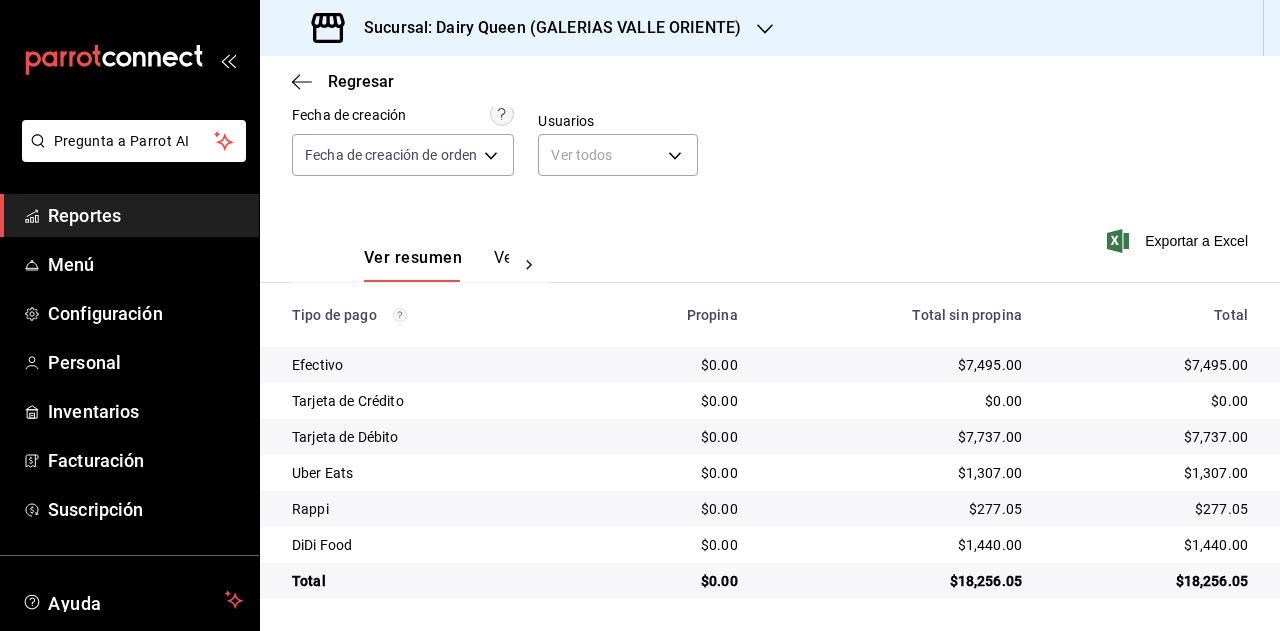 click on "$277.05" at bounding box center [1151, 509] 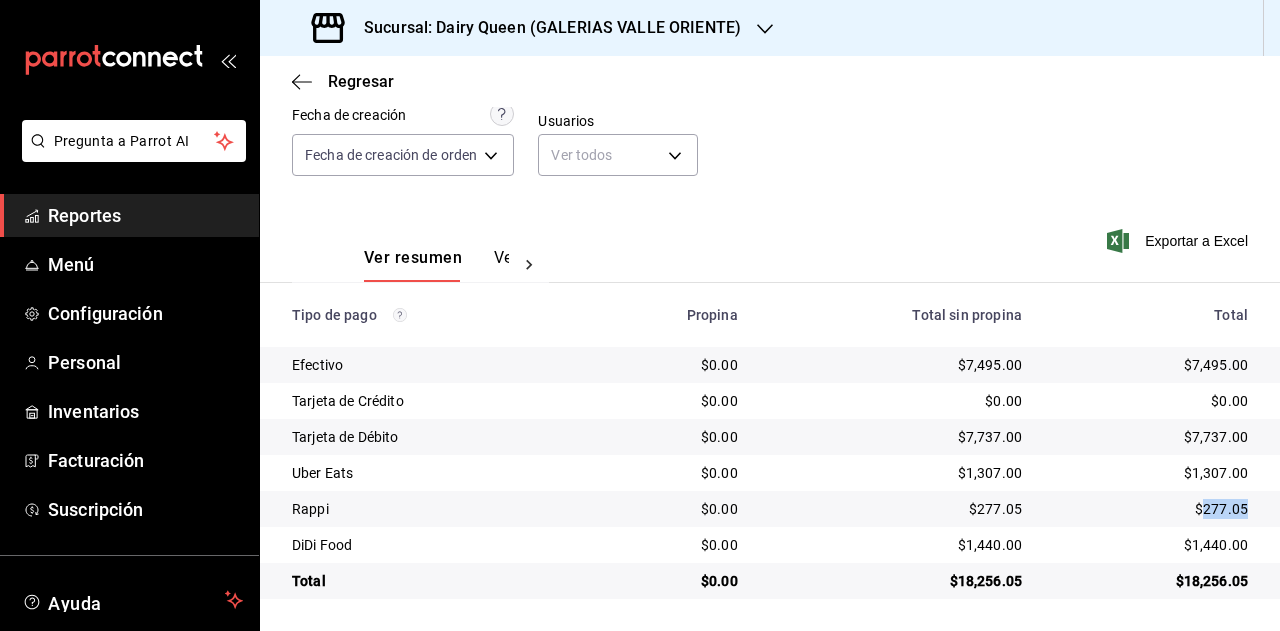 click on "$277.05" at bounding box center [1151, 509] 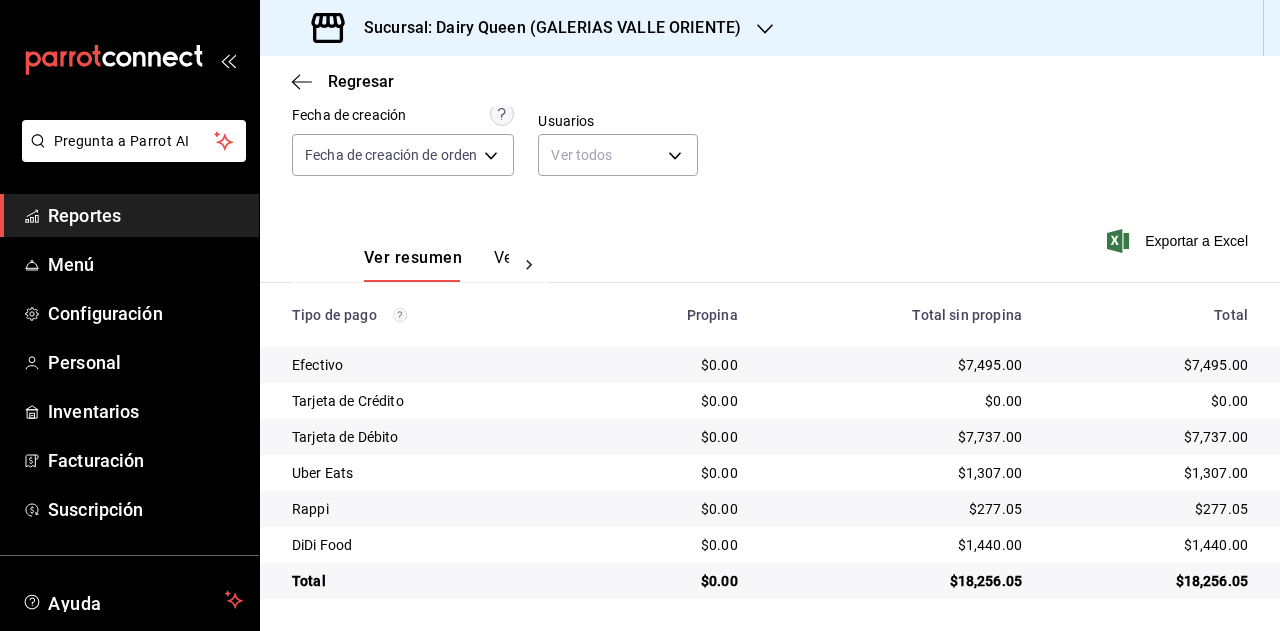 click on "$1,440.00" at bounding box center [1151, 545] 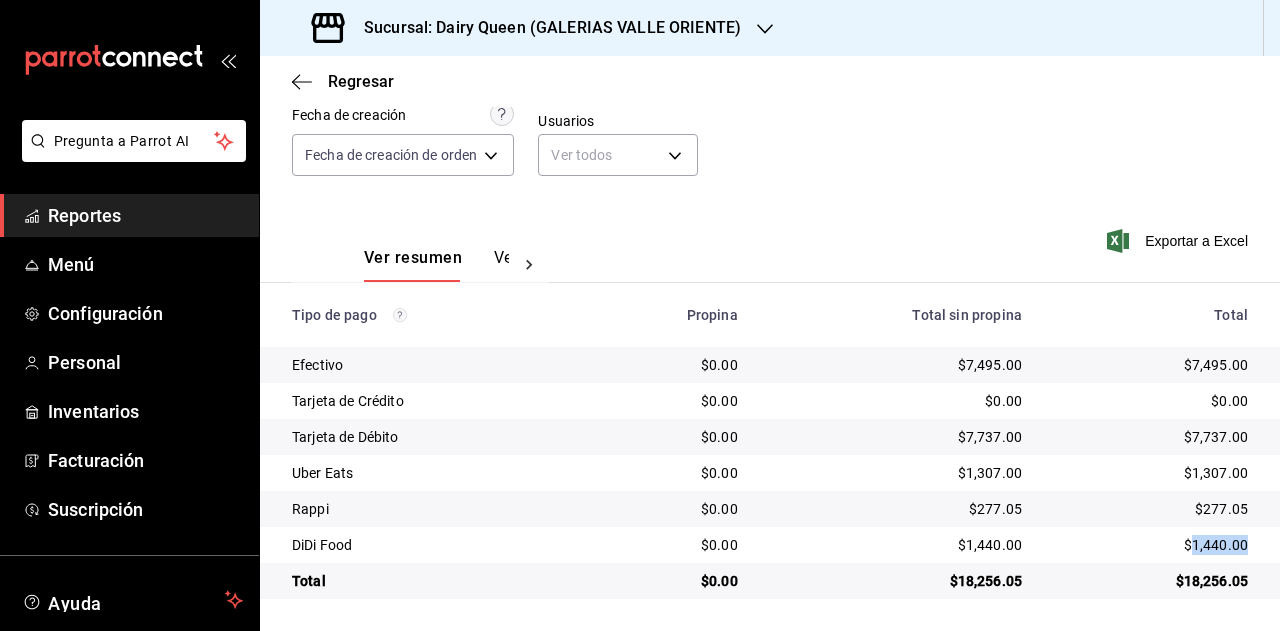 click on "$1,440.00" at bounding box center [1151, 545] 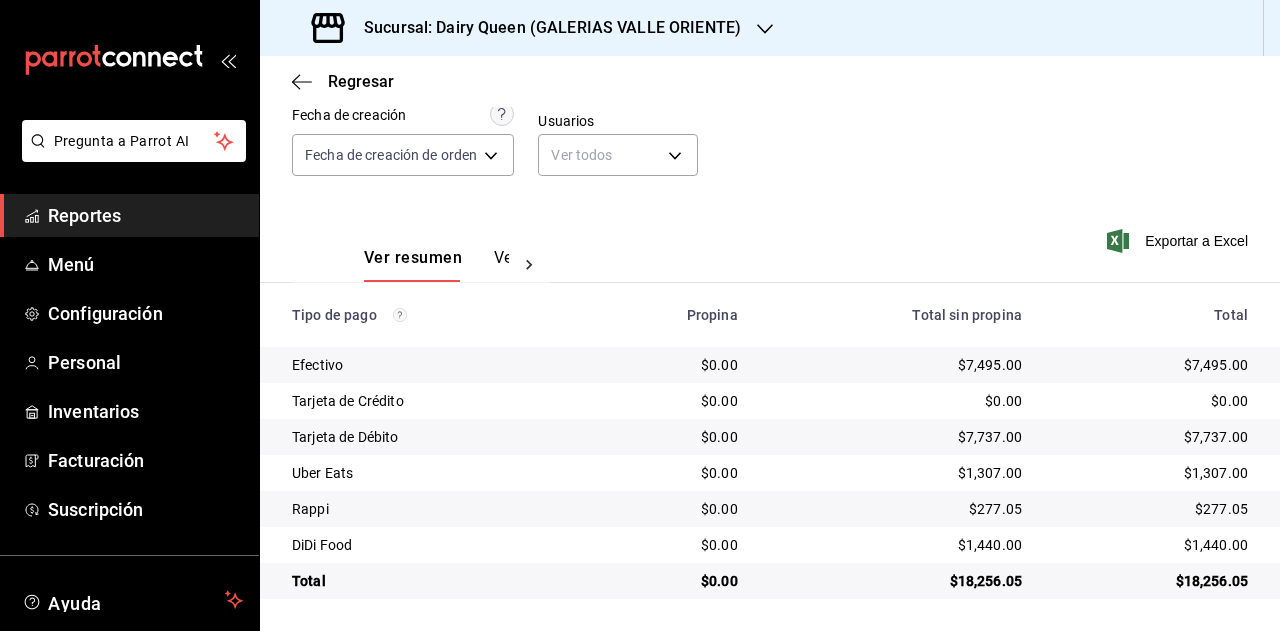 click on "Sucursal: Dairy Queen (GALERIAS VALLE ORIENTE)" at bounding box center (528, 28) 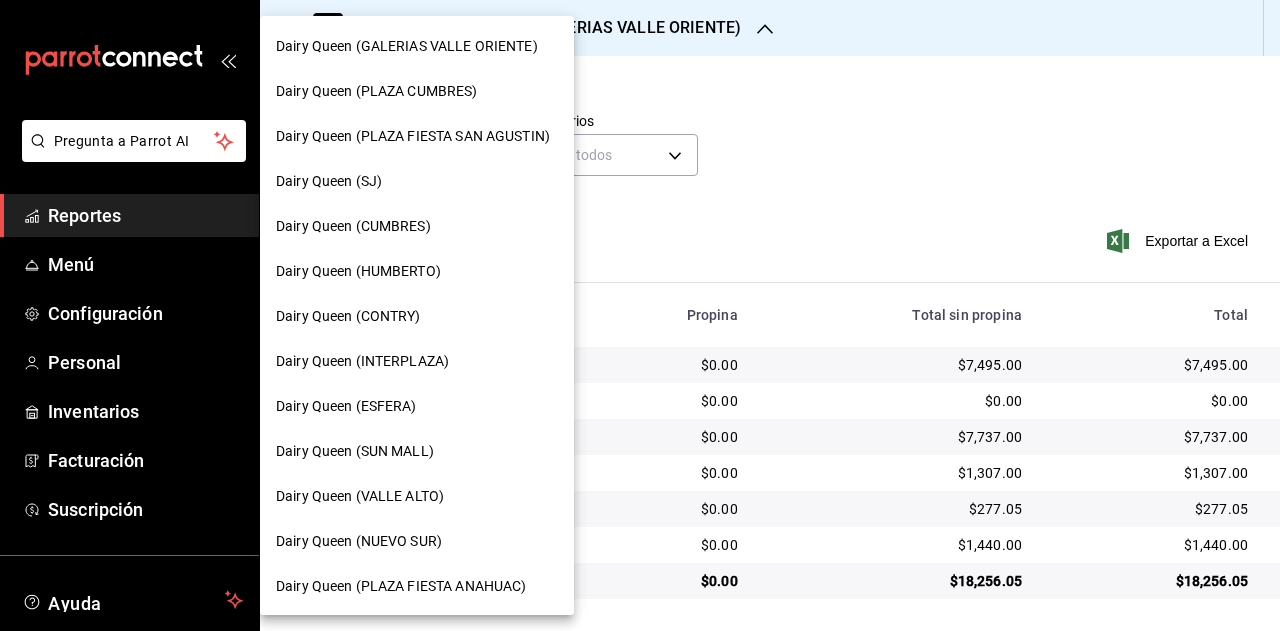 click on "Dairy Queen (PLAZA CUMBRES)" at bounding box center (417, 91) 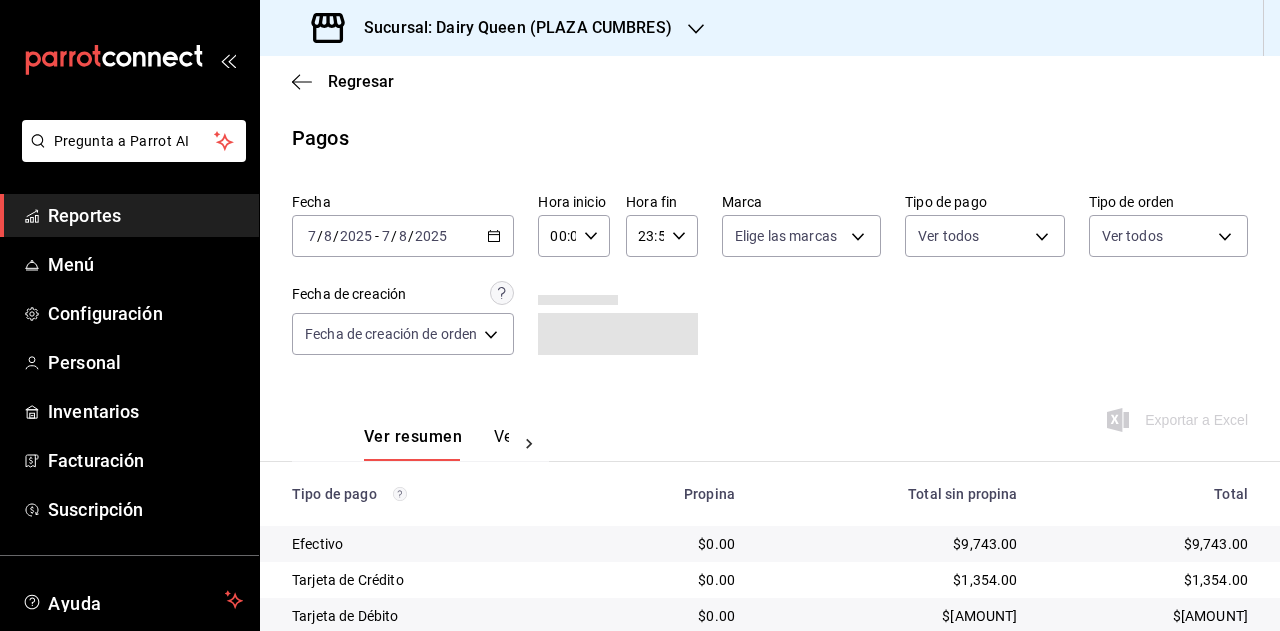 scroll, scrollTop: 179, scrollLeft: 0, axis: vertical 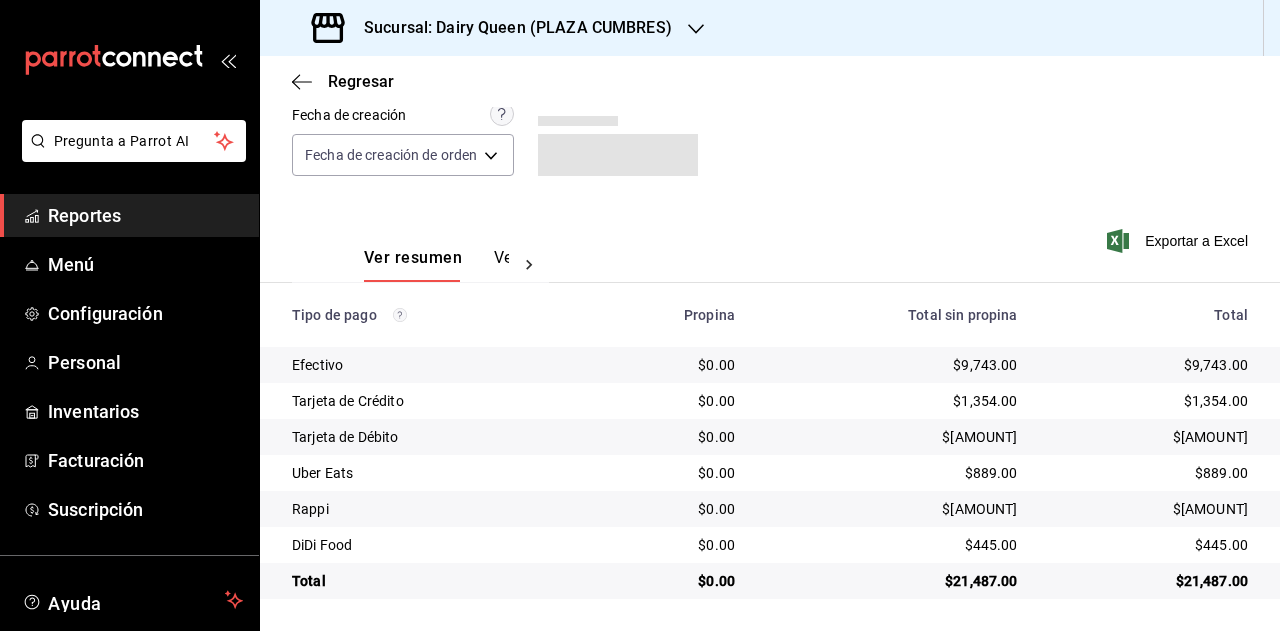 click on "$21,487.00" at bounding box center [1149, 581] 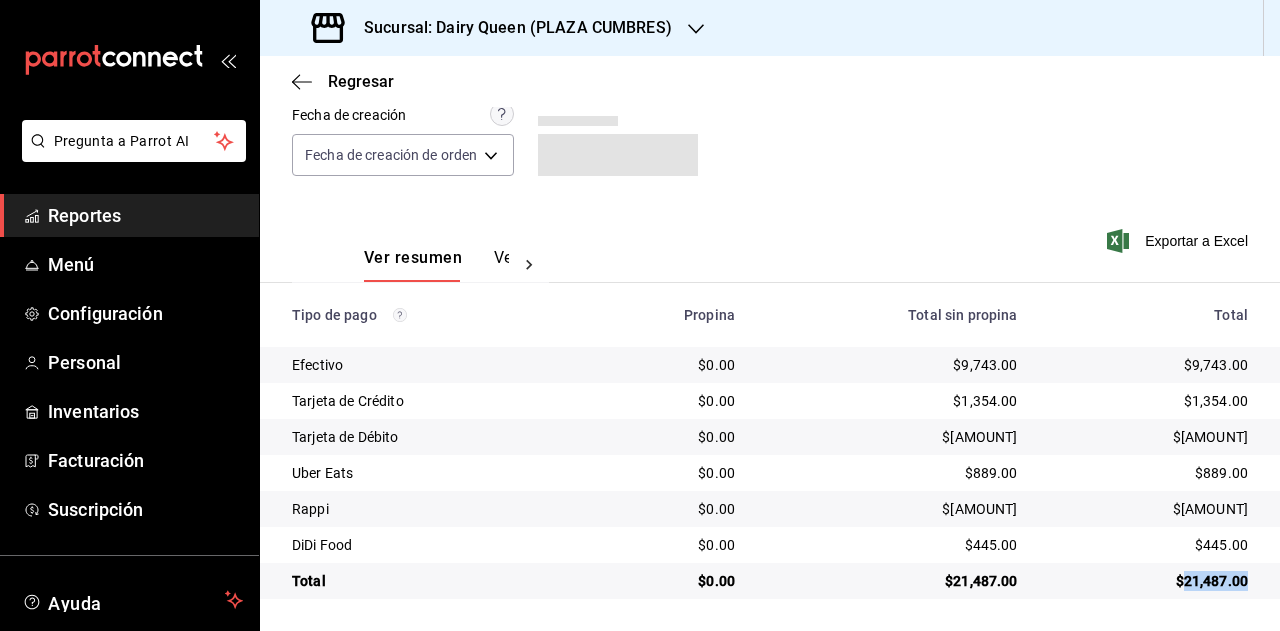 copy on "[NUMBER]" 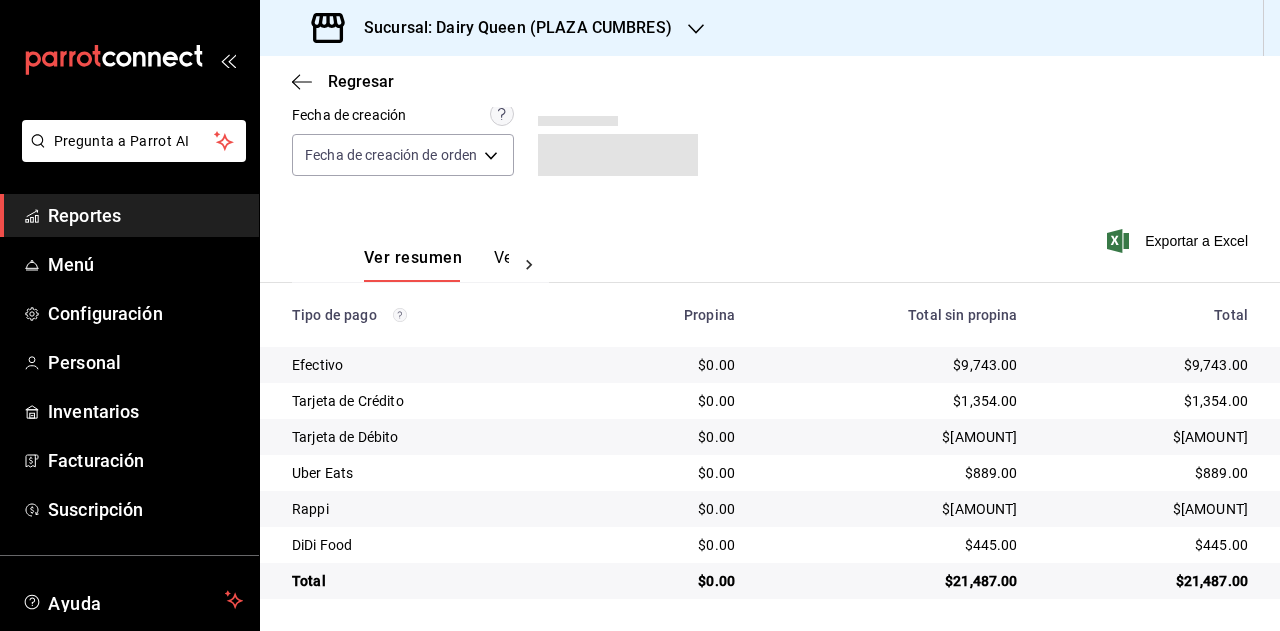 click on "$889.00" at bounding box center (1149, 473) 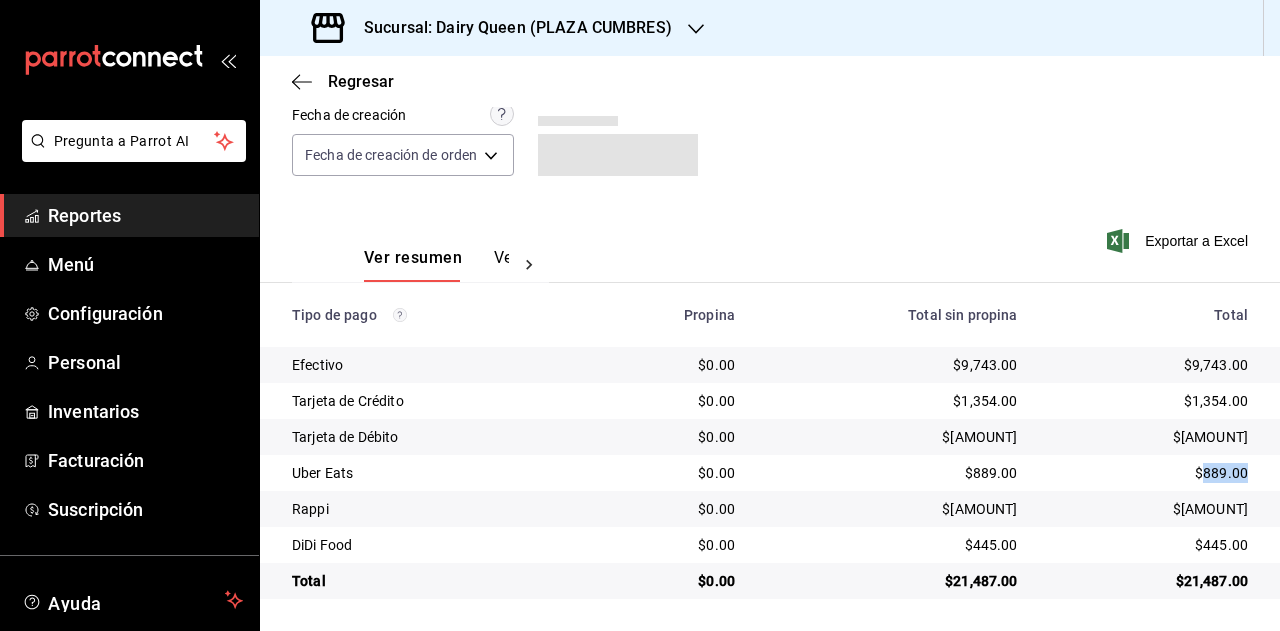 click on "$889.00" at bounding box center (1149, 473) 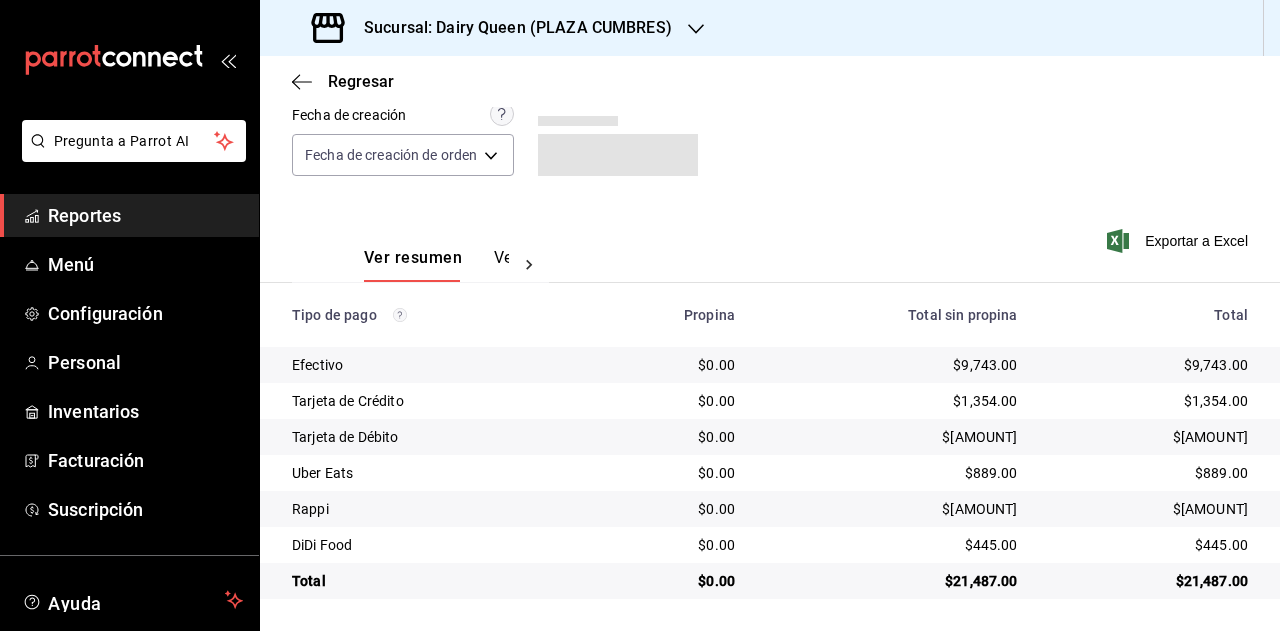 click on "$[AMOUNT]" at bounding box center [1157, 509] 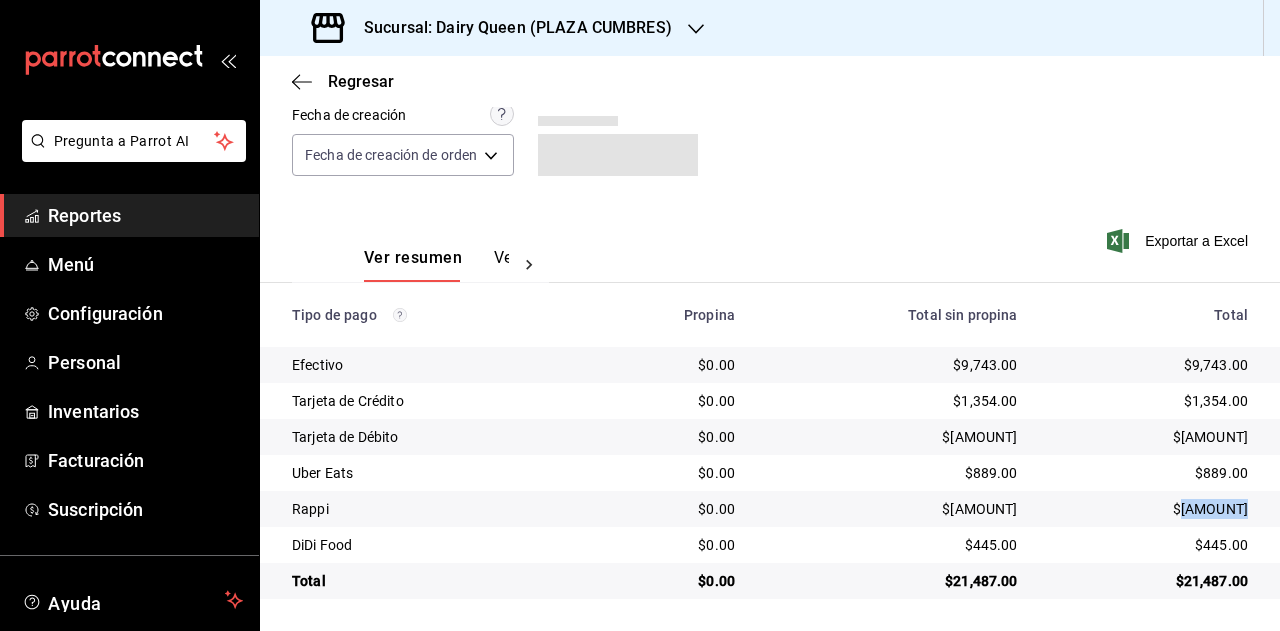 click on "$[AMOUNT]" at bounding box center [1149, 509] 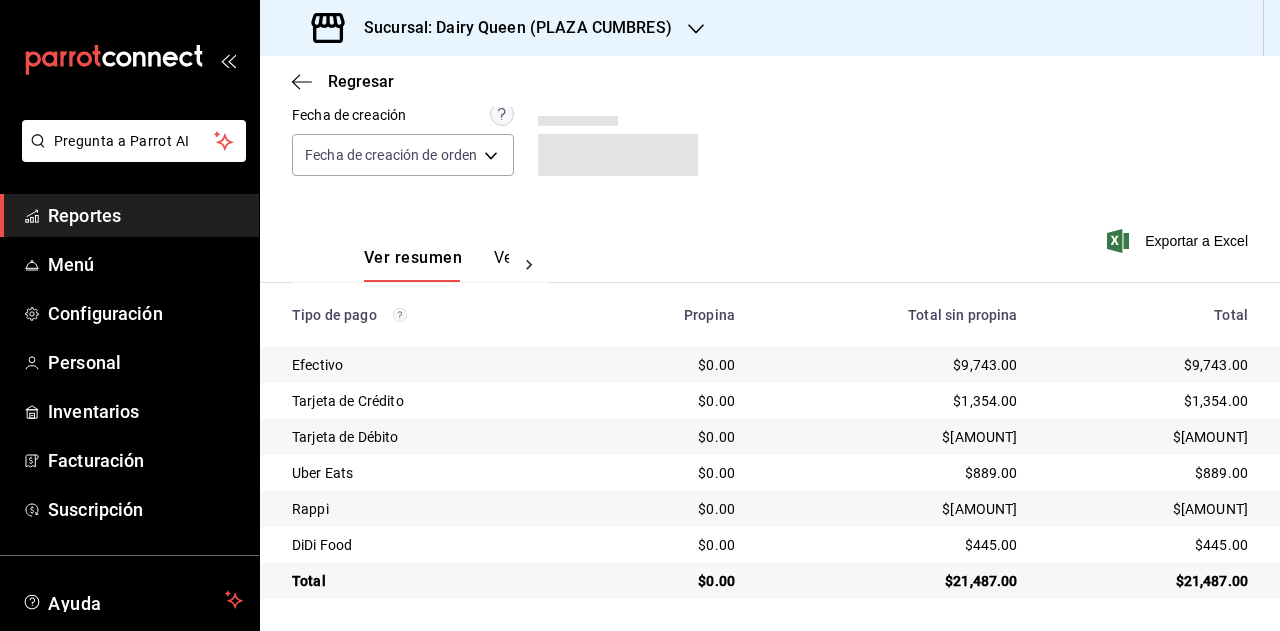 drag, startPoint x: 1216, startPoint y: 565, endPoint x: 1215, endPoint y: 552, distance: 13.038404 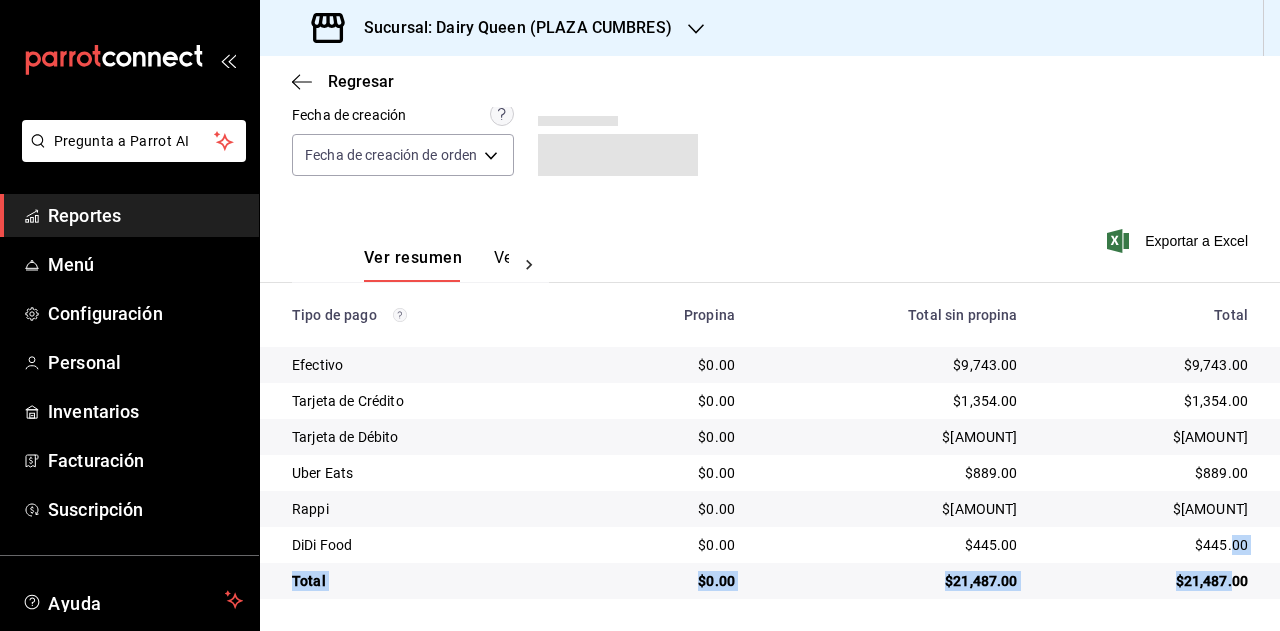 click on "$445.00" at bounding box center (1149, 545) 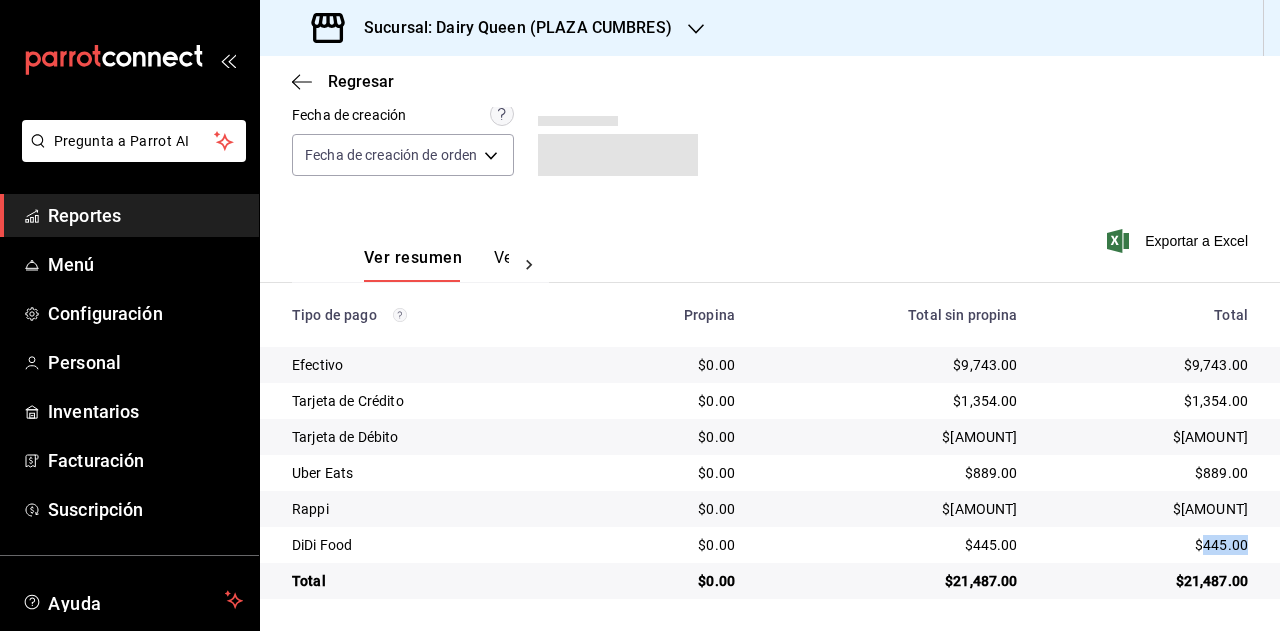 click on "$445.00" at bounding box center [1149, 545] 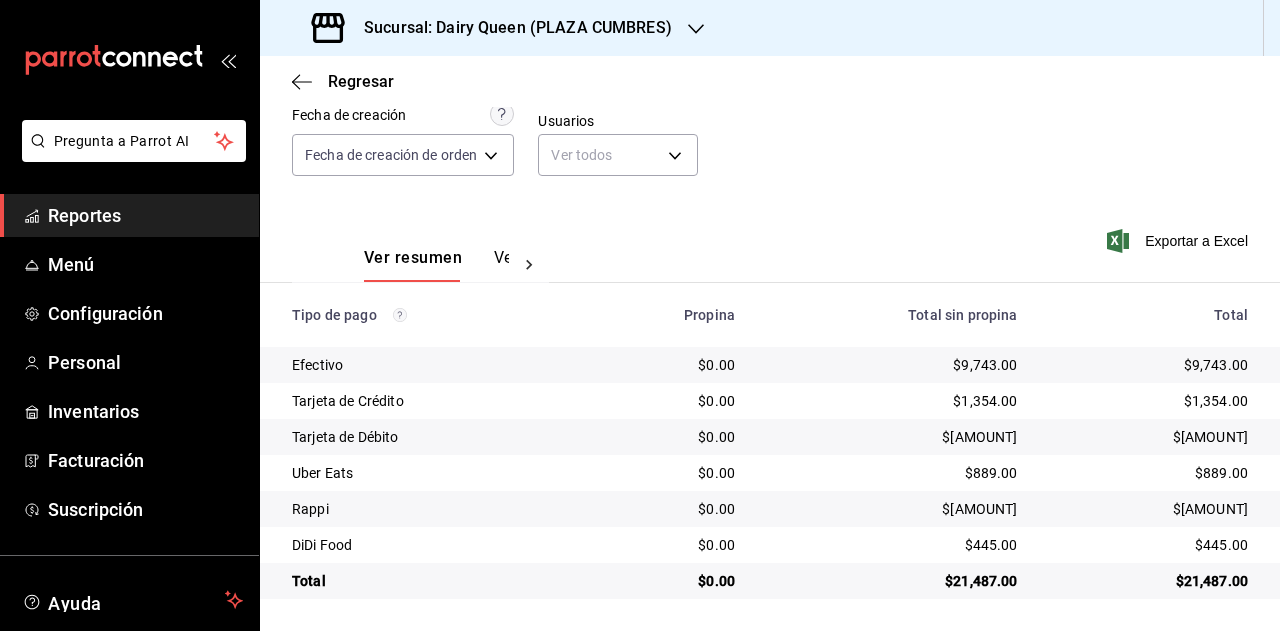 click on "Sucursal: Dairy Queen (PLAZA CUMBRES)" at bounding box center [510, 28] 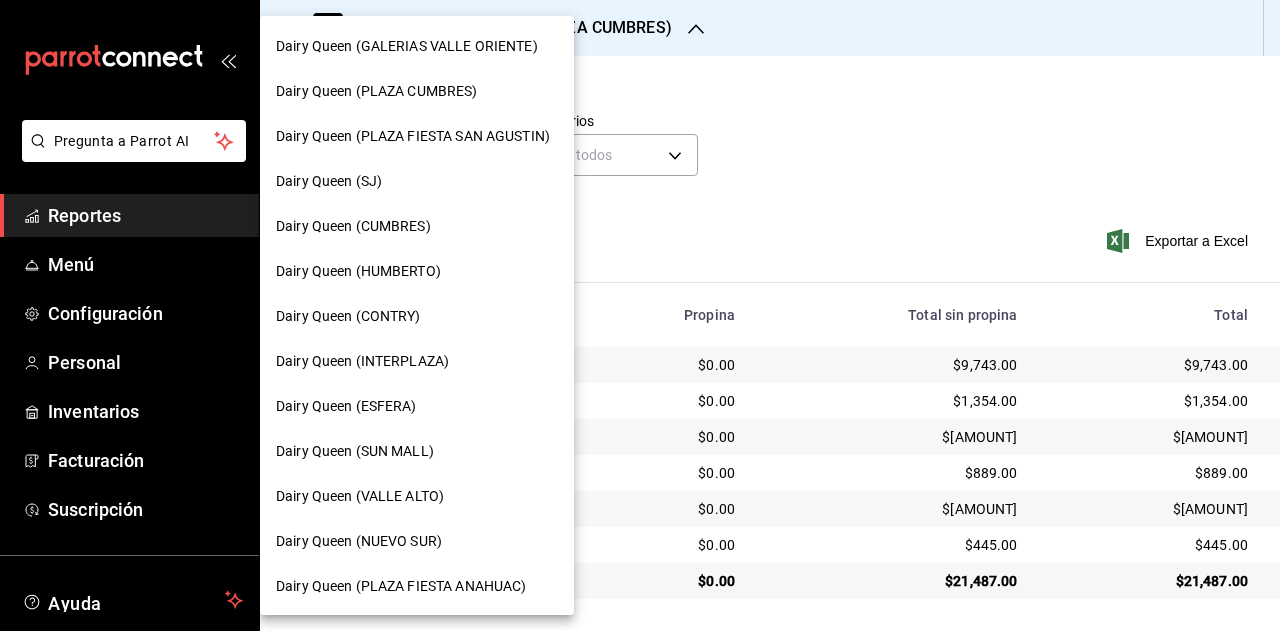 click on "Dairy Queen (PLAZA FIESTA SAN AGUSTIN)" at bounding box center (417, 136) 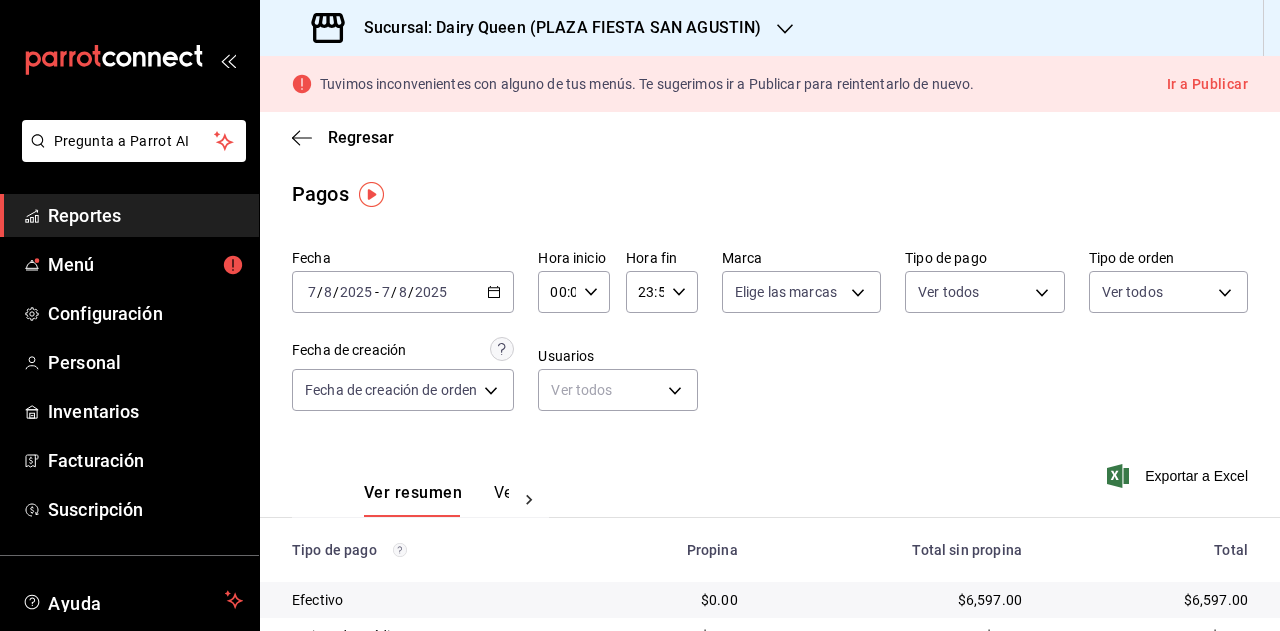 click on "Fecha [DATE] [DATE] - [DATE] [DATE] Hora inicio 00:00 Hora inicio Hora fin 23:59 Hora fin Marca Elige las marcas Tipo de pago Ver todos Tipo de orden Ver todos Fecha de creación   Fecha de creación de orden ORDER Usuarios Ver todos null" at bounding box center (770, 338) 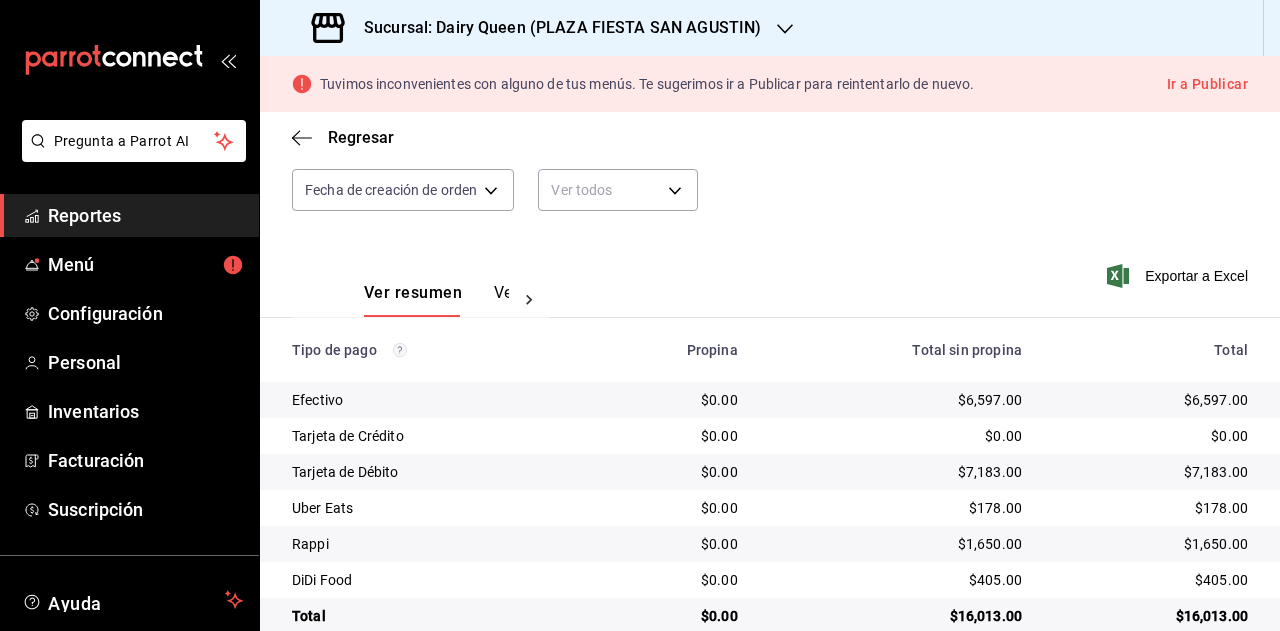 scroll, scrollTop: 235, scrollLeft: 0, axis: vertical 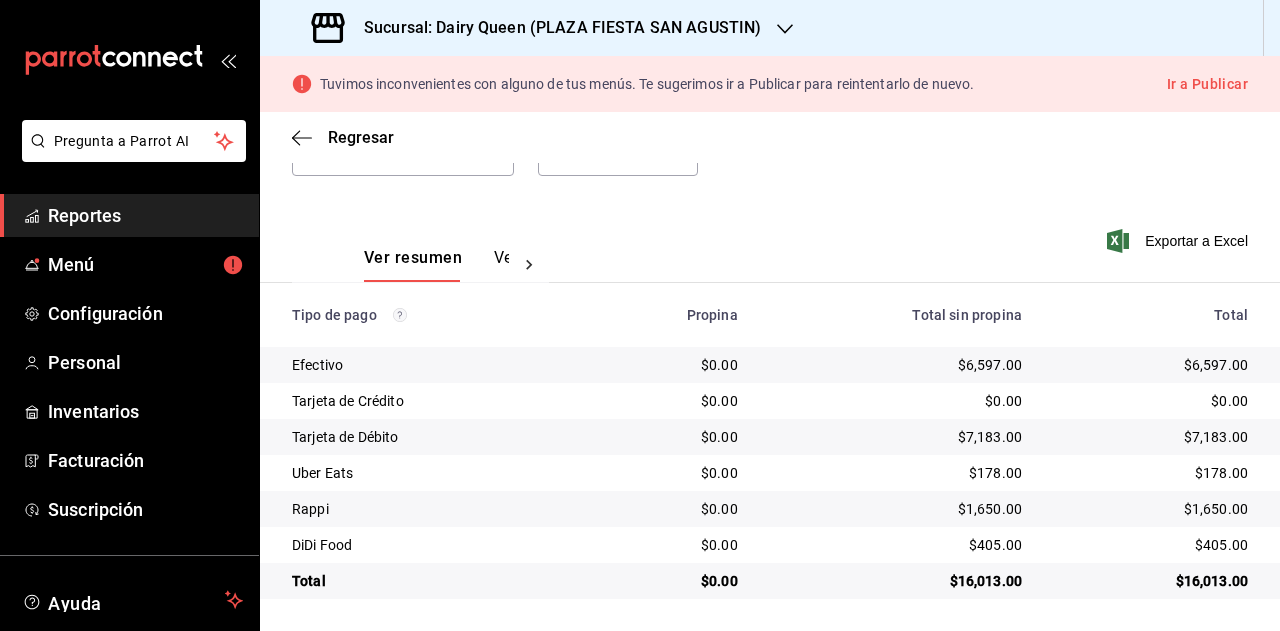 click on "$16,013.00" at bounding box center [1151, 581] 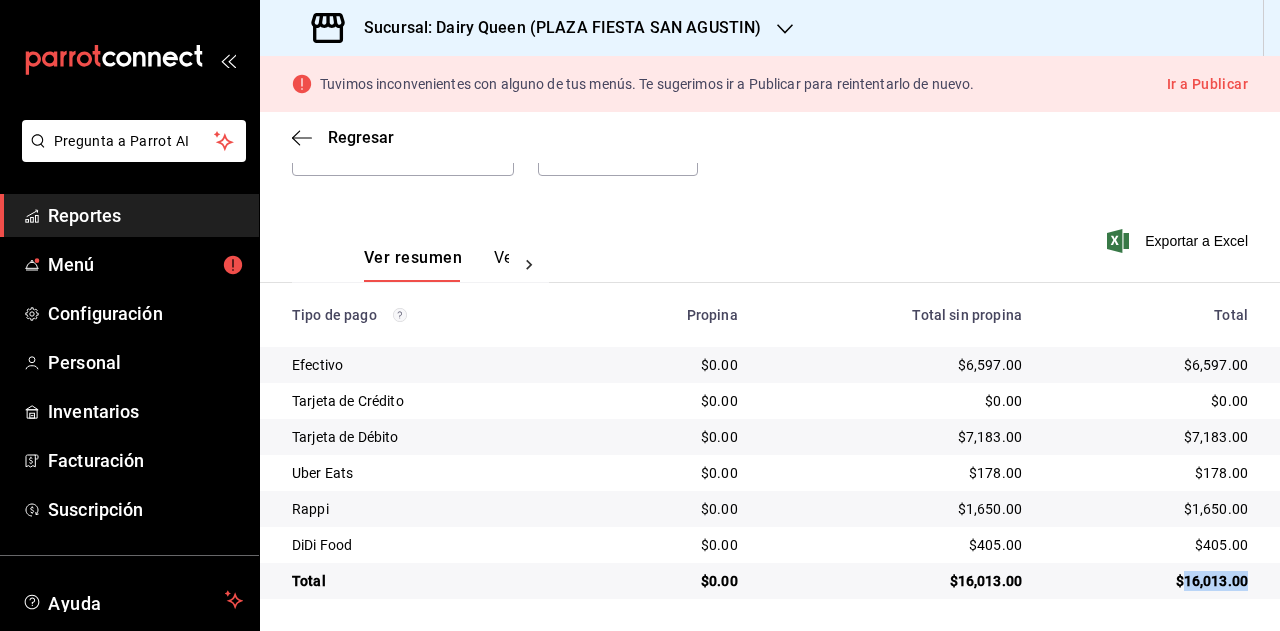 click on "$16,013.00" at bounding box center (1151, 581) 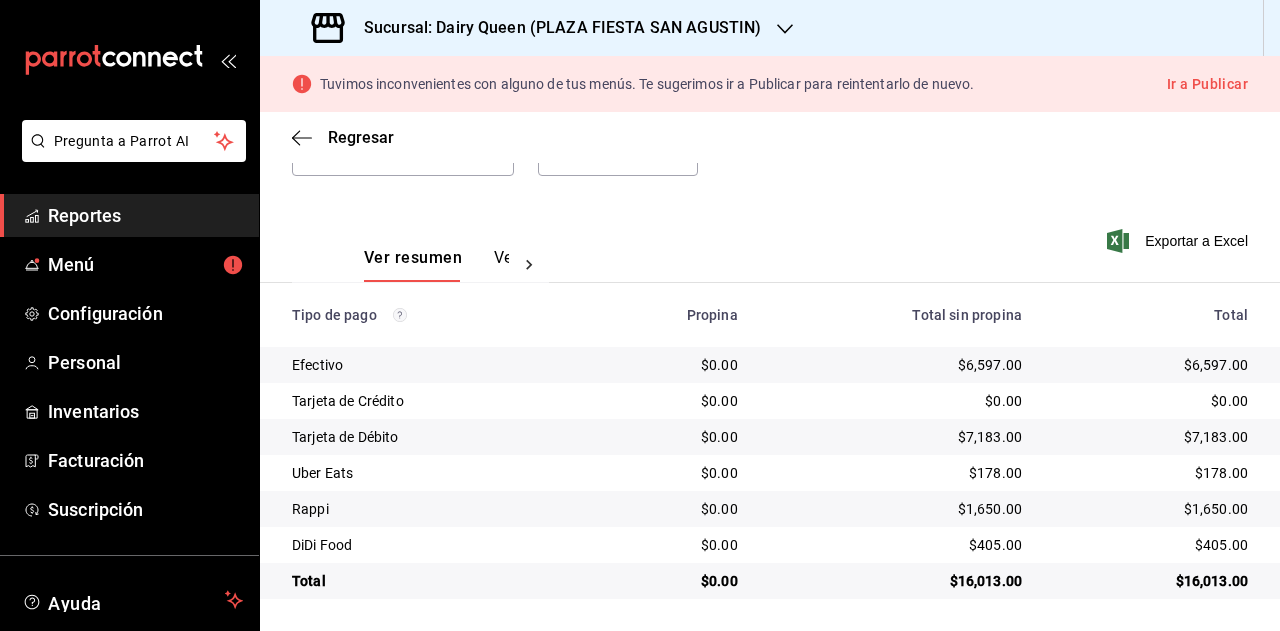click on "$178.00" at bounding box center (1151, 473) 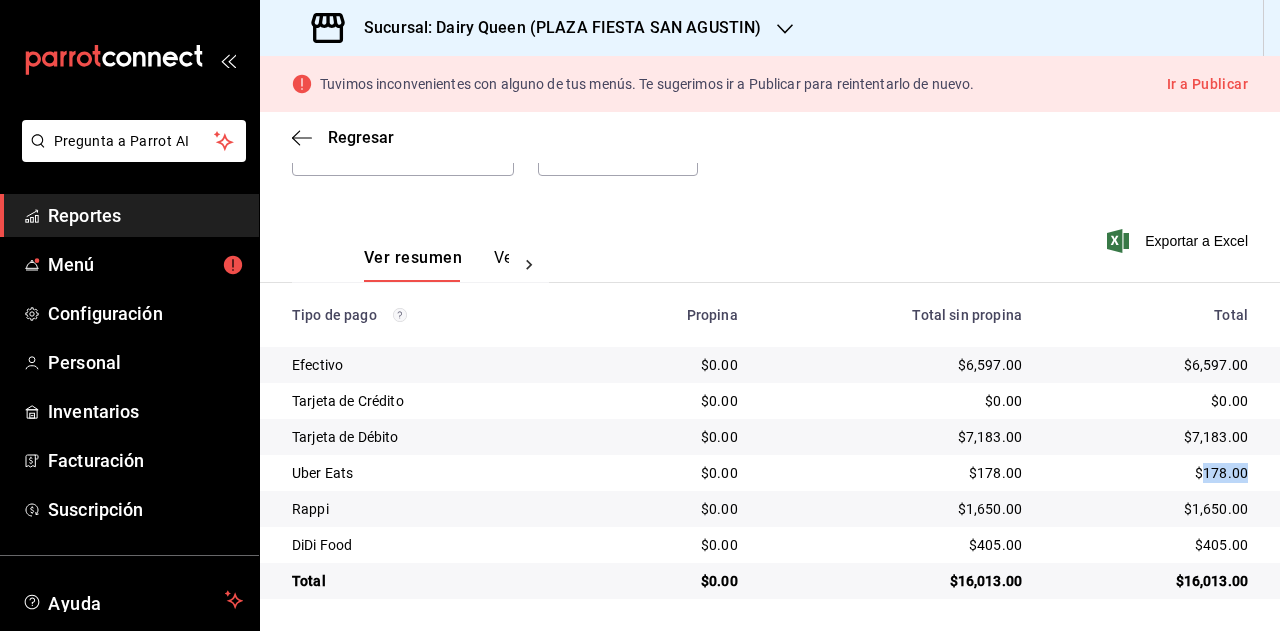 click on "$178.00" at bounding box center [1151, 473] 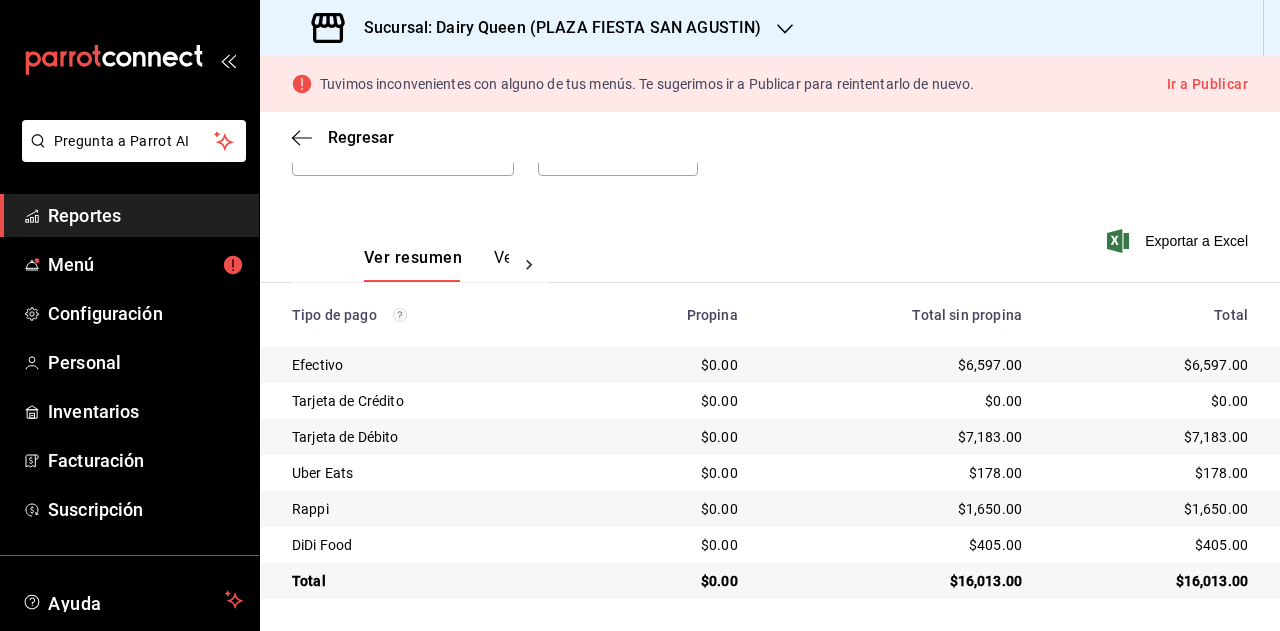 click on "$1,650.00" at bounding box center [1151, 509] 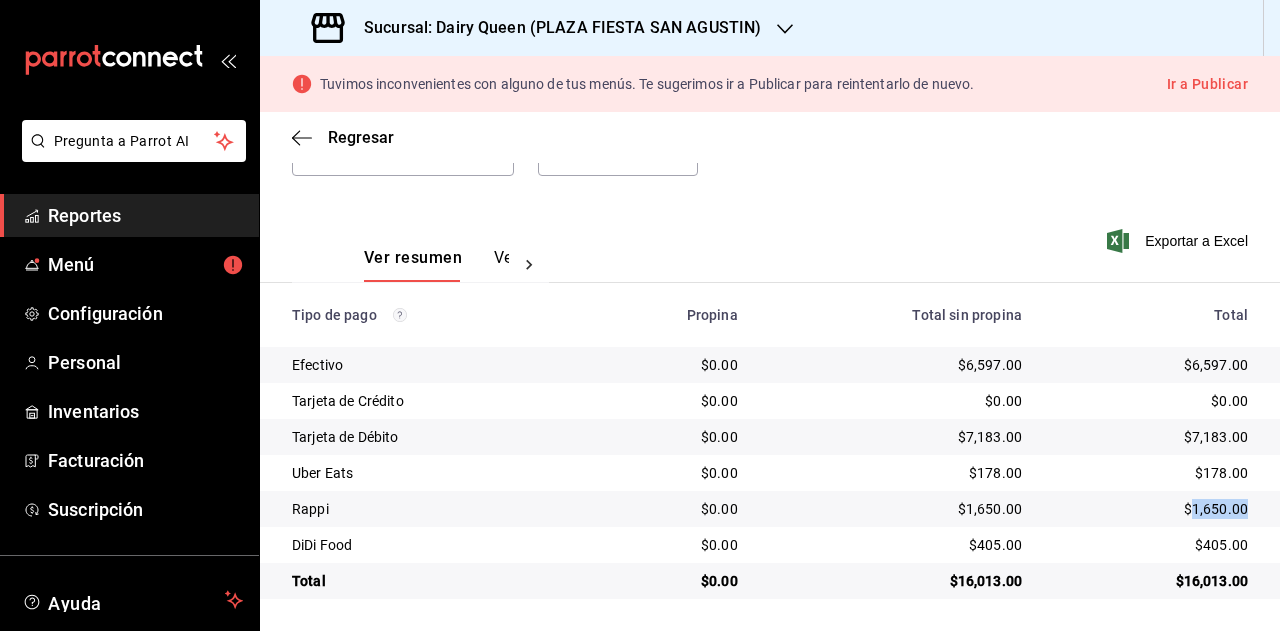 click on "$1,650.00" at bounding box center [1151, 509] 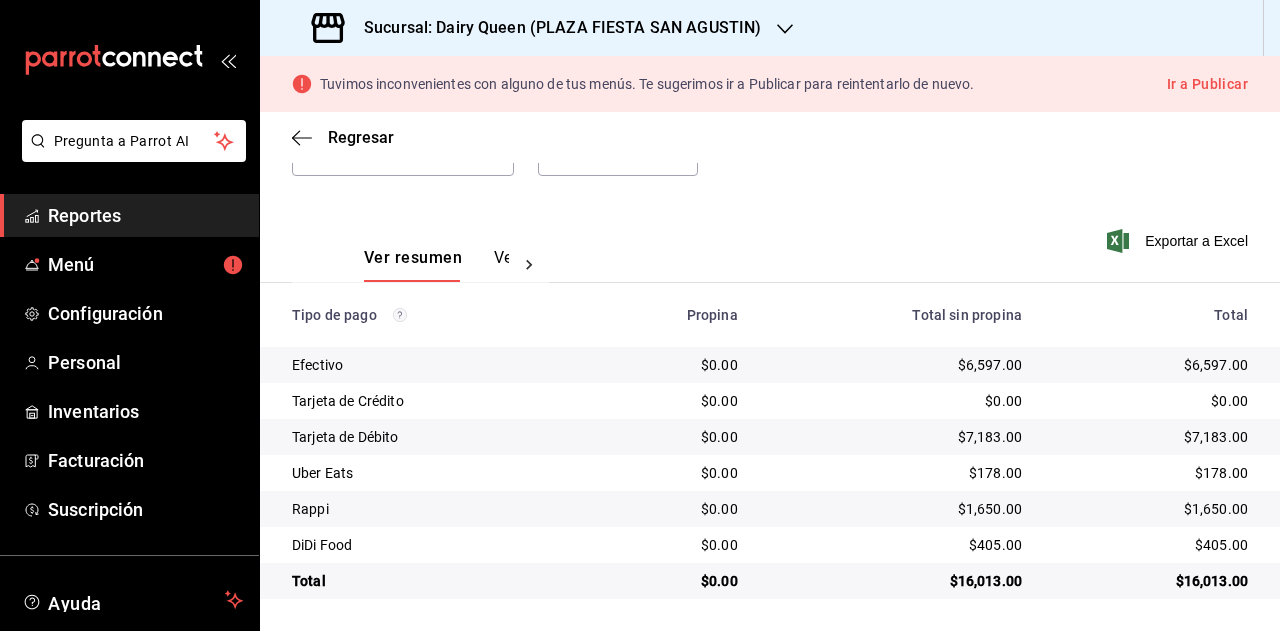 click on "$405.00" at bounding box center (1151, 545) 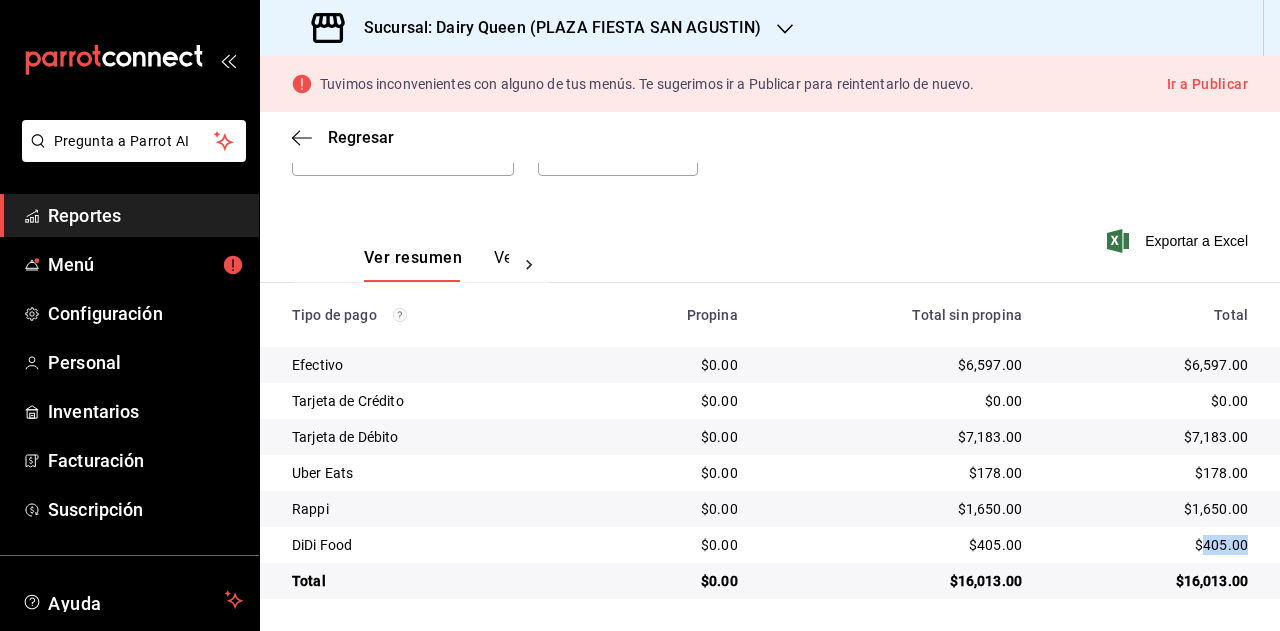 click on "$405.00" at bounding box center (1151, 545) 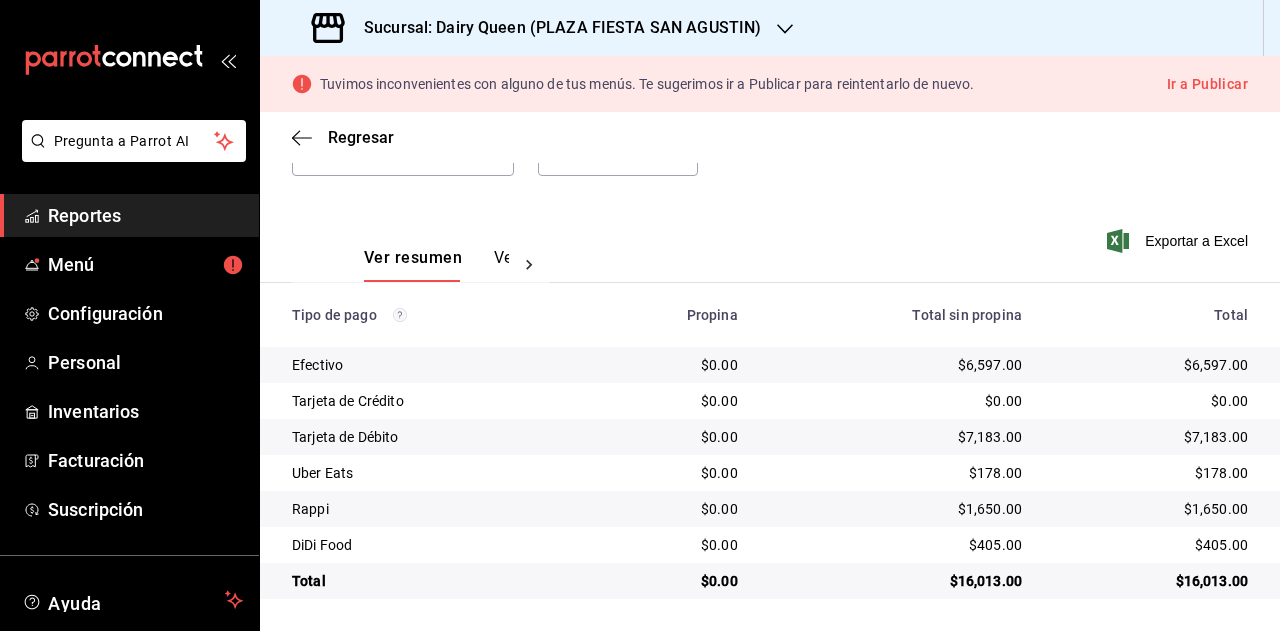 click on "Sucursal: Dairy Queen (PLAZA FIESTA SAN AGUSTIN)" at bounding box center [538, 28] 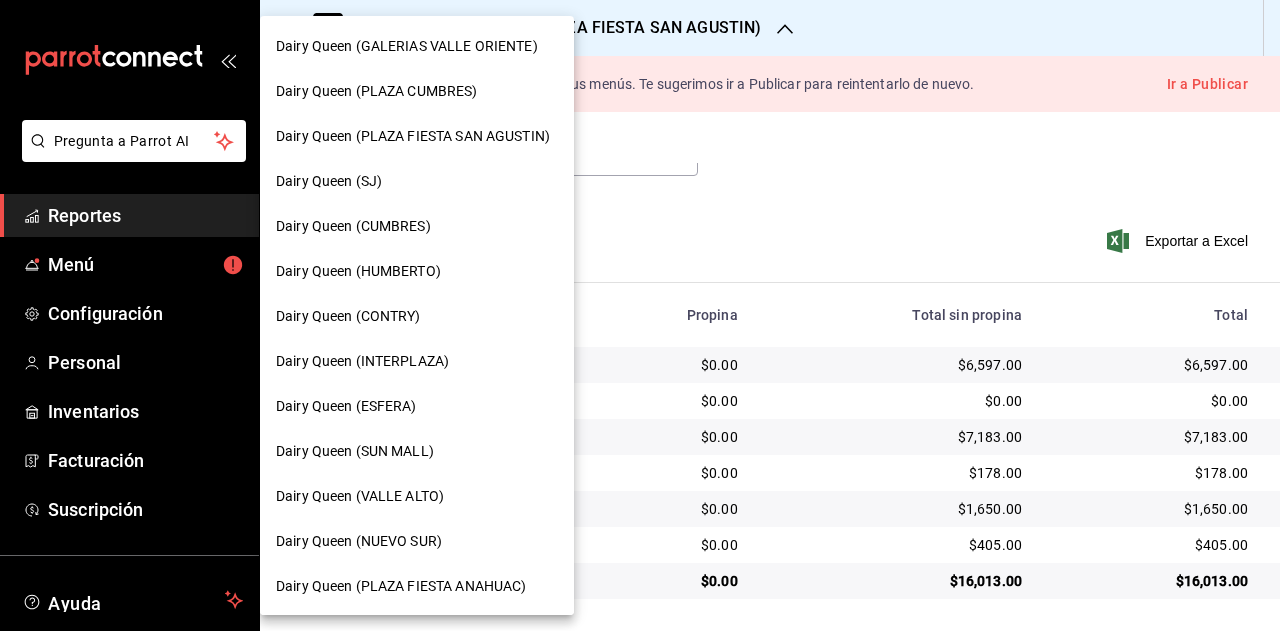 click on "Dairy Queen (SJ)" at bounding box center [417, 181] 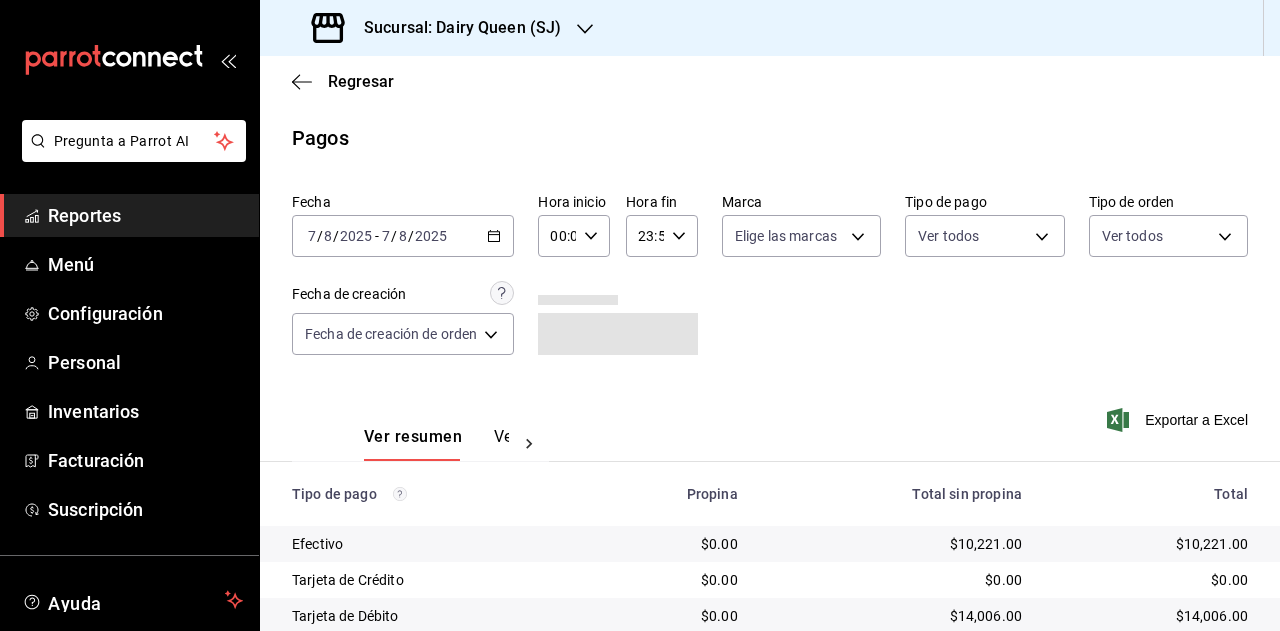 scroll, scrollTop: 179, scrollLeft: 0, axis: vertical 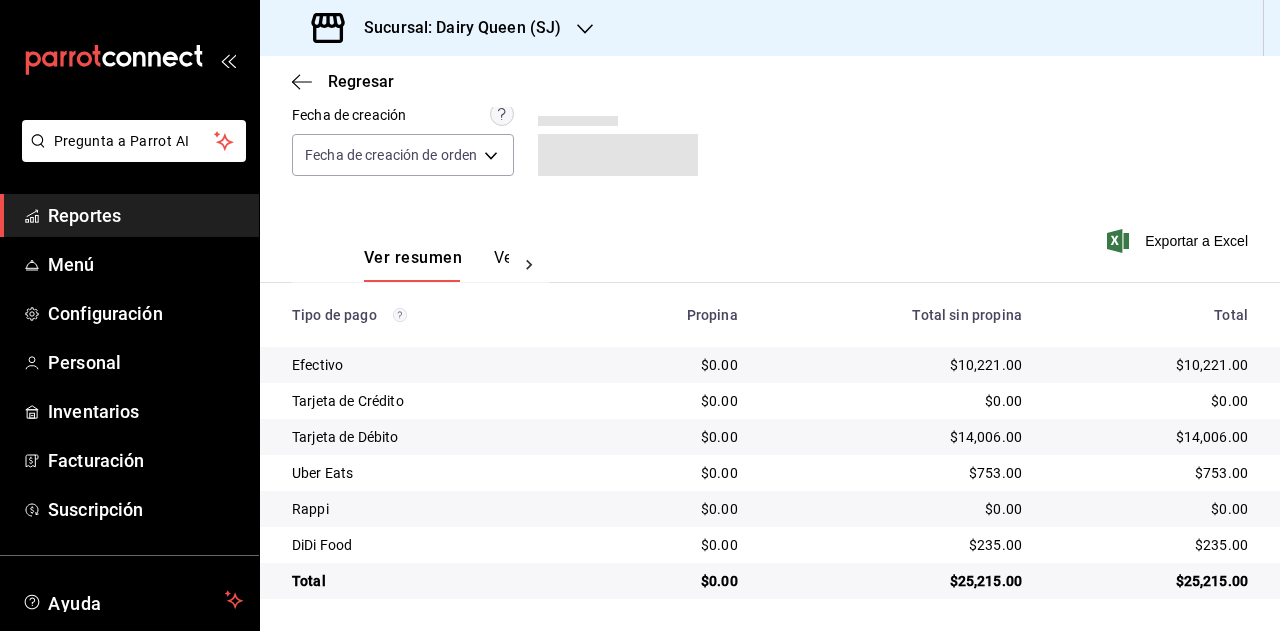 click on "$25,215.00" at bounding box center (1151, 581) 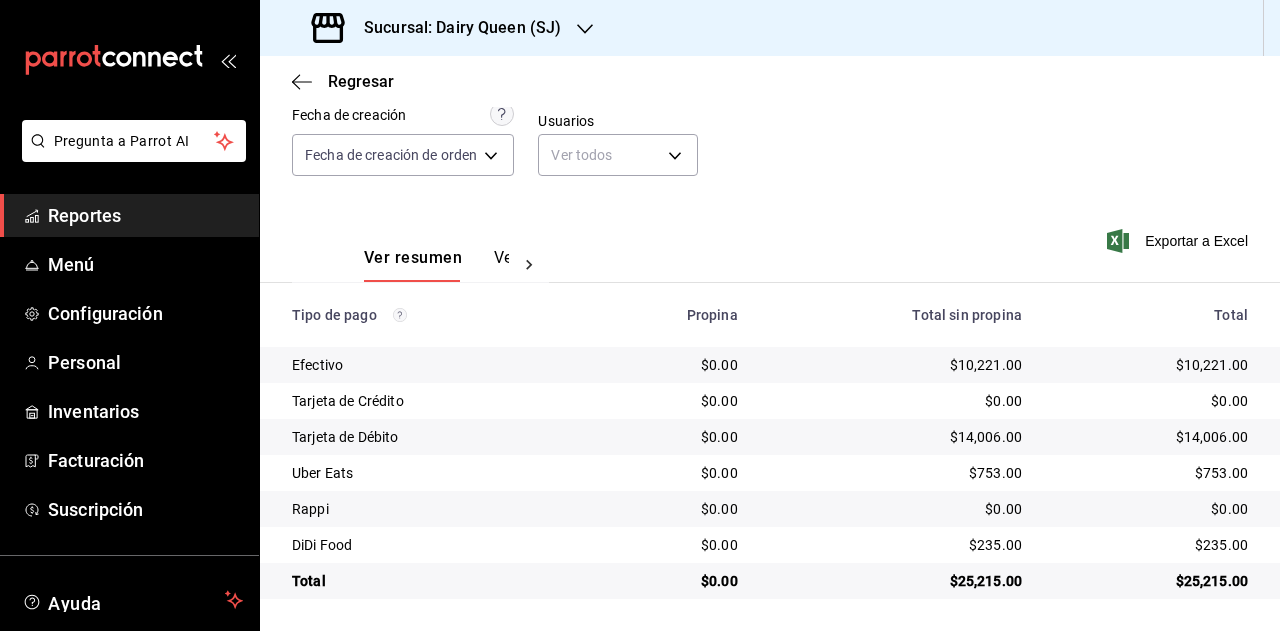 click on "$753.00" at bounding box center (1151, 473) 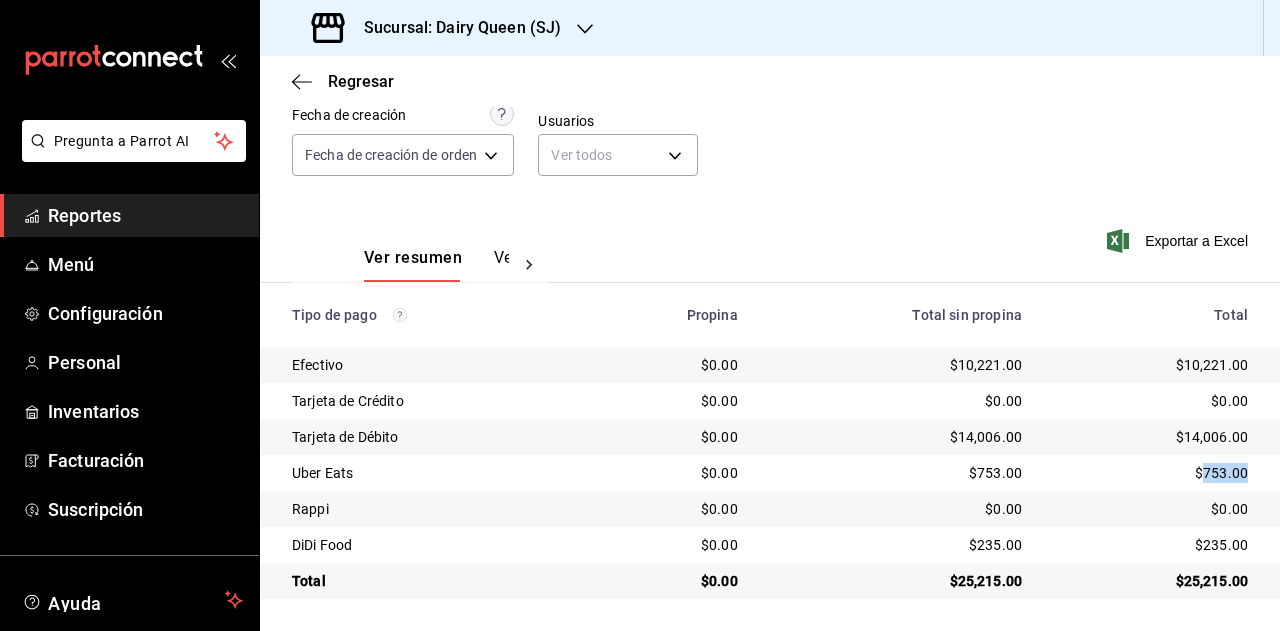 click on "$753.00" at bounding box center [1151, 473] 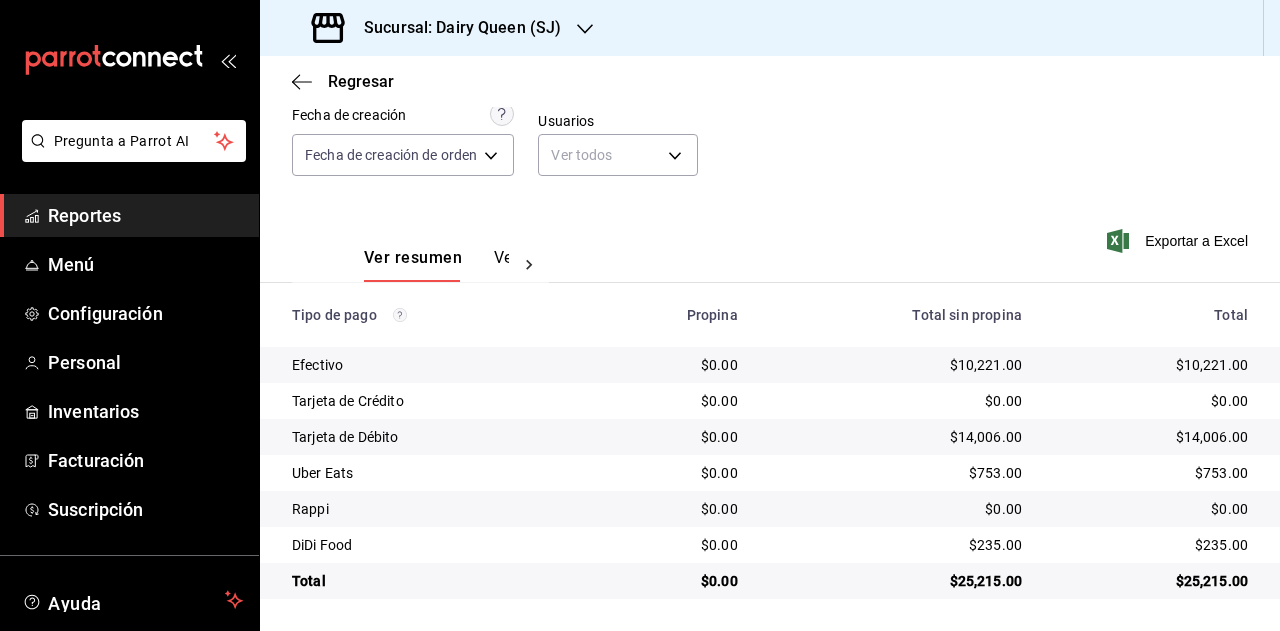 click on "$235.00" at bounding box center [1151, 545] 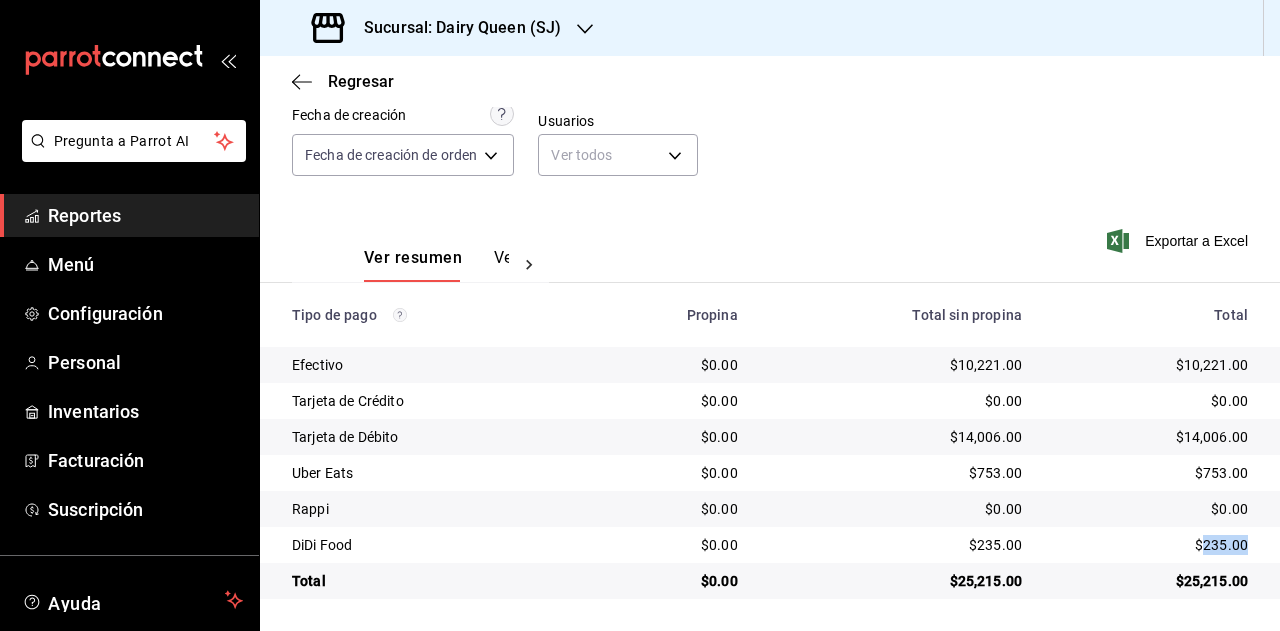 click on "$235.00" at bounding box center (1151, 545) 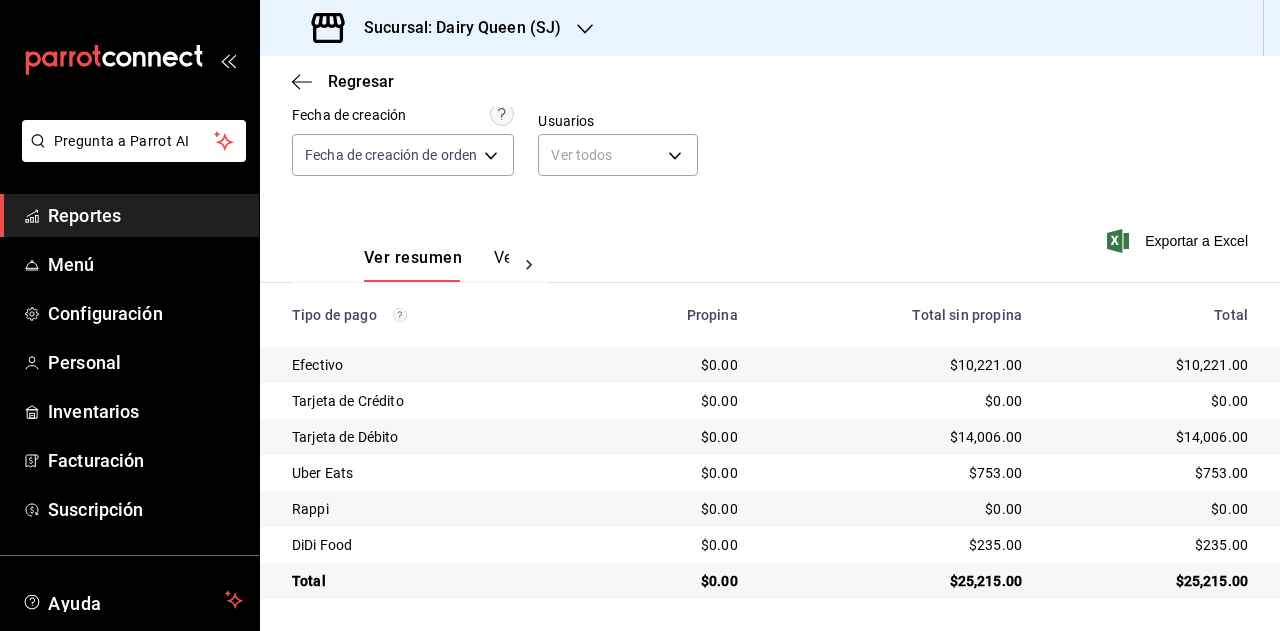 click on "Sucursal: Dairy Queen (SJ)" at bounding box center [454, 28] 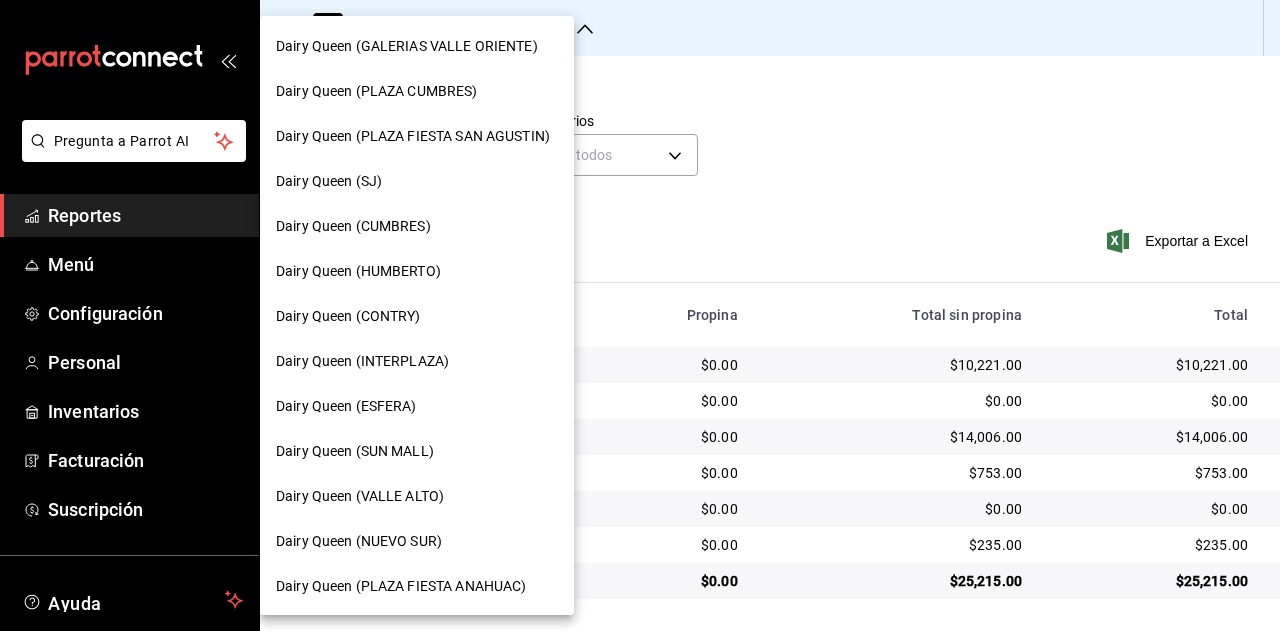 click on "Dairy Queen (CUMBRES)" at bounding box center [353, 226] 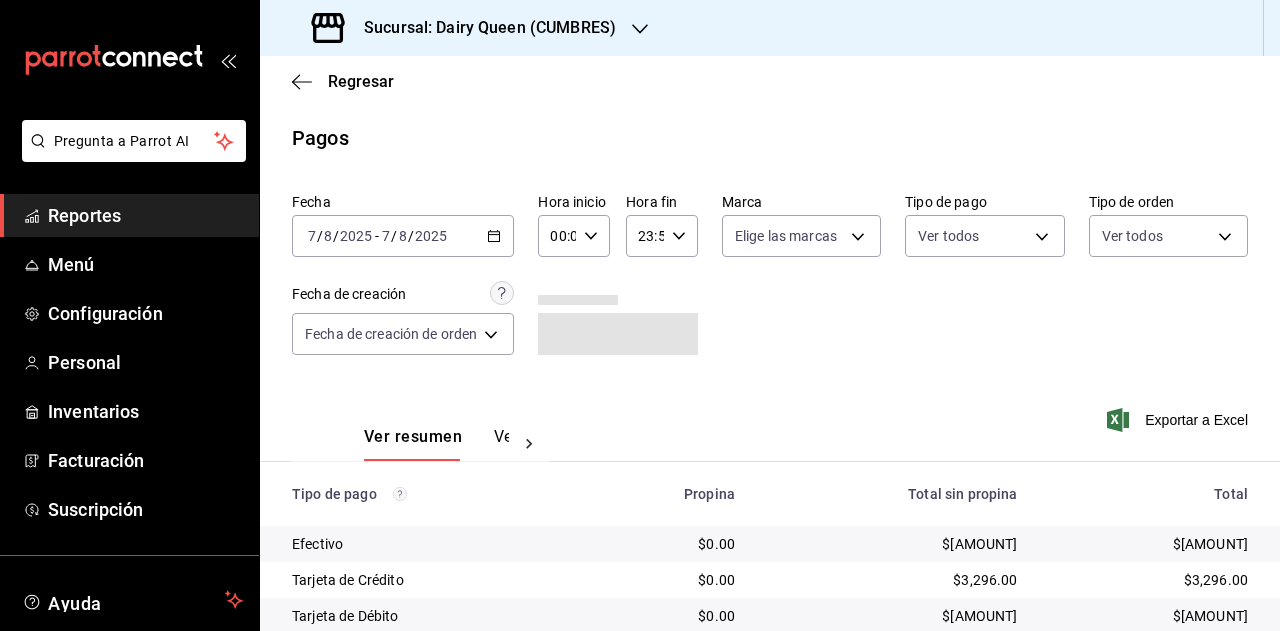 scroll, scrollTop: 179, scrollLeft: 0, axis: vertical 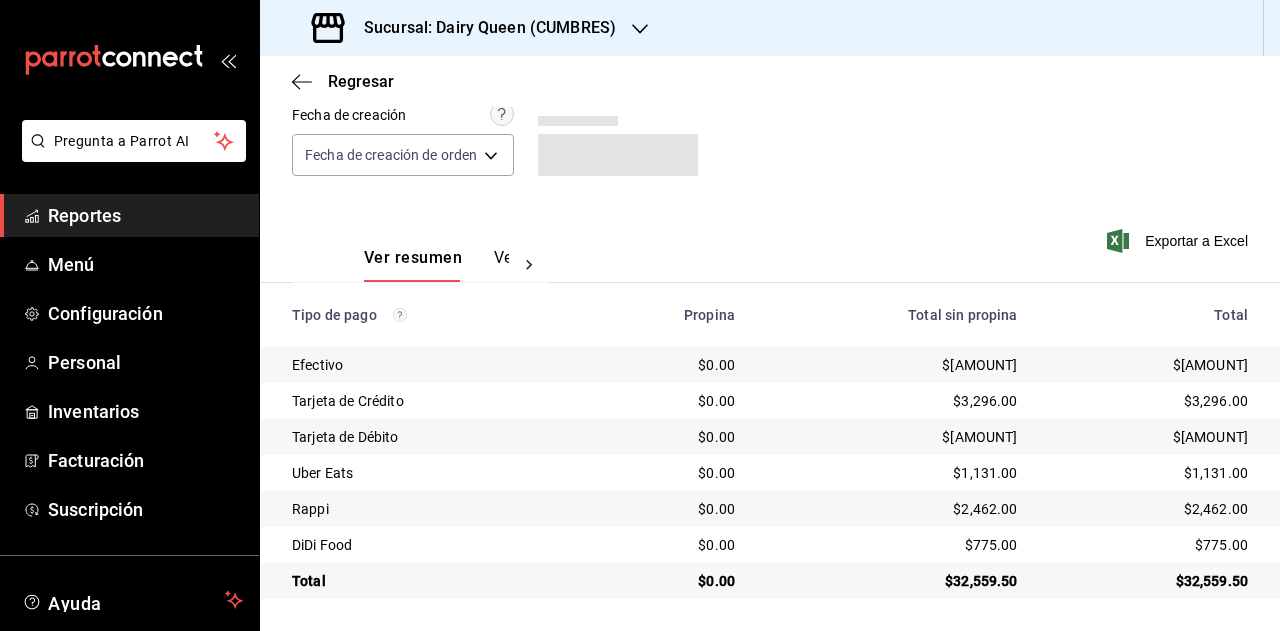 click on "$32,559.50" at bounding box center (1149, 581) 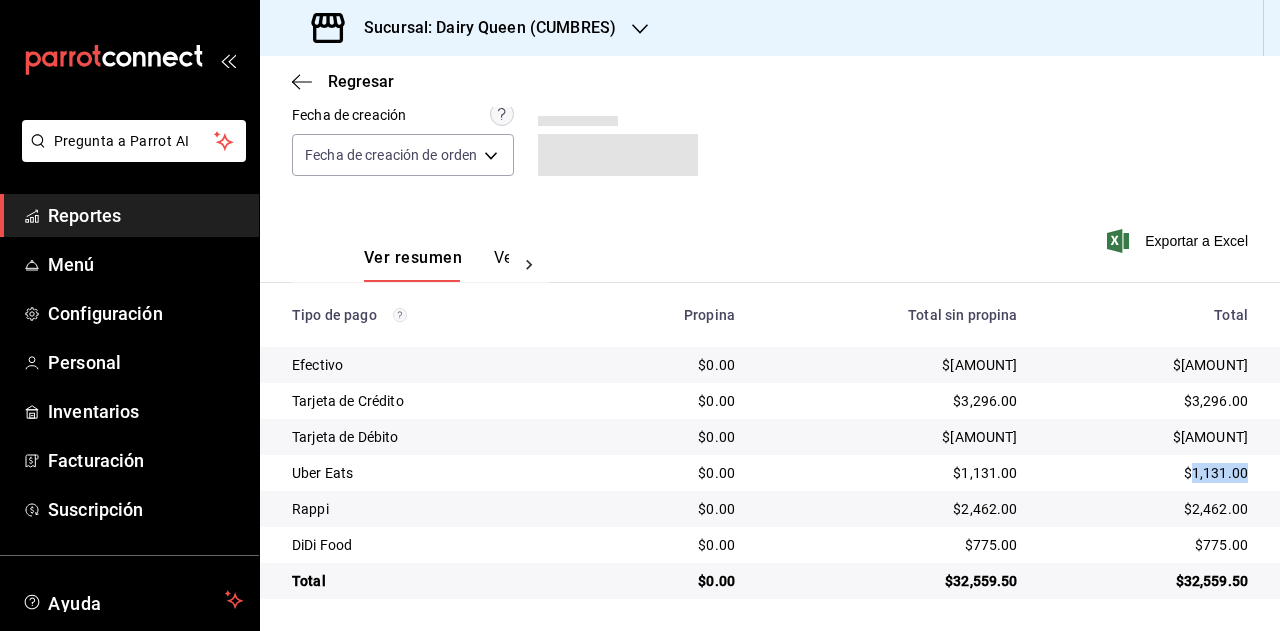 click on "$1,131.00" at bounding box center [1149, 473] 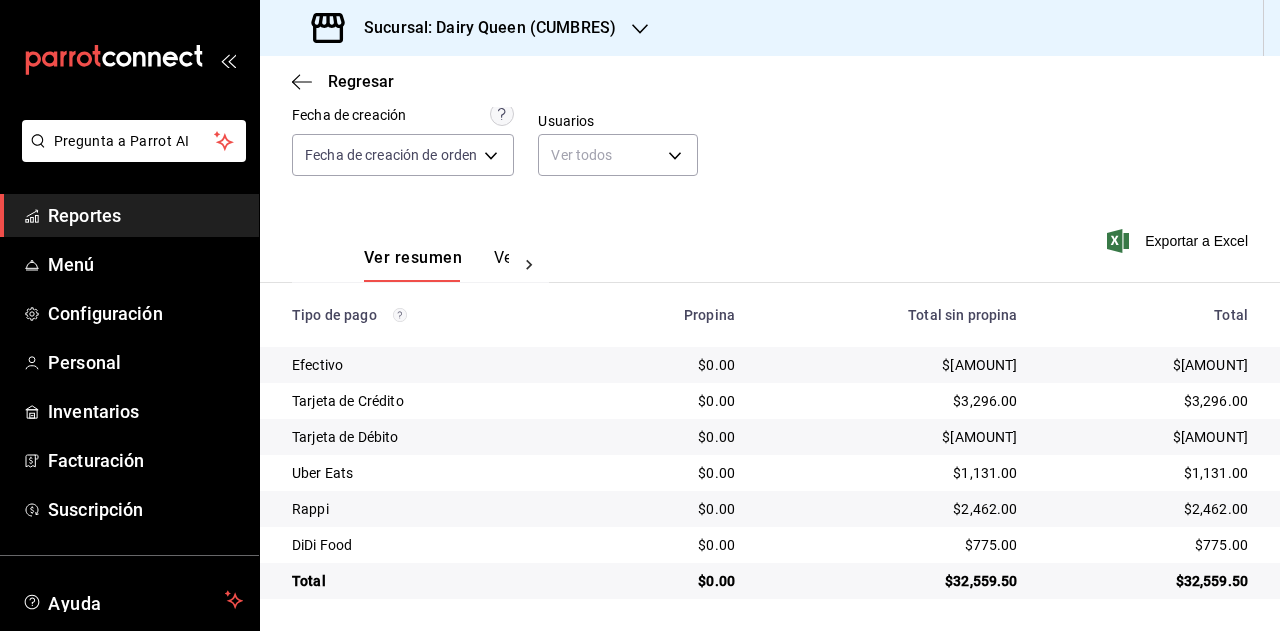 click on "$2,462.00" at bounding box center [1149, 509] 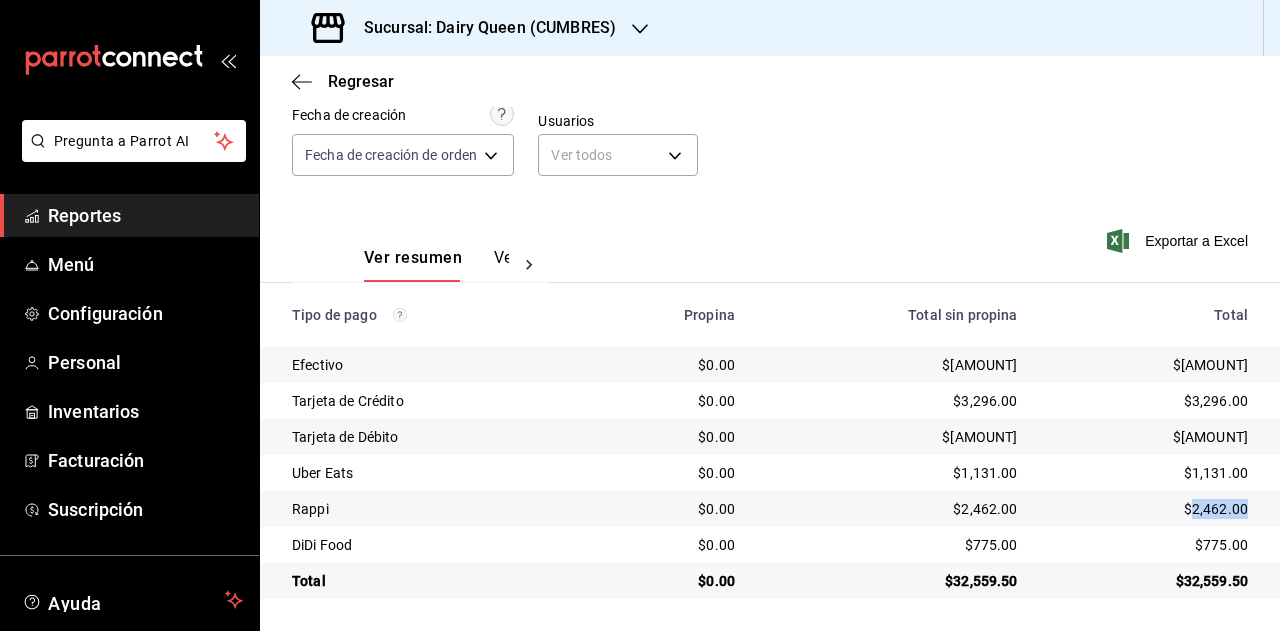 click on "$2,462.00" at bounding box center [1149, 509] 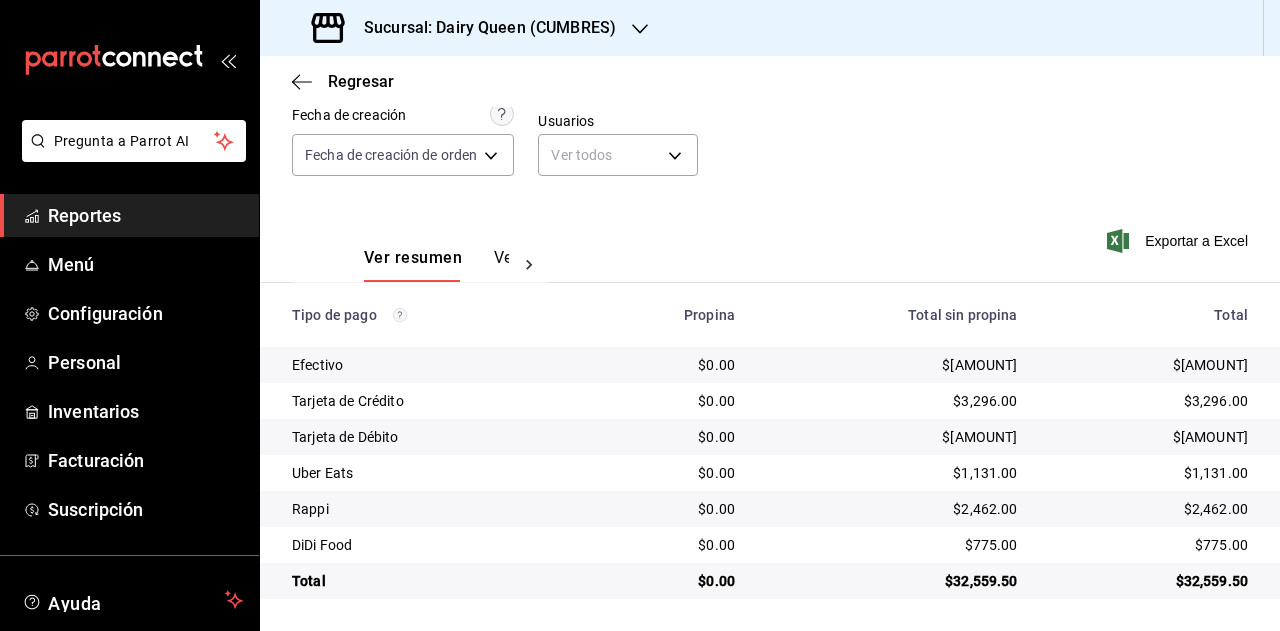 click on "$775.00" at bounding box center (1149, 545) 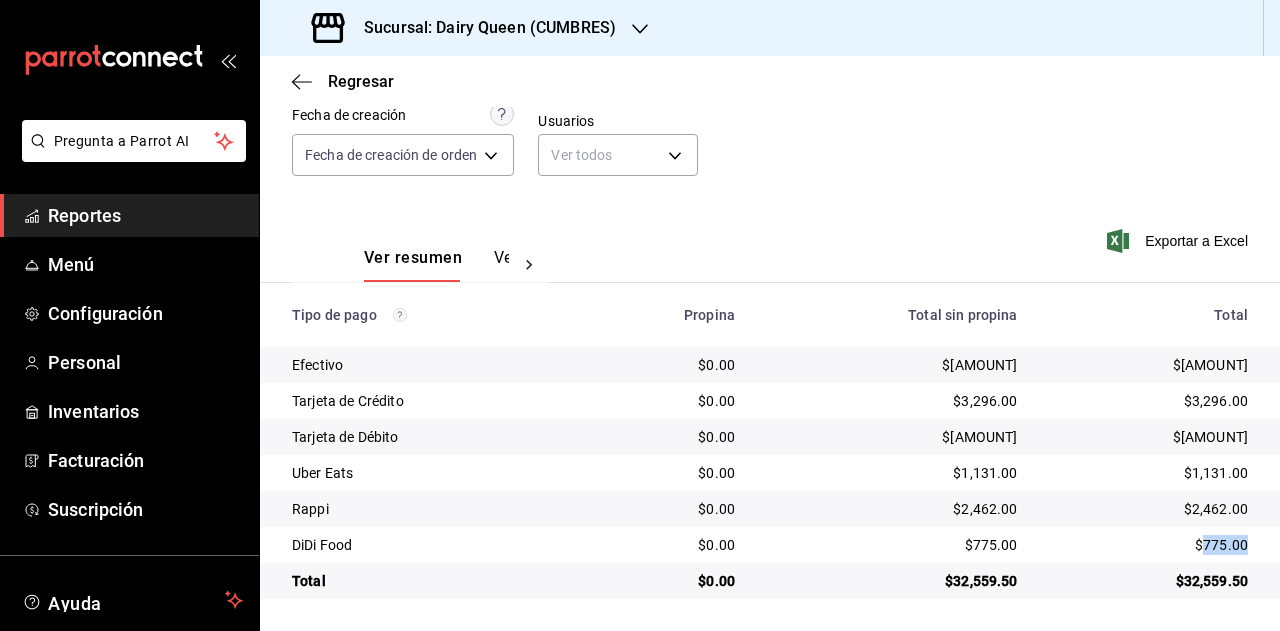 click on "$775.00" at bounding box center (1149, 545) 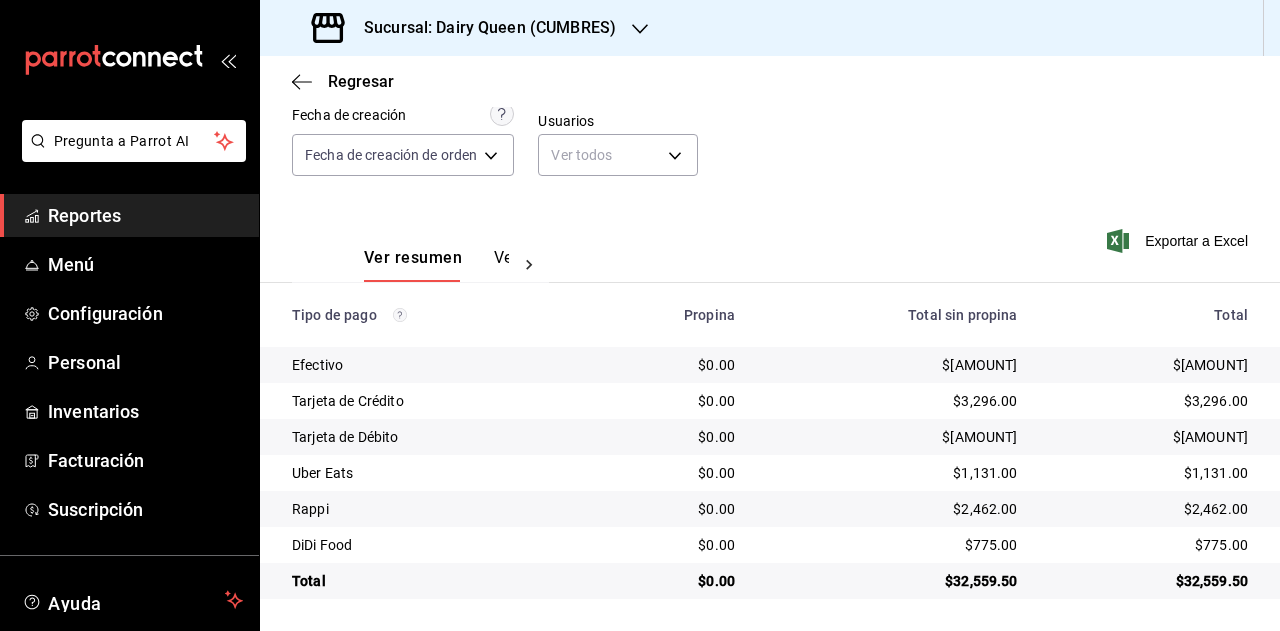 click on "Sucursal: Dairy Queen (CUMBRES)" at bounding box center (482, 28) 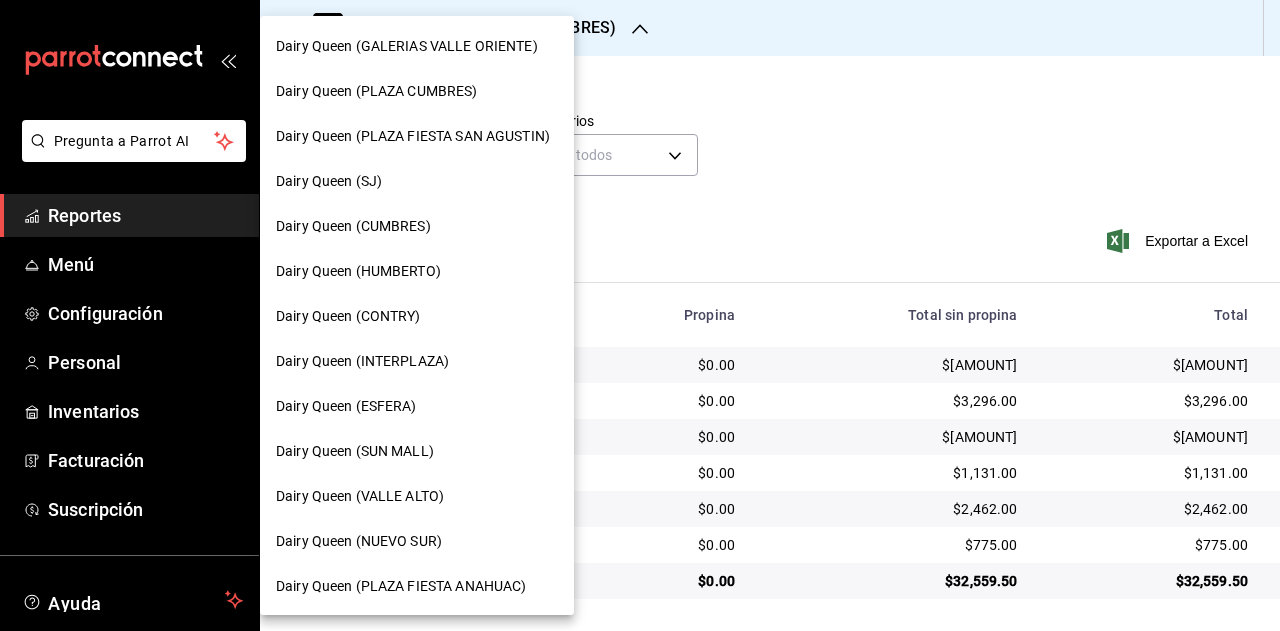click on "Dairy Queen (HUMBERTO)" at bounding box center (358, 271) 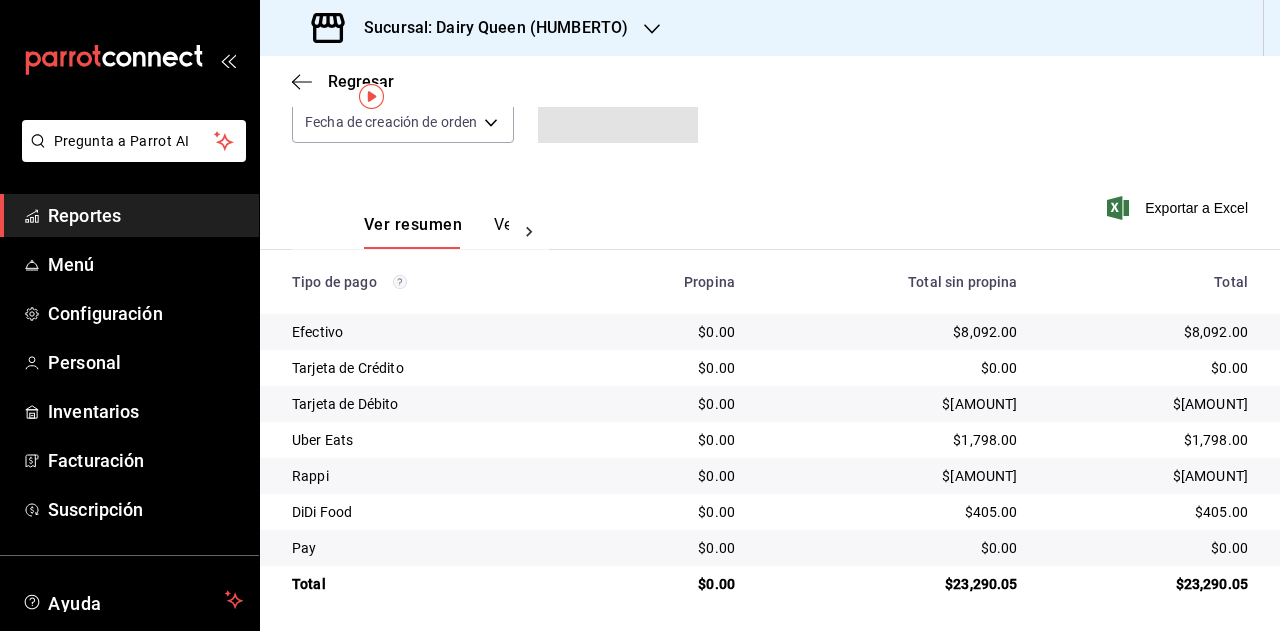 scroll, scrollTop: 215, scrollLeft: 0, axis: vertical 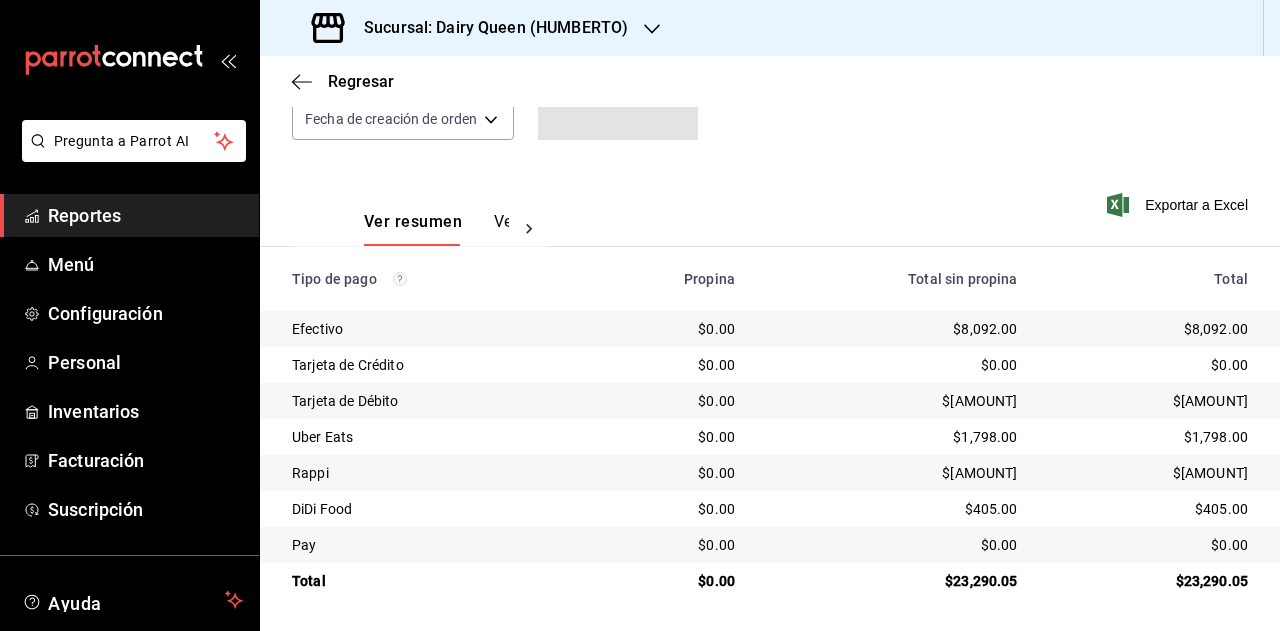 click on "$23,290.05" at bounding box center (1149, 581) 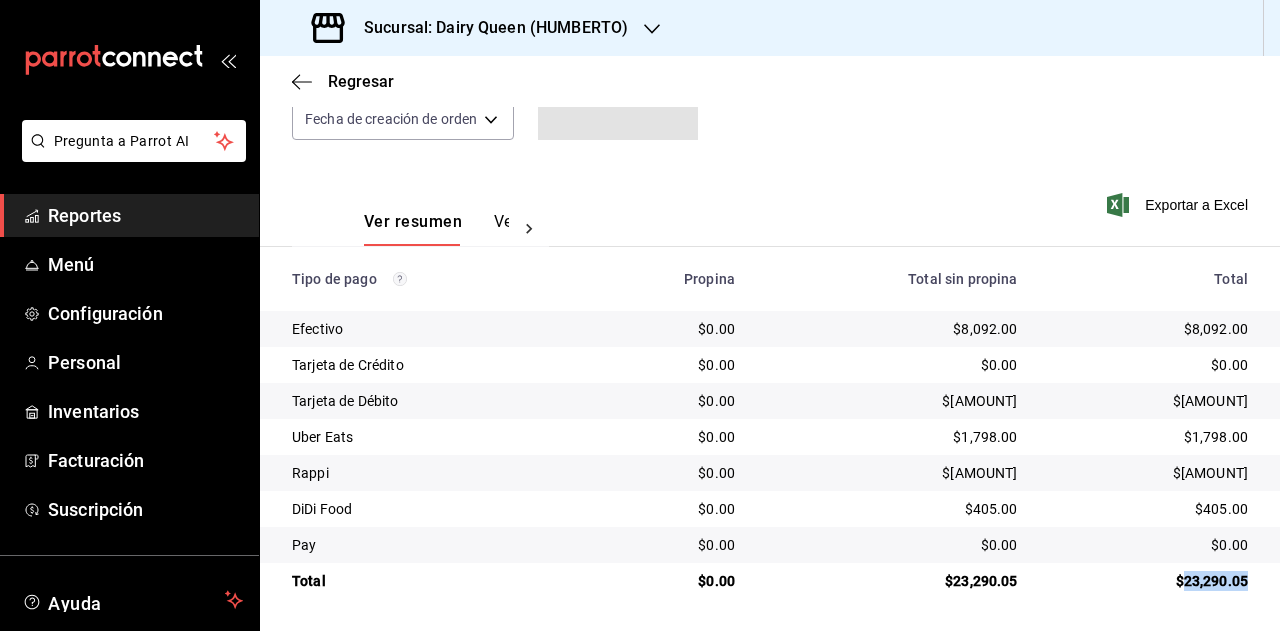 click on "$23,290.05" at bounding box center [1149, 581] 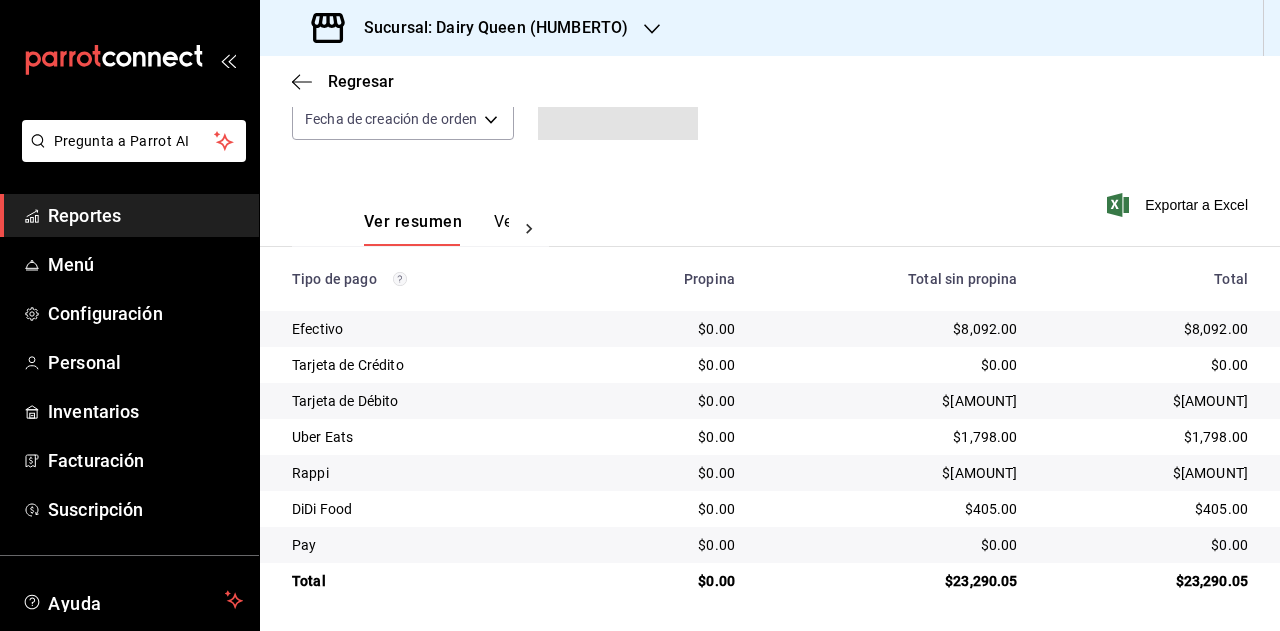 click on "$1,798.00" at bounding box center [1149, 437] 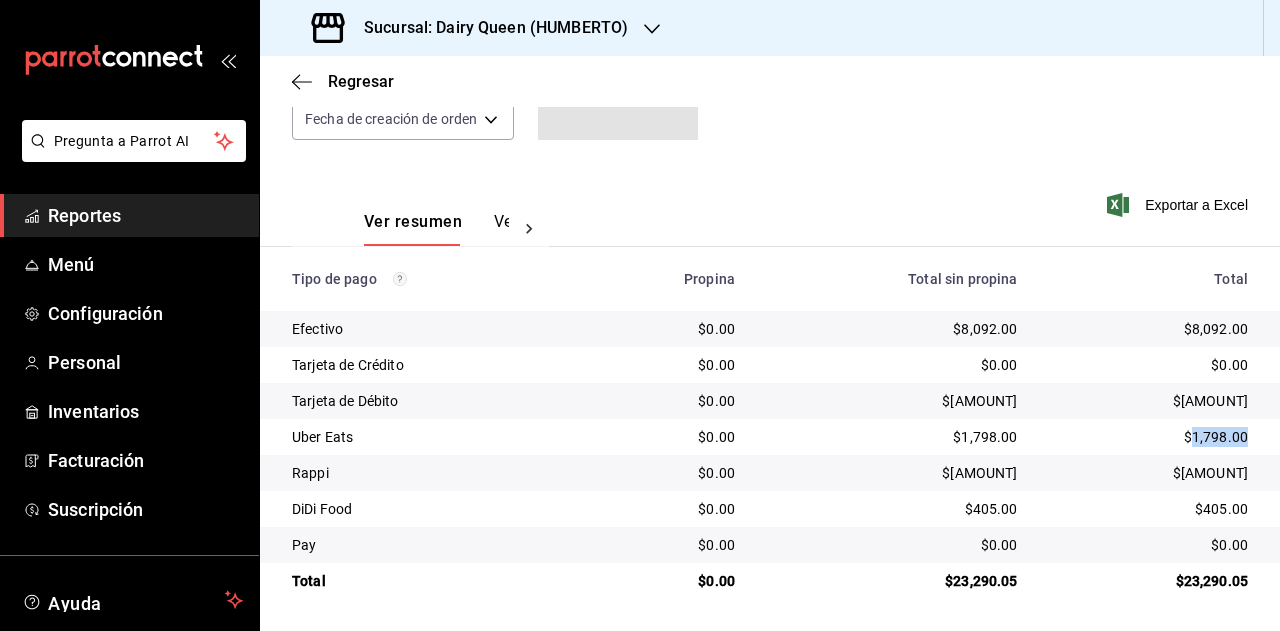 click on "$1,798.00" at bounding box center (1149, 437) 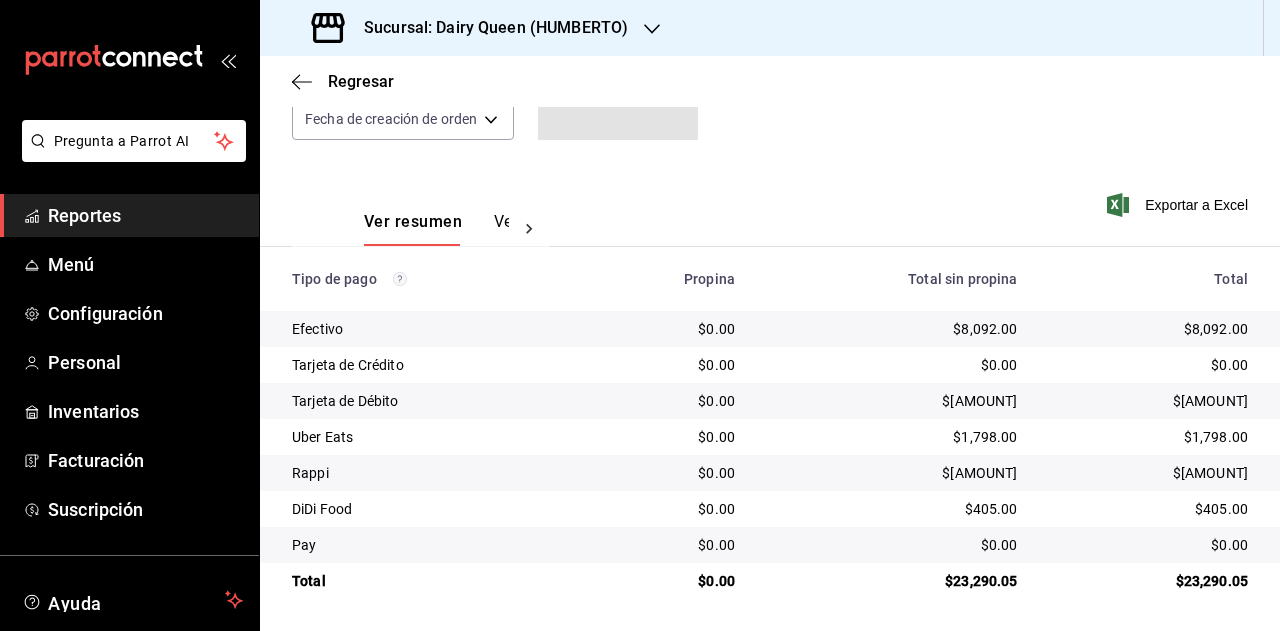 click on "$[AMOUNT]" at bounding box center [1149, 473] 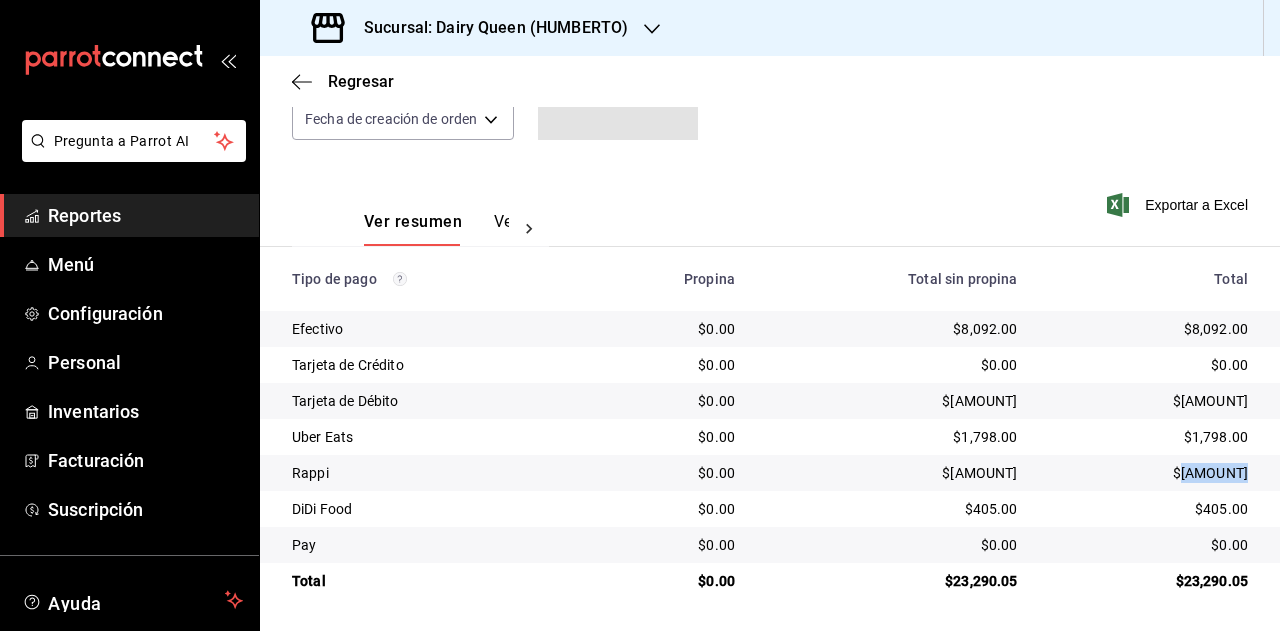 click on "$[AMOUNT]" at bounding box center [1149, 473] 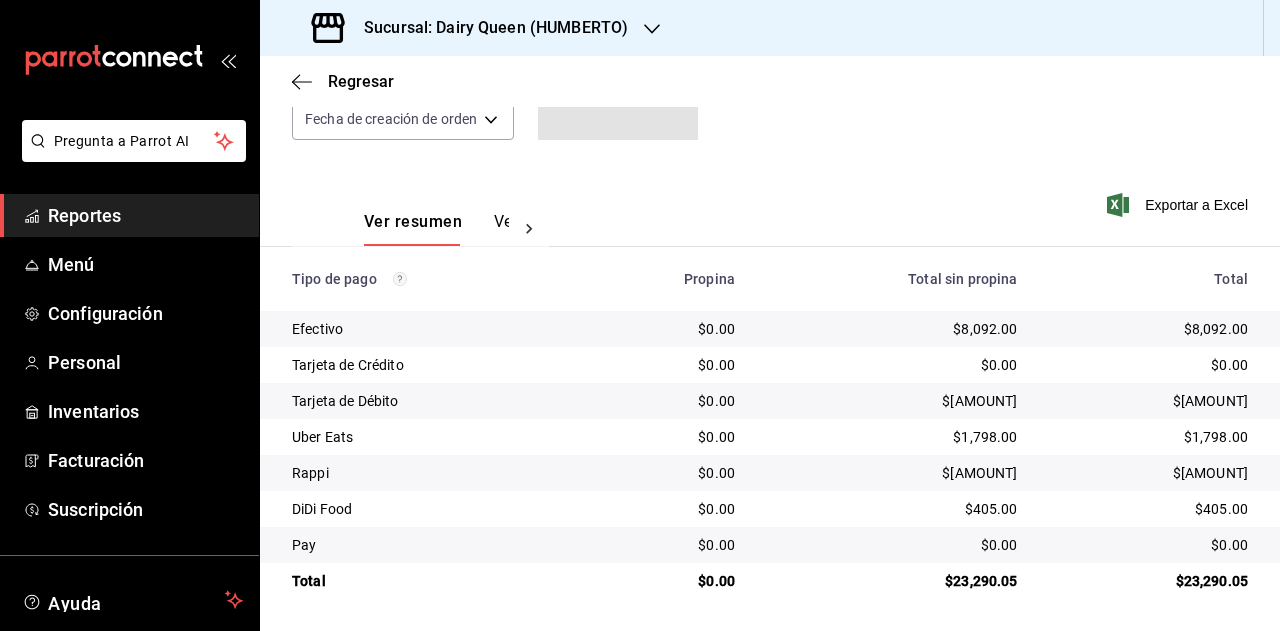 click on "$405.00" at bounding box center (1149, 509) 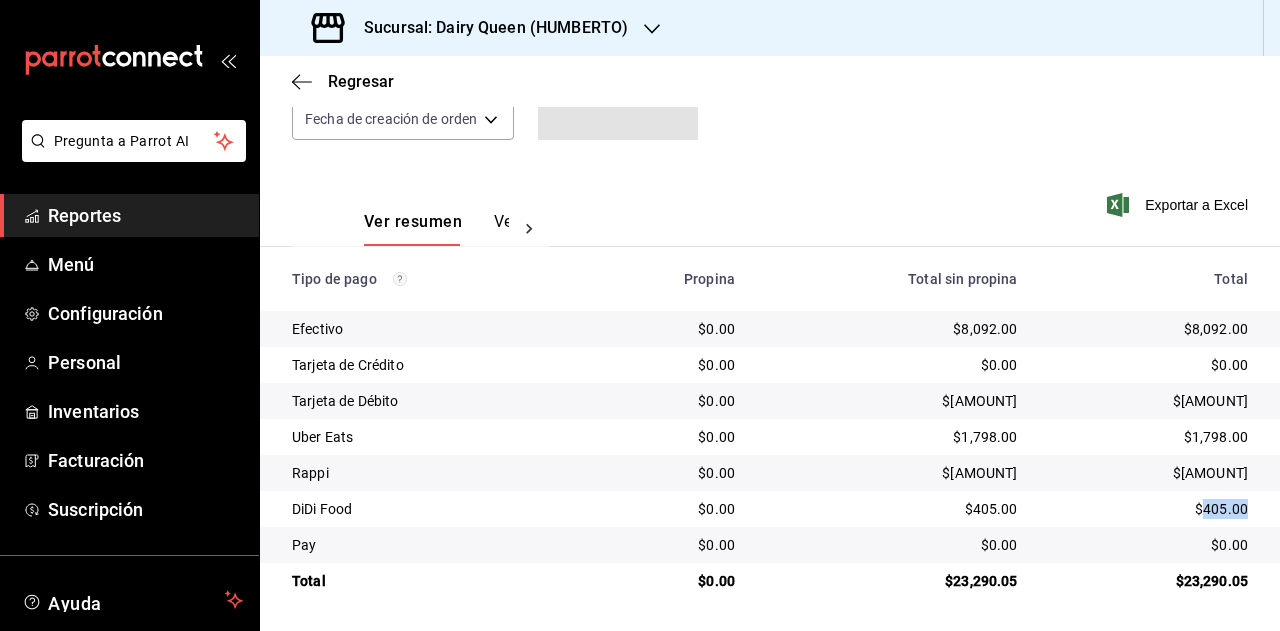 drag, startPoint x: 1206, startPoint y: 503, endPoint x: 1279, endPoint y: 470, distance: 80.11242 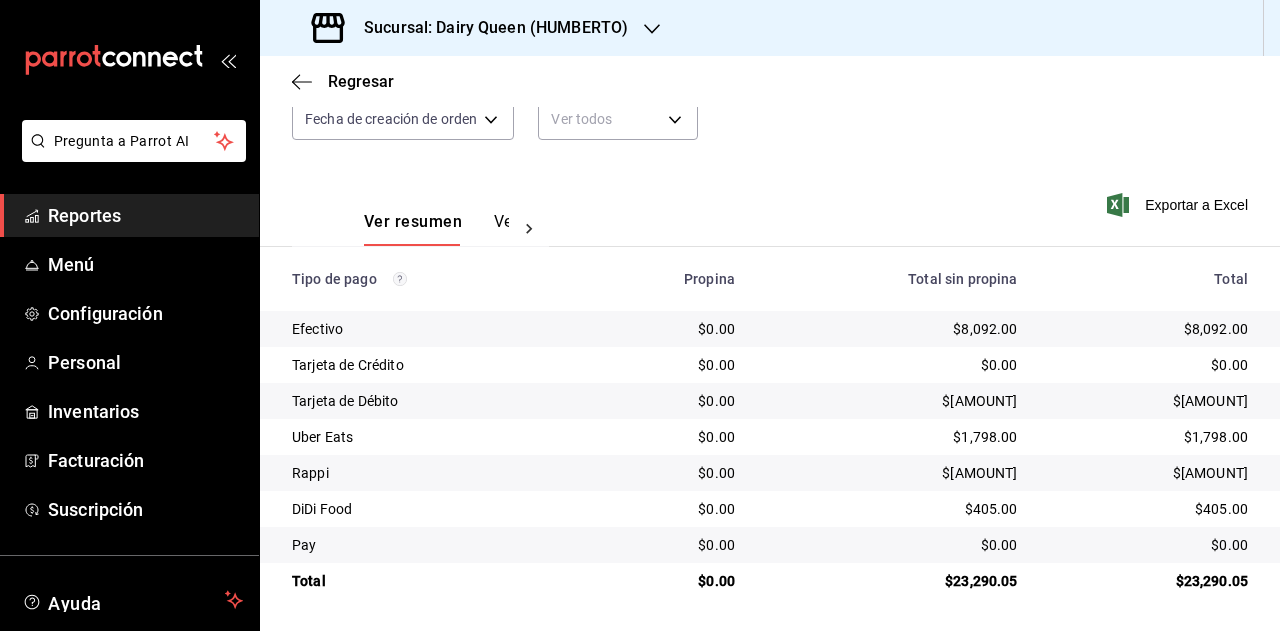 click on "Sucursal: Dairy Queen (HUMBERTO)" at bounding box center [488, 28] 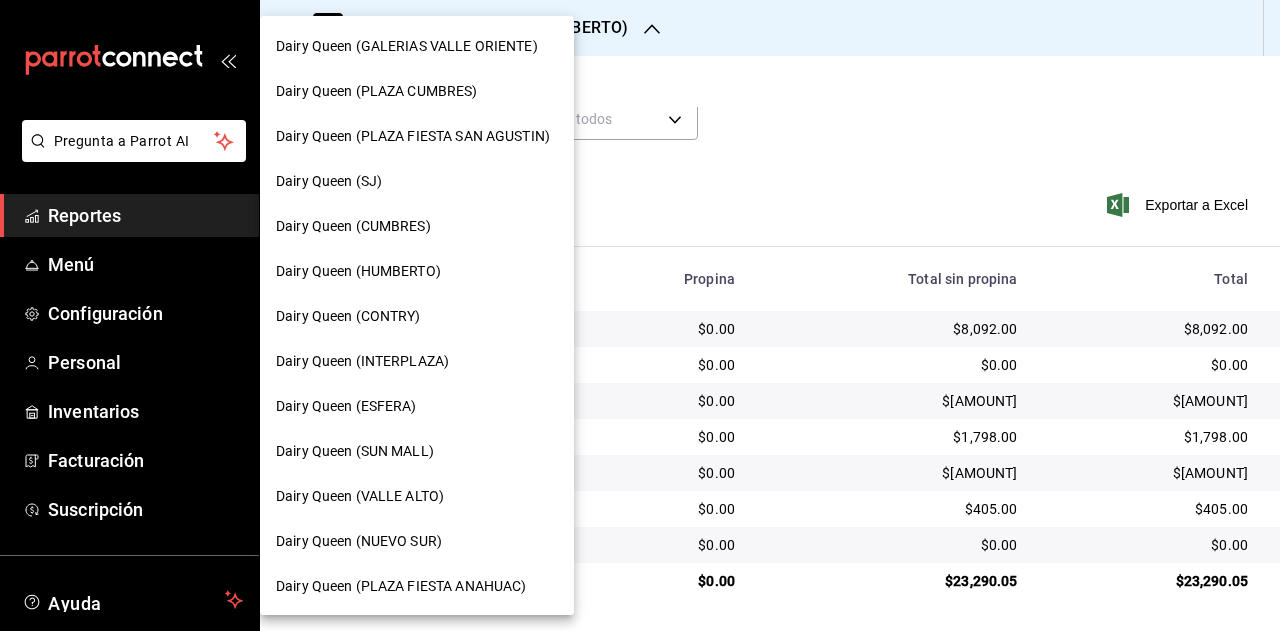 click on "Dairy Queen (CONTRY)" at bounding box center (417, 316) 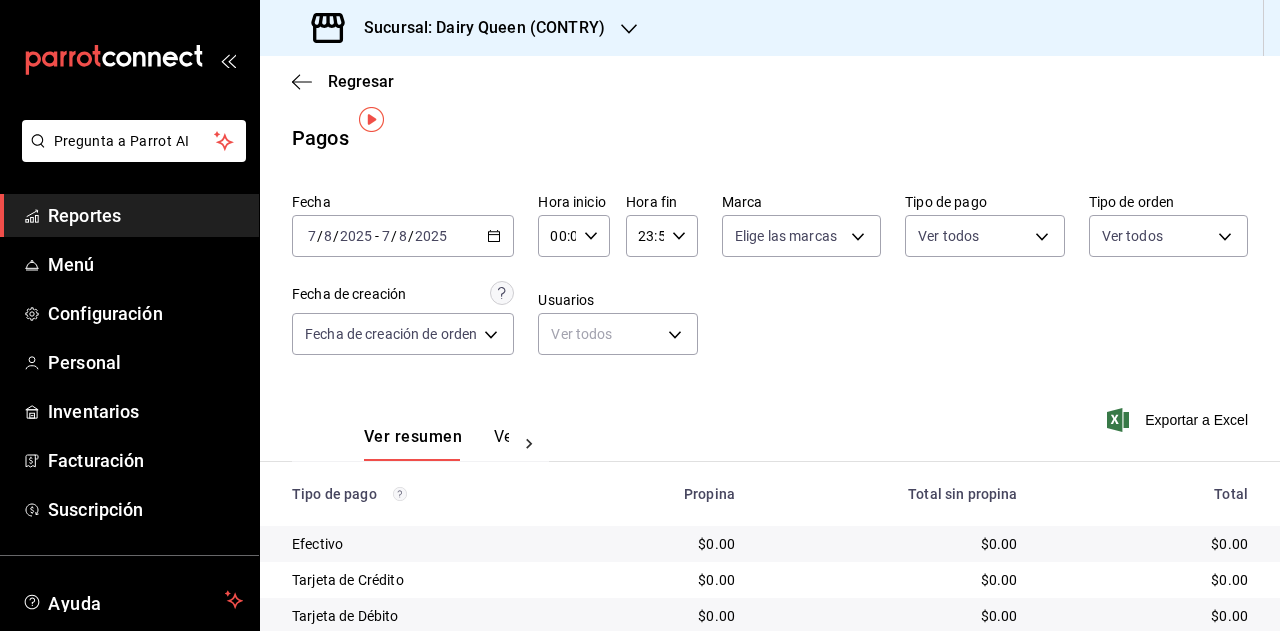 scroll, scrollTop: 215, scrollLeft: 0, axis: vertical 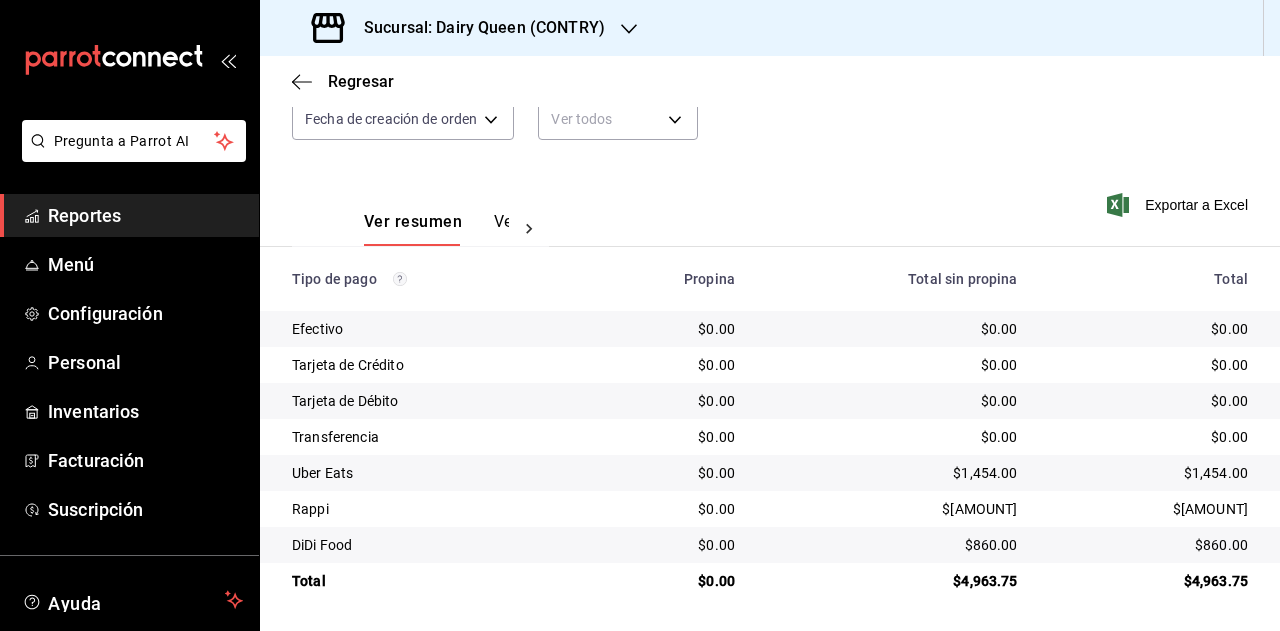 click on "$1,454.00" at bounding box center [1149, 473] 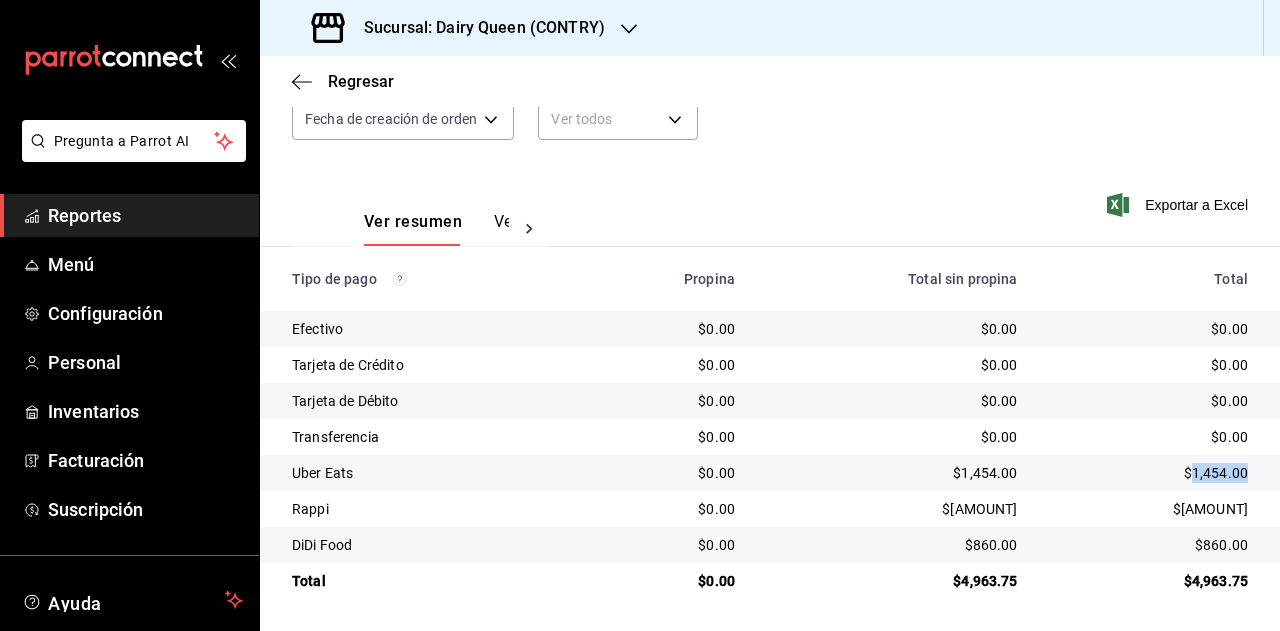 drag, startPoint x: 1190, startPoint y: 472, endPoint x: 1185, endPoint y: 454, distance: 18.681541 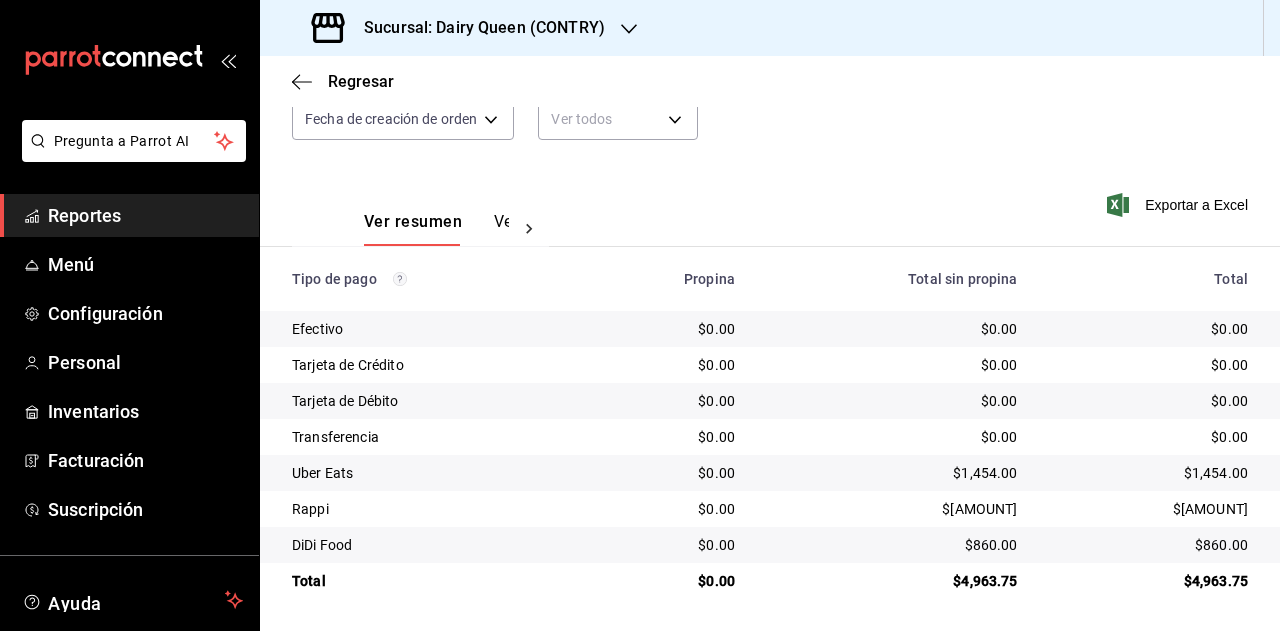 click on "$[AMOUNT]" at bounding box center (1149, 509) 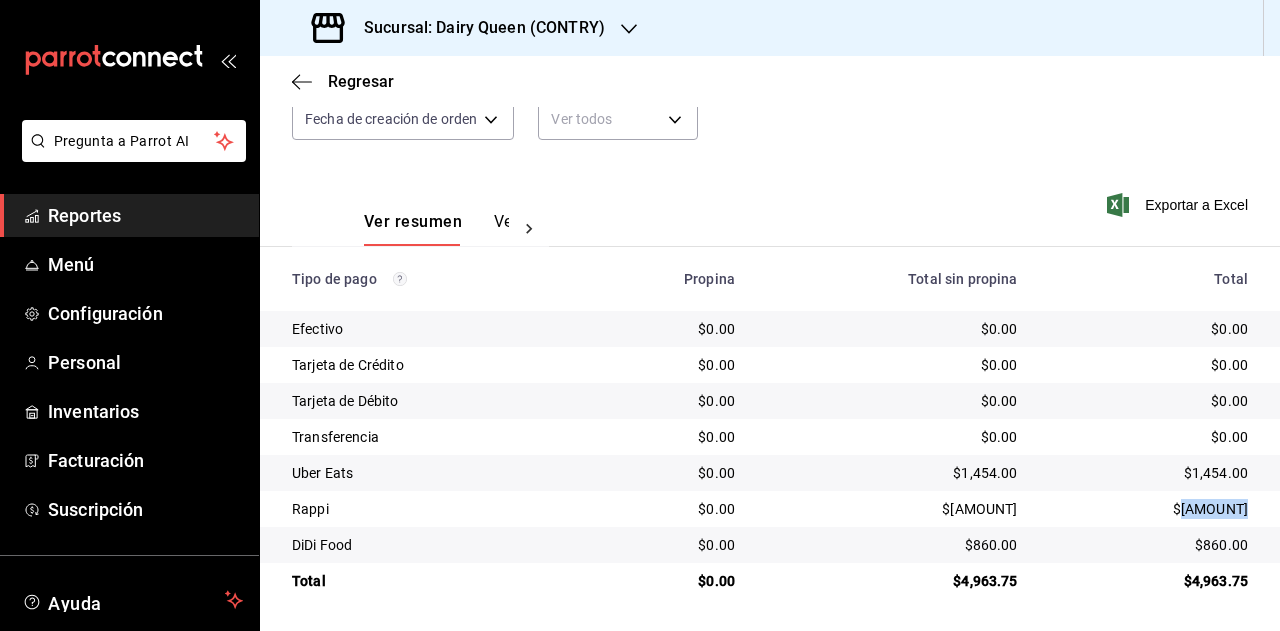click on "$[AMOUNT]" at bounding box center [1149, 509] 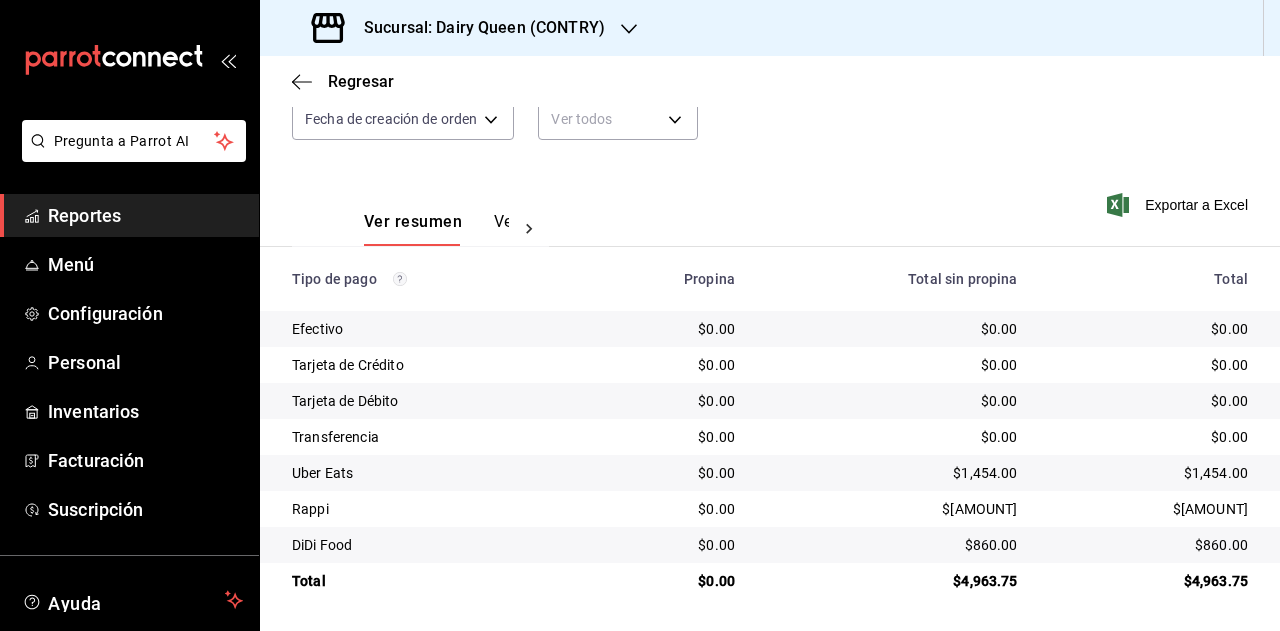click on "$860.00" at bounding box center [1149, 545] 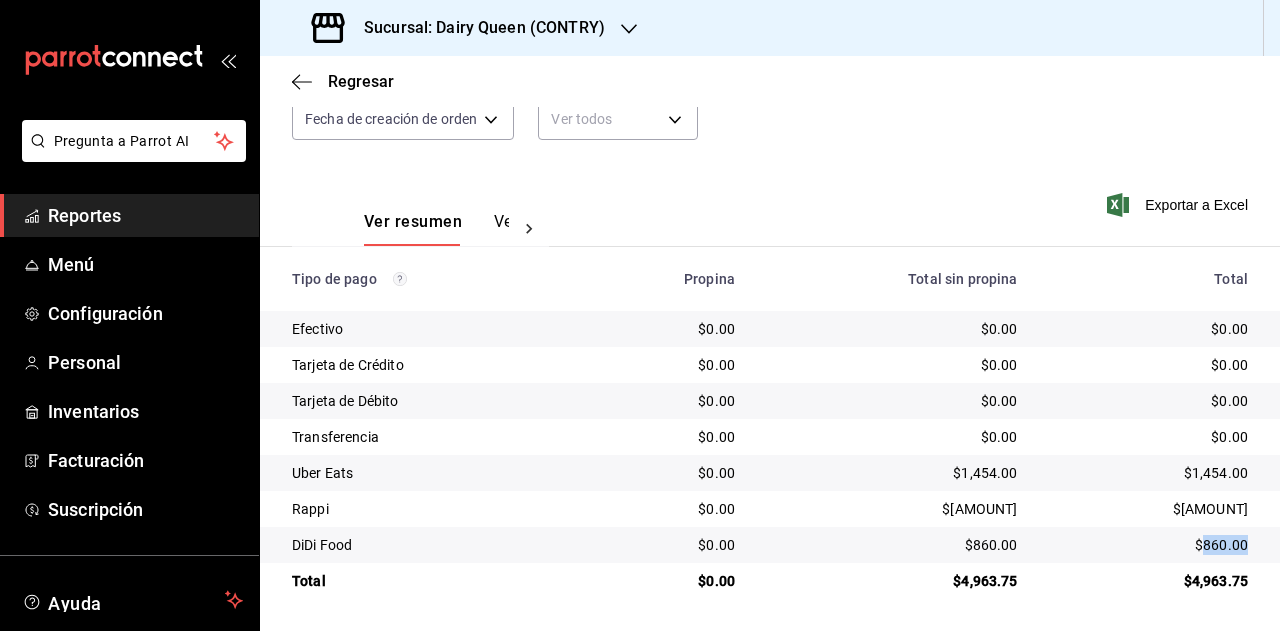 click on "$860.00" at bounding box center (1149, 545) 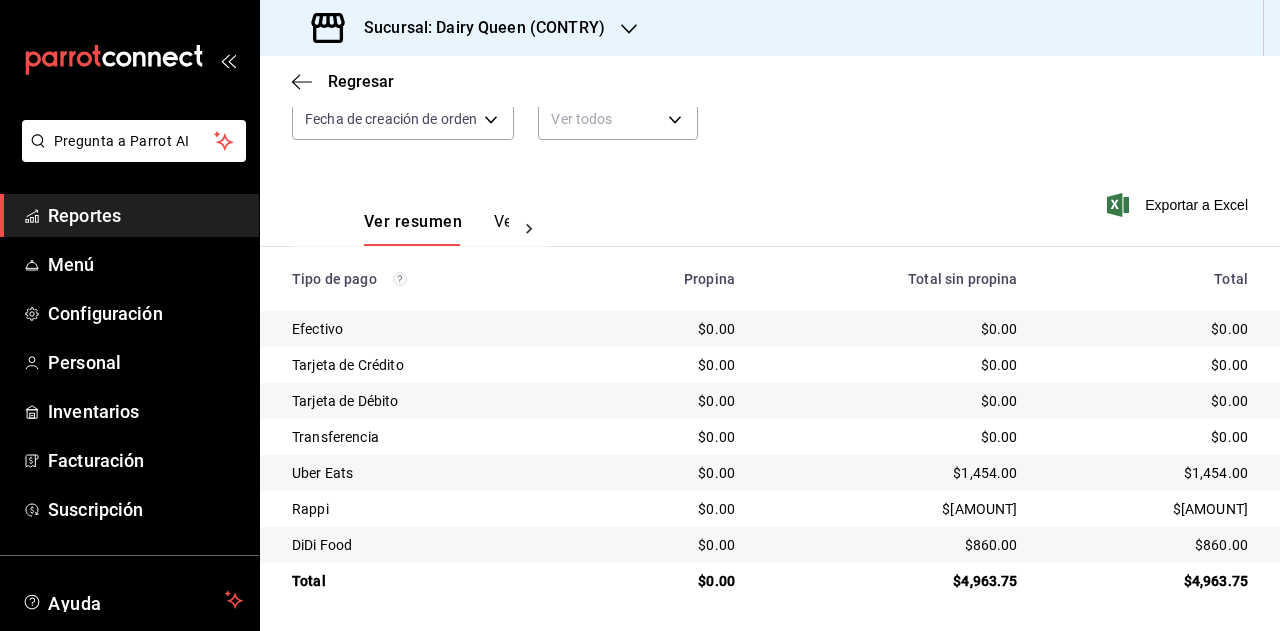 click on "Sucursal: Dairy Queen (CONTRY)" at bounding box center [460, 28] 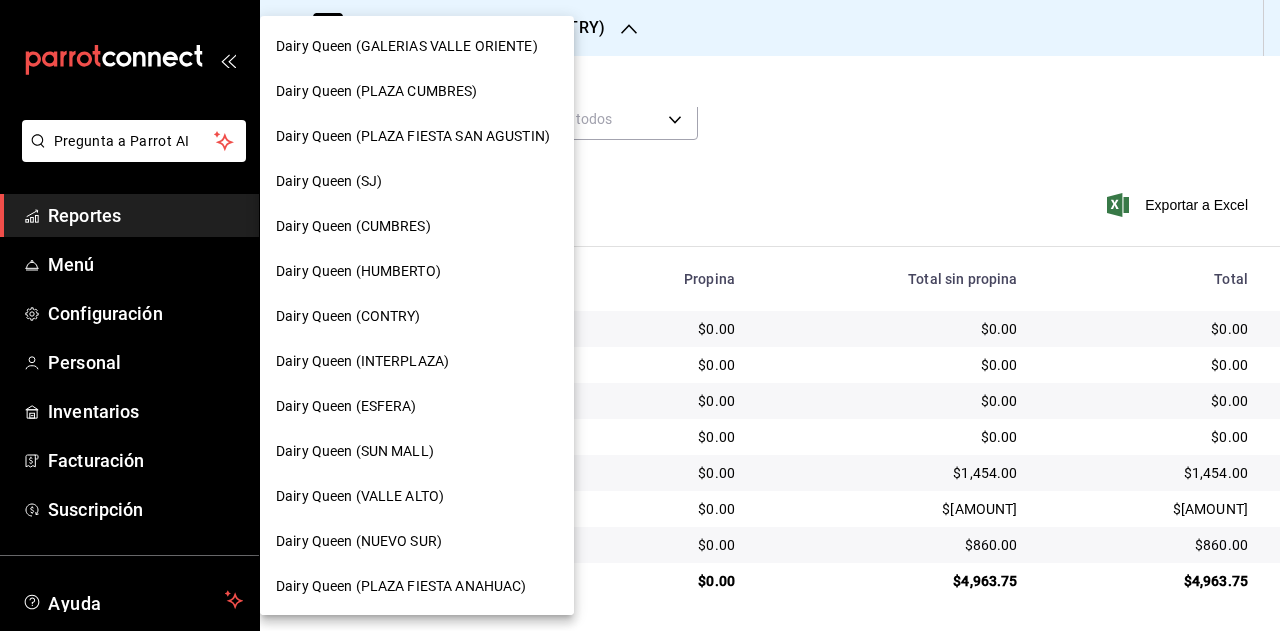 click on "Dairy Queen (INTERPLAZA)" at bounding box center (362, 361) 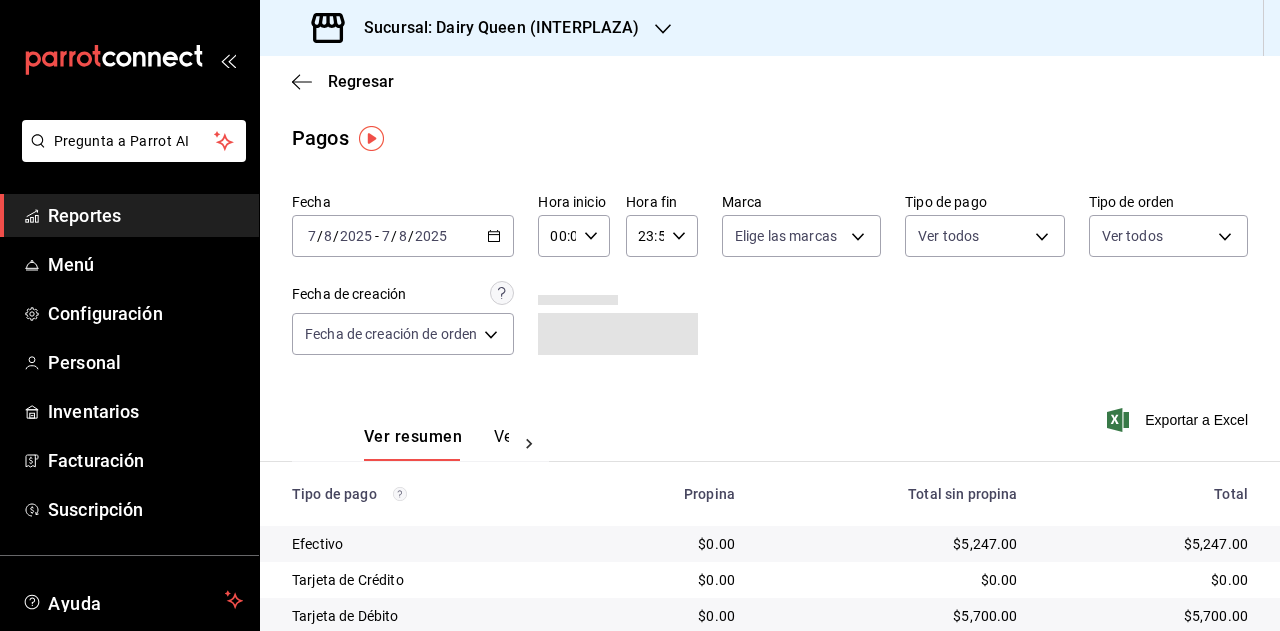 click on "Fecha [DATE] [DATE] - [DATE] [DATE] Hora inicio 00:00 Hora inicio Hora fin 23:59 Hora fin Marca Elige las marcas Tipo de pago Ver todos Tipo de orden Ver todos Fecha de creación   Fecha de creación de orden ORDER" at bounding box center (770, 282) 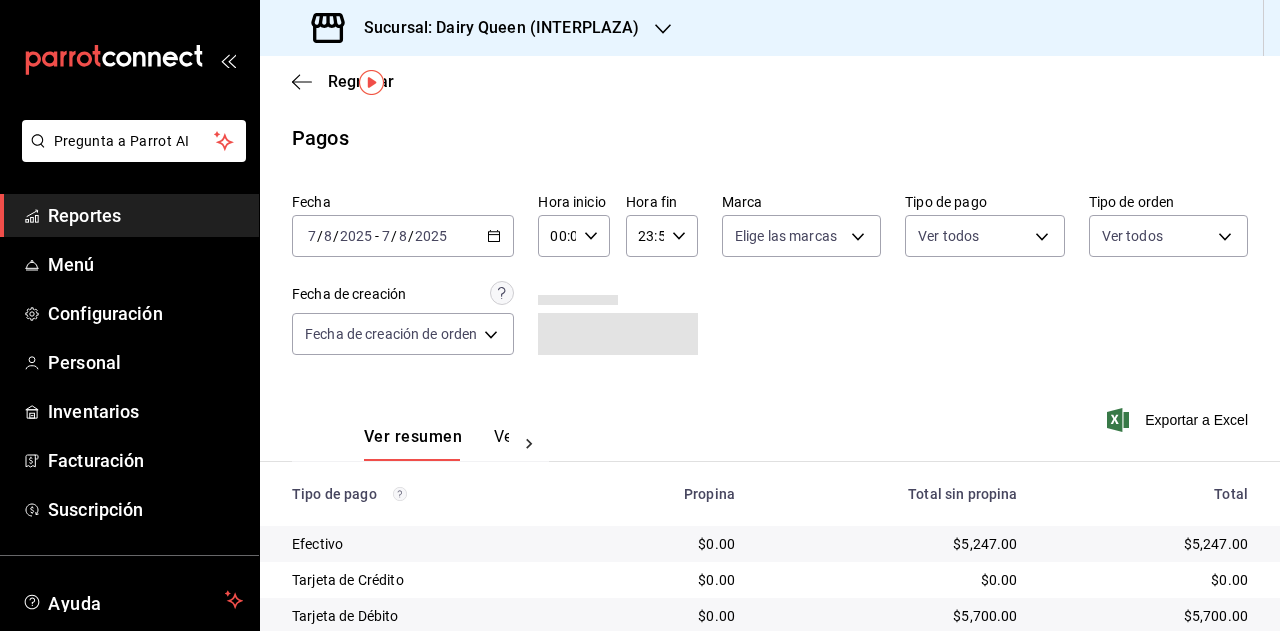 scroll, scrollTop: 179, scrollLeft: 0, axis: vertical 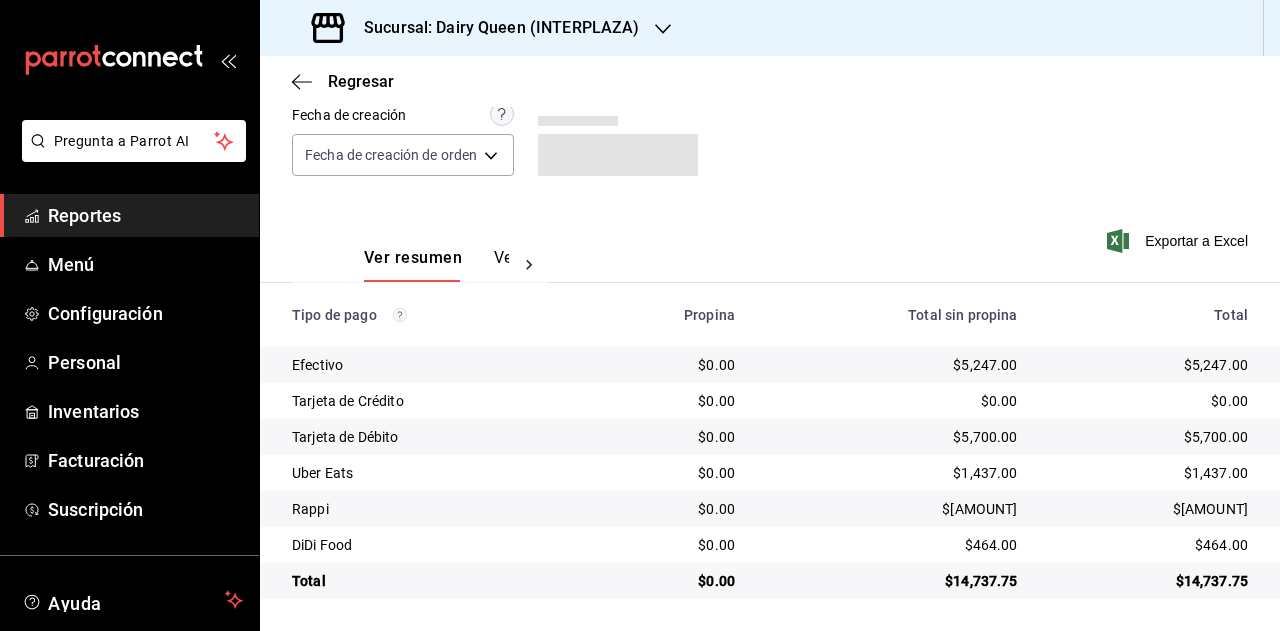 click on "$14,737.75" at bounding box center (1149, 581) 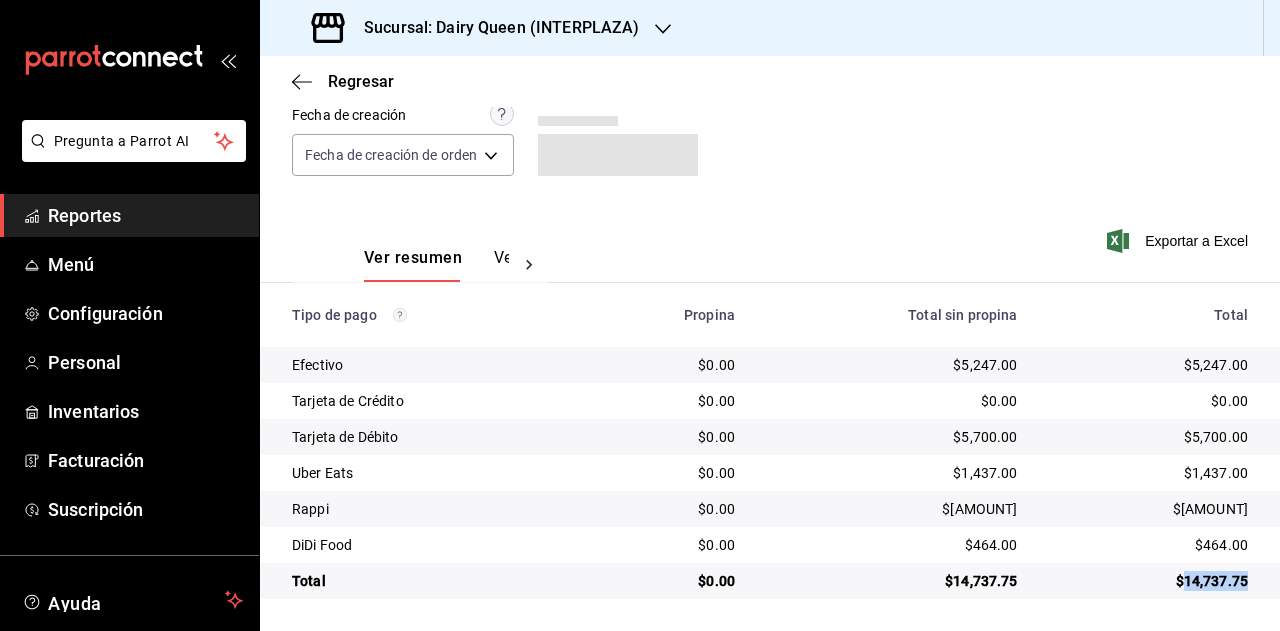 click on "$14,737.75" at bounding box center [1149, 581] 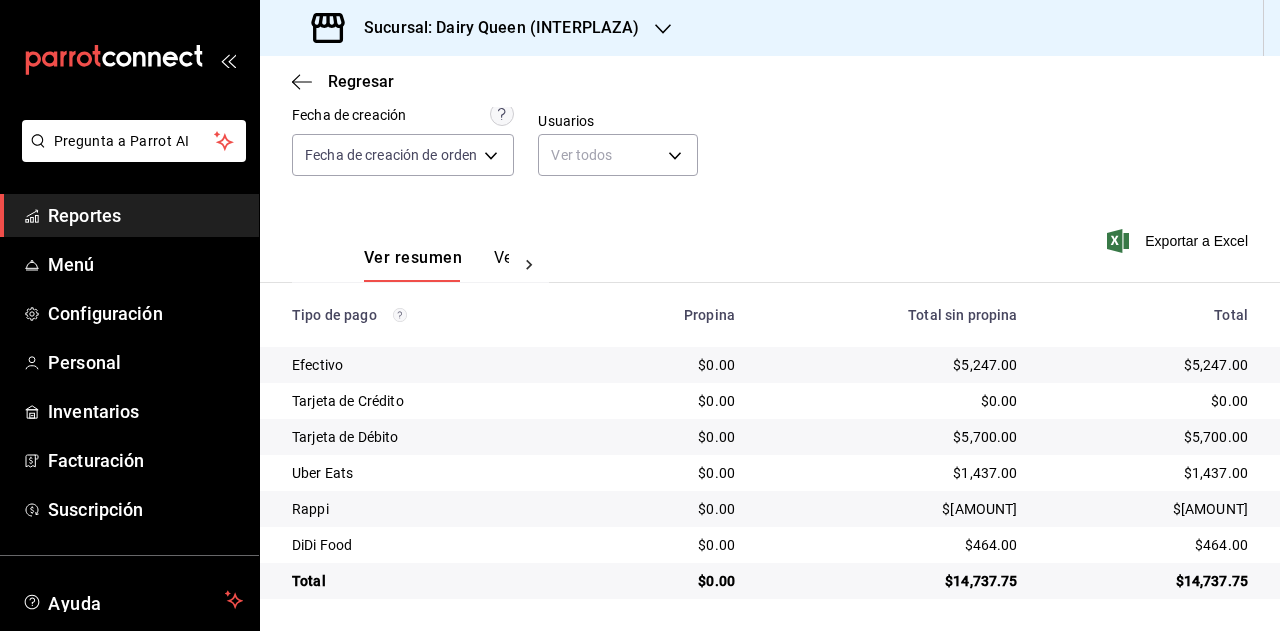 click on "$1,437.00" at bounding box center (1149, 473) 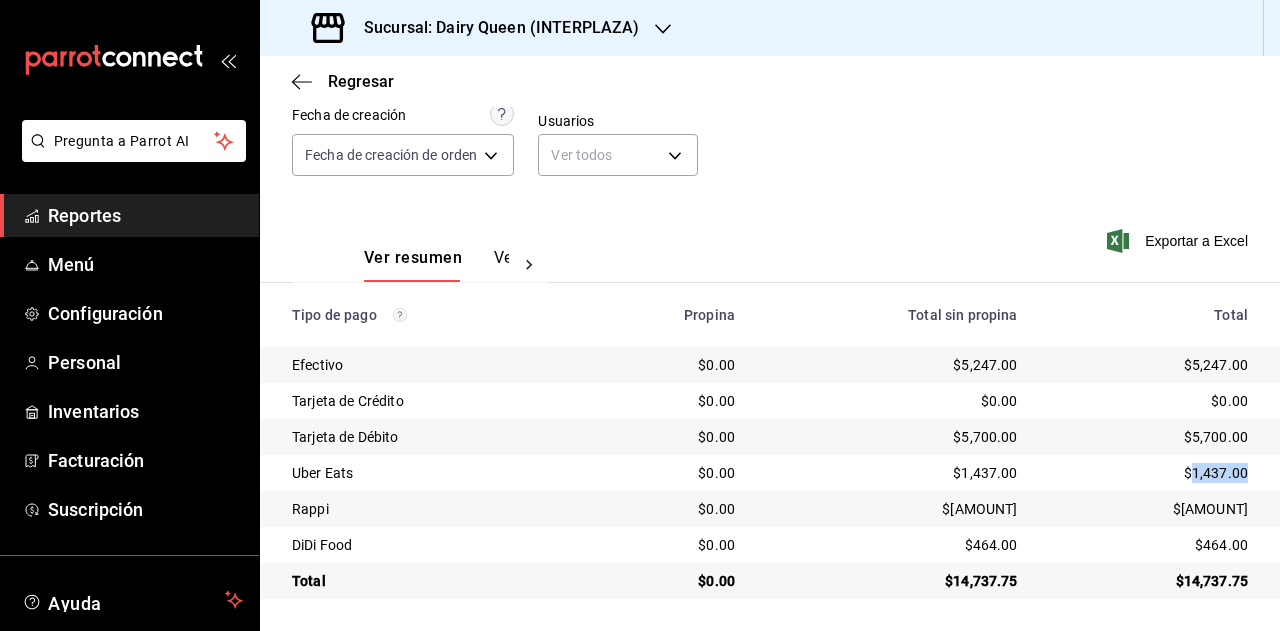 click on "$1,437.00" at bounding box center (1149, 473) 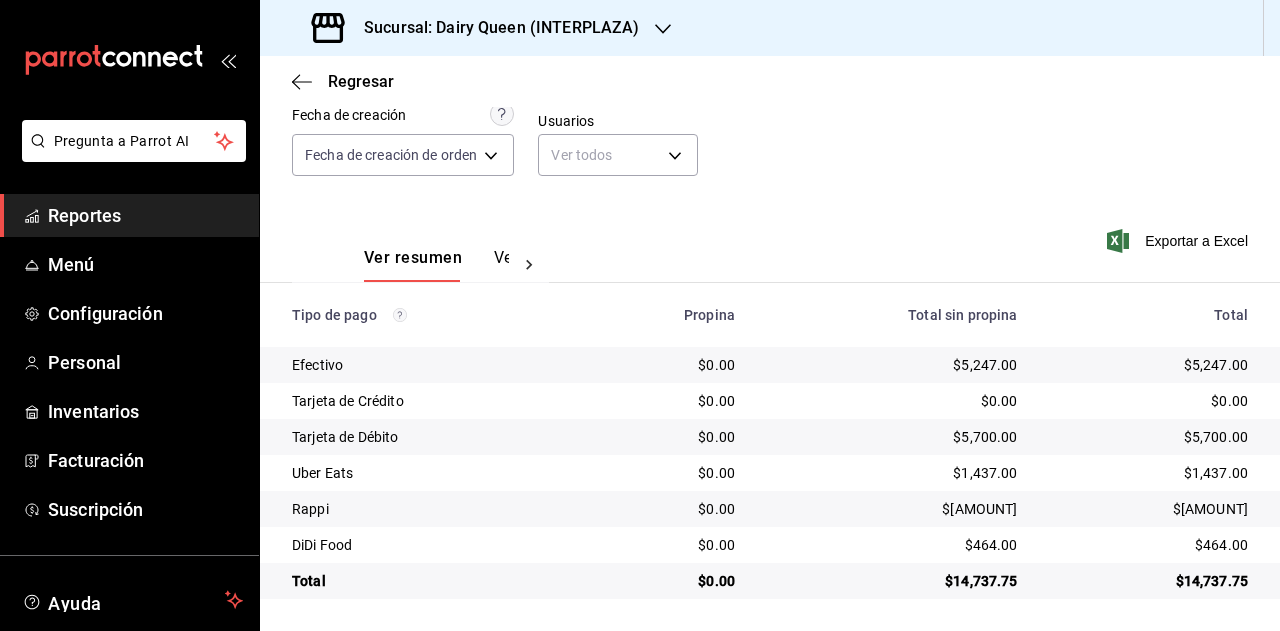 click on "$[AMOUNT]" at bounding box center (1149, 509) 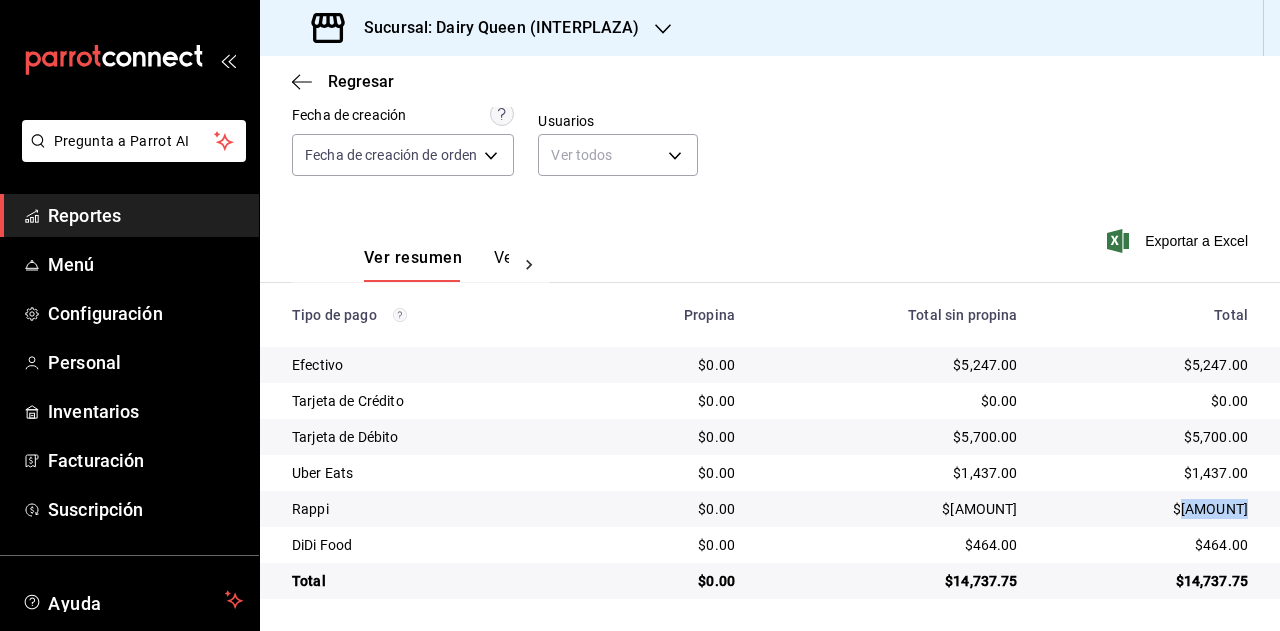 click on "$[AMOUNT]" at bounding box center [1149, 509] 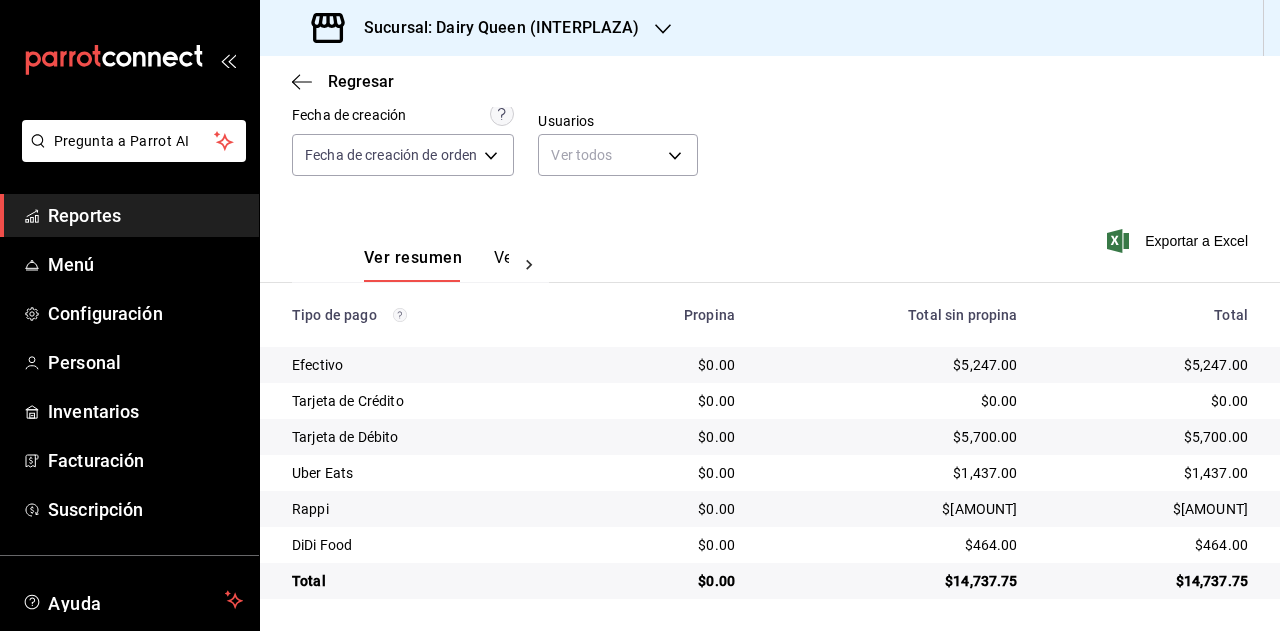 click on "$464.00" at bounding box center [1149, 545] 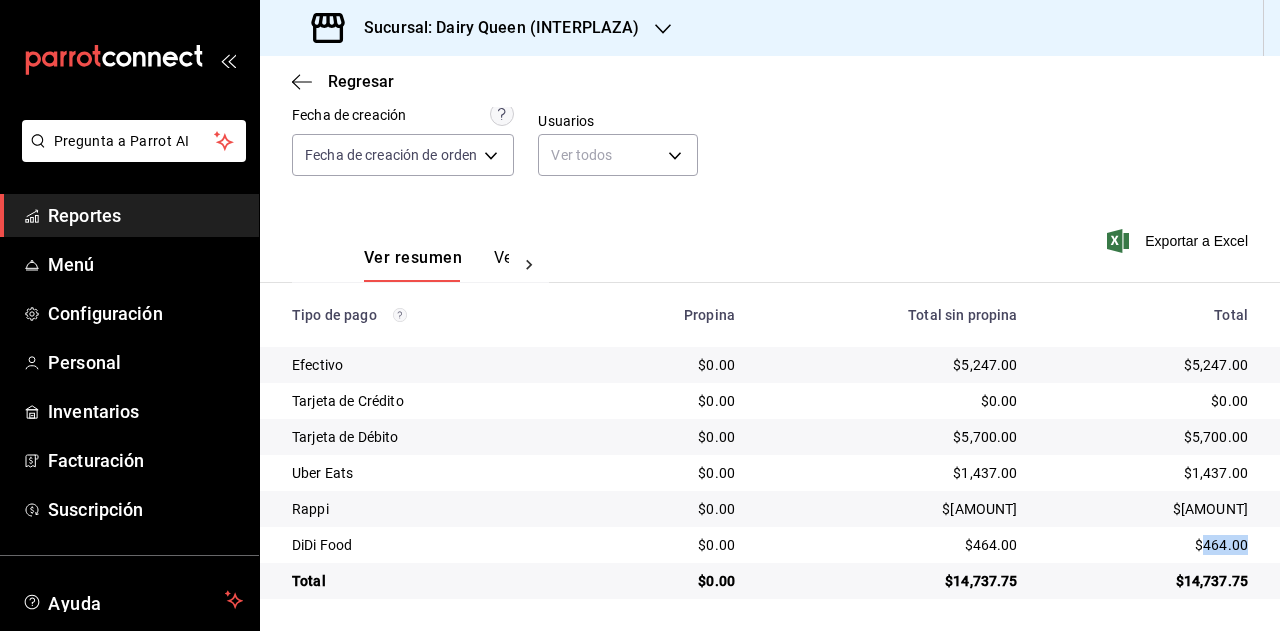 click on "$464.00" at bounding box center [1149, 545] 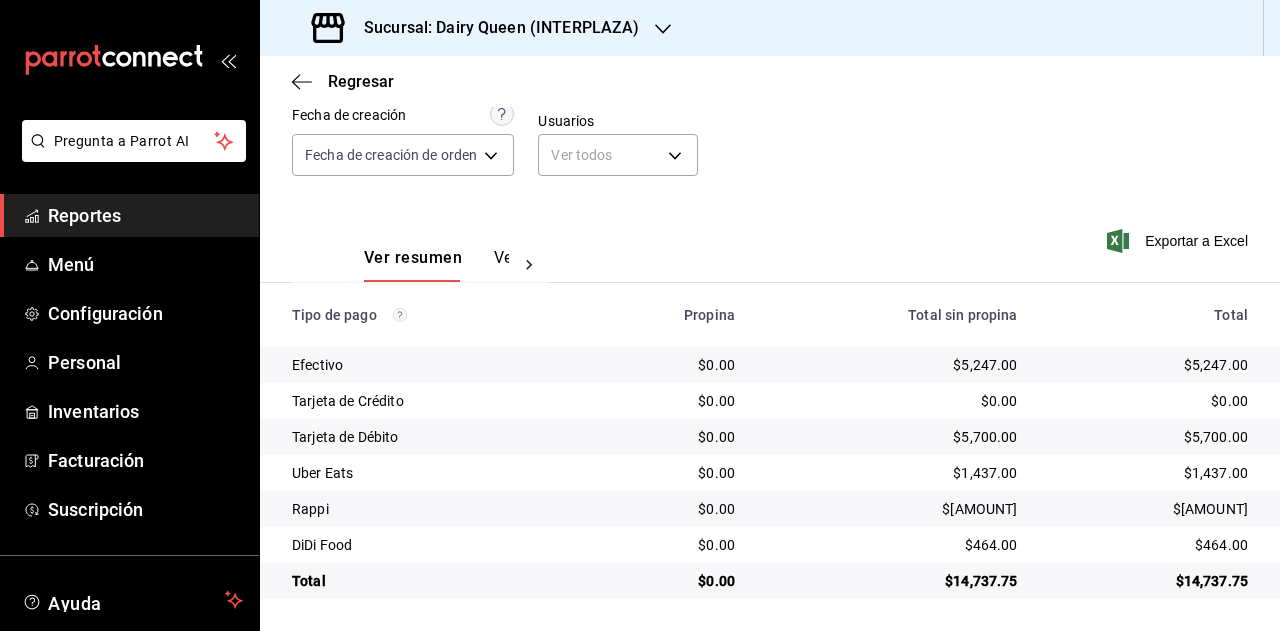click on "Sucursal: Dairy Queen (INTERPLAZA)" at bounding box center (493, 28) 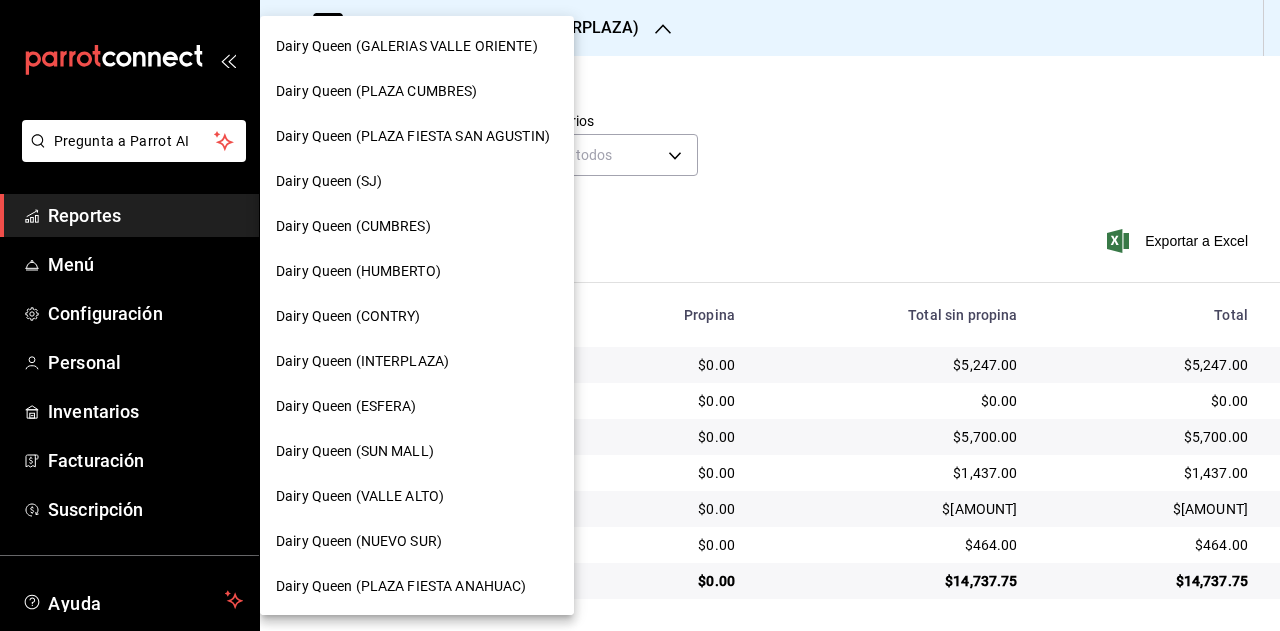 click on "Dairy Queen (ESFERA)" at bounding box center [417, 406] 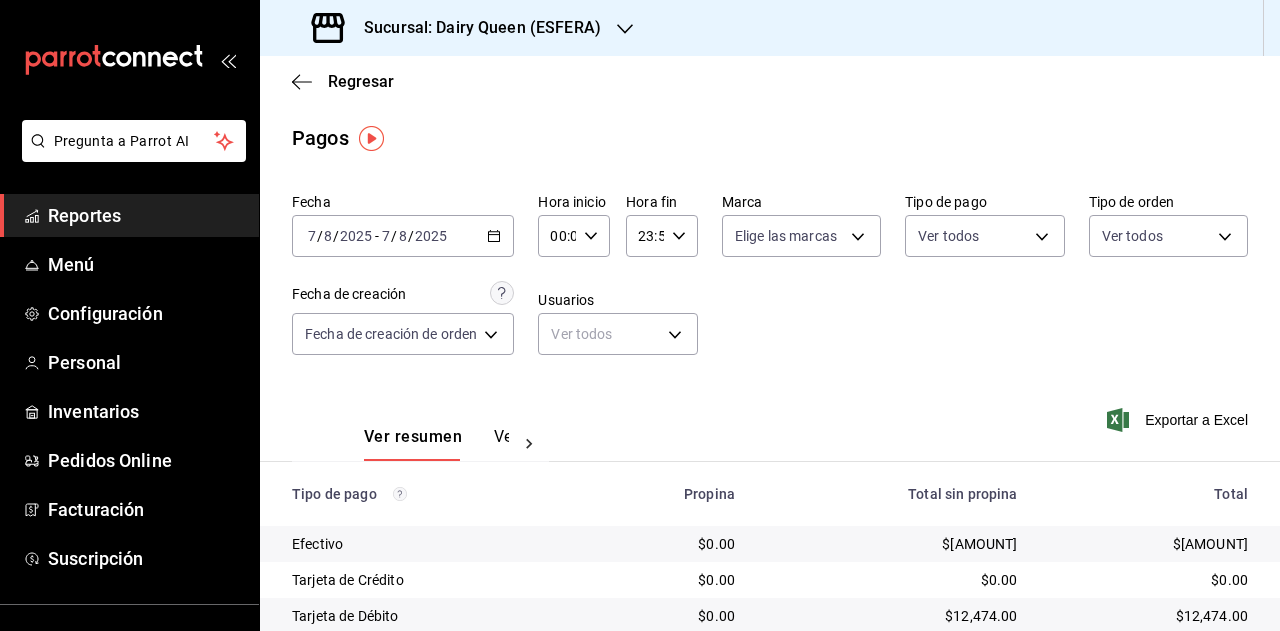 click on "Sucursal: Dairy Queen (ESFERA)" at bounding box center [474, 28] 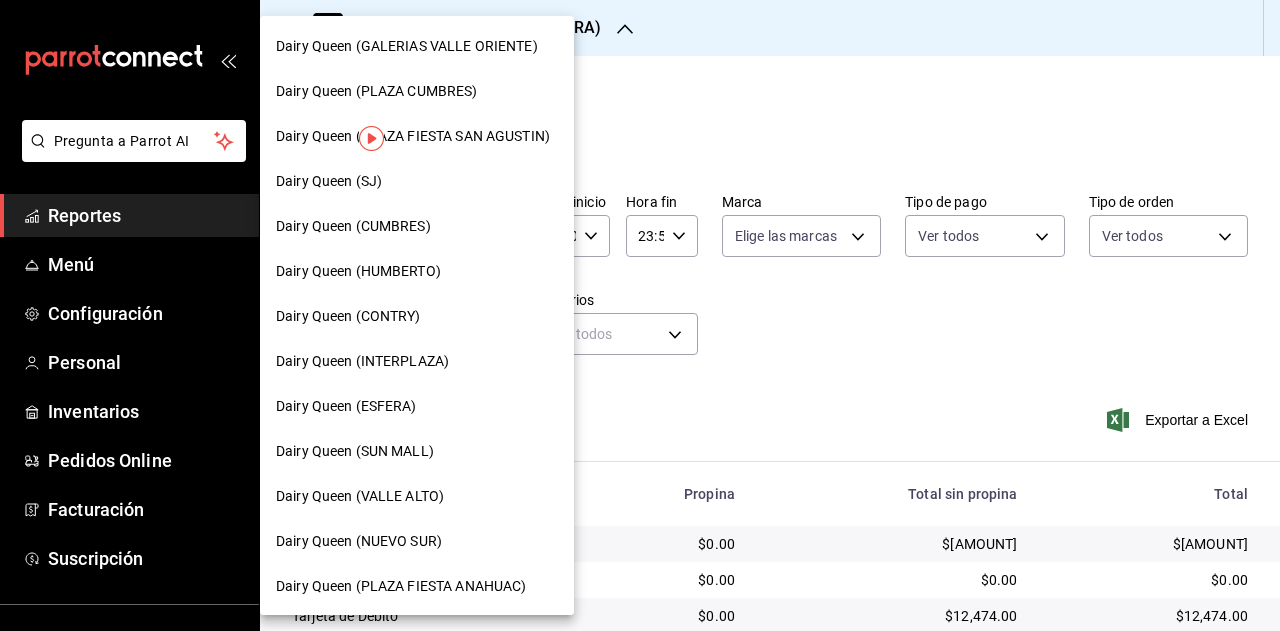 click at bounding box center (640, 315) 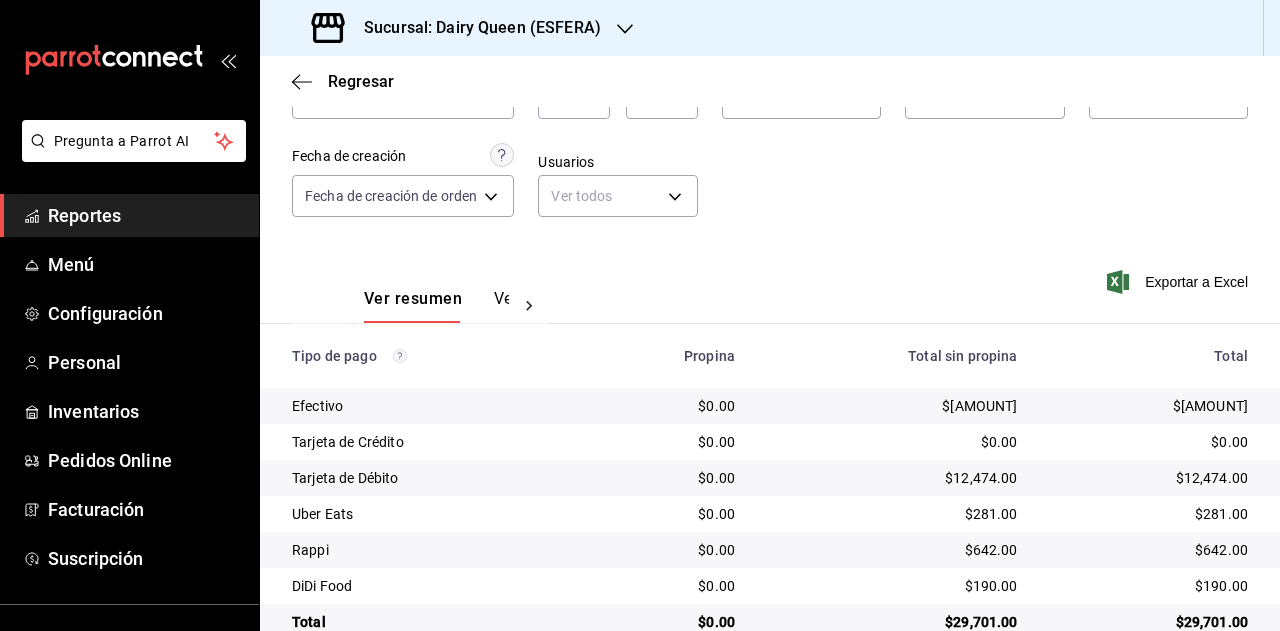 scroll, scrollTop: 179, scrollLeft: 0, axis: vertical 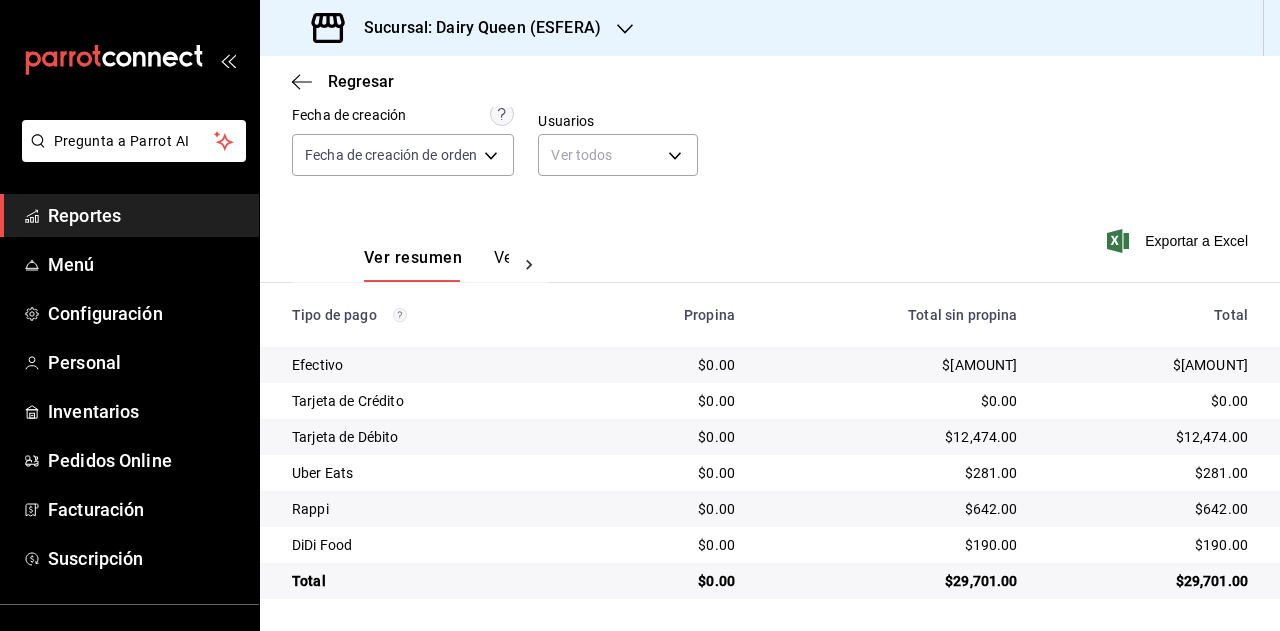 click on "$29,701.00" at bounding box center [1149, 581] 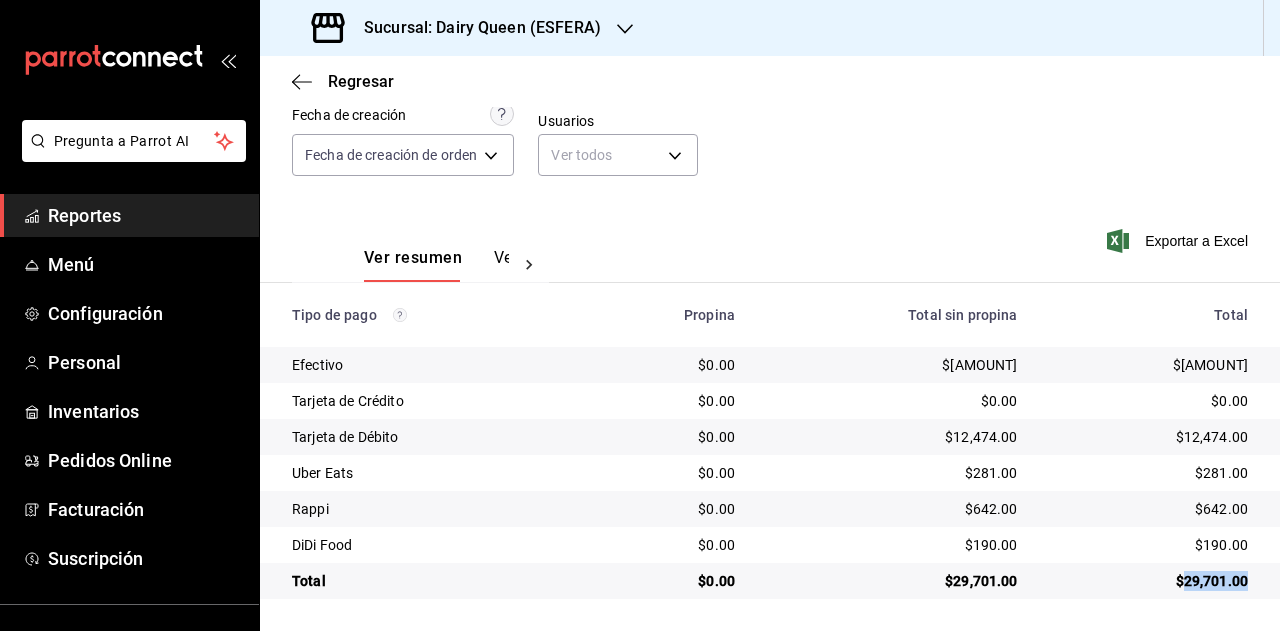 click on "$29,701.00" at bounding box center [1149, 581] 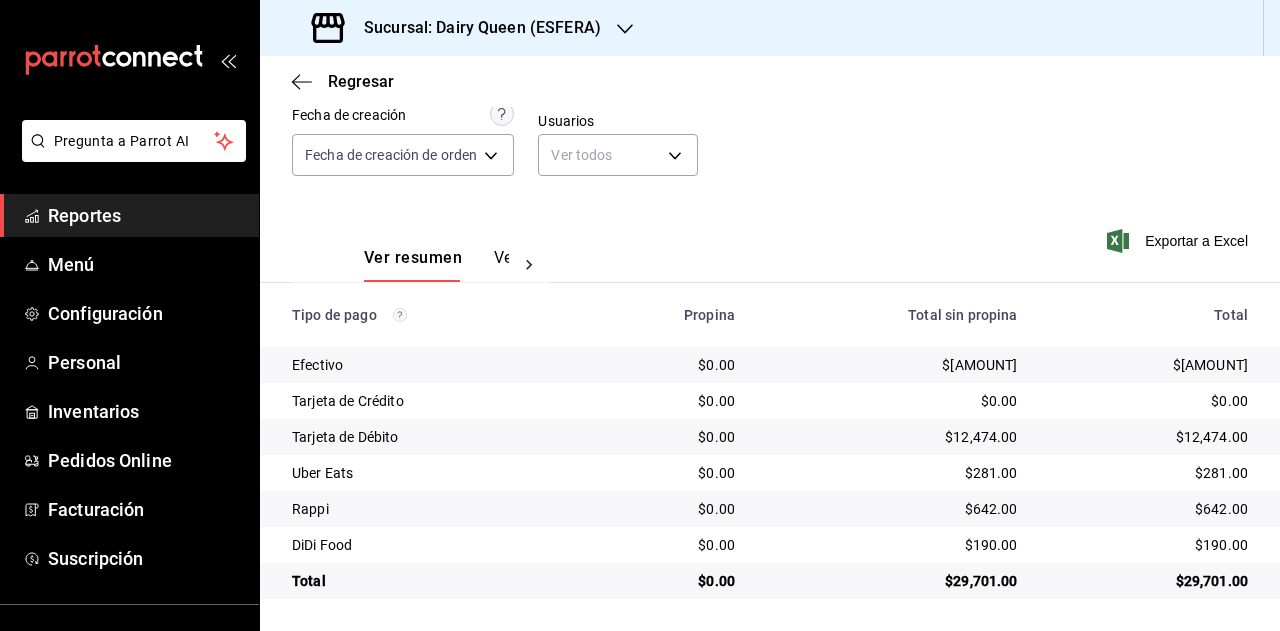 click on "$281.00" at bounding box center (1149, 473) 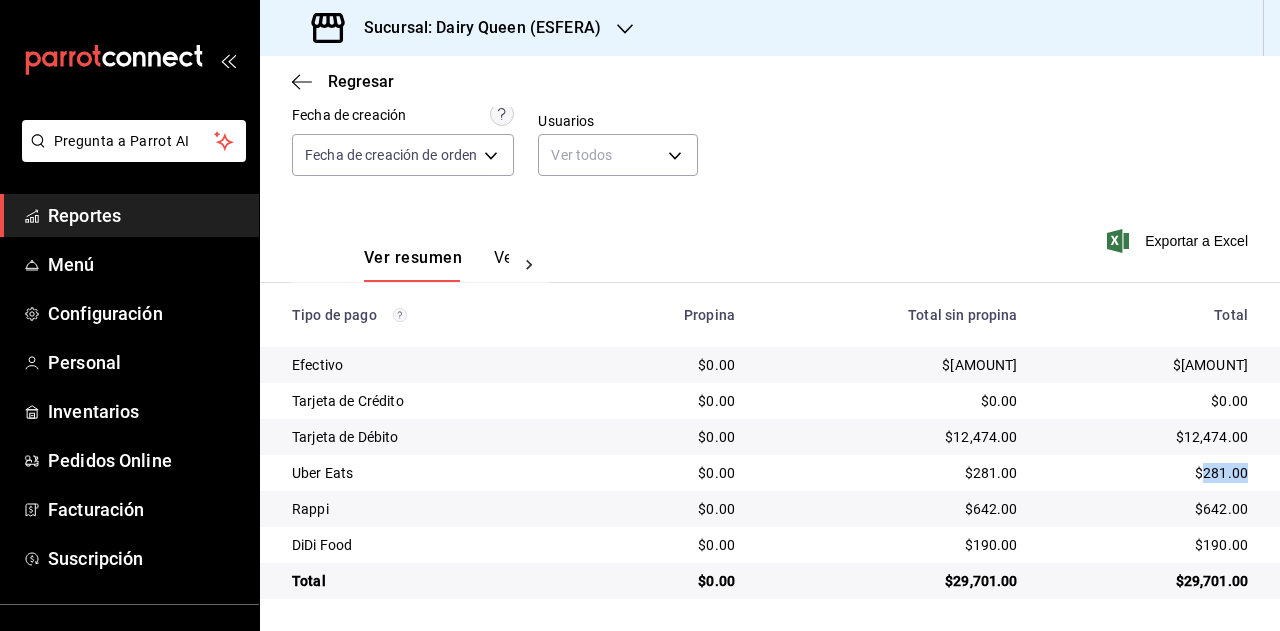 click on "$281.00" at bounding box center (1149, 473) 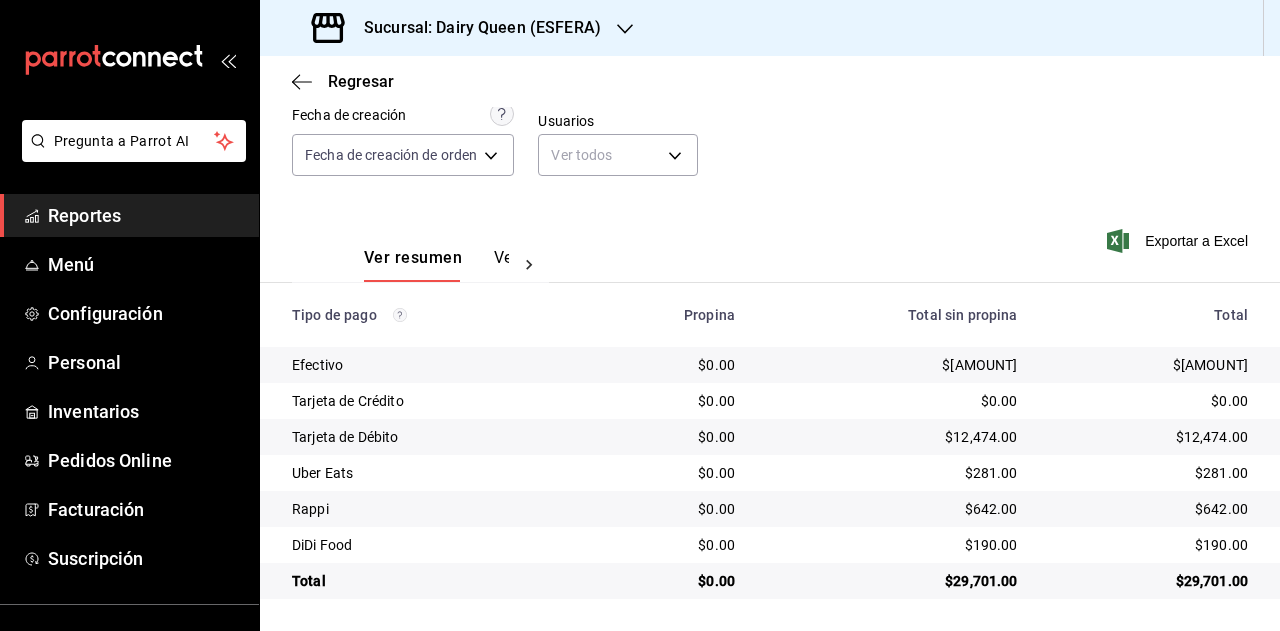 click on "$642.00" at bounding box center [1149, 509] 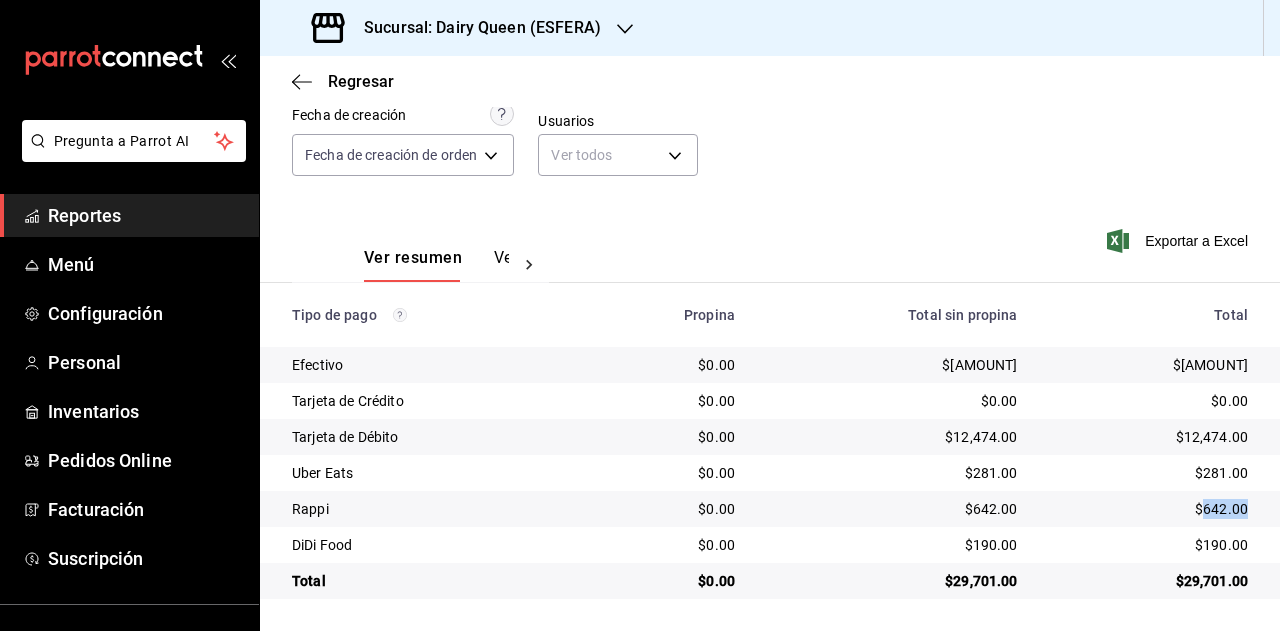 click on "$642.00" at bounding box center (1149, 509) 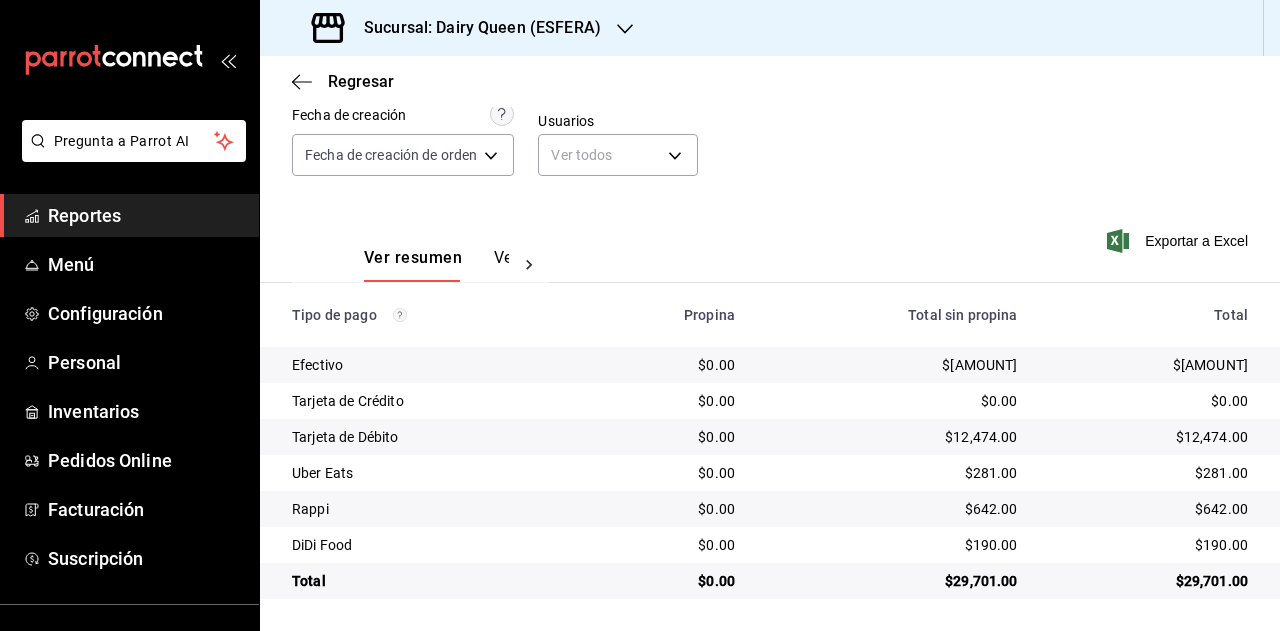 click on "$190.00" at bounding box center [1149, 545] 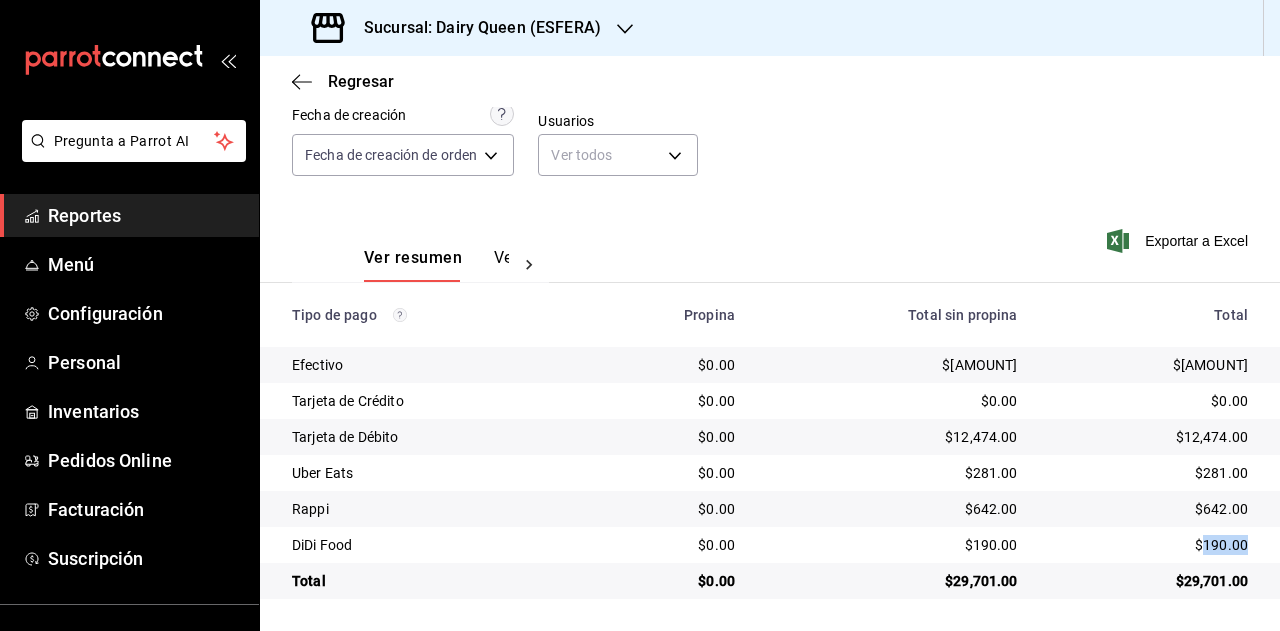 click on "$190.00" at bounding box center [1149, 545] 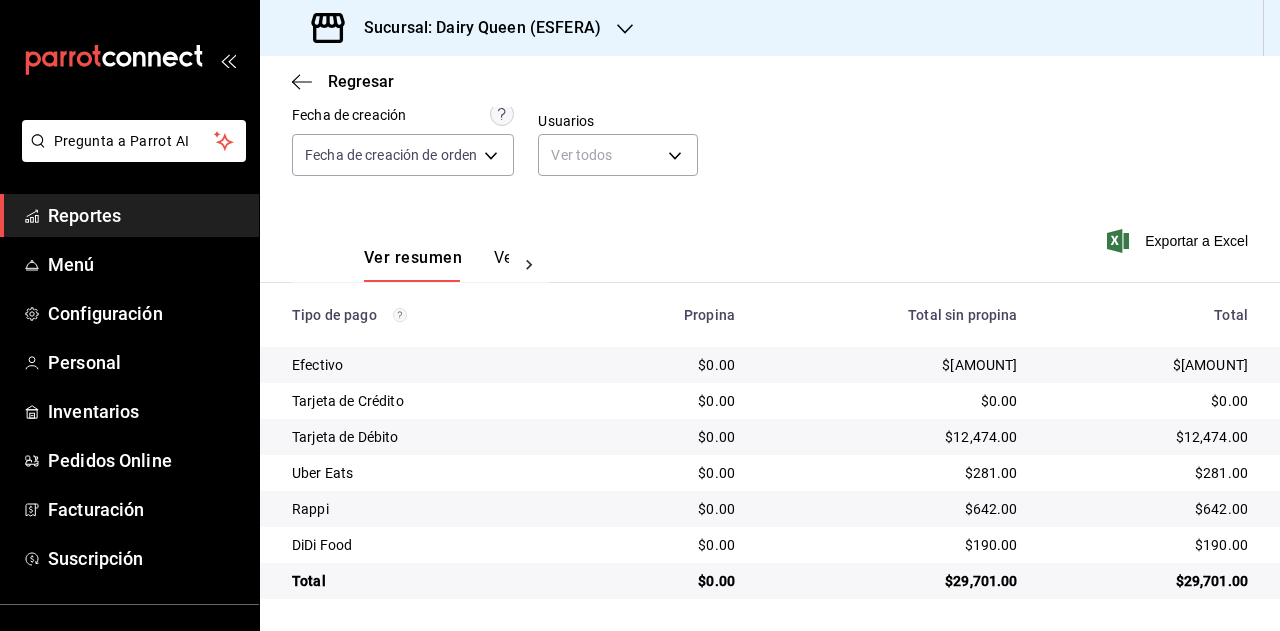 click on "Sucursal: Dairy Queen (ESFERA)" at bounding box center (458, 28) 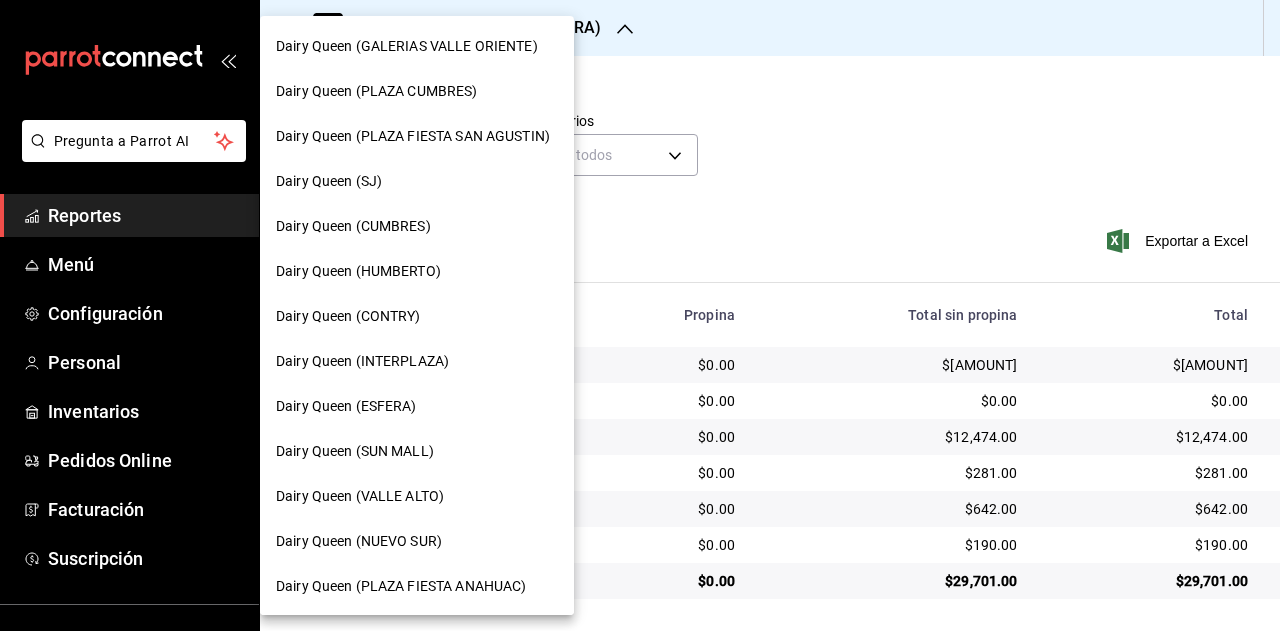 click on "Dairy Queen (SUN MALL)" at bounding box center (417, 451) 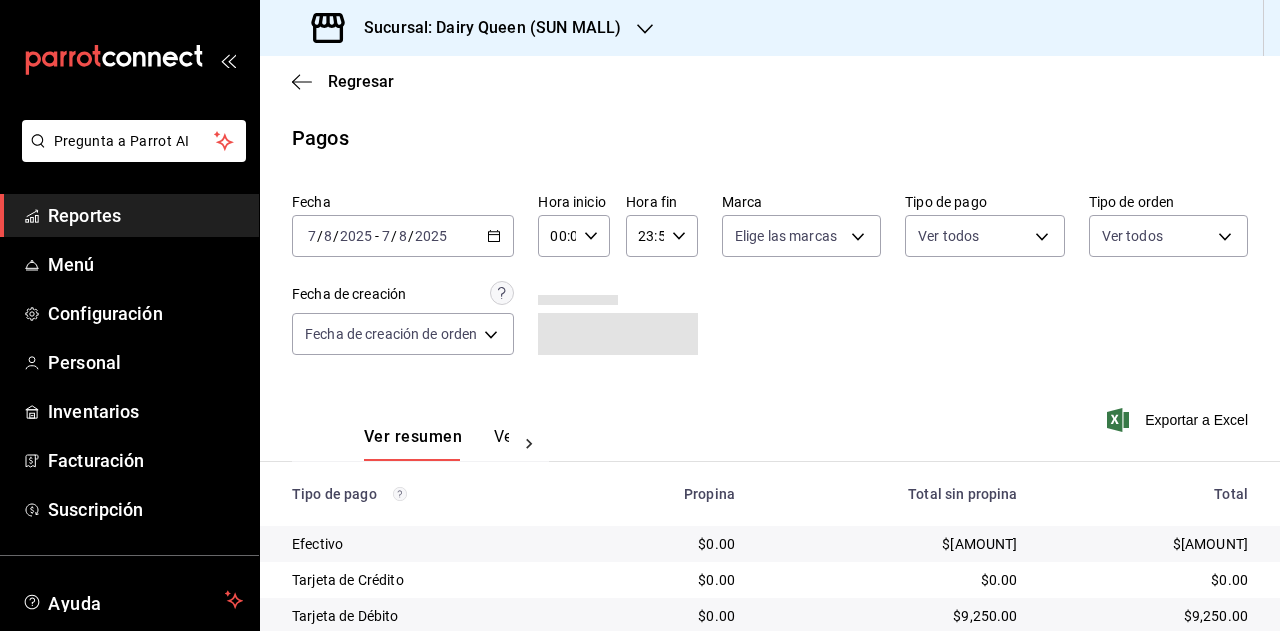 scroll, scrollTop: 179, scrollLeft: 0, axis: vertical 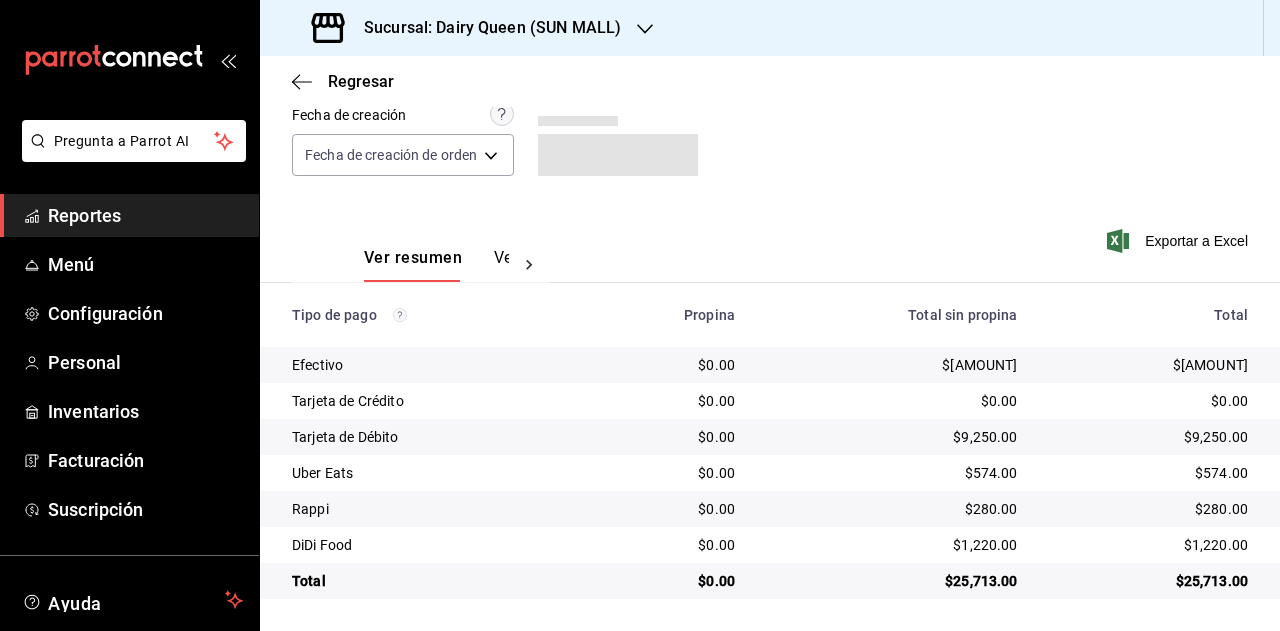 click on "$25,713.00" at bounding box center [1157, 581] 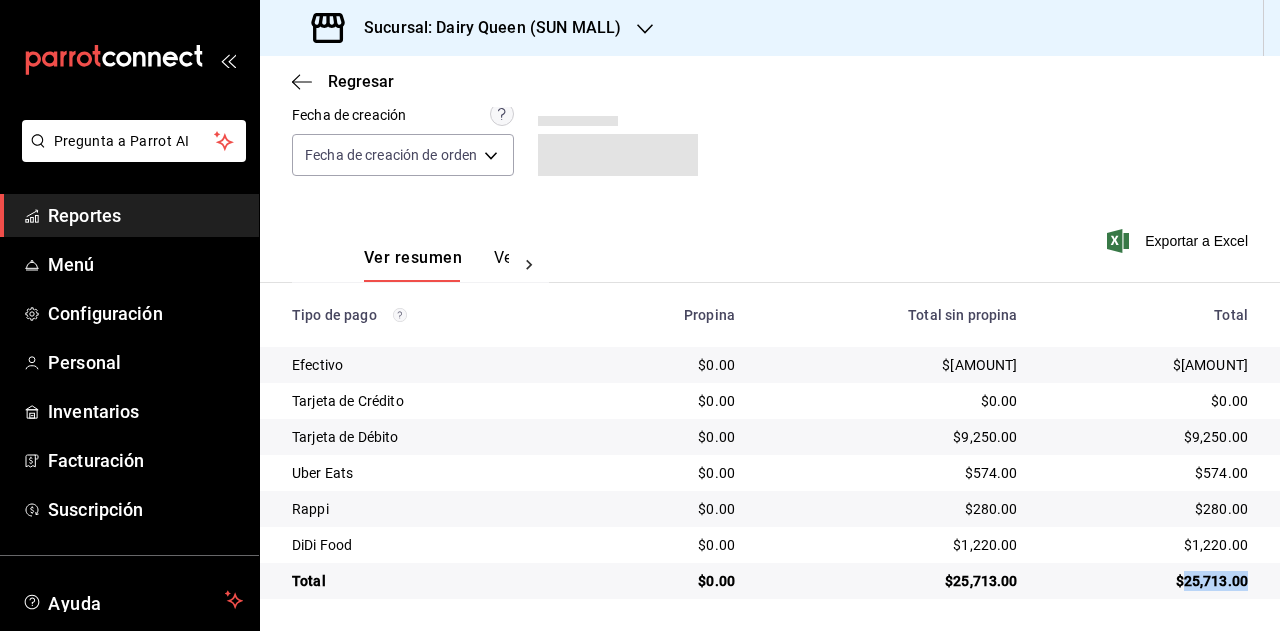 click on "$25,713.00" at bounding box center [1157, 581] 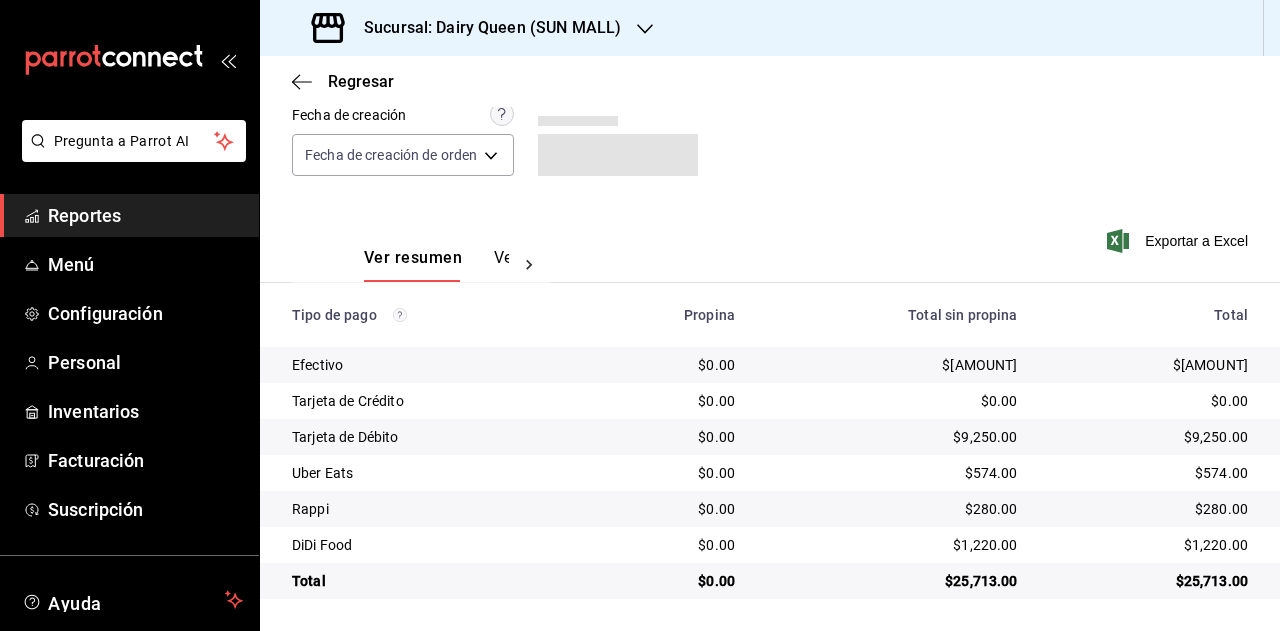 click on "$574.00" at bounding box center (1149, 473) 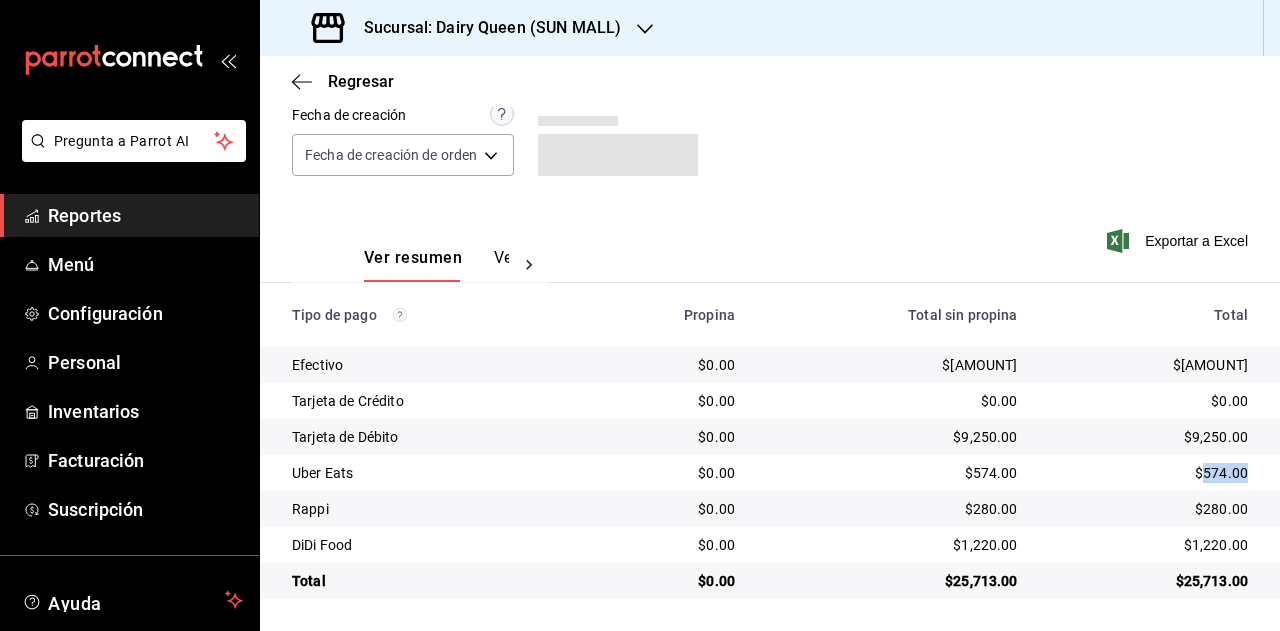 click on "$574.00" at bounding box center [1149, 473] 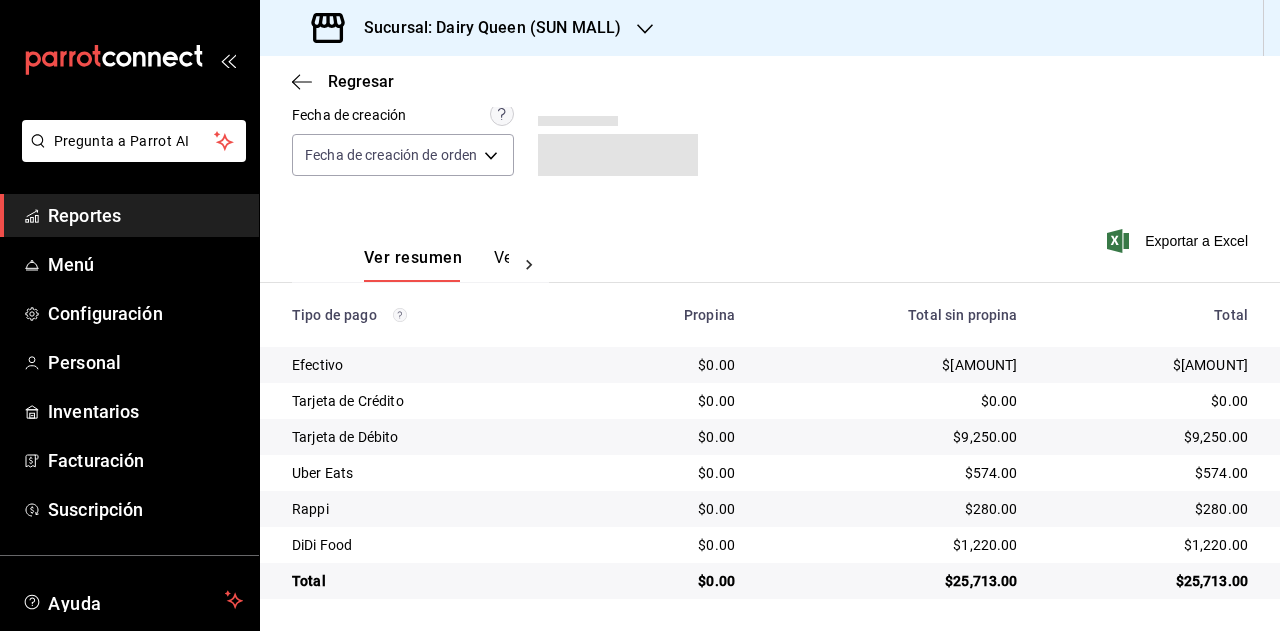 click on "$280.00" at bounding box center (1149, 509) 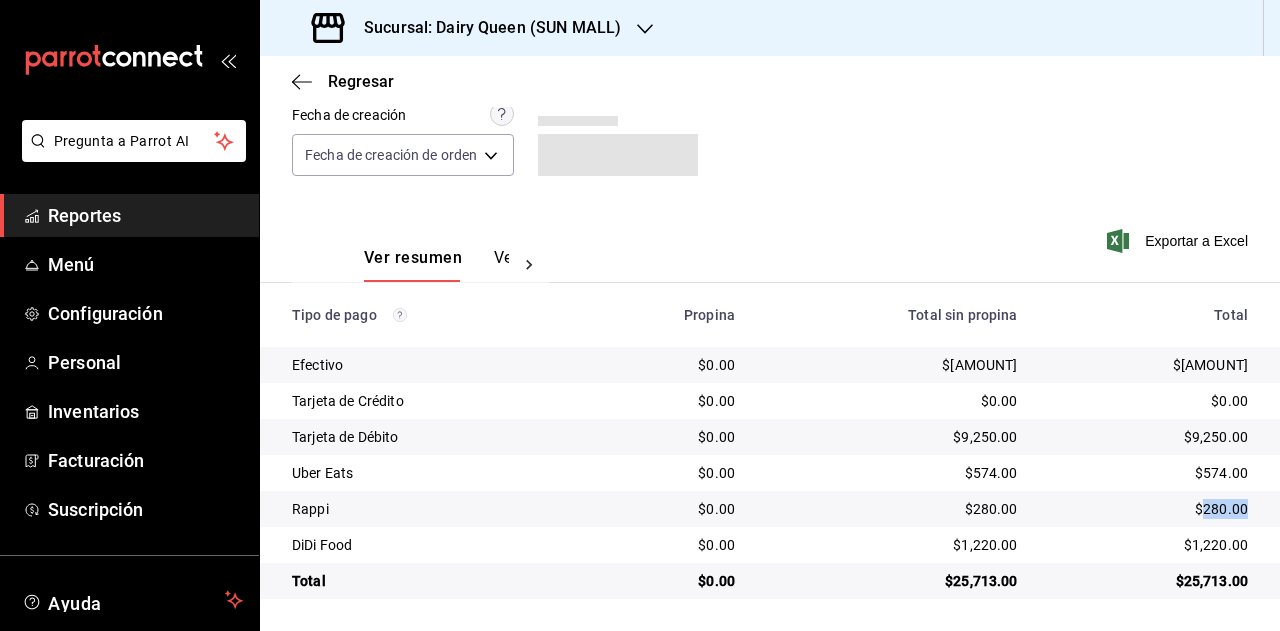 click on "$280.00" at bounding box center [1149, 509] 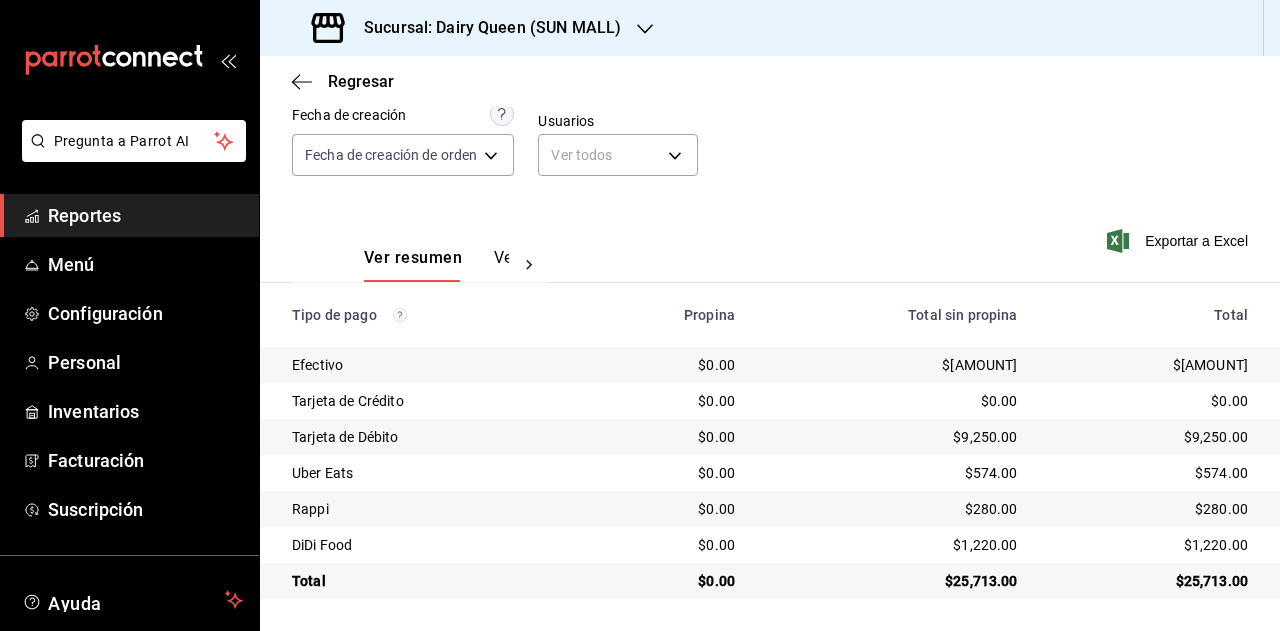 click on "$1,220.00" at bounding box center (1149, 545) 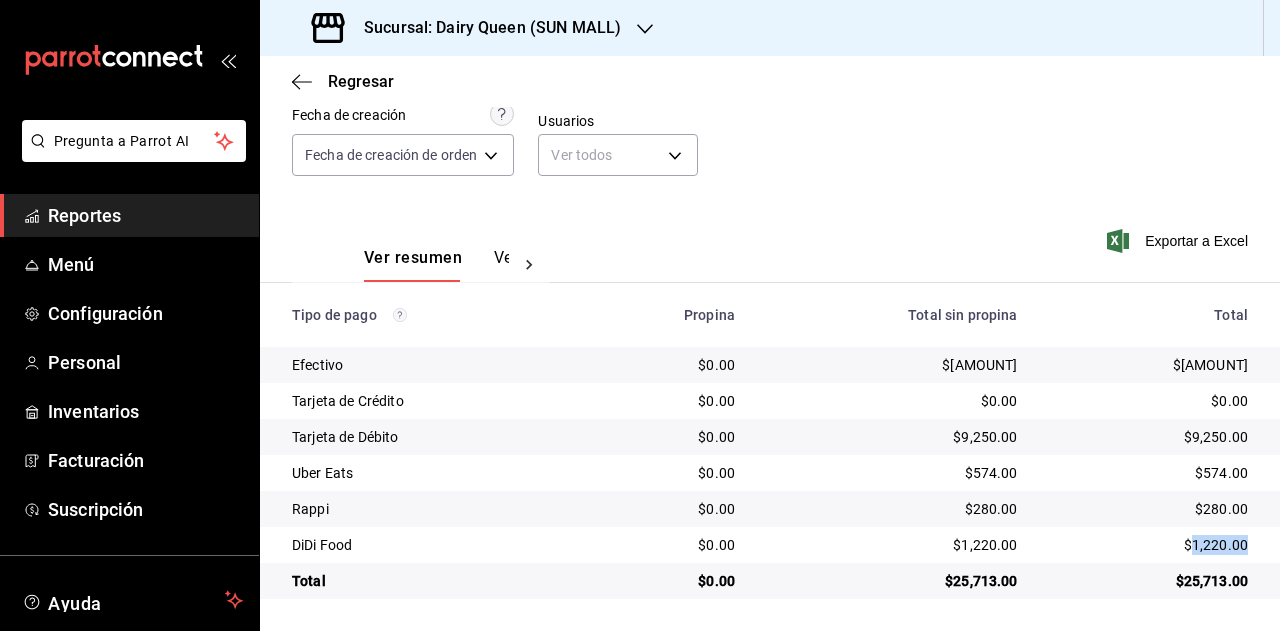 click on "$1,220.00" at bounding box center (1149, 545) 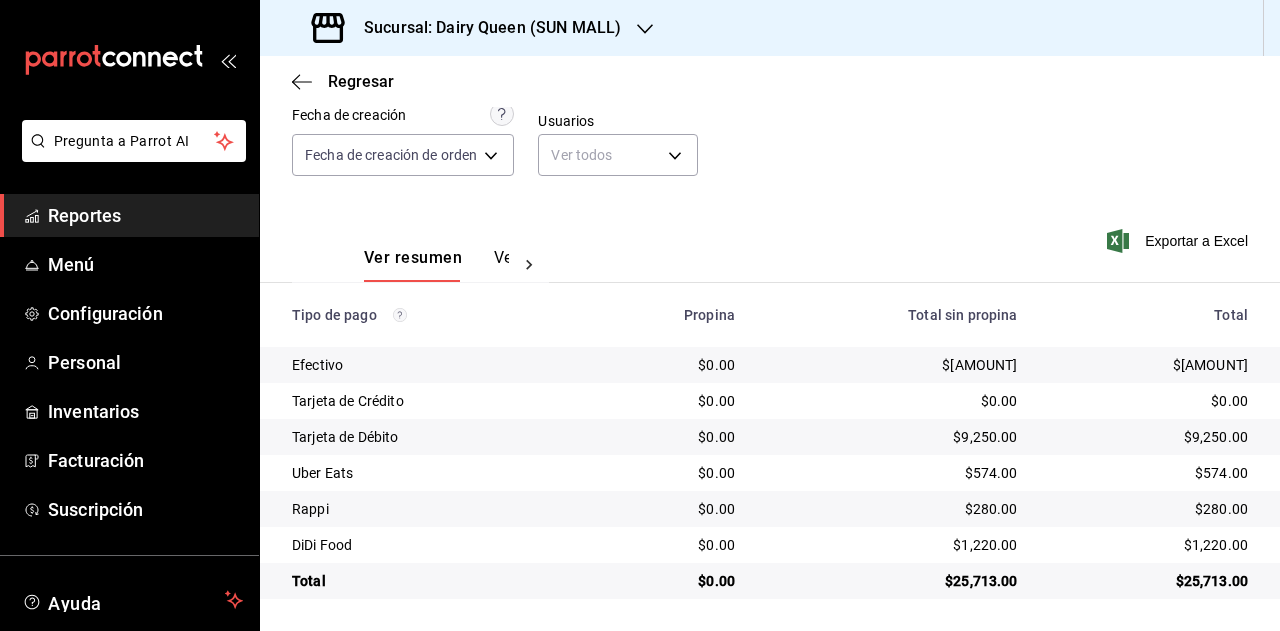 click on "Sucursal: Dairy Queen (SUN MALL)" at bounding box center (484, 28) 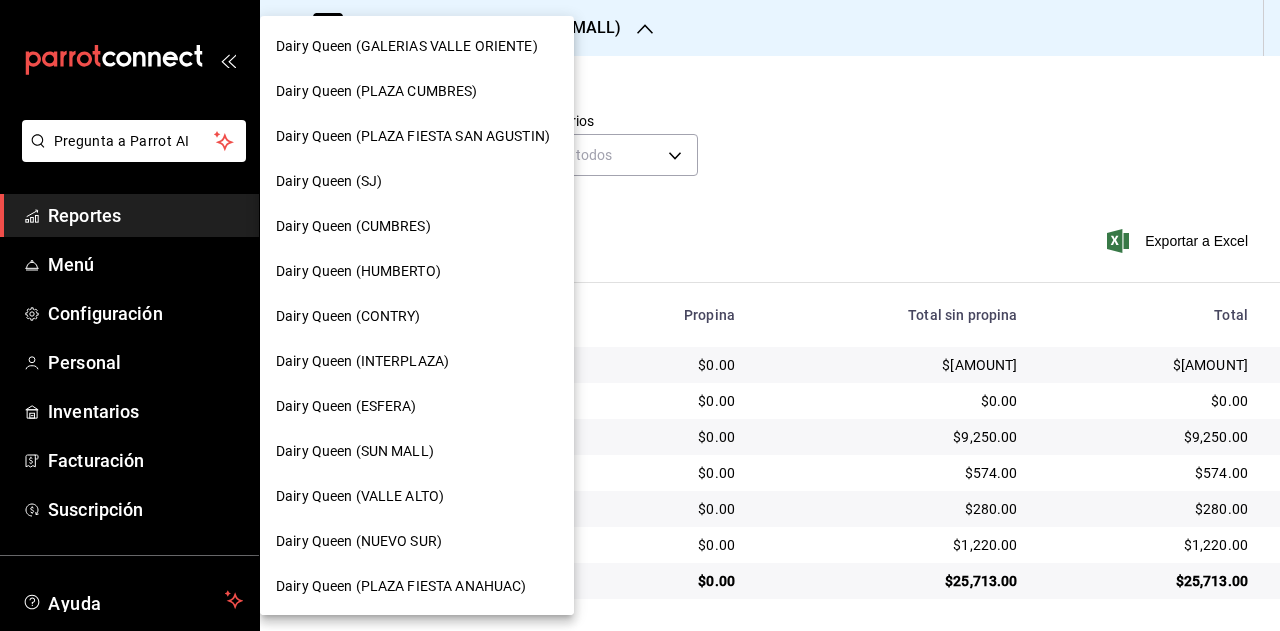 click on "Dairy Queen (VALLE ALTO)" at bounding box center [417, 496] 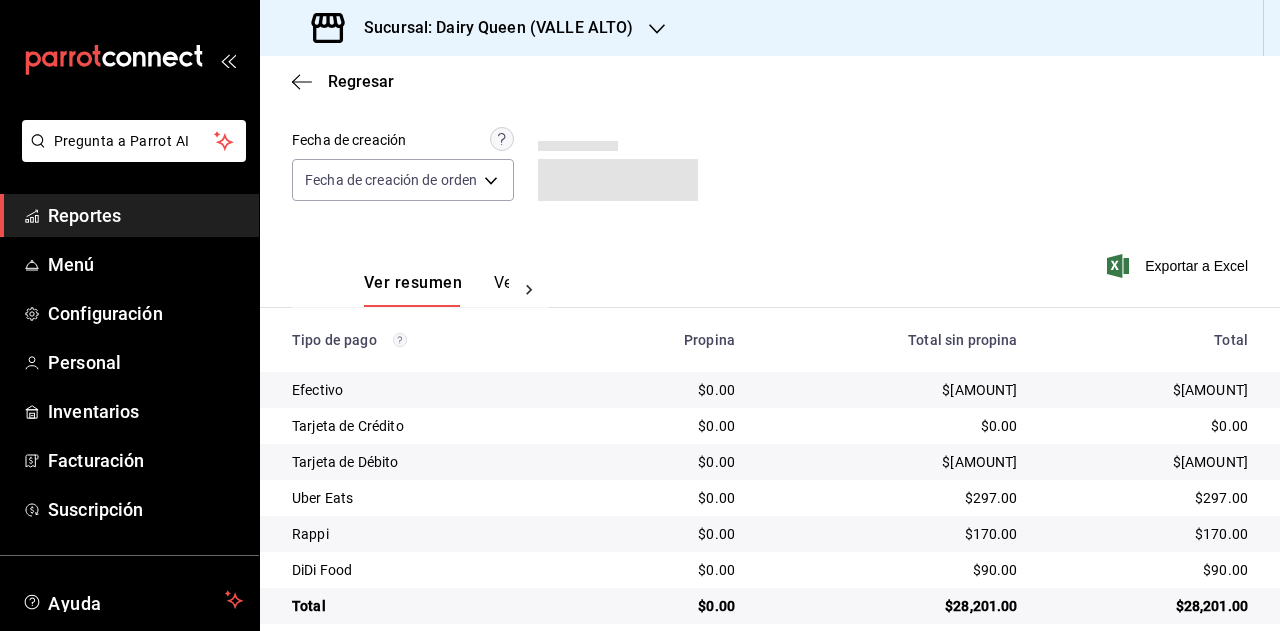 scroll, scrollTop: 179, scrollLeft: 0, axis: vertical 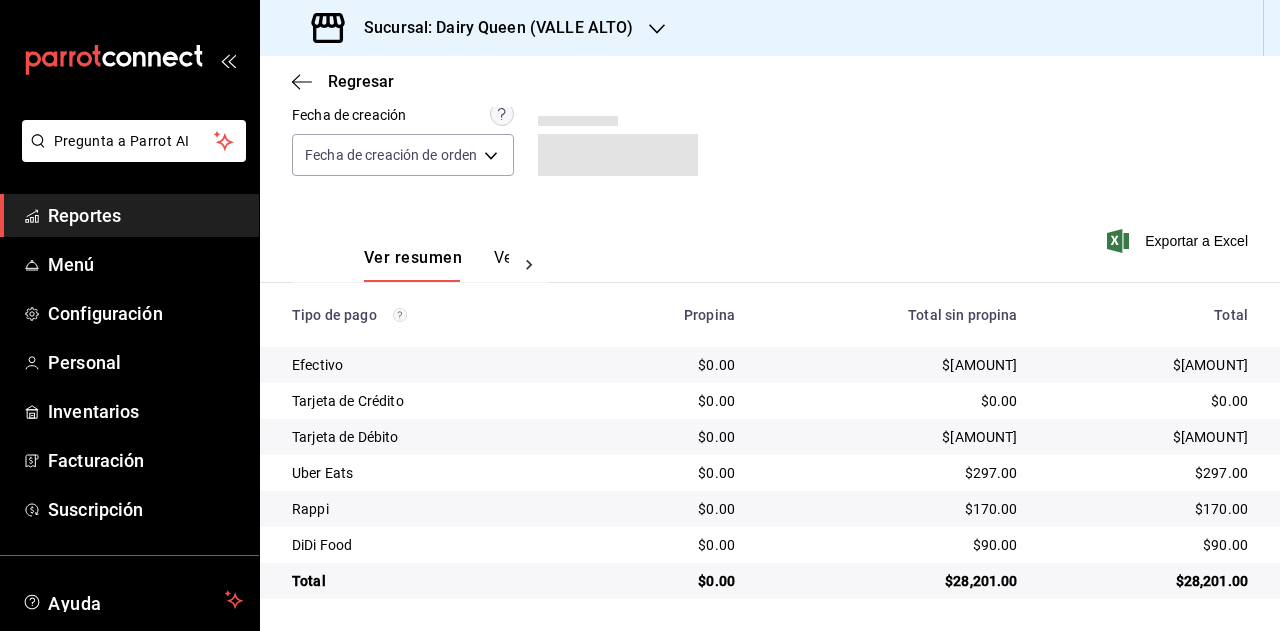 click on "$28,201.00" at bounding box center (1149, 581) 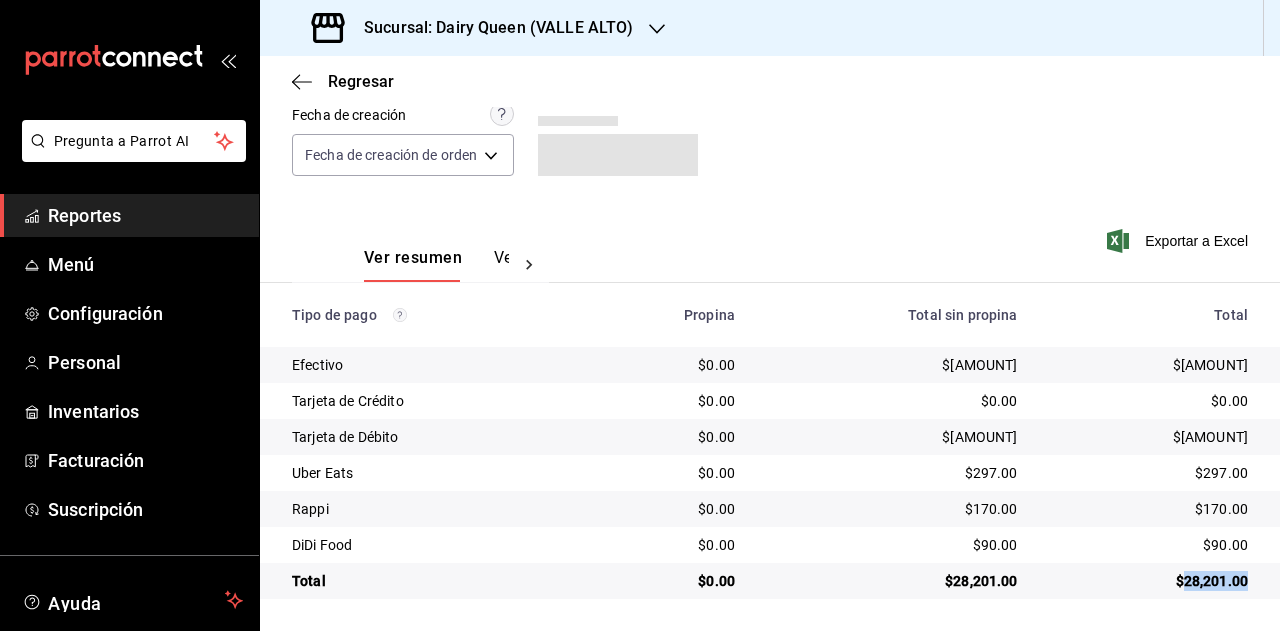 click on "$28,201.00" at bounding box center [1149, 581] 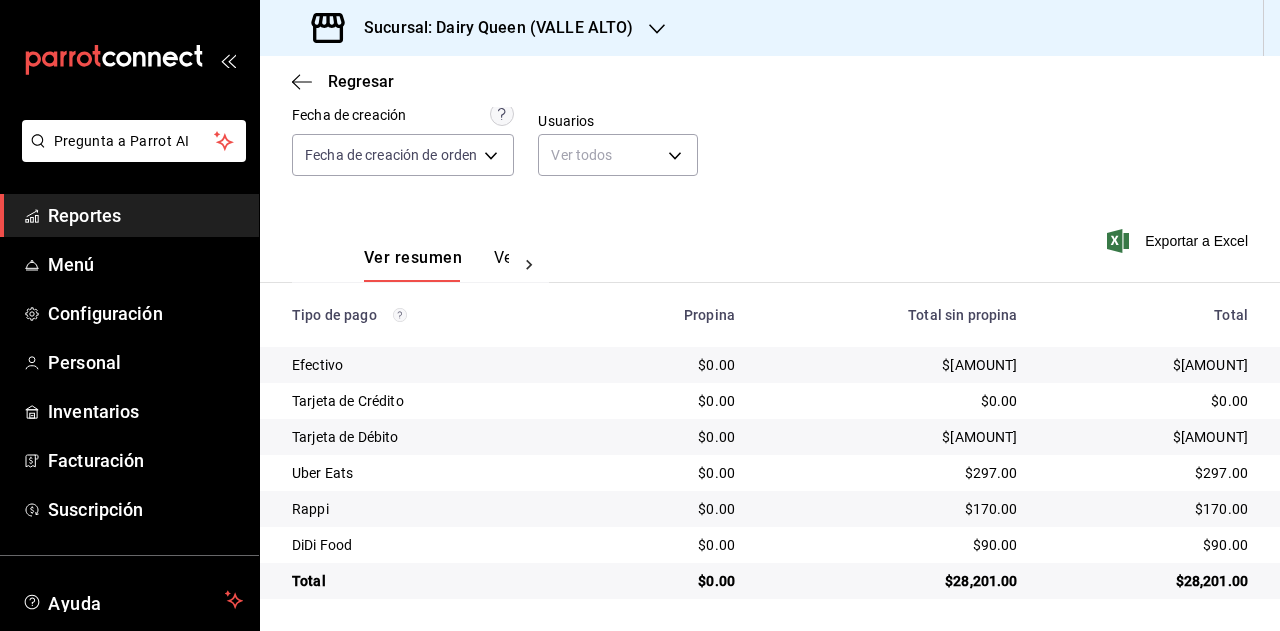 click on "$297.00" at bounding box center (1149, 473) 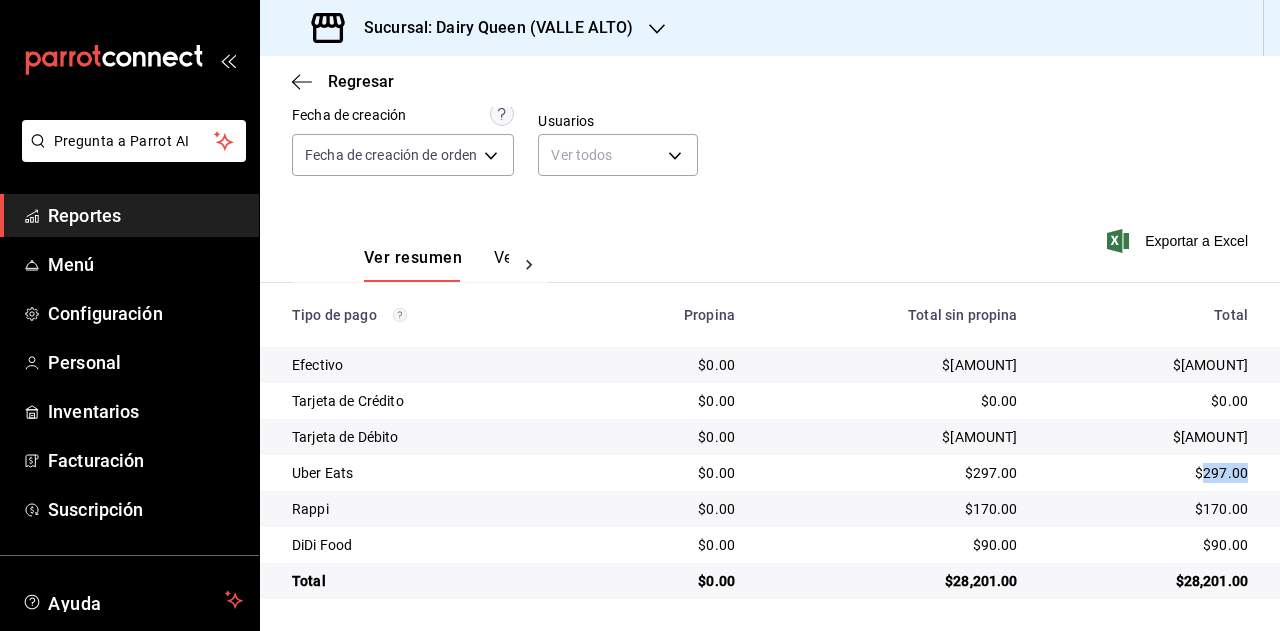 click on "$297.00" at bounding box center [1149, 473] 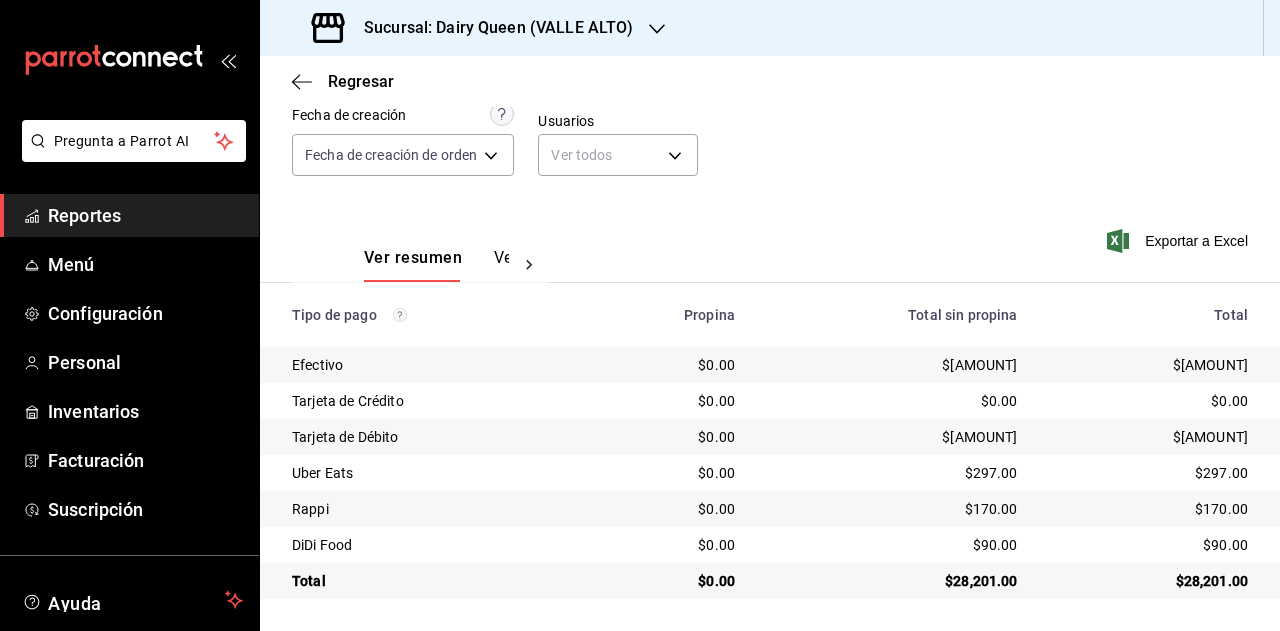 click on "$170.00" at bounding box center [1149, 509] 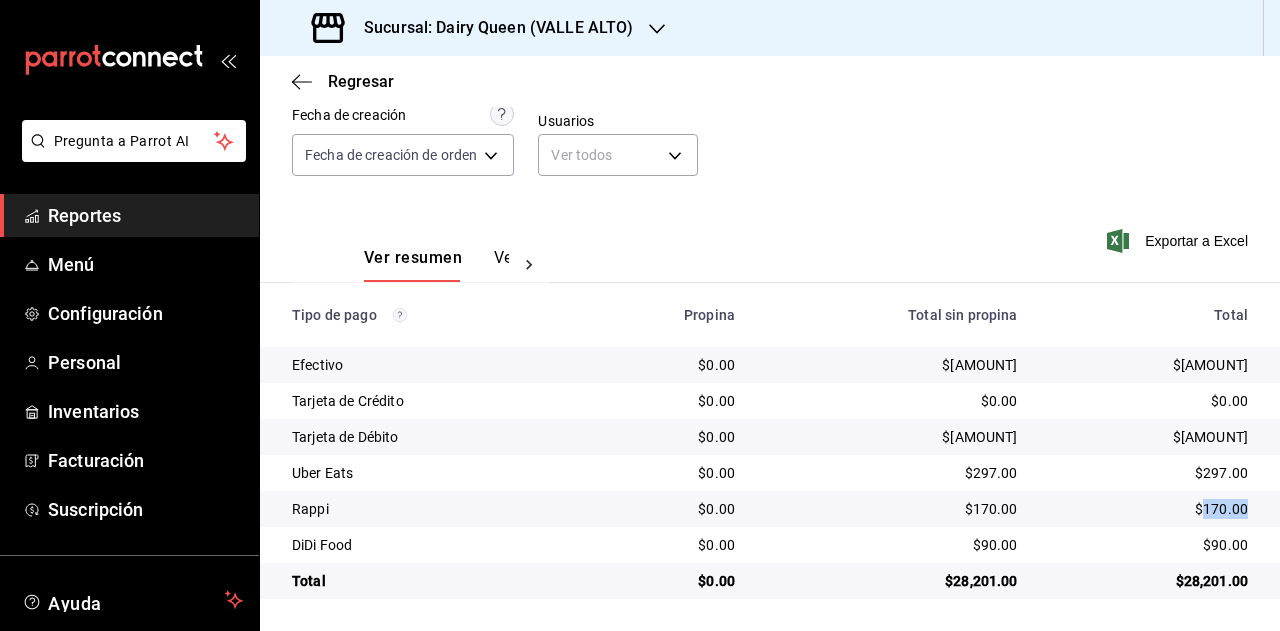 click on "$170.00" at bounding box center (1149, 509) 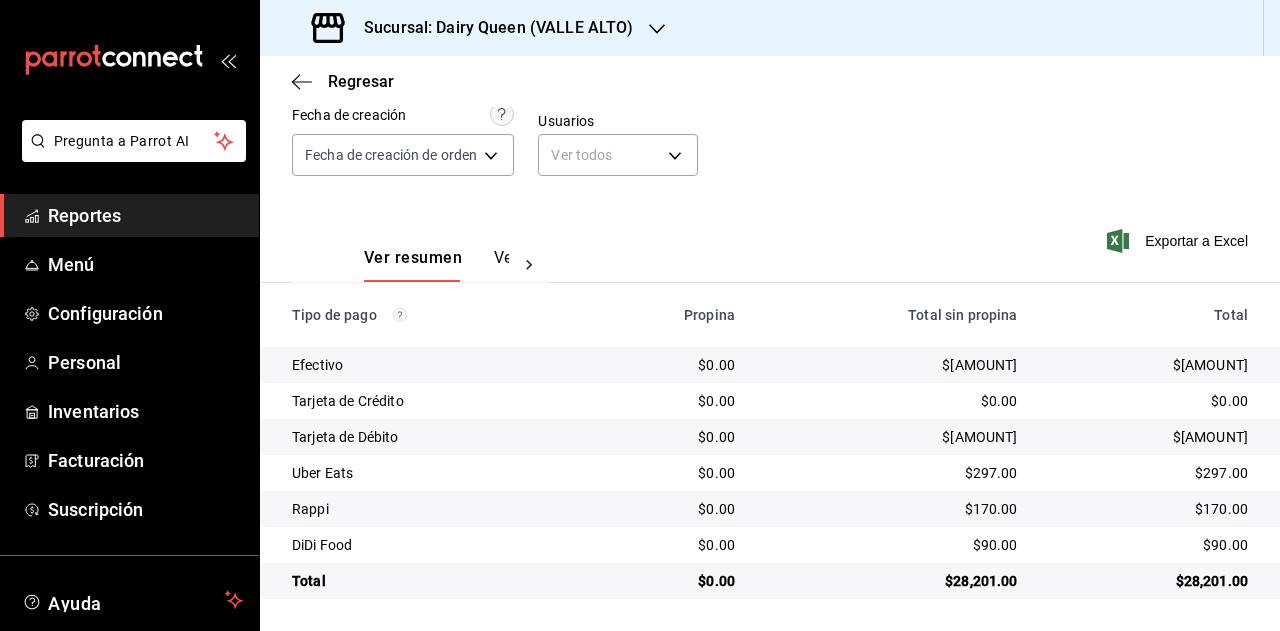 click on "$90.00" at bounding box center (1157, 545) 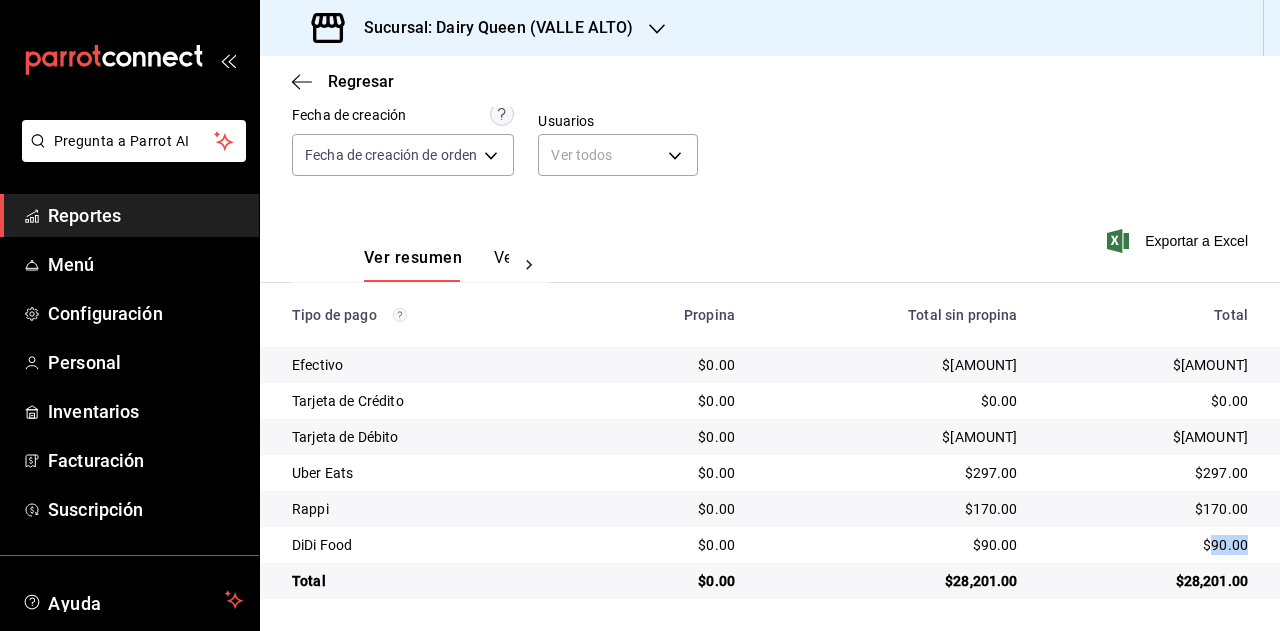 click on "$90.00" at bounding box center [1157, 545] 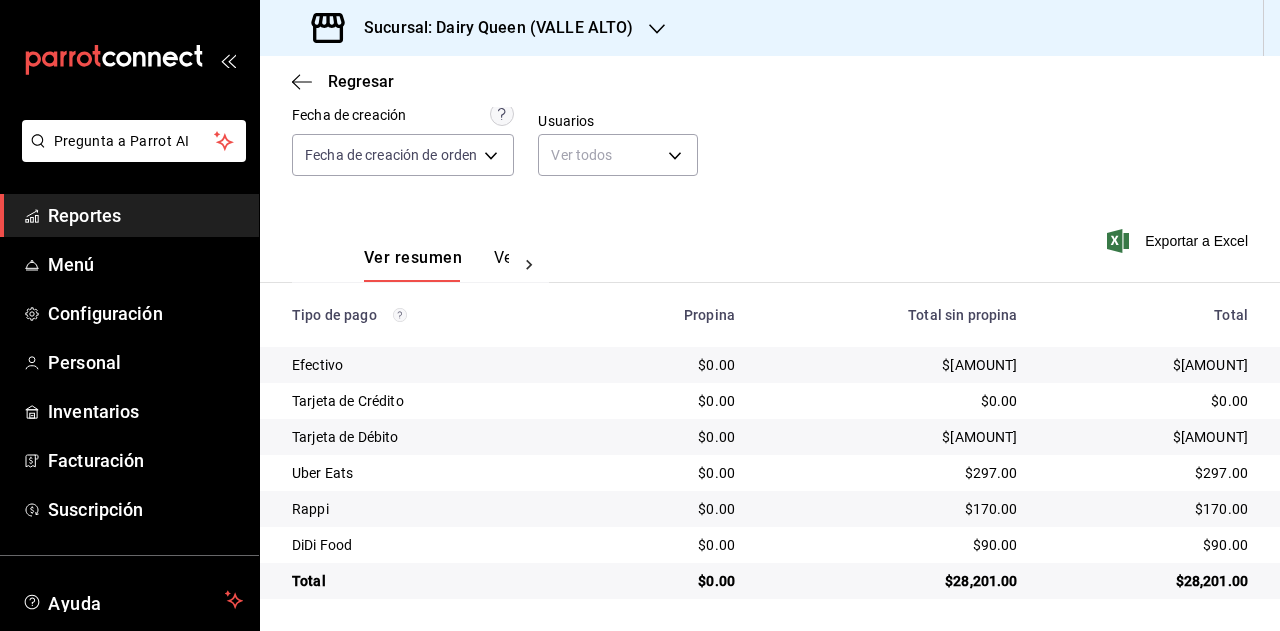 click on "Sucursal: Dairy Queen (VALLE ALTO)" at bounding box center [490, 28] 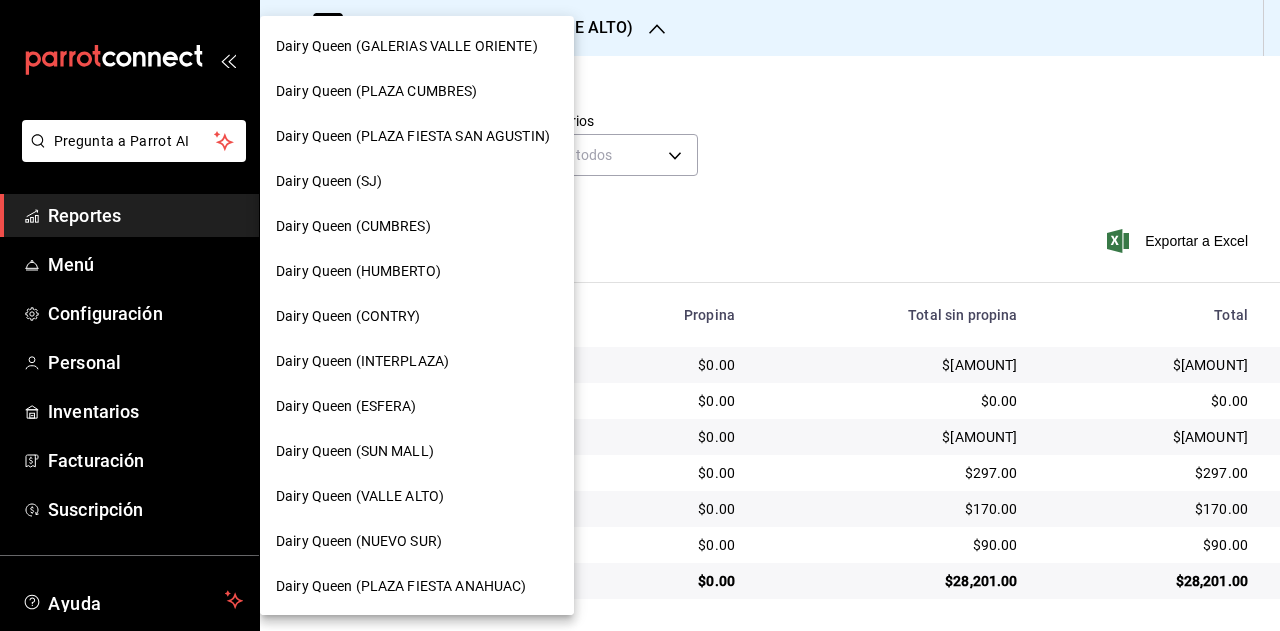 click on "Dairy Queen (NUEVO SUR)" at bounding box center (417, 541) 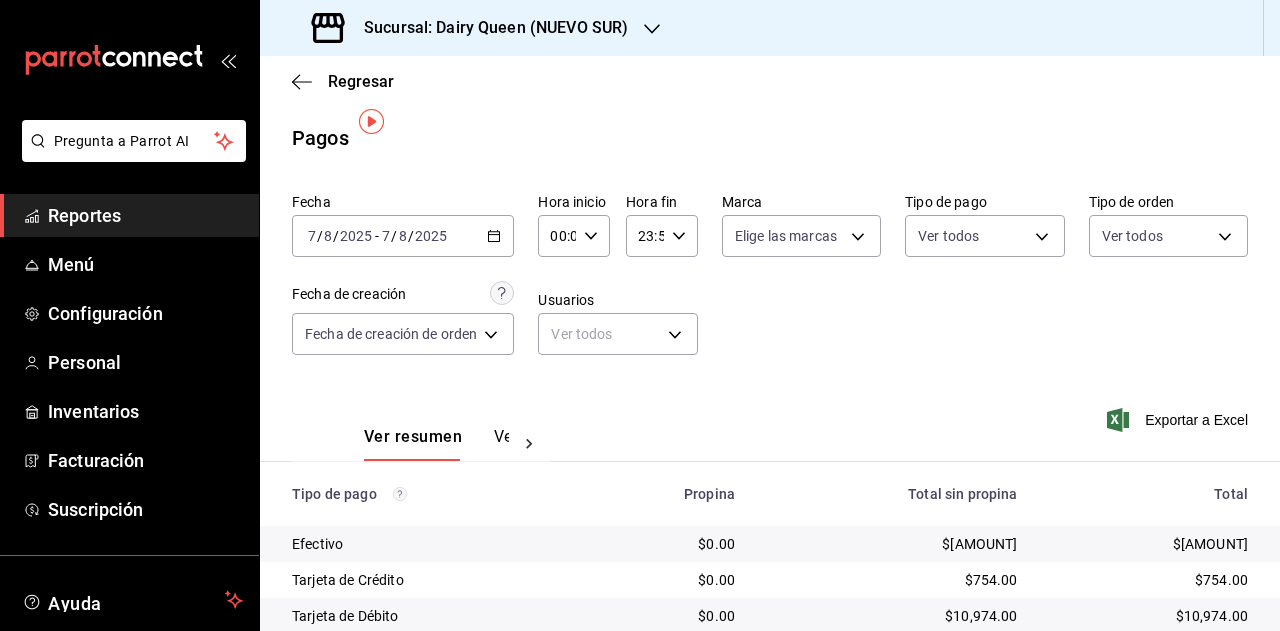 scroll, scrollTop: 179, scrollLeft: 0, axis: vertical 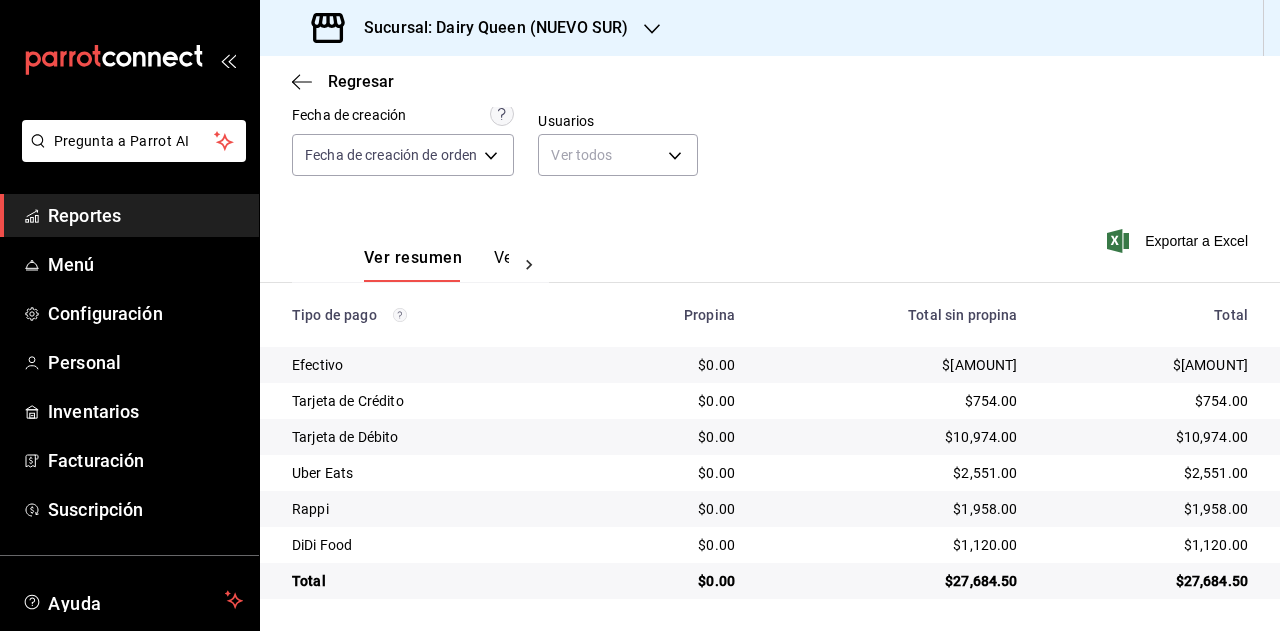 click on "$27,684.50" at bounding box center (1149, 581) 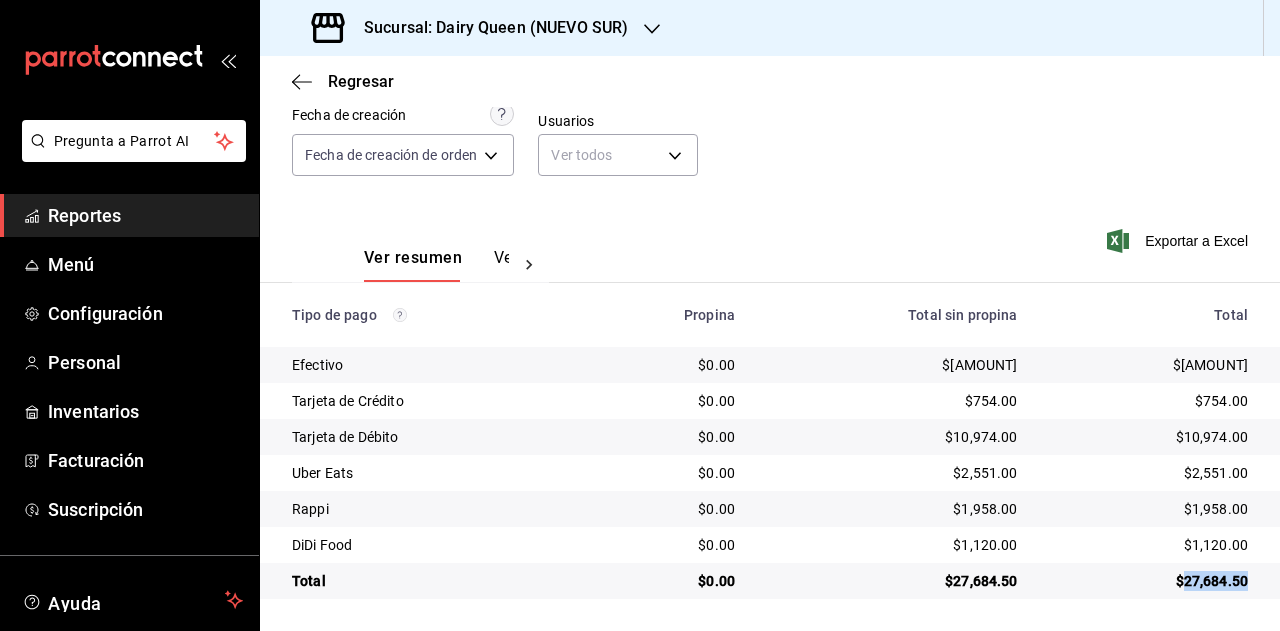 click on "$27,684.50" at bounding box center (1149, 581) 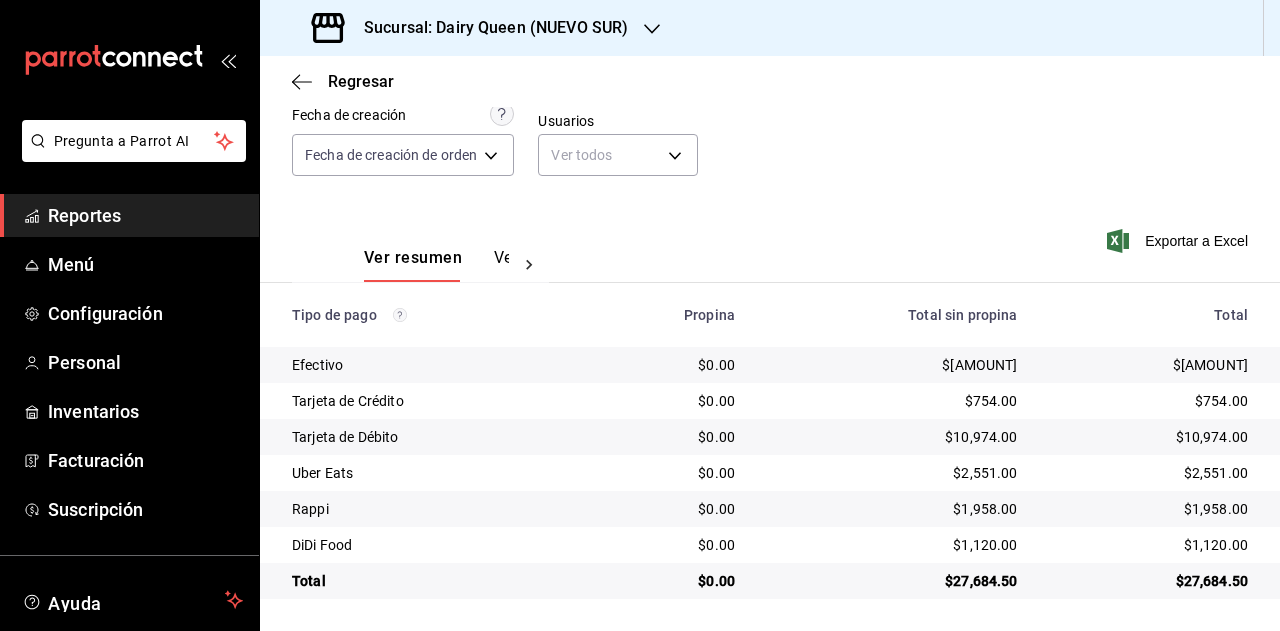 click on "$2,551.00" at bounding box center [1149, 473] 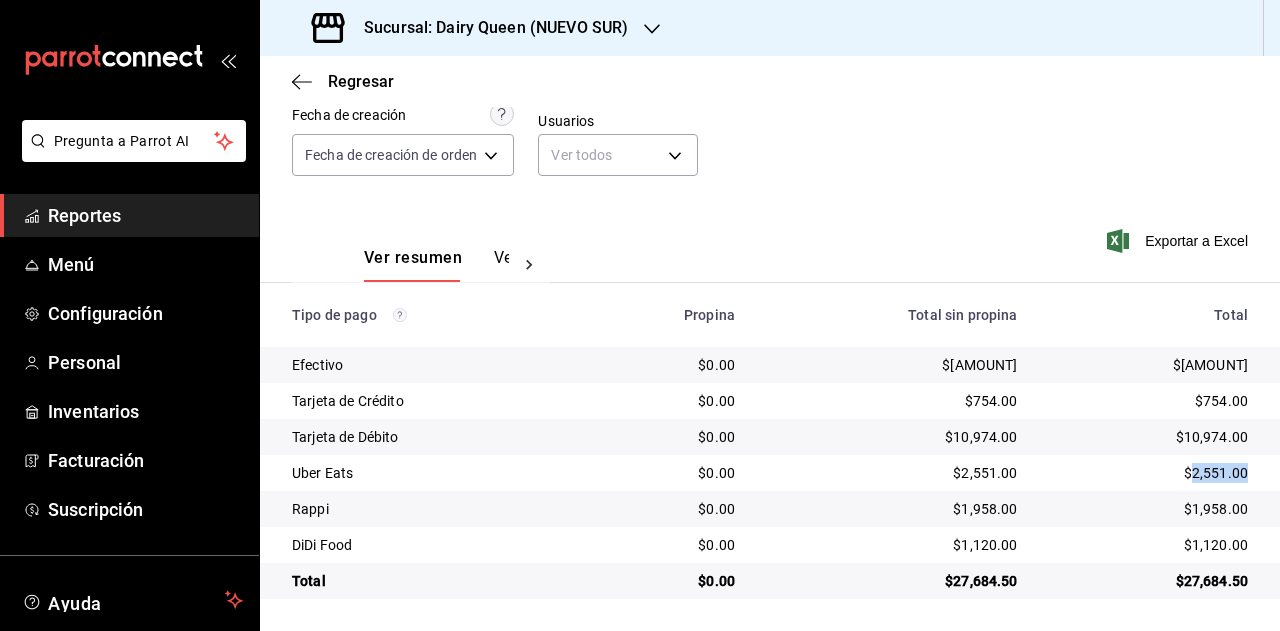 click on "$2,551.00" at bounding box center [1149, 473] 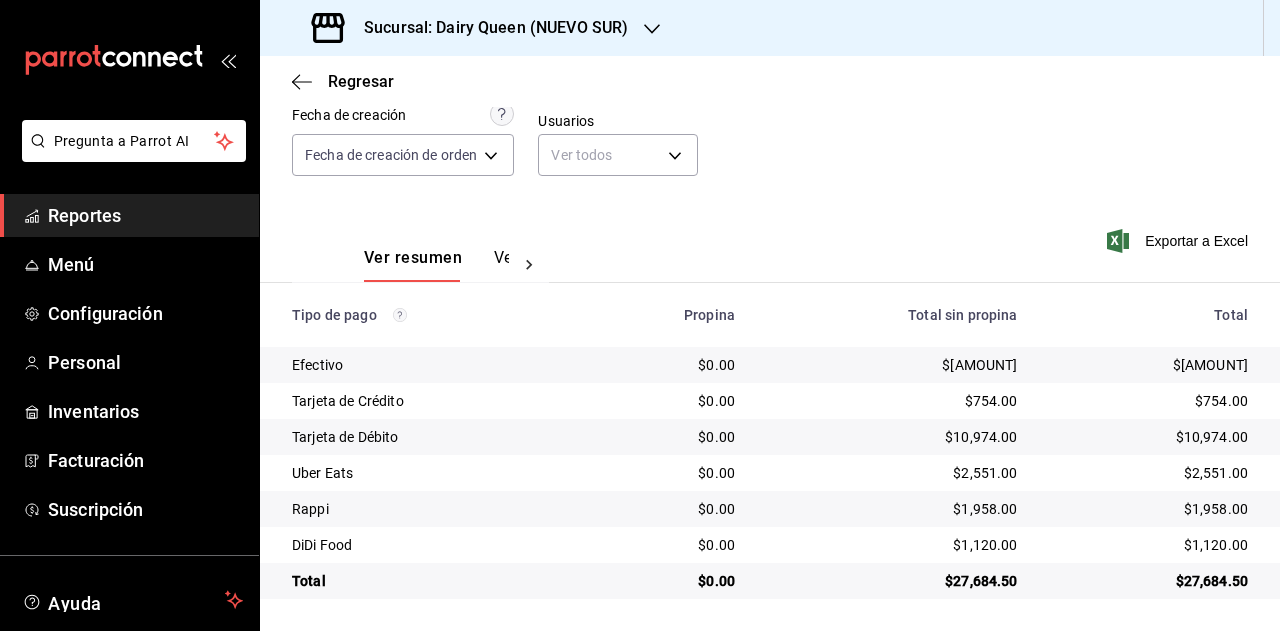 click on "$1,958.00" at bounding box center (1149, 509) 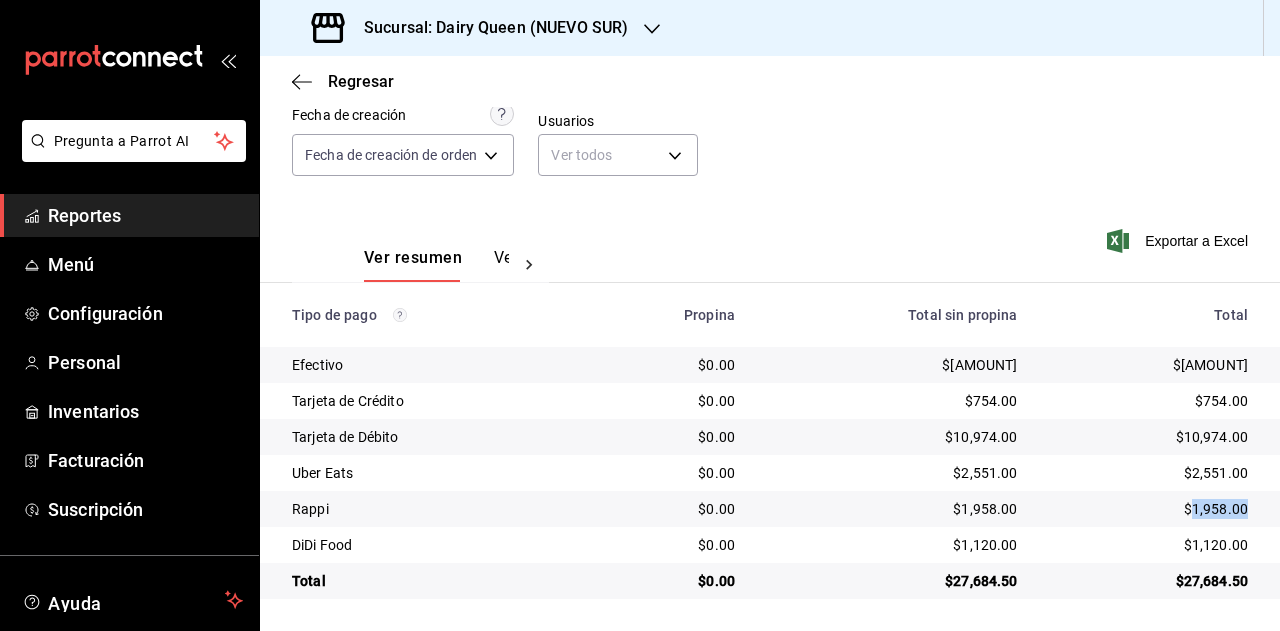 click on "$1,958.00" at bounding box center (1149, 509) 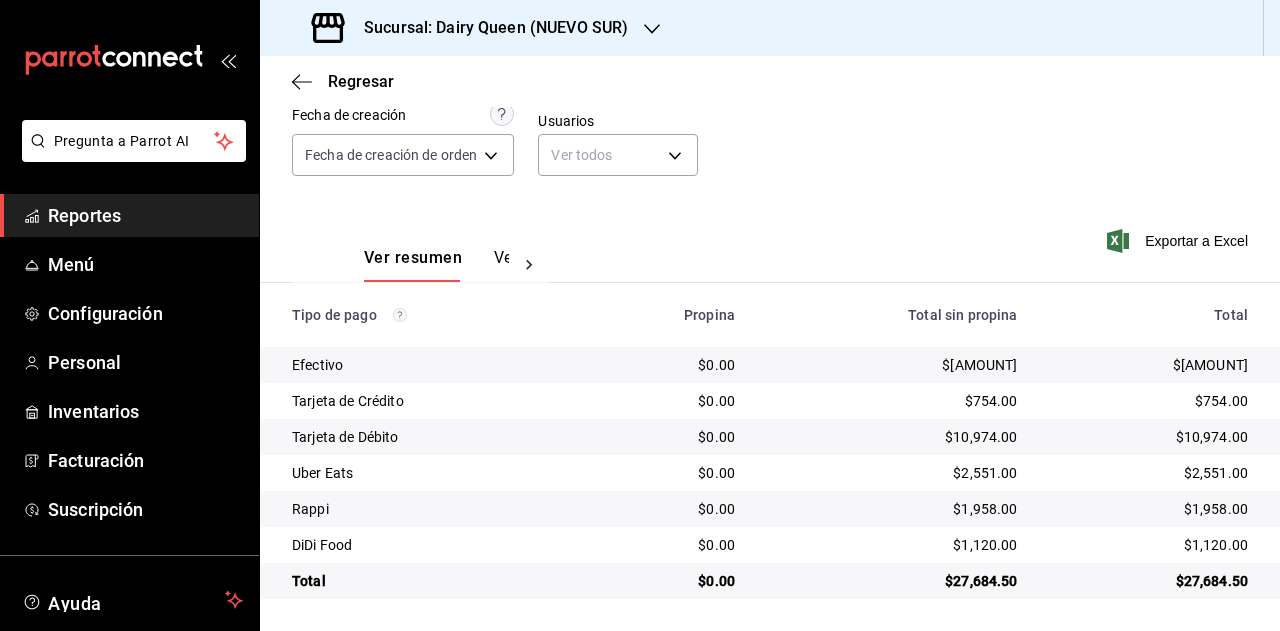 click on "$1,120.00" at bounding box center [1149, 545] 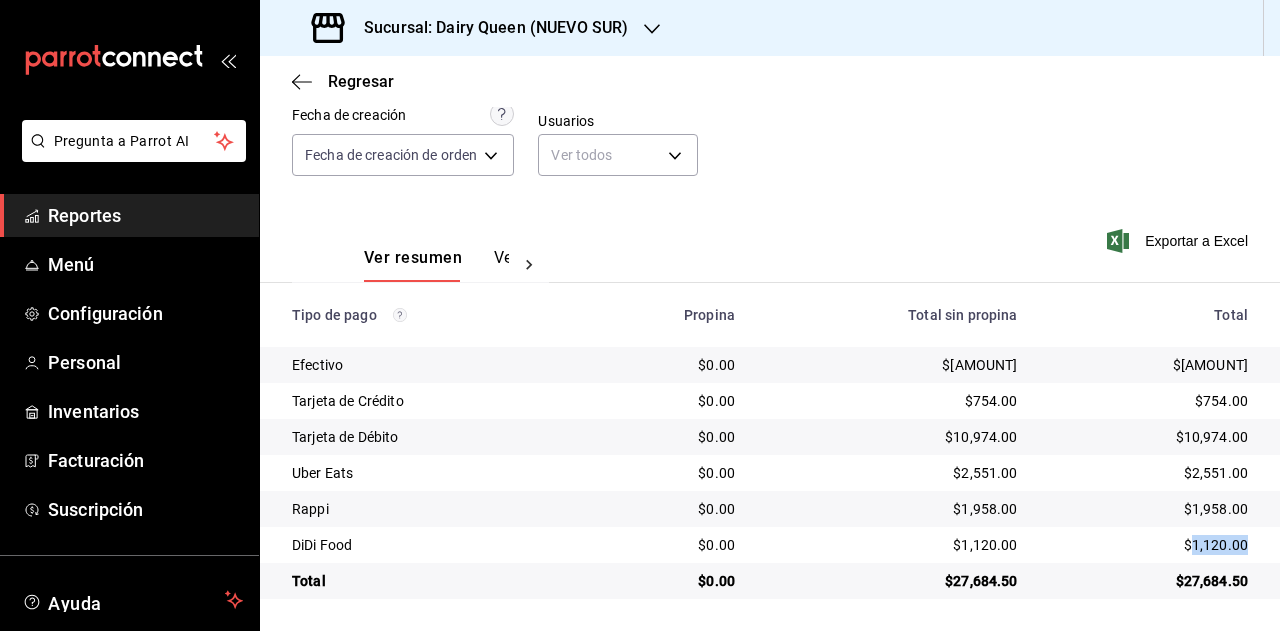 click on "$1,120.00" at bounding box center (1149, 545) 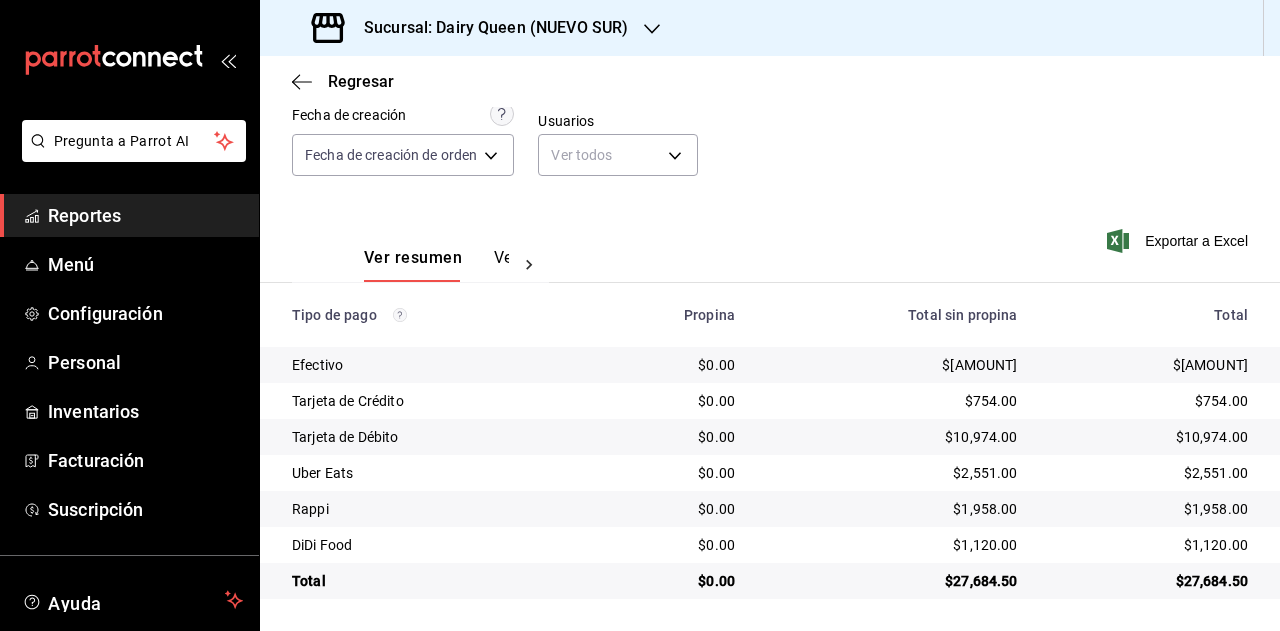 click on "Sucursal: Dairy Queen (NUEVO SUR)" at bounding box center (488, 28) 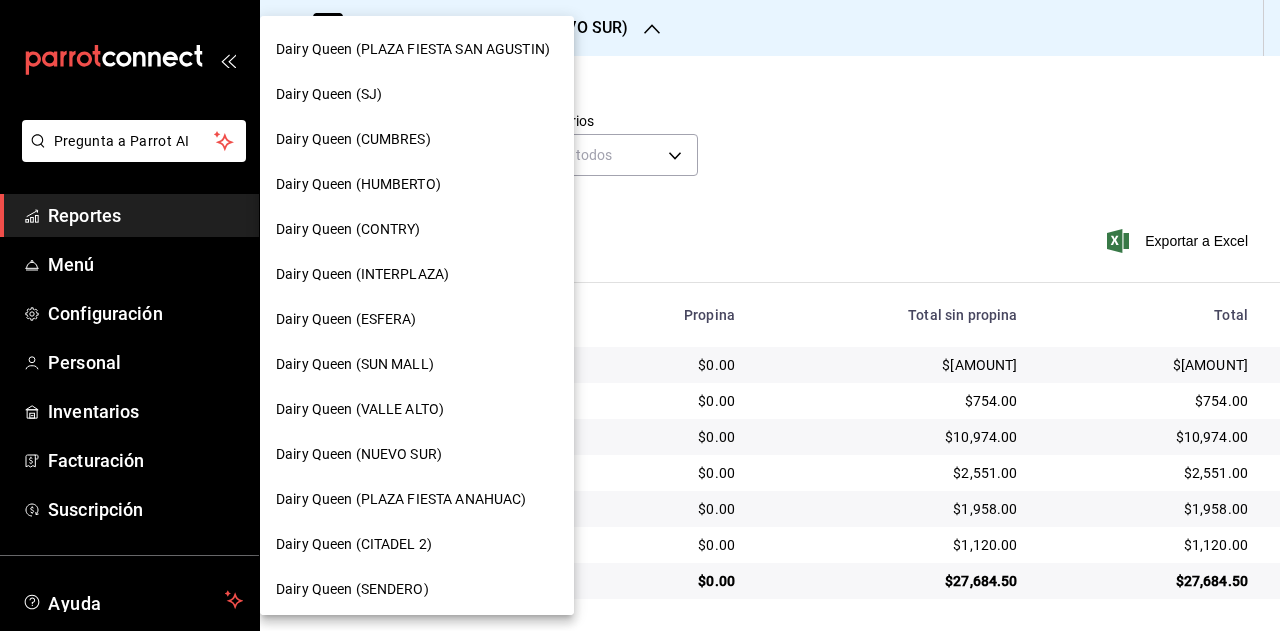scroll, scrollTop: 200, scrollLeft: 0, axis: vertical 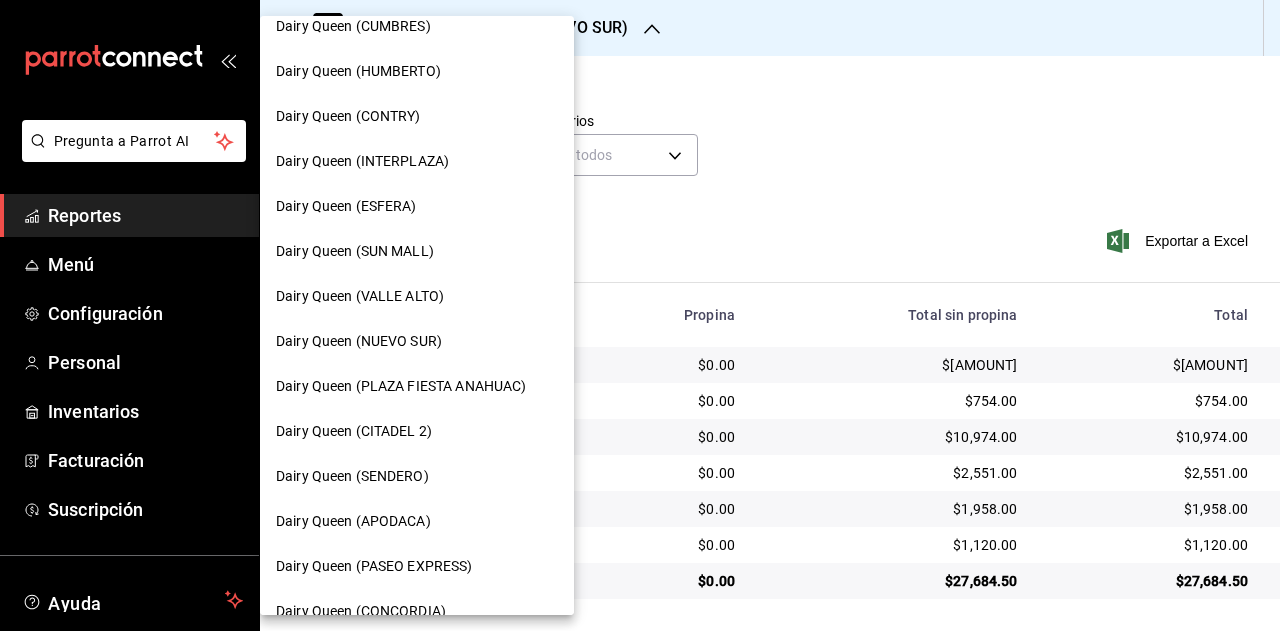 click on "Dairy Queen (PLAZA FIESTA ANAHUAC)" at bounding box center (401, 386) 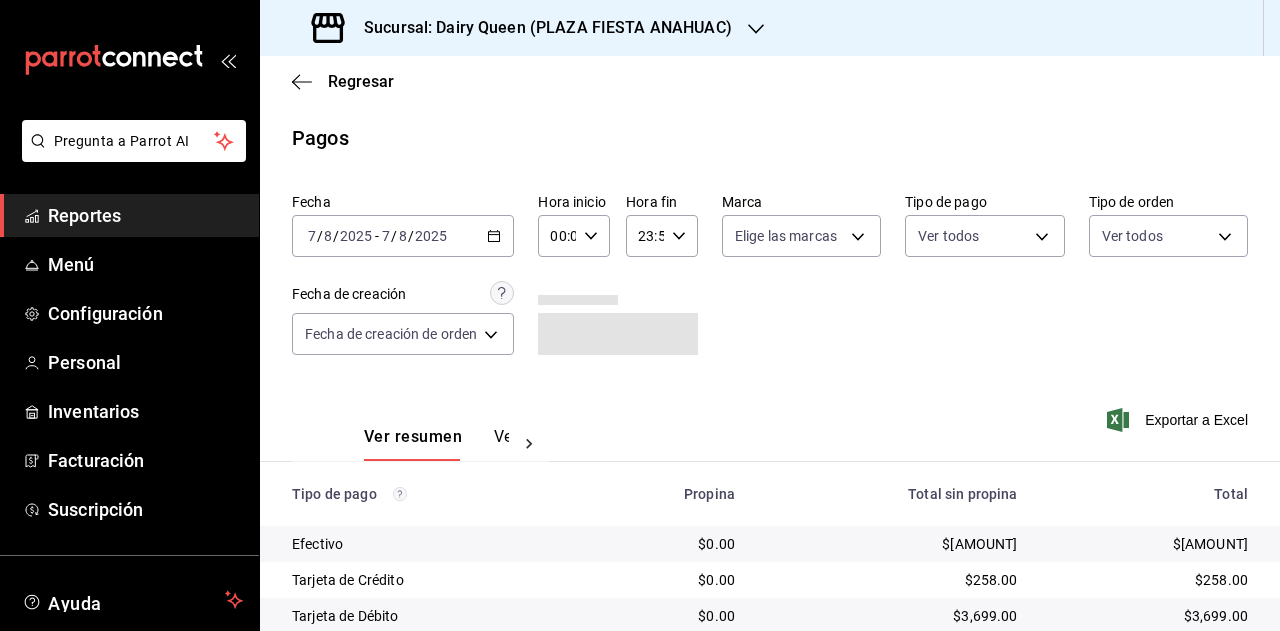 scroll, scrollTop: 179, scrollLeft: 0, axis: vertical 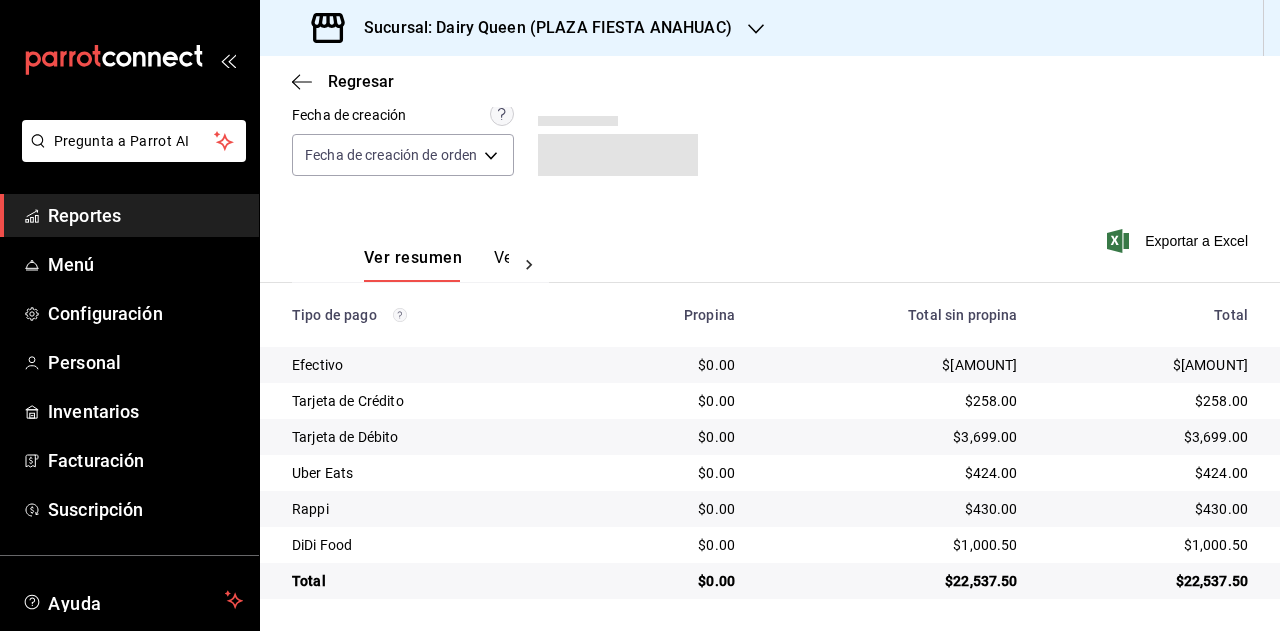 click on "$22,537.50" at bounding box center [1157, 581] 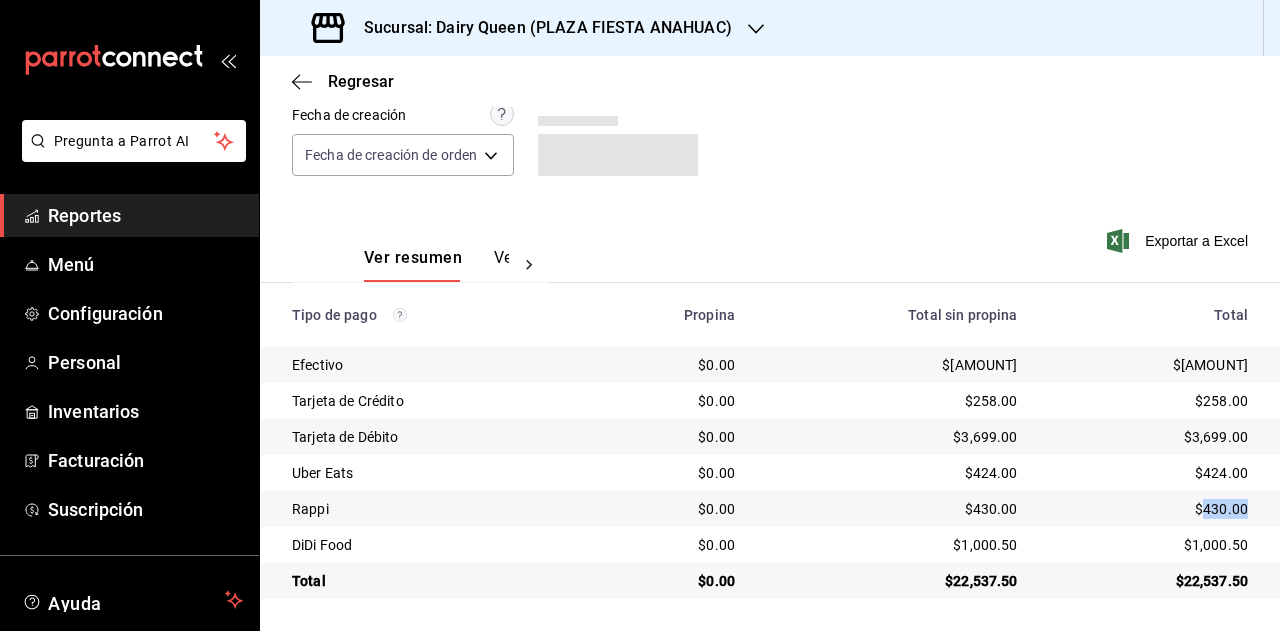 click on "$430.00" at bounding box center [1149, 509] 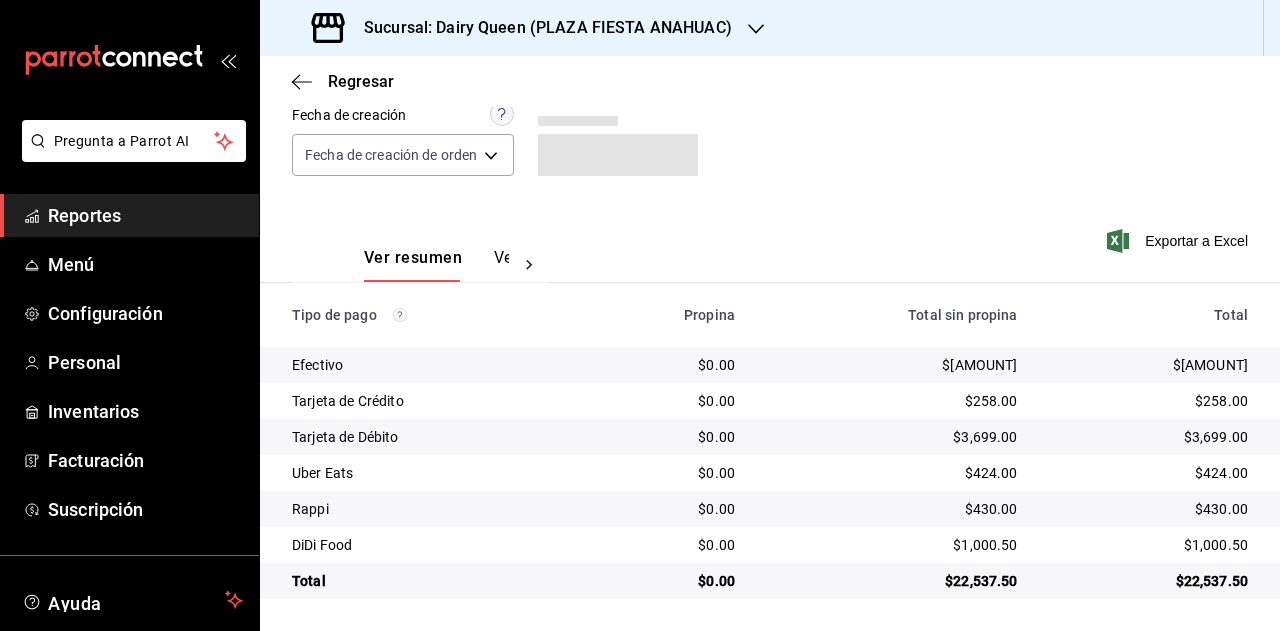 click on "$1,000.50" at bounding box center (1149, 545) 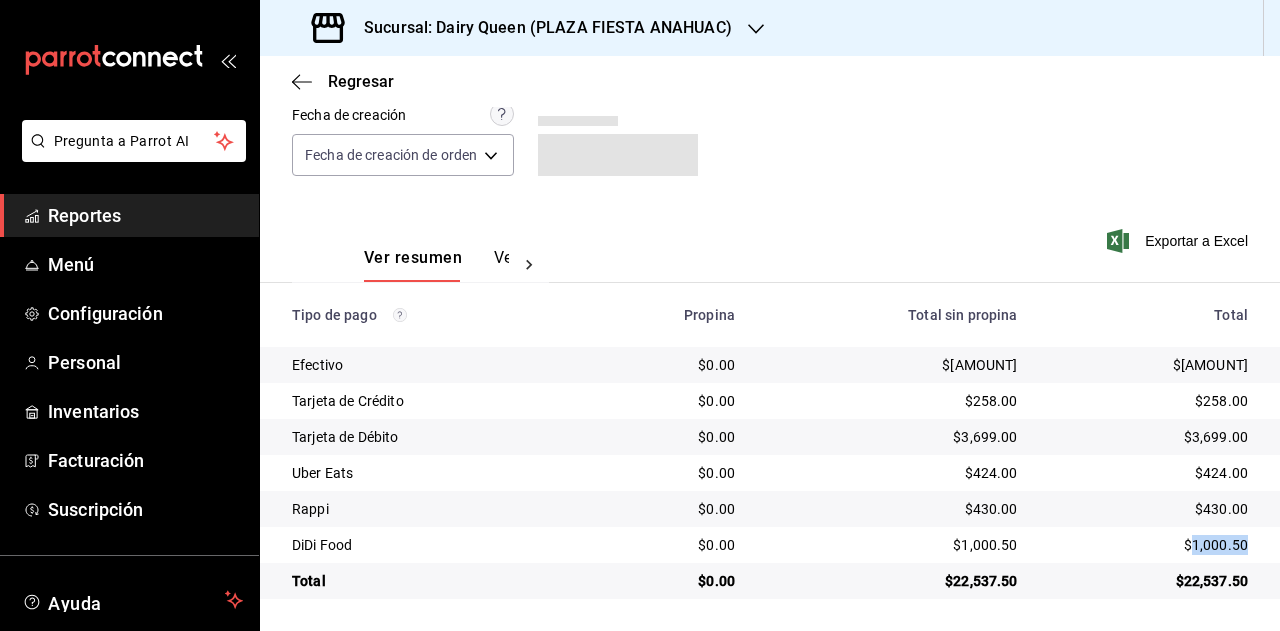 drag, startPoint x: 1197, startPoint y: 549, endPoint x: 1248, endPoint y: 521, distance: 58.18075 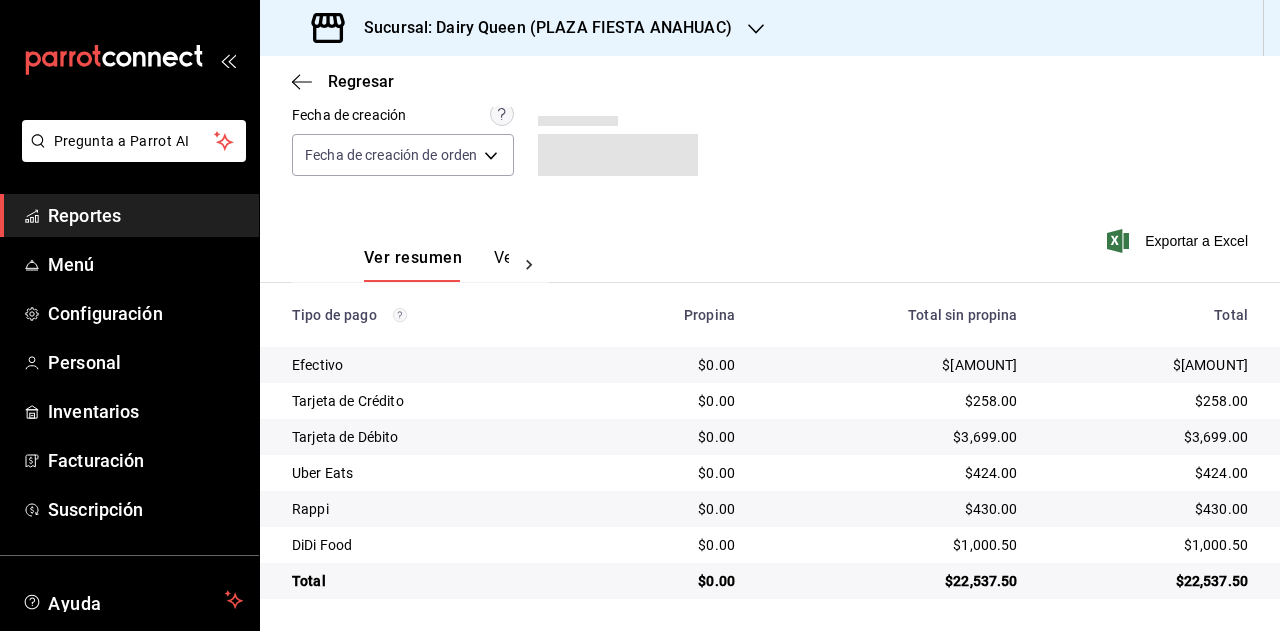 click on "Sucursal: Dairy Queen (PLAZA FIESTA ANAHUAC)" at bounding box center (524, 28) 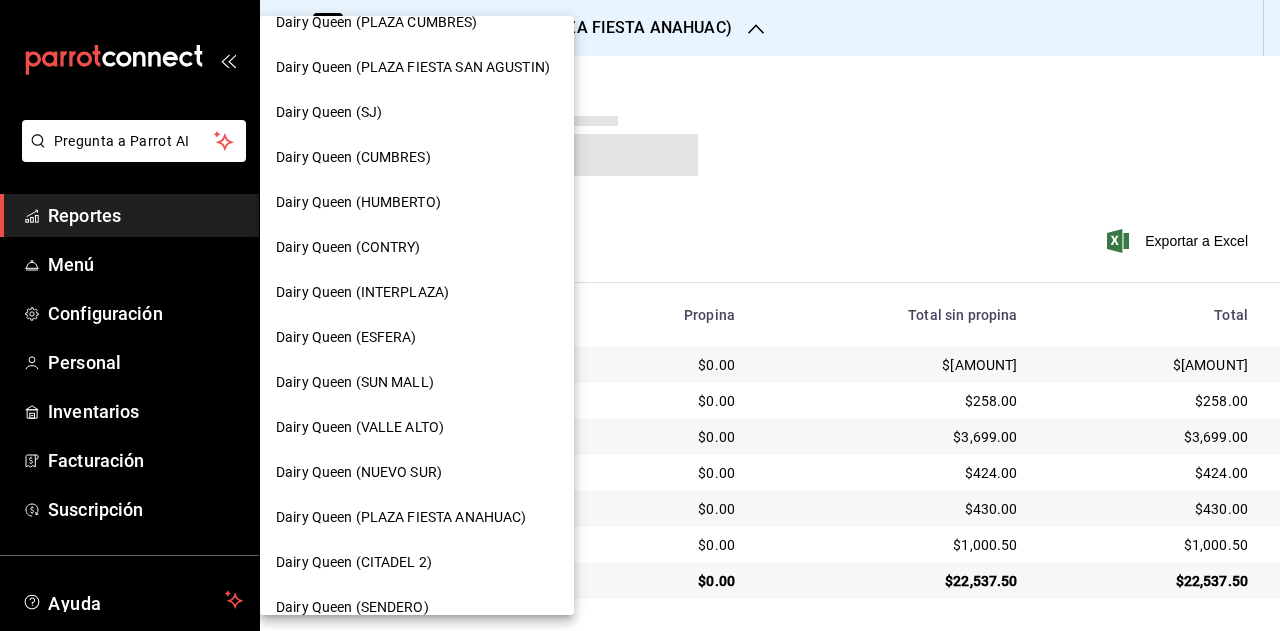 scroll, scrollTop: 100, scrollLeft: 0, axis: vertical 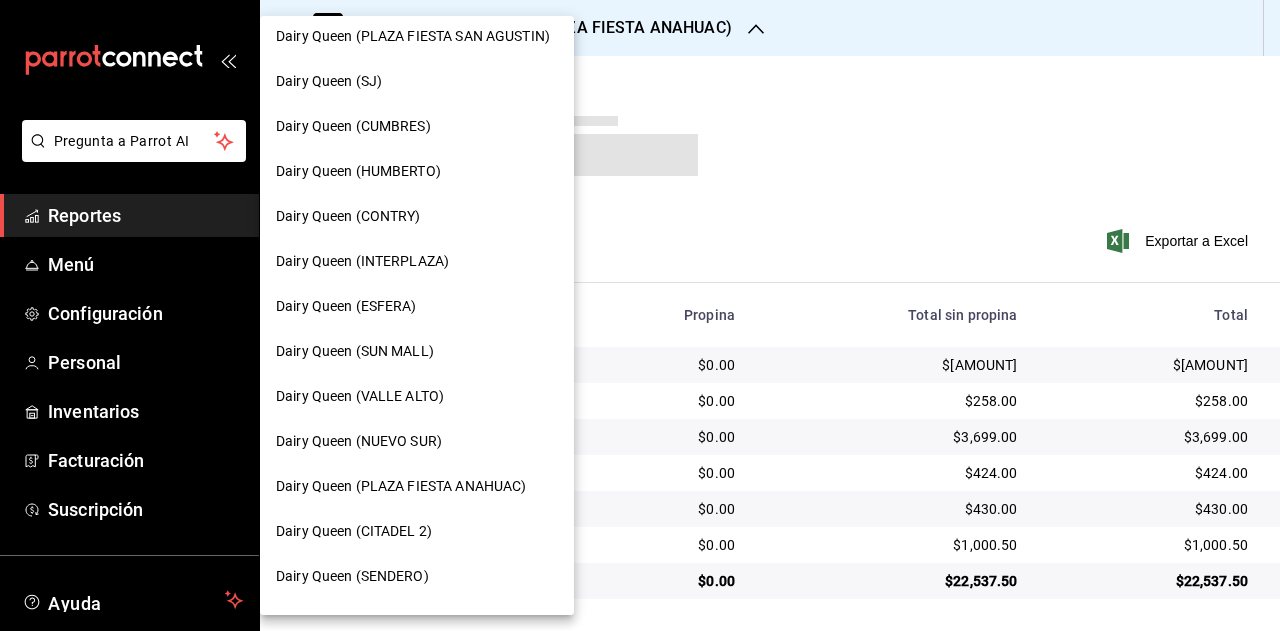 click on "Dairy Queen (CITADEL 2)" at bounding box center (417, 531) 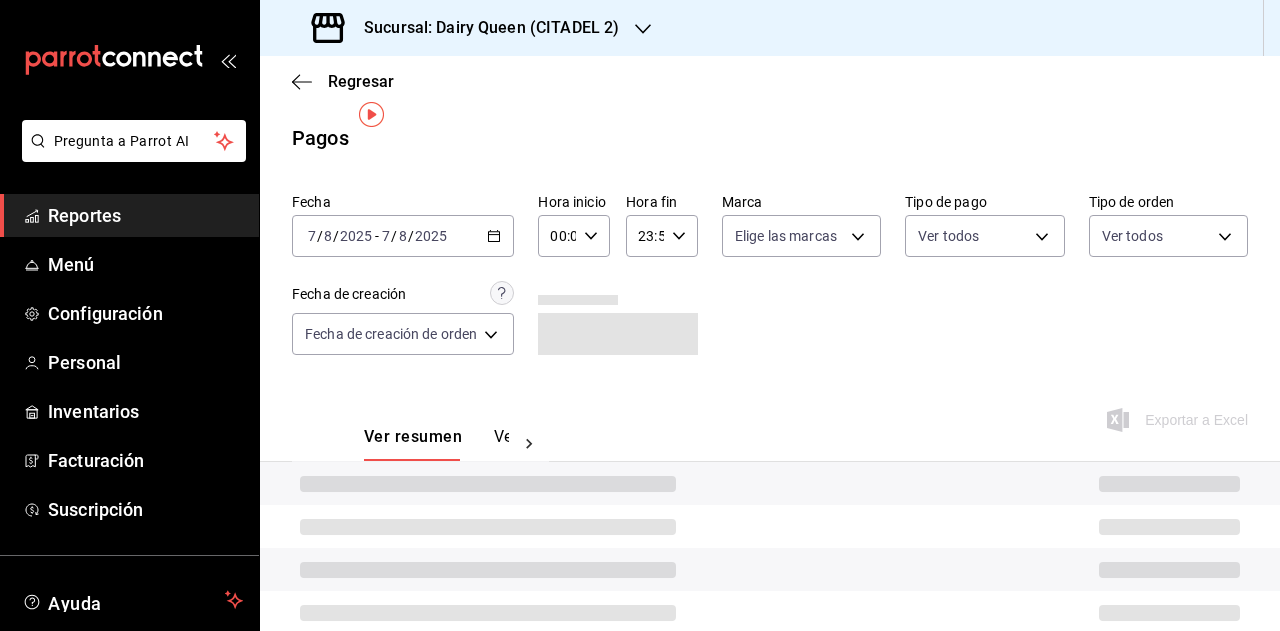 scroll, scrollTop: 179, scrollLeft: 0, axis: vertical 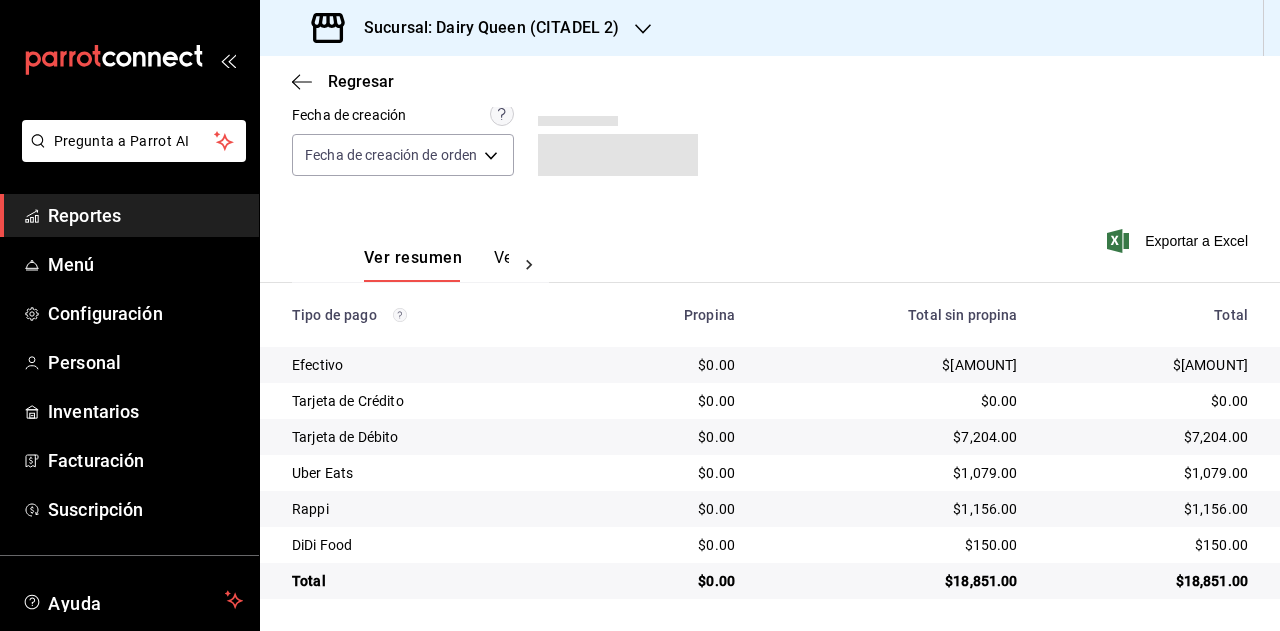 click on "$18,851.00" at bounding box center (1149, 581) 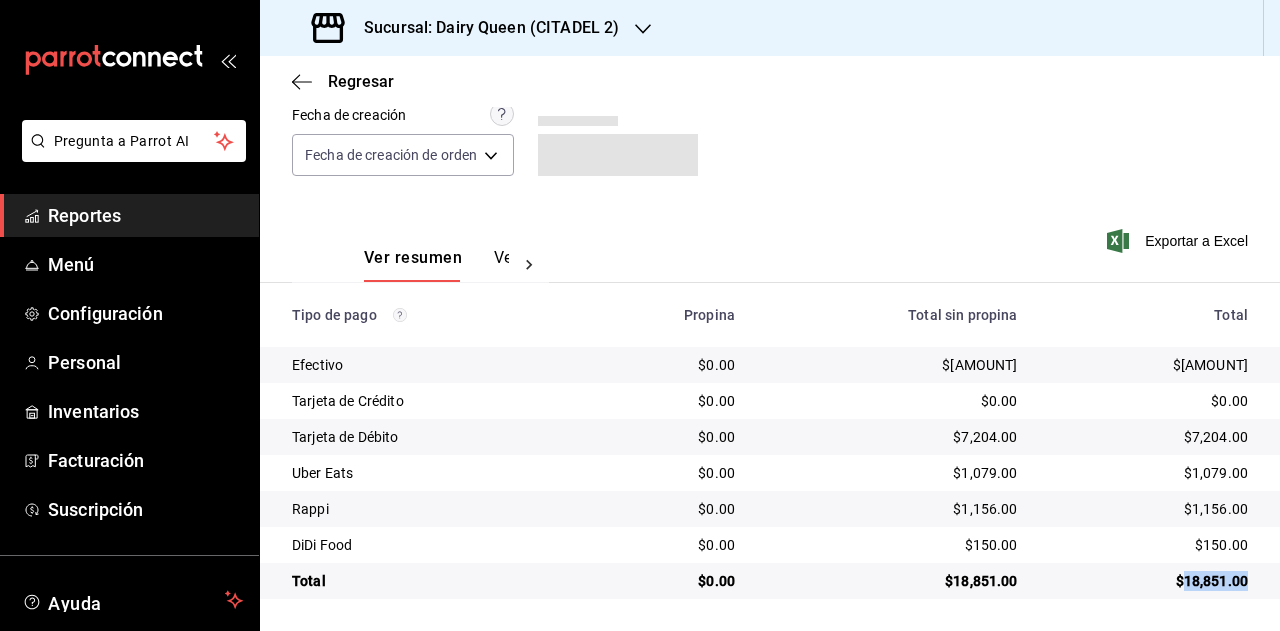 click on "$1,079.00" at bounding box center (1149, 473) 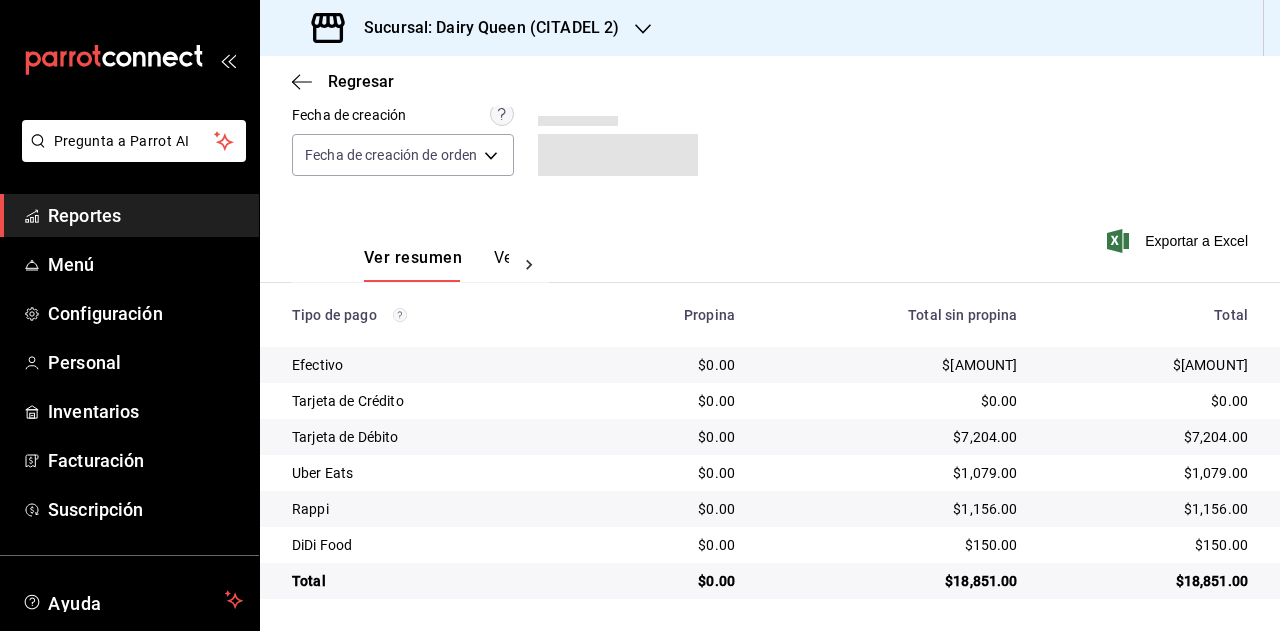 click on "$1,156.00" at bounding box center [1157, 509] 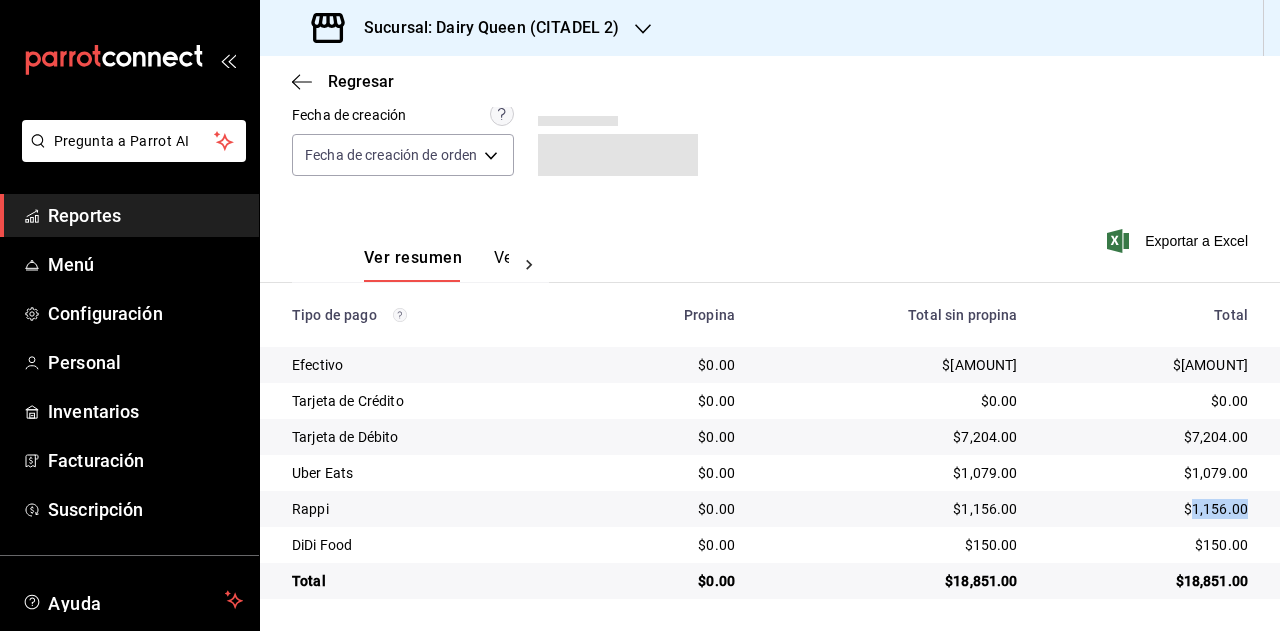 click on "$1,156.00" at bounding box center [1157, 509] 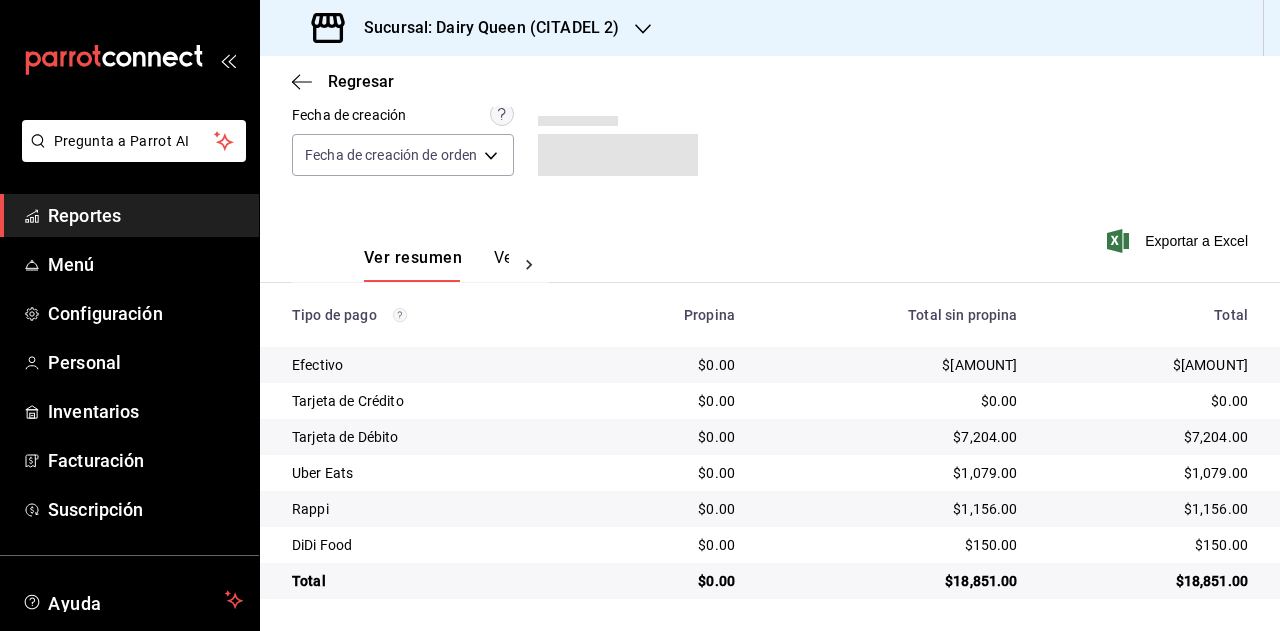 click on "$150.00" at bounding box center [1149, 545] 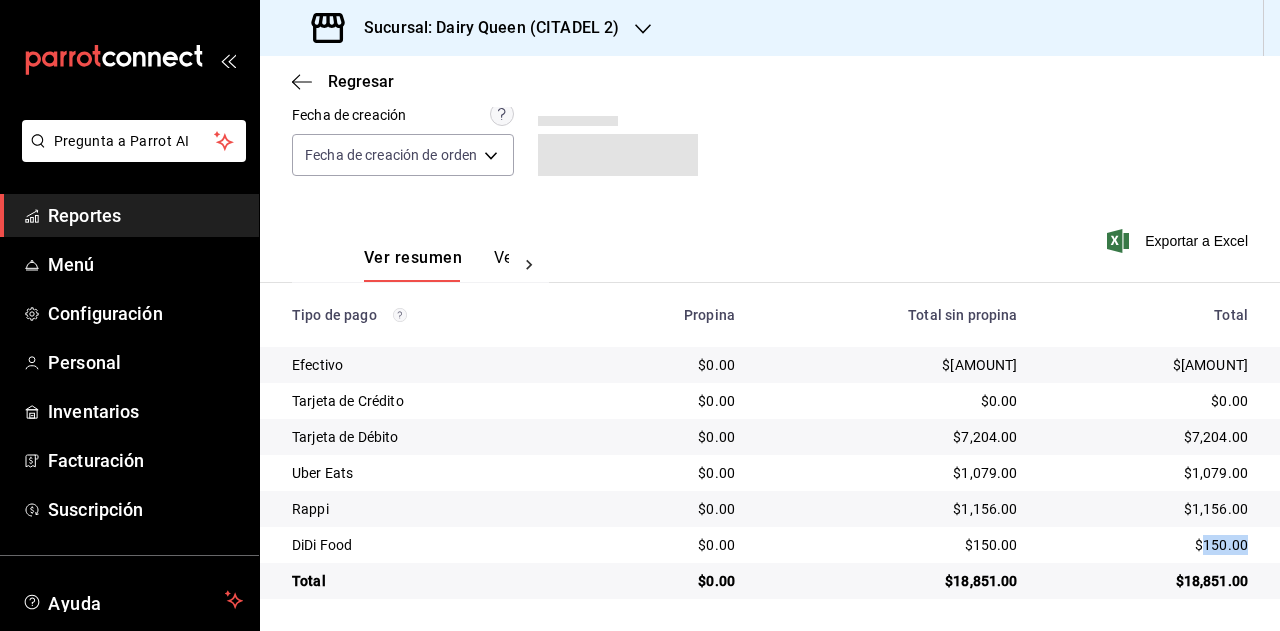 click on "$150.00" at bounding box center (1149, 545) 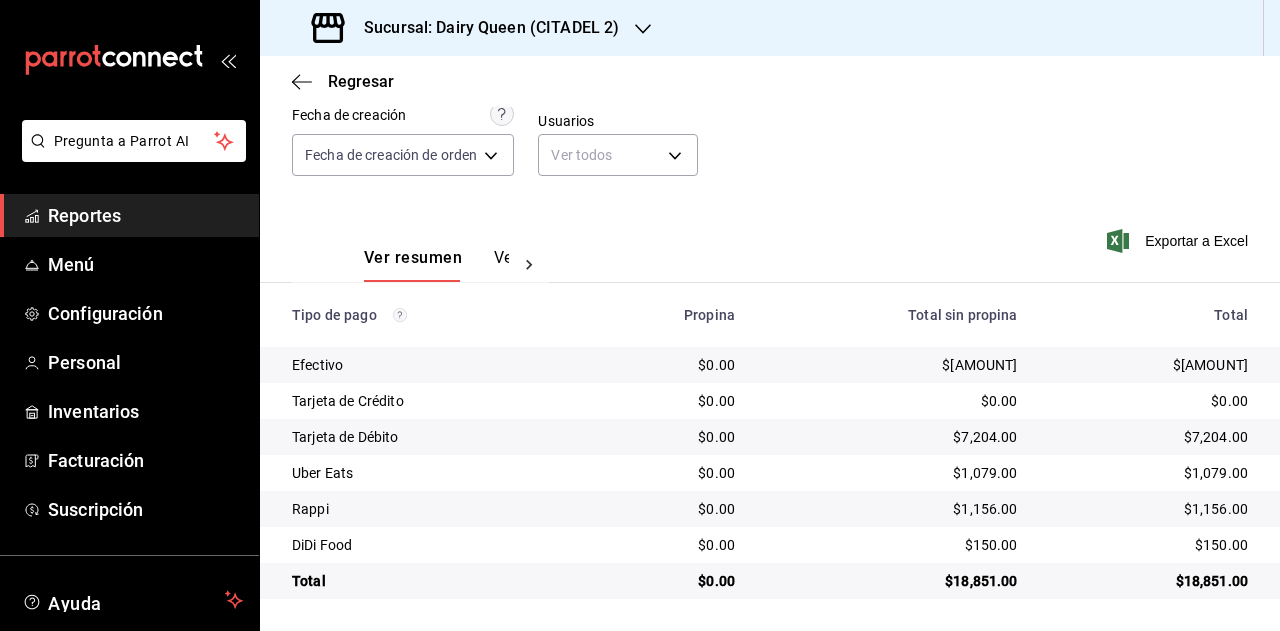 click on "Sucursal: Dairy Queen (CITADEL 2)" at bounding box center [483, 28] 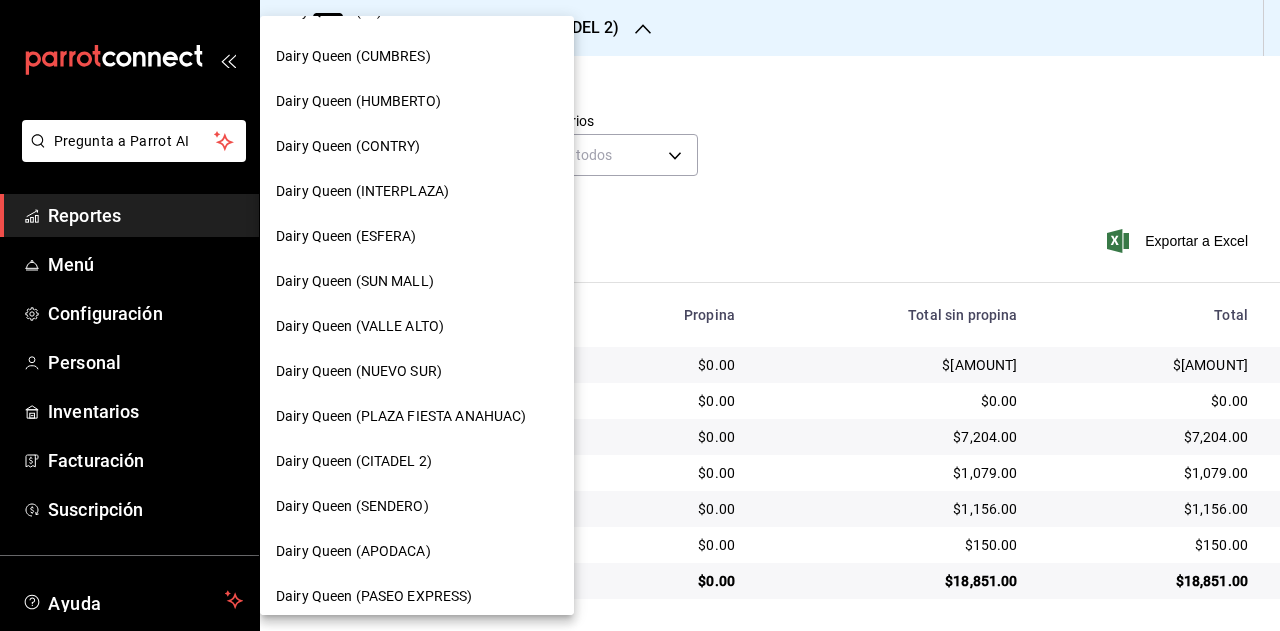 scroll, scrollTop: 200, scrollLeft: 0, axis: vertical 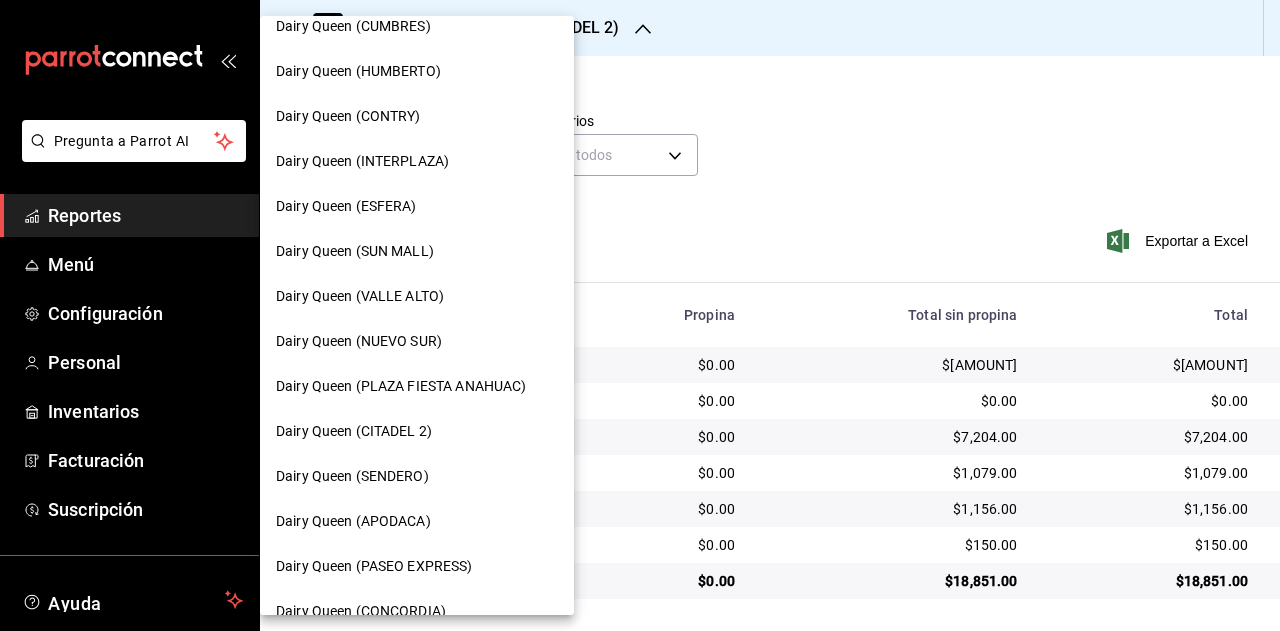 click on "Dairy Queen (SENDERO)" at bounding box center (417, 476) 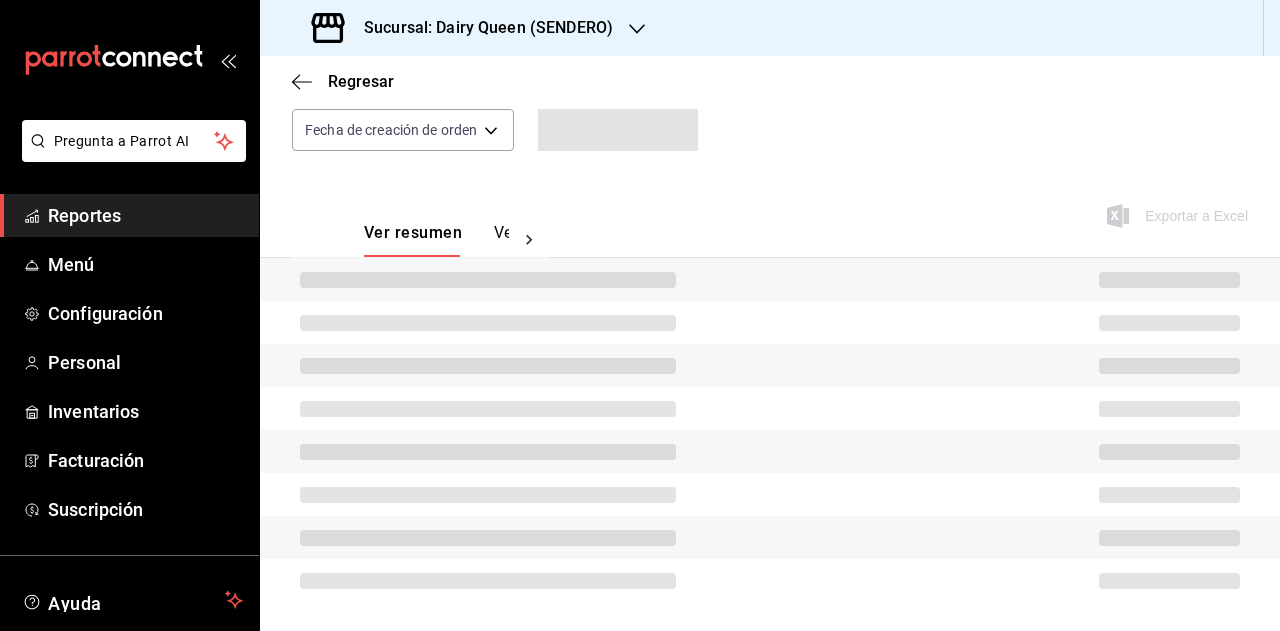 scroll, scrollTop: 179, scrollLeft: 0, axis: vertical 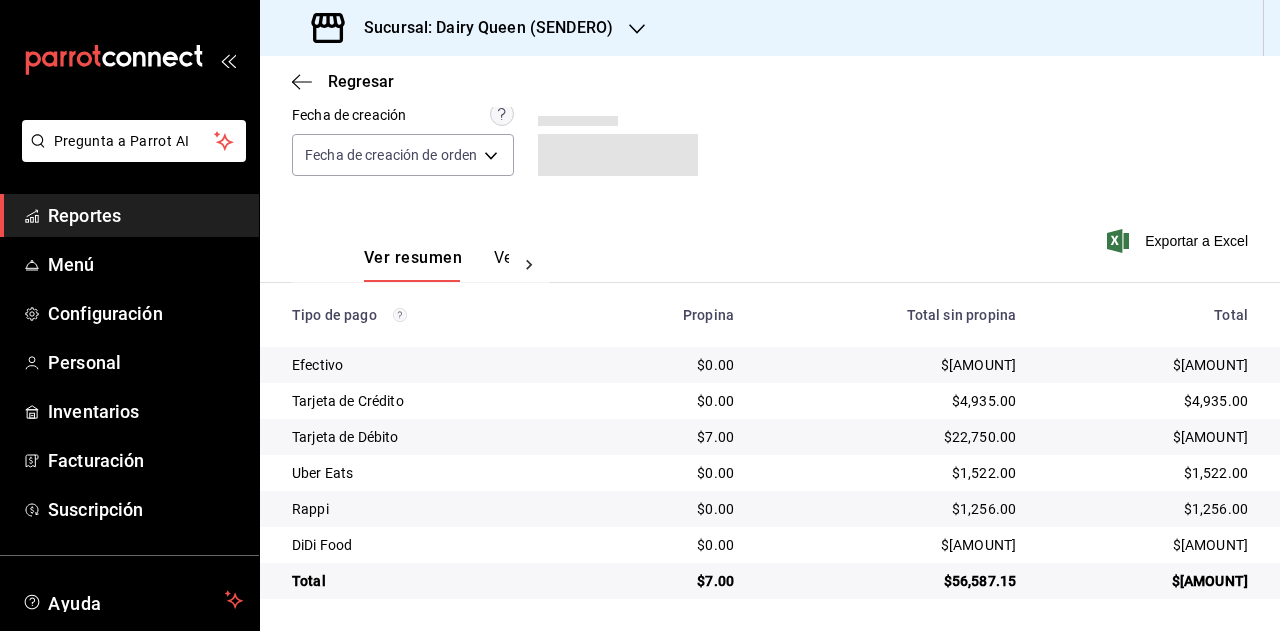 click on "$[AMOUNT]" at bounding box center [1148, 581] 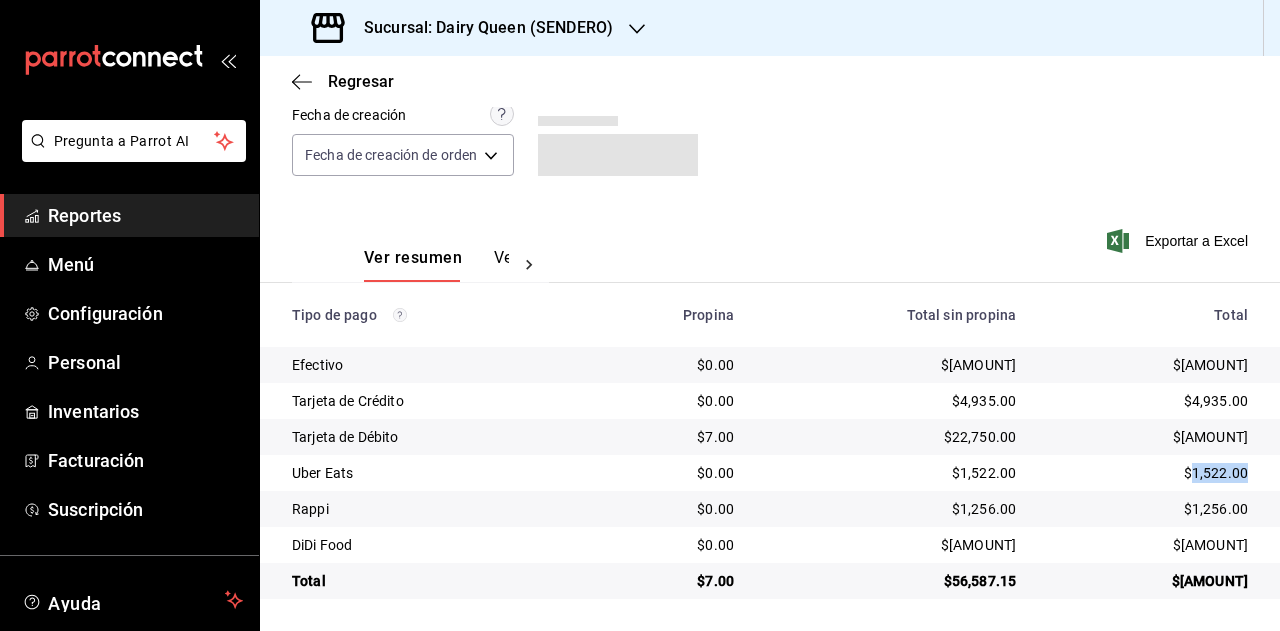 click on "$1,522.00" at bounding box center [1148, 473] 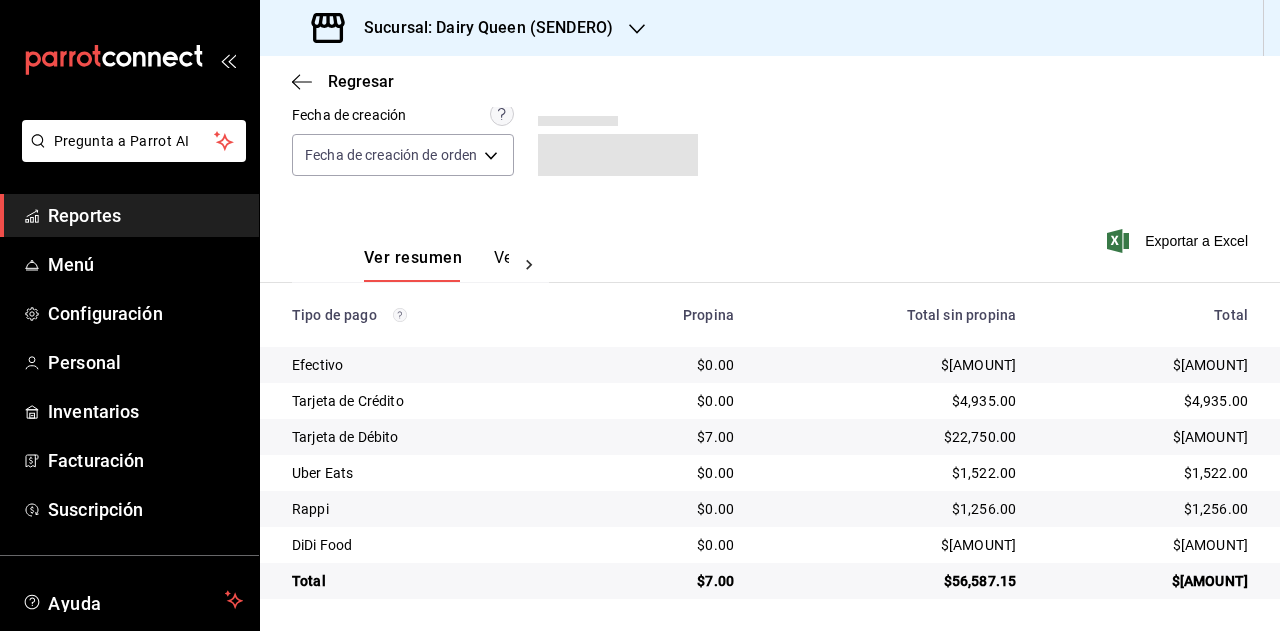 click on "$[AMOUNT]" at bounding box center [1148, 545] 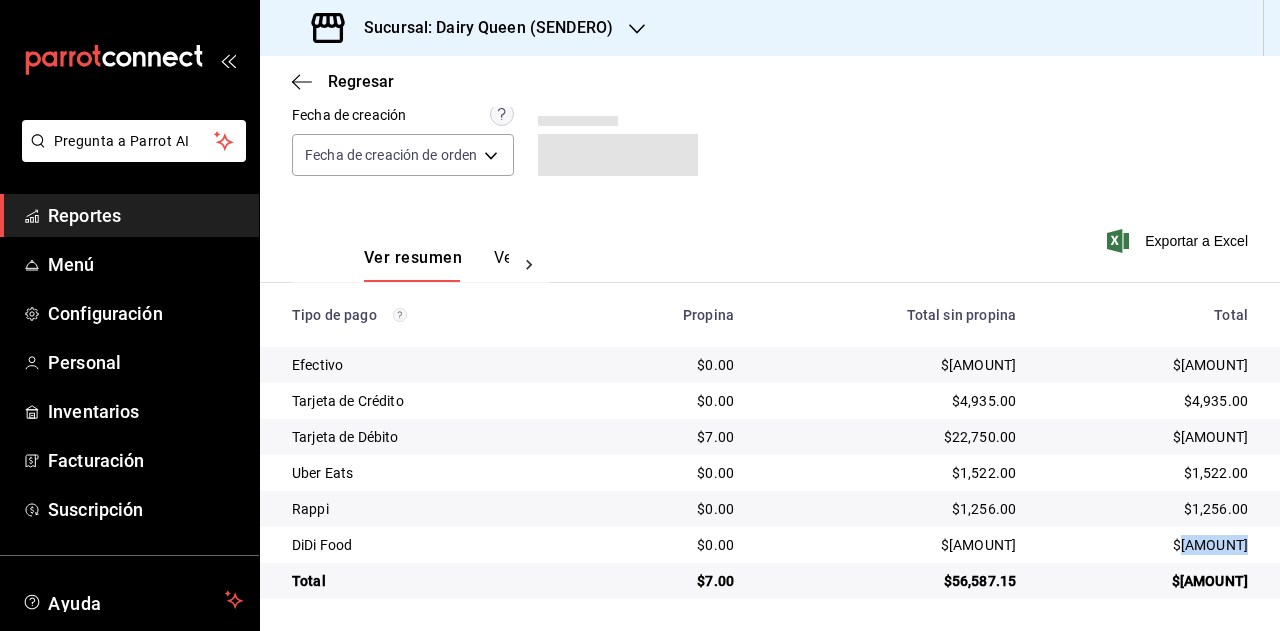 click on "$[AMOUNT]" at bounding box center [1148, 545] 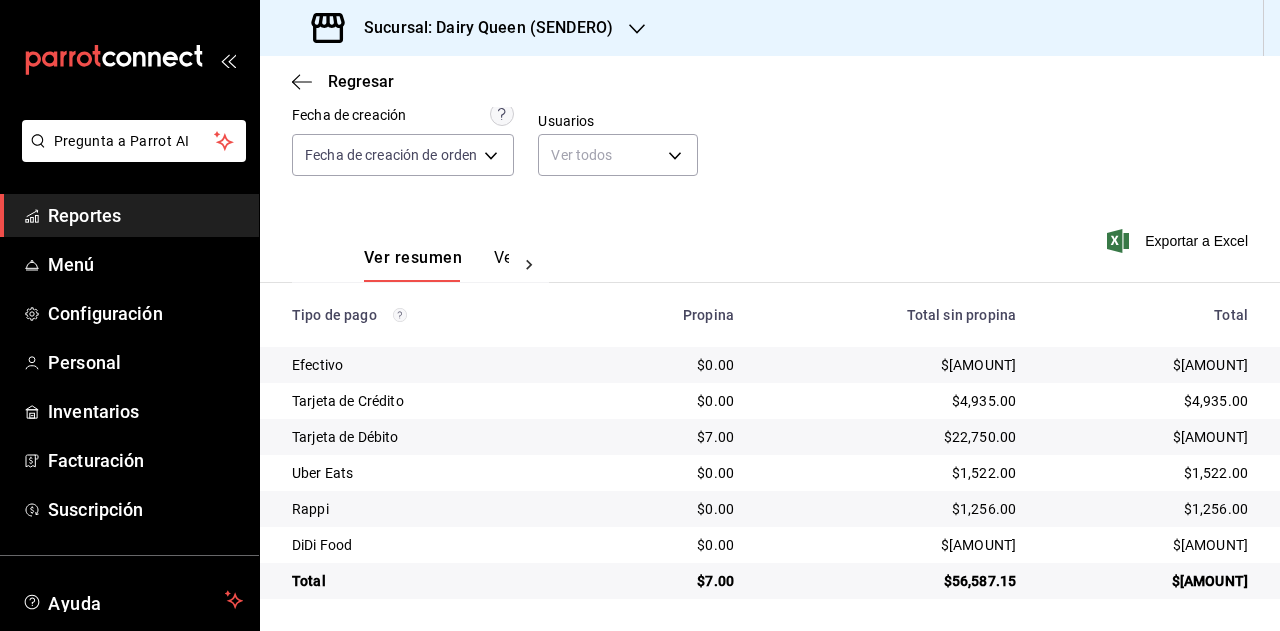 click on "$7.00" at bounding box center [667, 581] 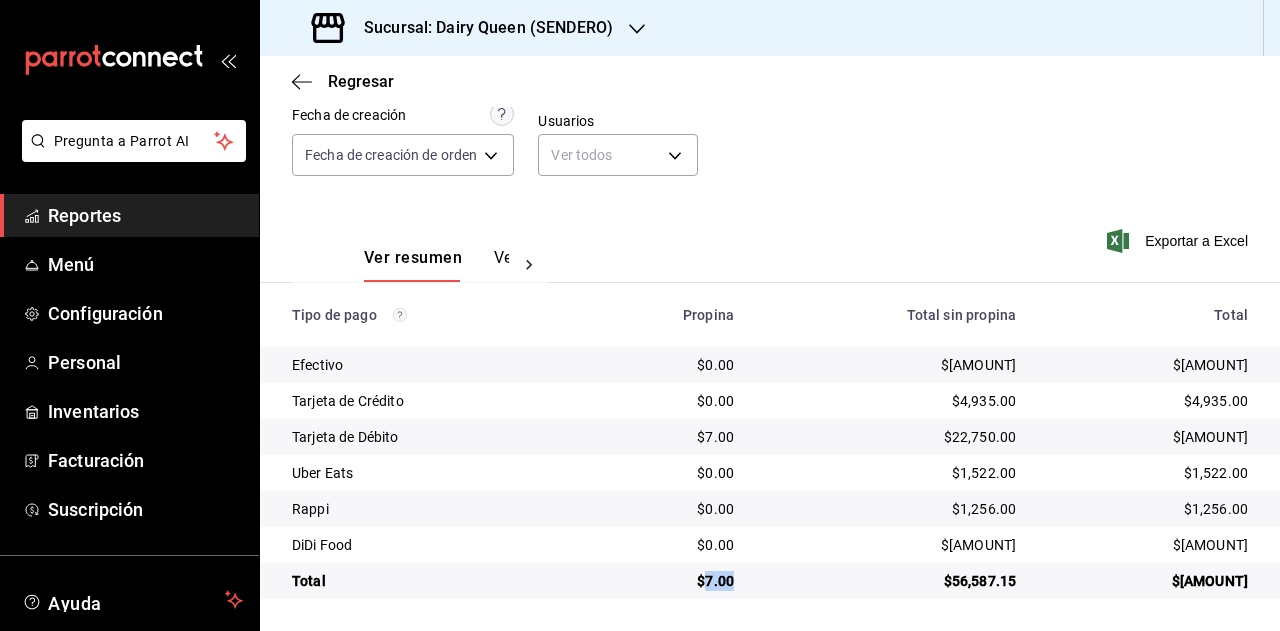 click on "$7.00" at bounding box center [667, 581] 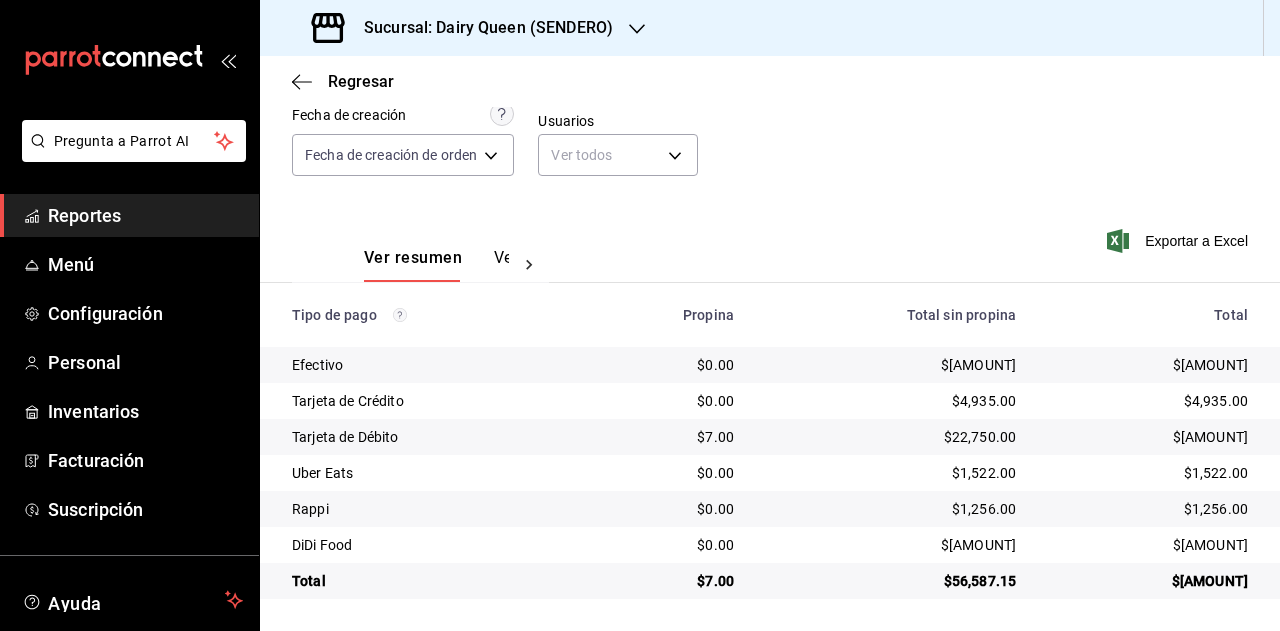 click on "Sucursal: Dairy Queen (SENDERO)" at bounding box center [464, 28] 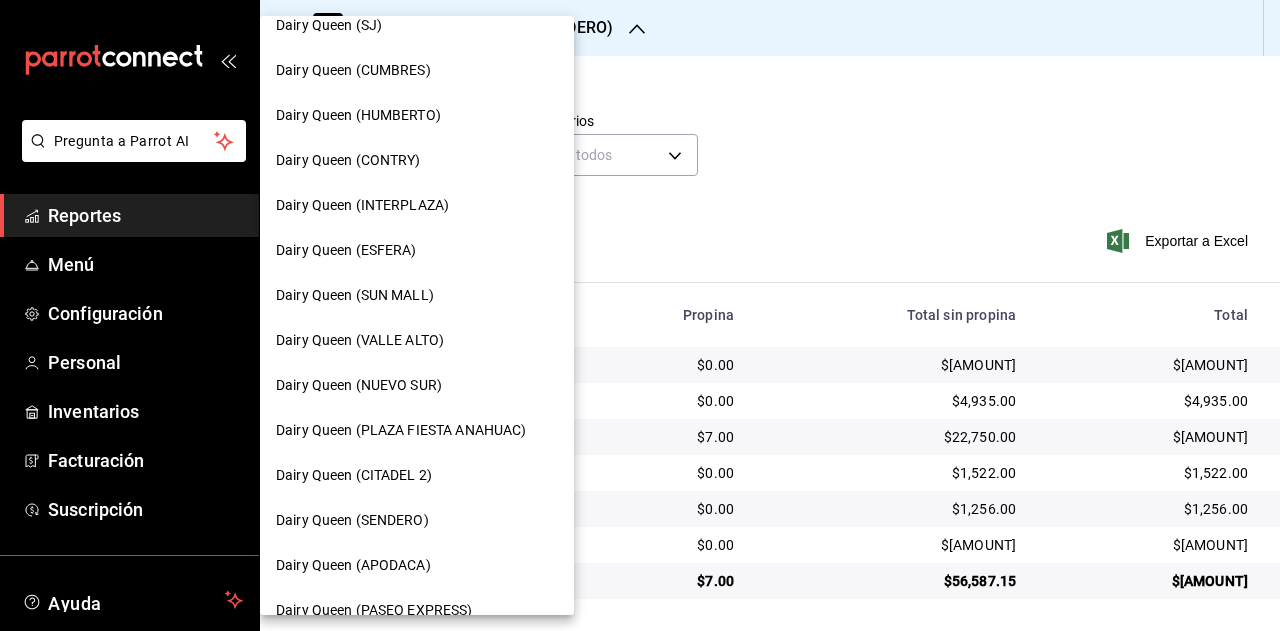 scroll, scrollTop: 200, scrollLeft: 0, axis: vertical 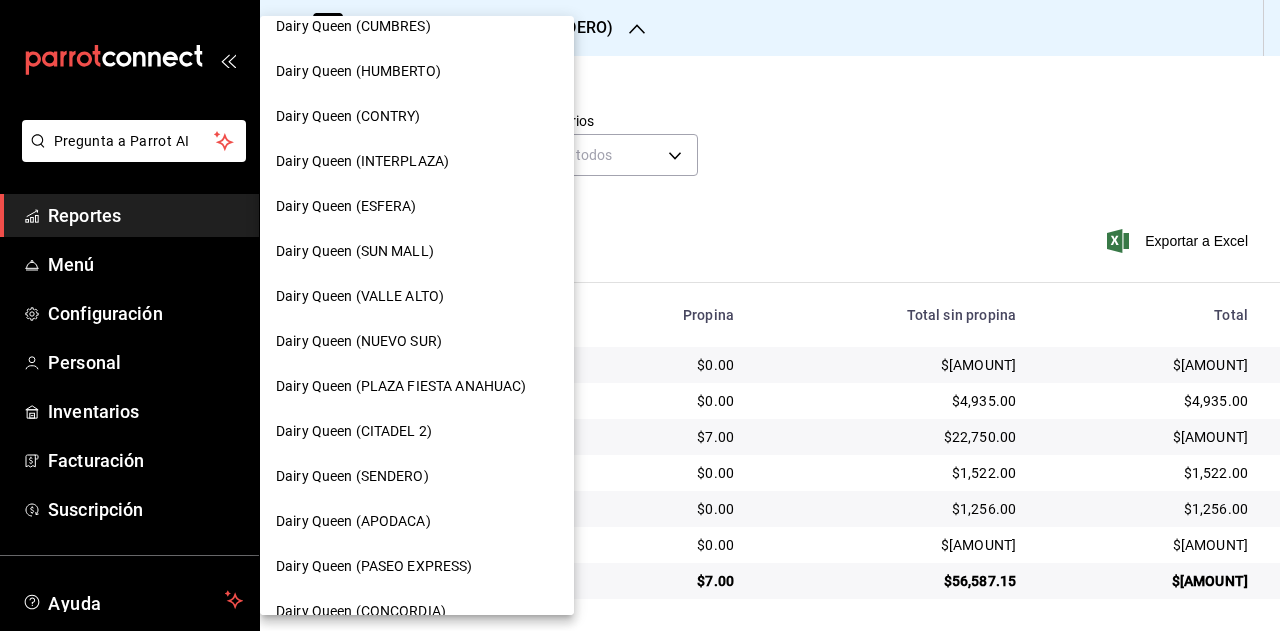 click on "Dairy Queen (APODACA)" at bounding box center (417, 521) 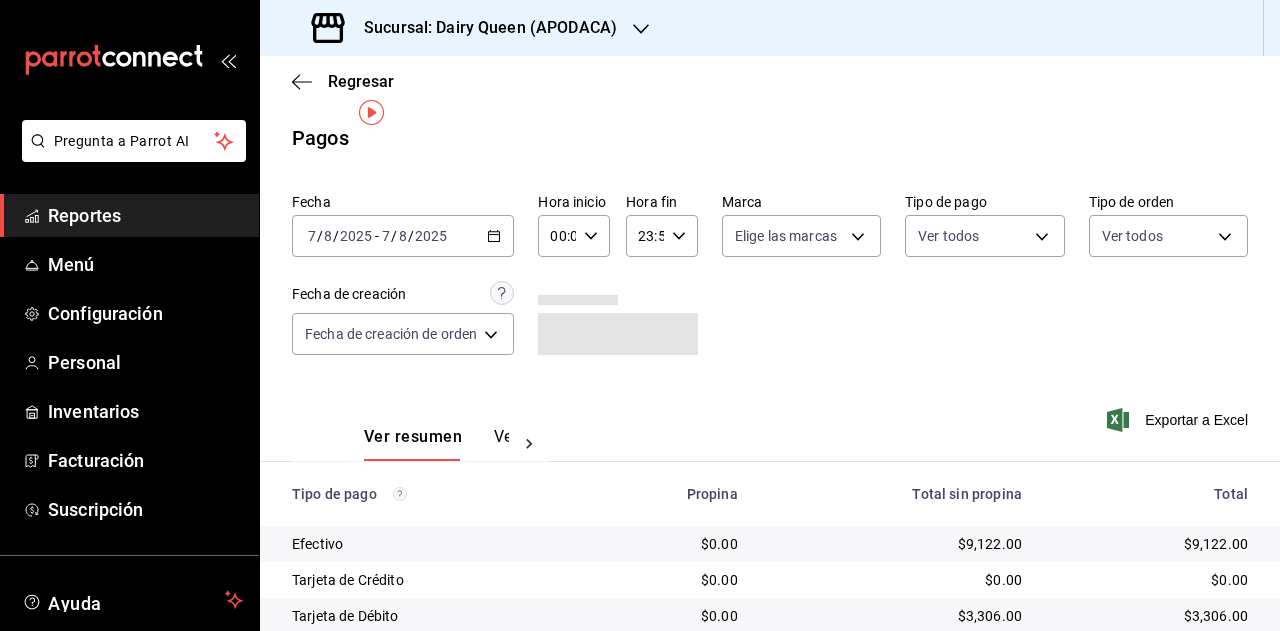 scroll, scrollTop: 71, scrollLeft: 0, axis: vertical 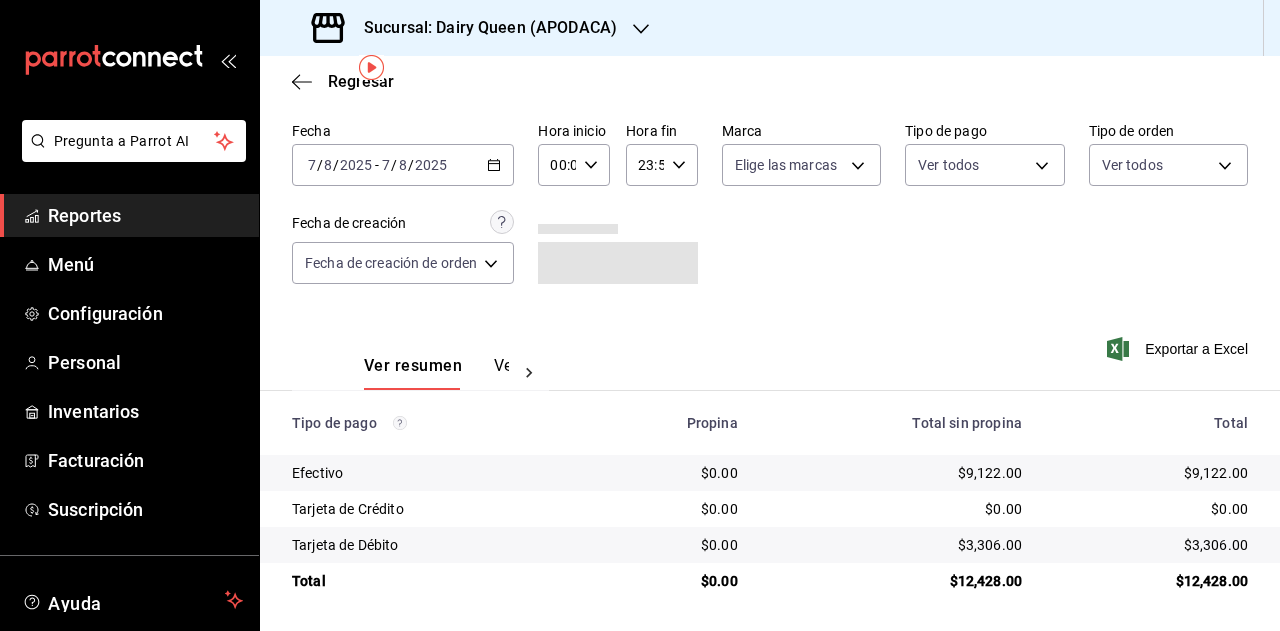 click on "$12,428.00" at bounding box center (1151, 581) 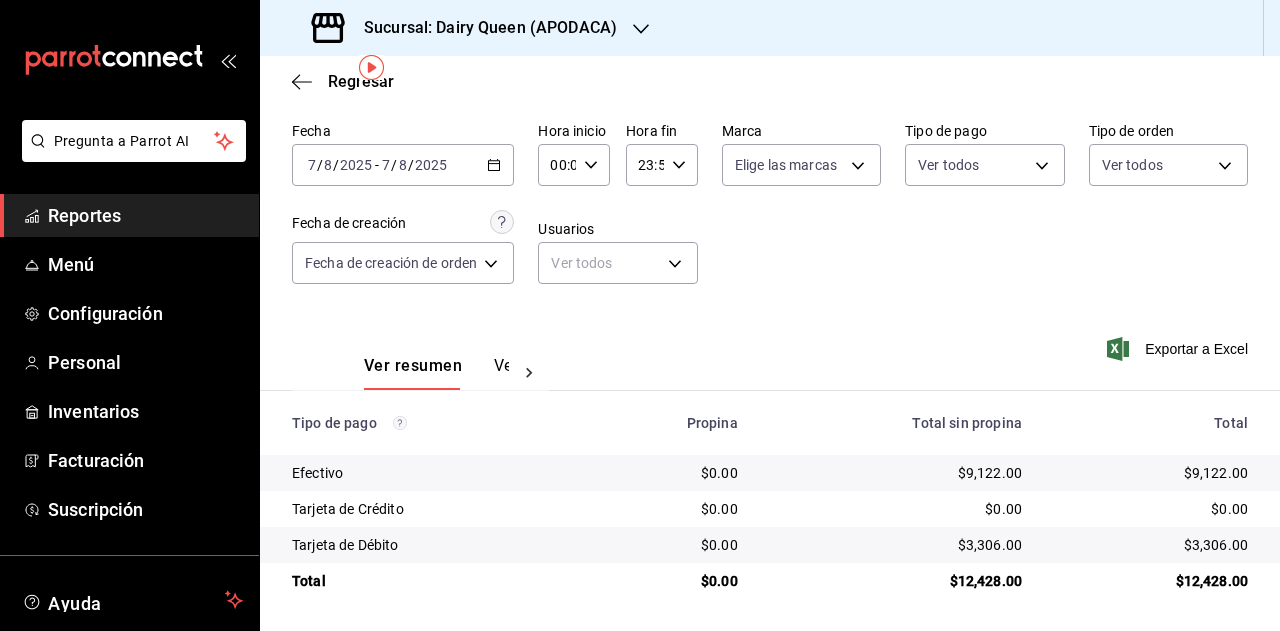 click on "Sucursal: Dairy Queen (APODACA)" at bounding box center (482, 28) 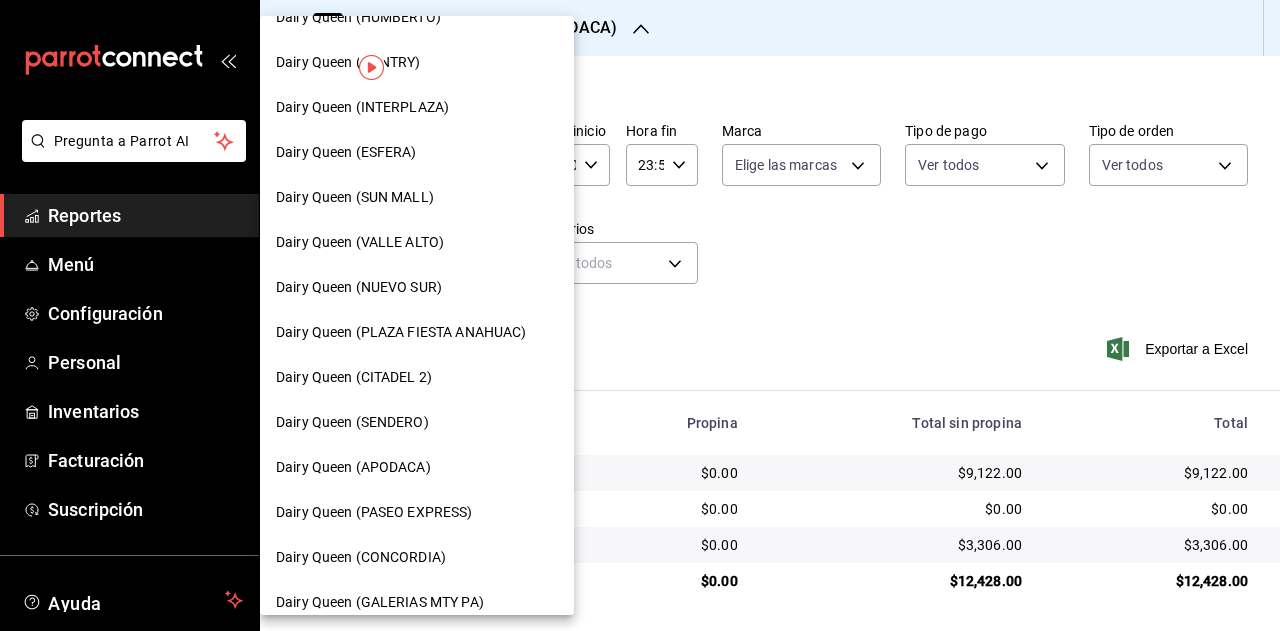 scroll, scrollTop: 300, scrollLeft: 0, axis: vertical 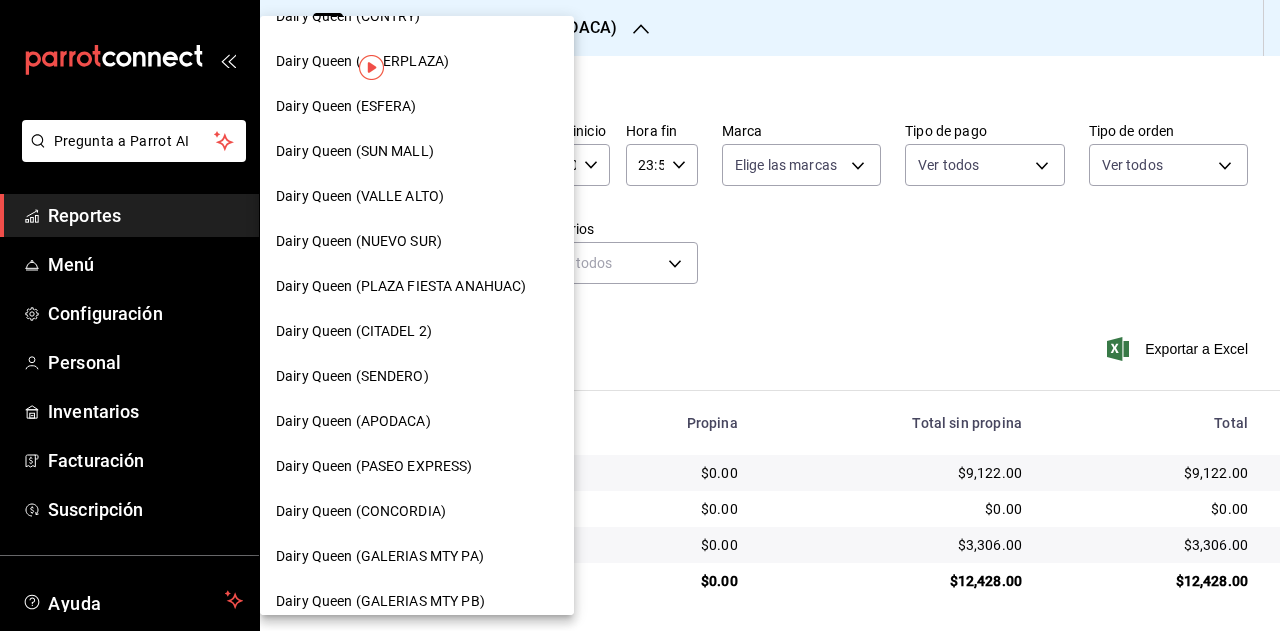 click on "Dairy Queen (PASEO EXPRESS)" at bounding box center [374, 466] 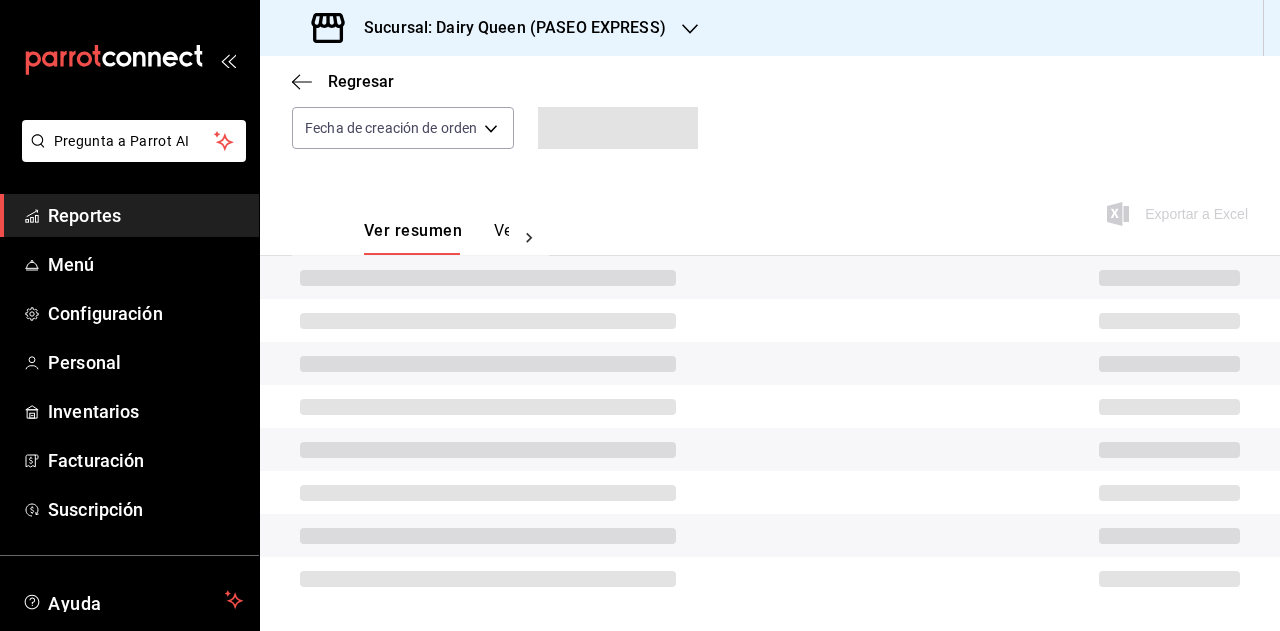 scroll, scrollTop: 71, scrollLeft: 0, axis: vertical 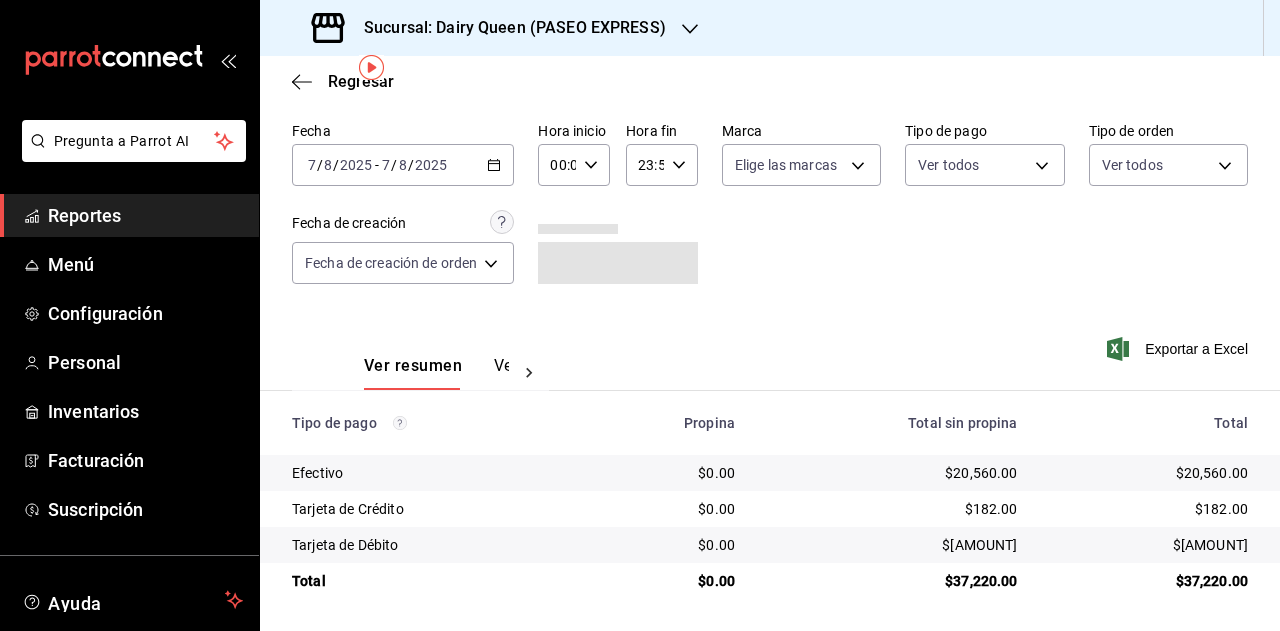 click on "$37,220.00" at bounding box center [1149, 581] 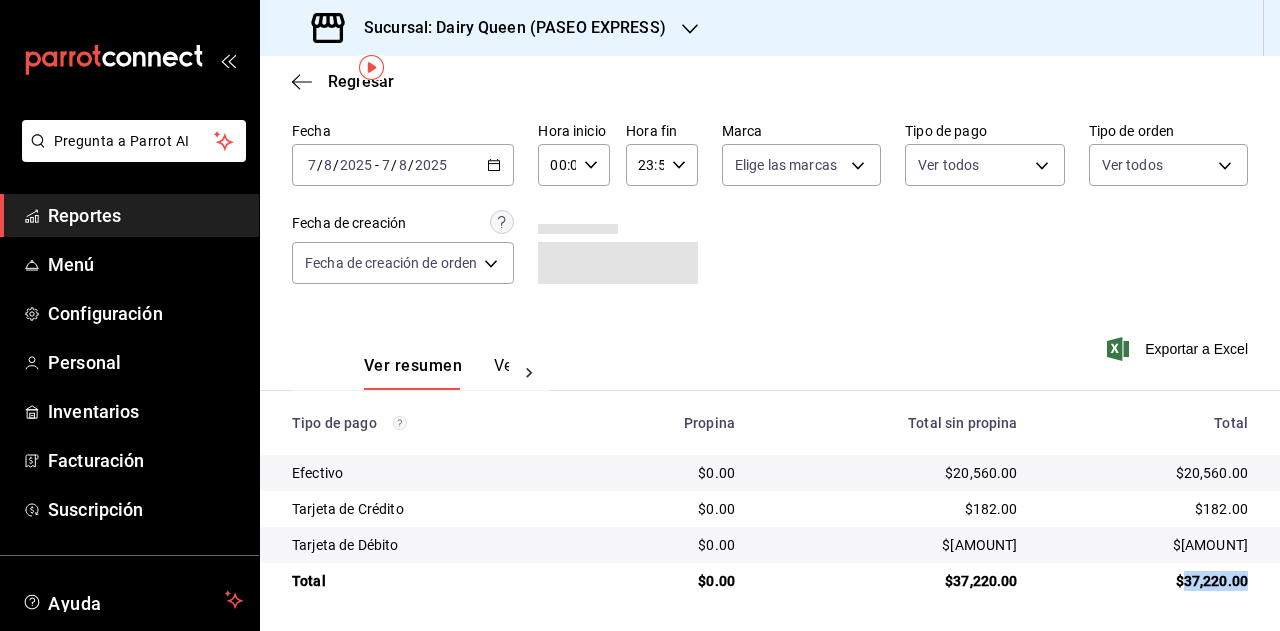 click on "$37,220.00" at bounding box center [1149, 581] 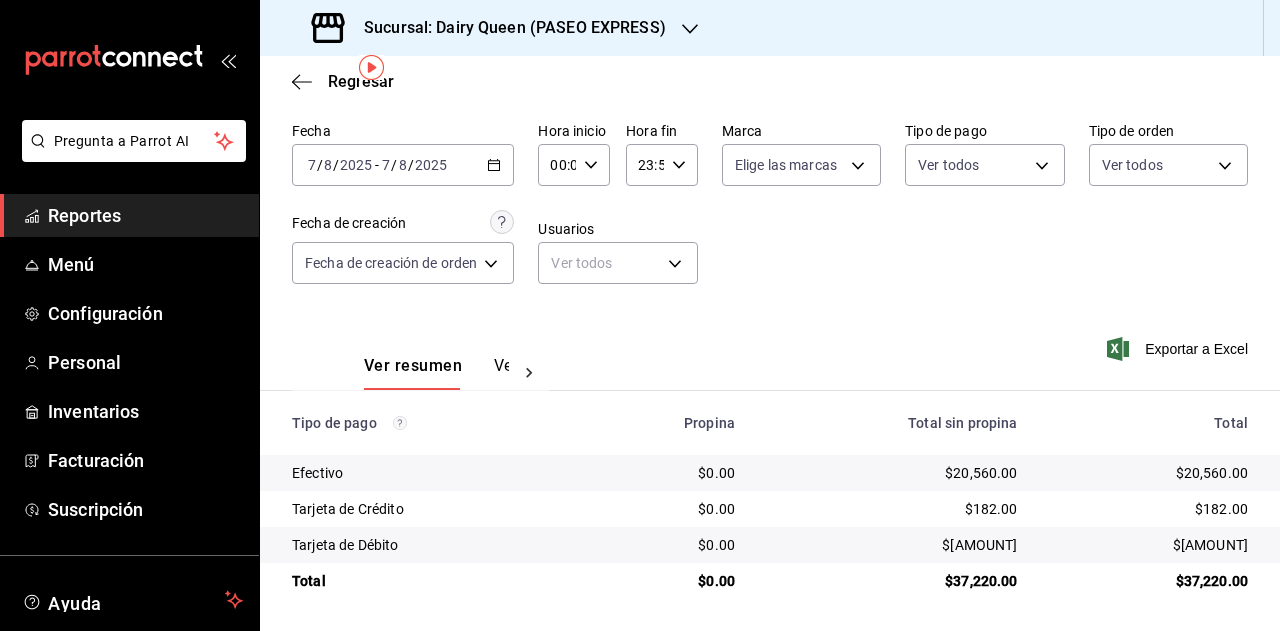click on "Sucursal: Dairy Queen (PASEO EXPRESS)" at bounding box center (491, 28) 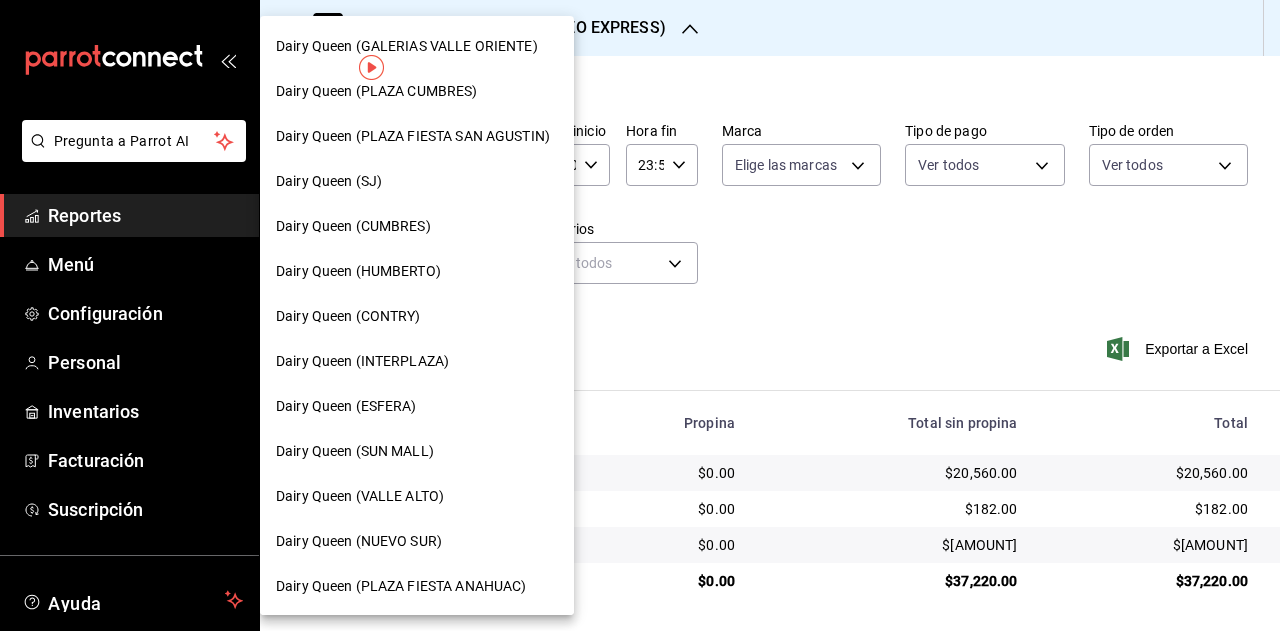 scroll, scrollTop: 400, scrollLeft: 0, axis: vertical 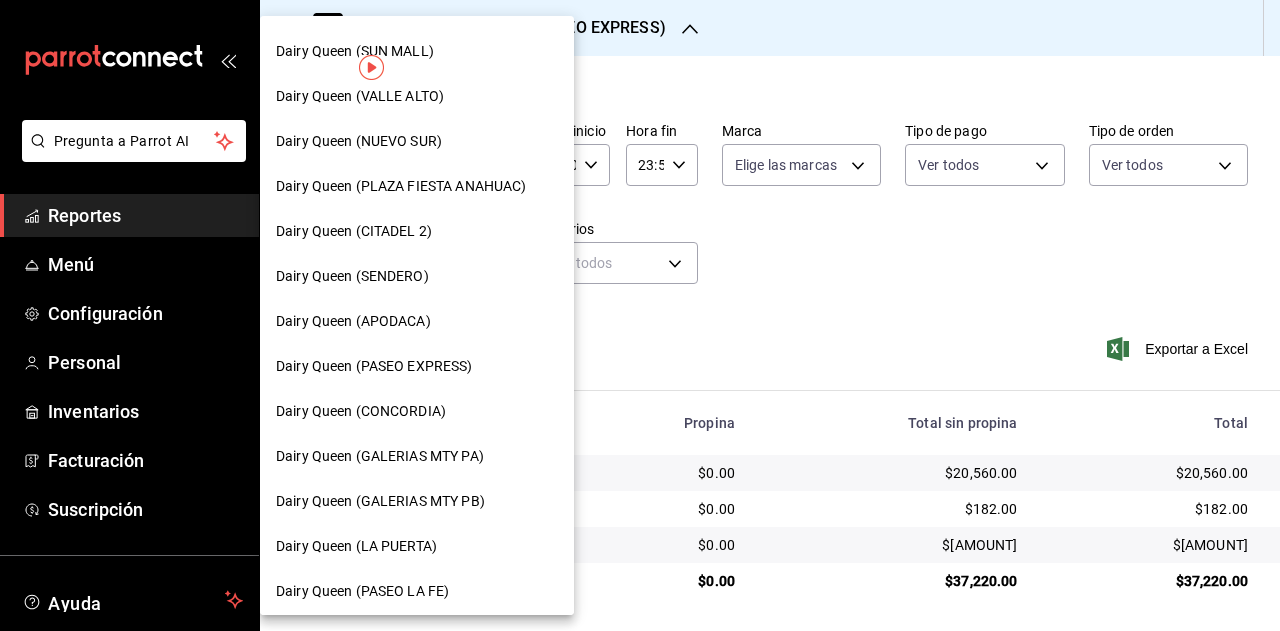 click on "Dairy Queen (CONCORDIA)" at bounding box center [361, 411] 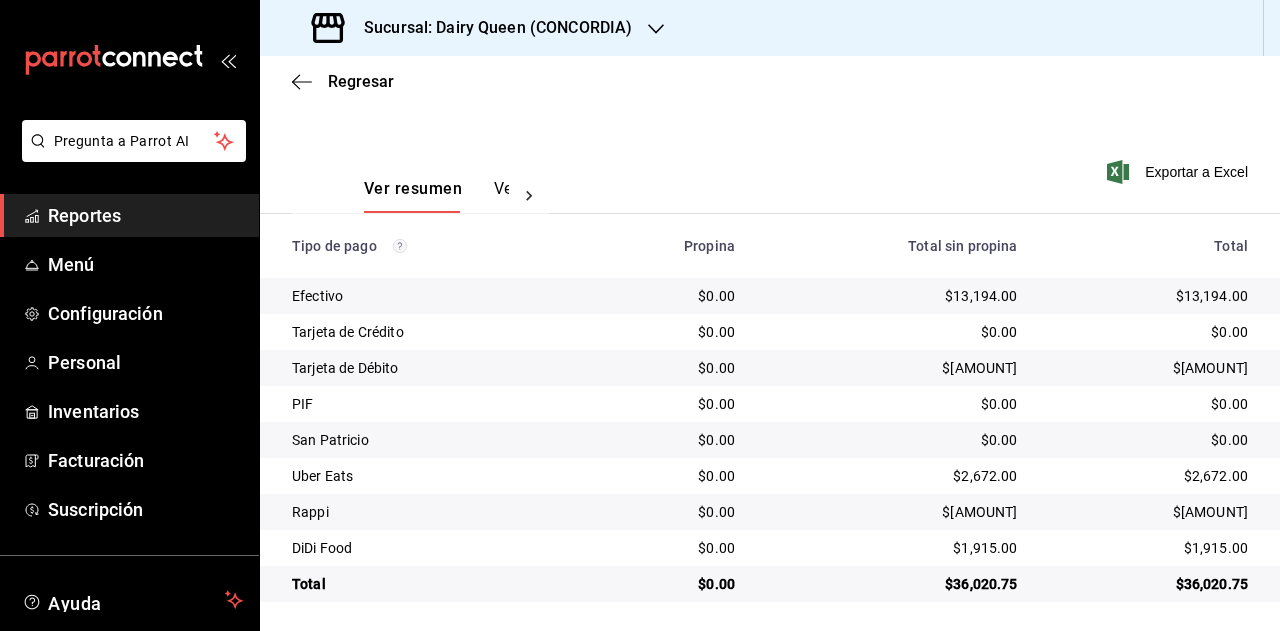 scroll, scrollTop: 251, scrollLeft: 0, axis: vertical 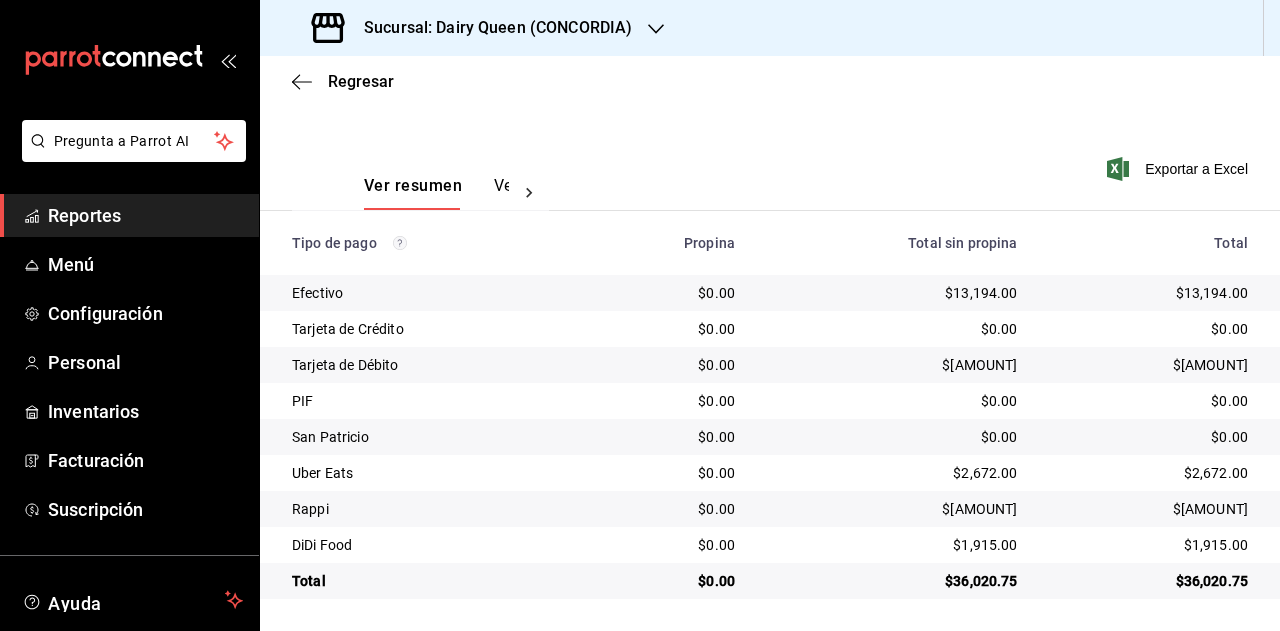 click on "$36,020.75" at bounding box center [1149, 581] 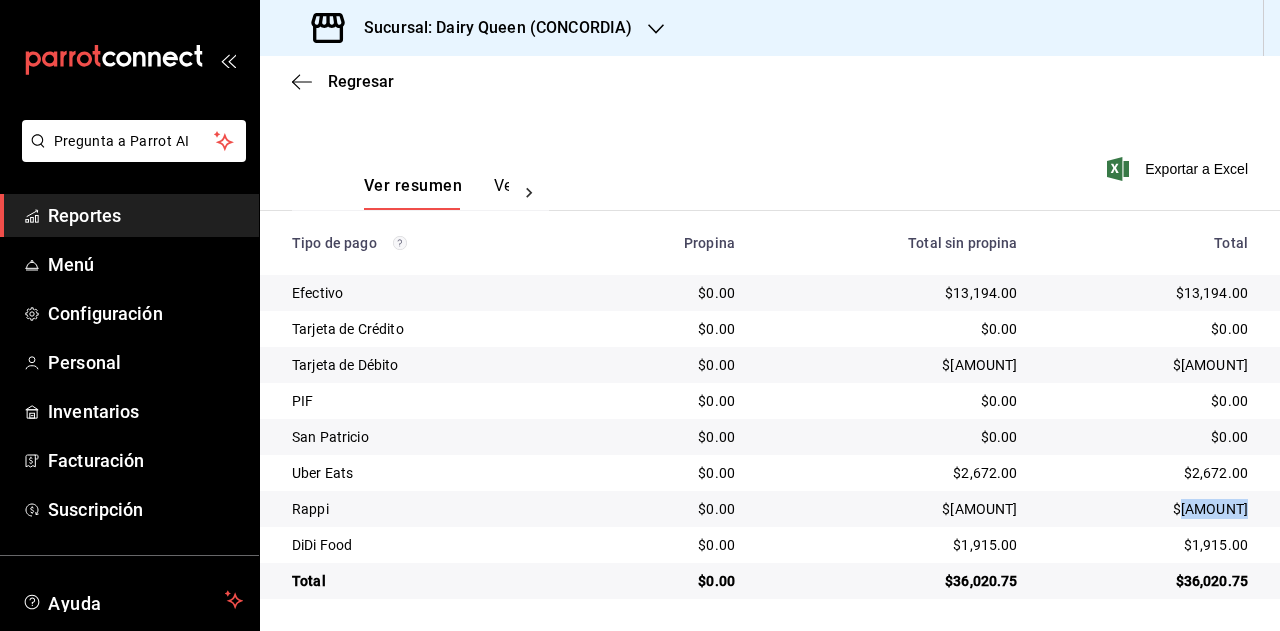 click on "$[AMOUNT]" at bounding box center [1149, 509] 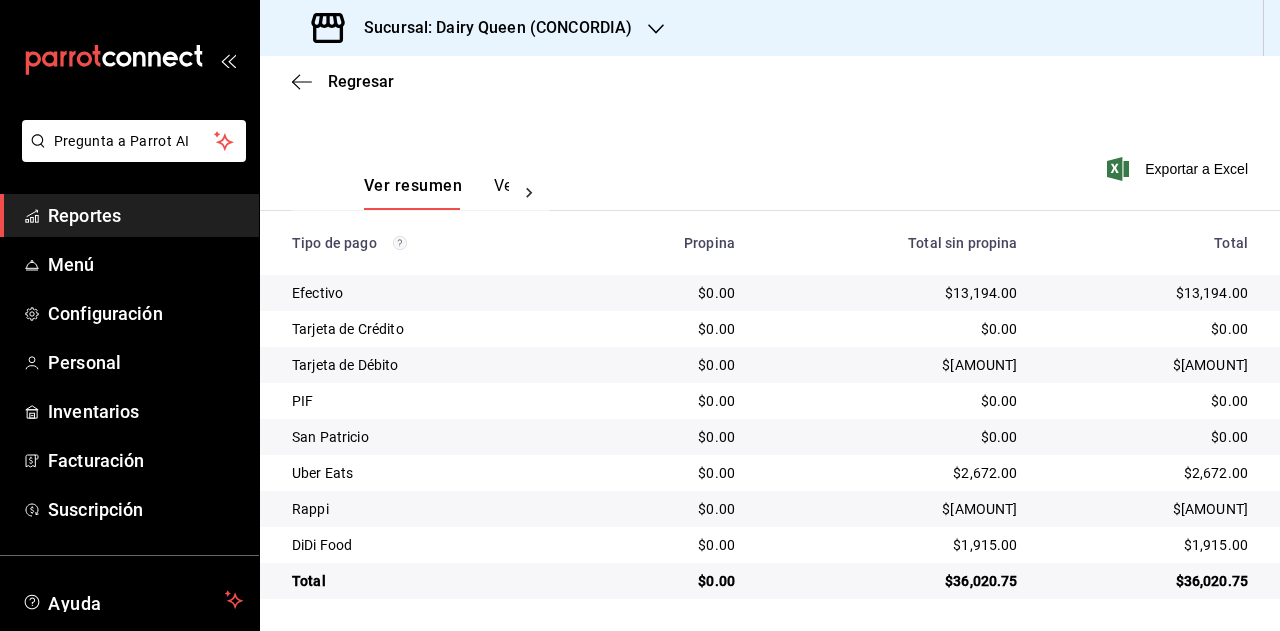 click on "$1,915.00" at bounding box center [1149, 545] 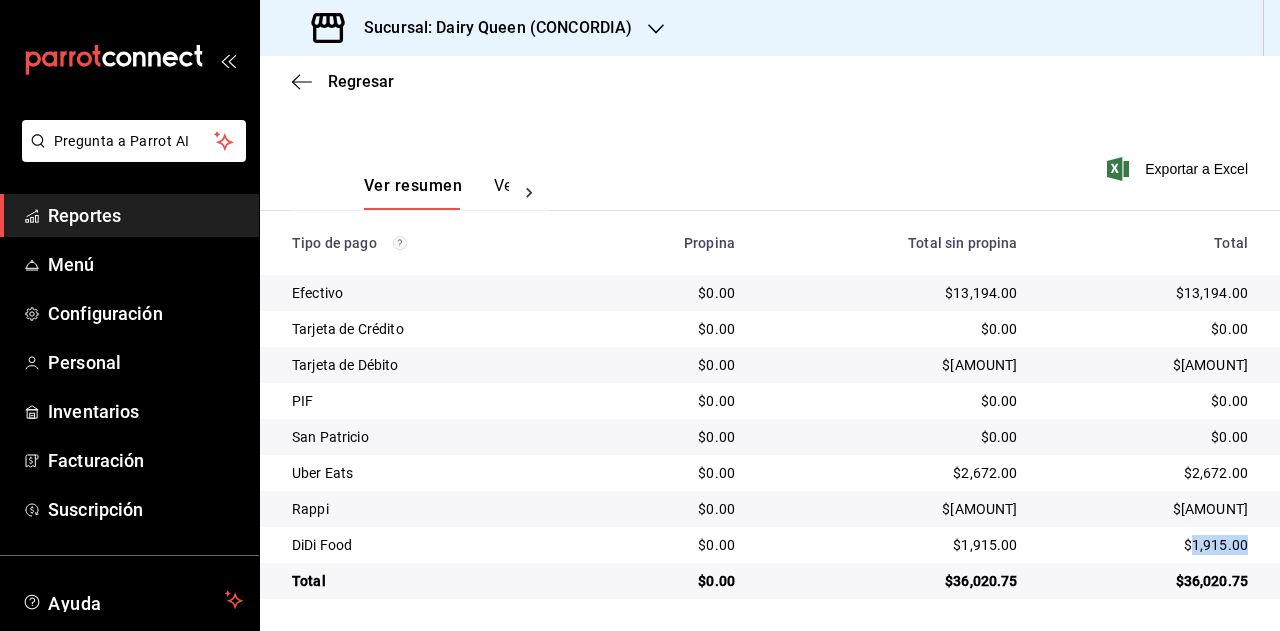 click on "$1,915.00" at bounding box center (1149, 545) 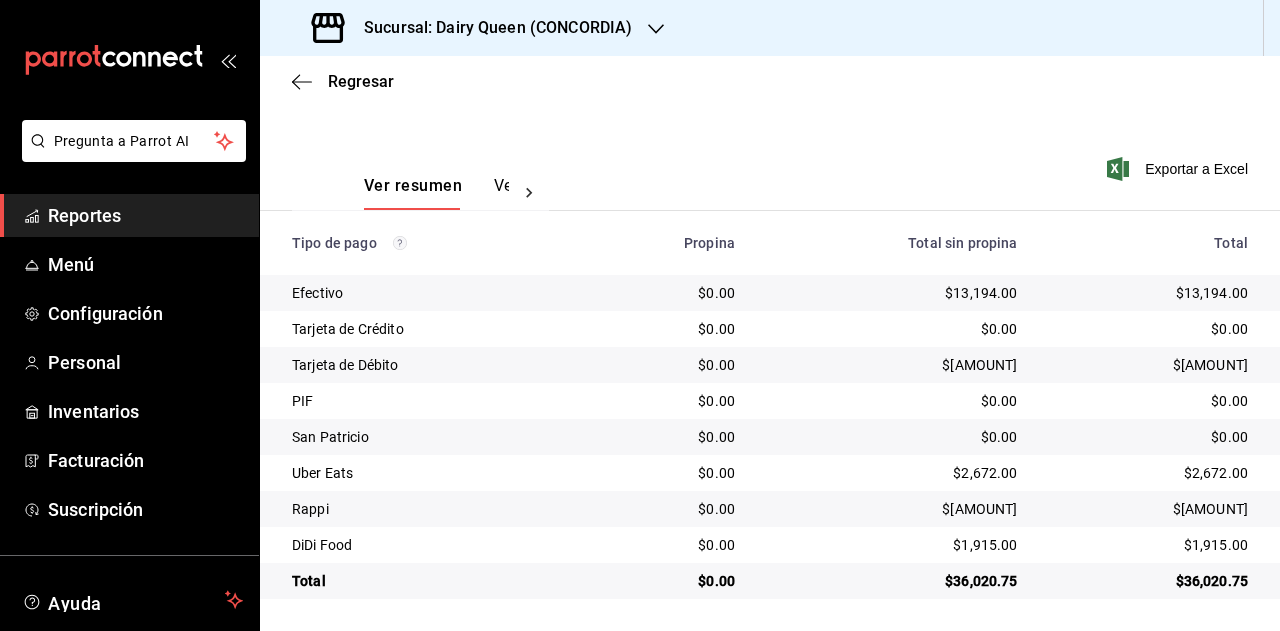 click on "Sucursal: Dairy Queen (CONCORDIA)" at bounding box center [490, 28] 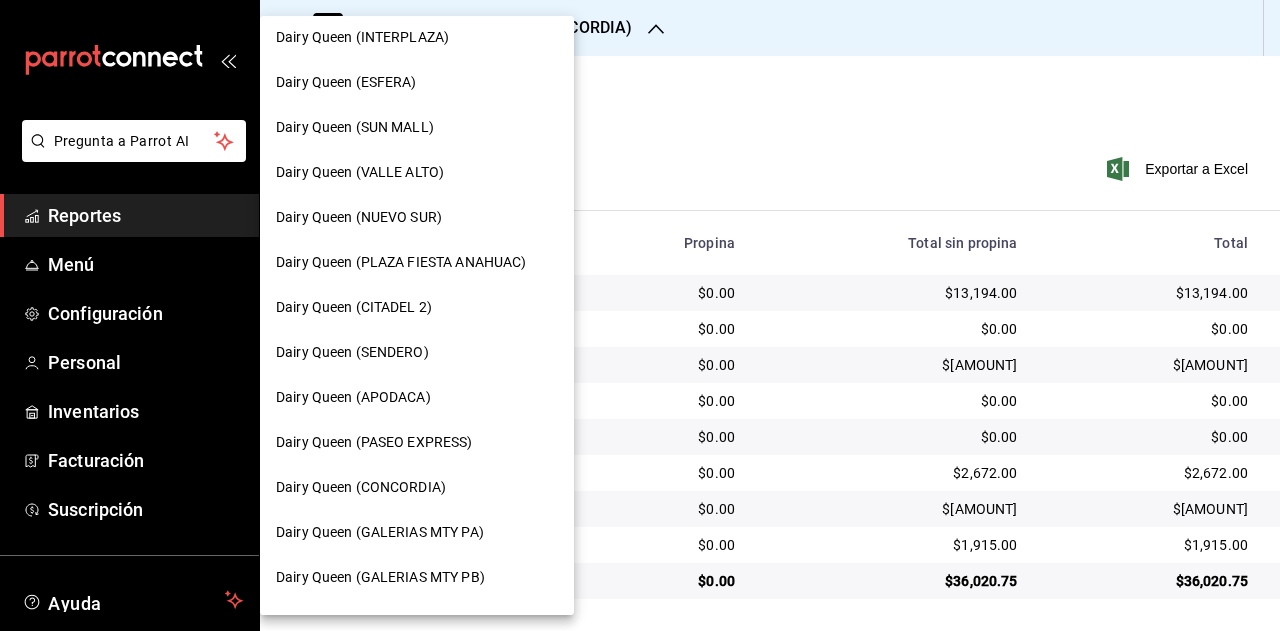 scroll, scrollTop: 400, scrollLeft: 0, axis: vertical 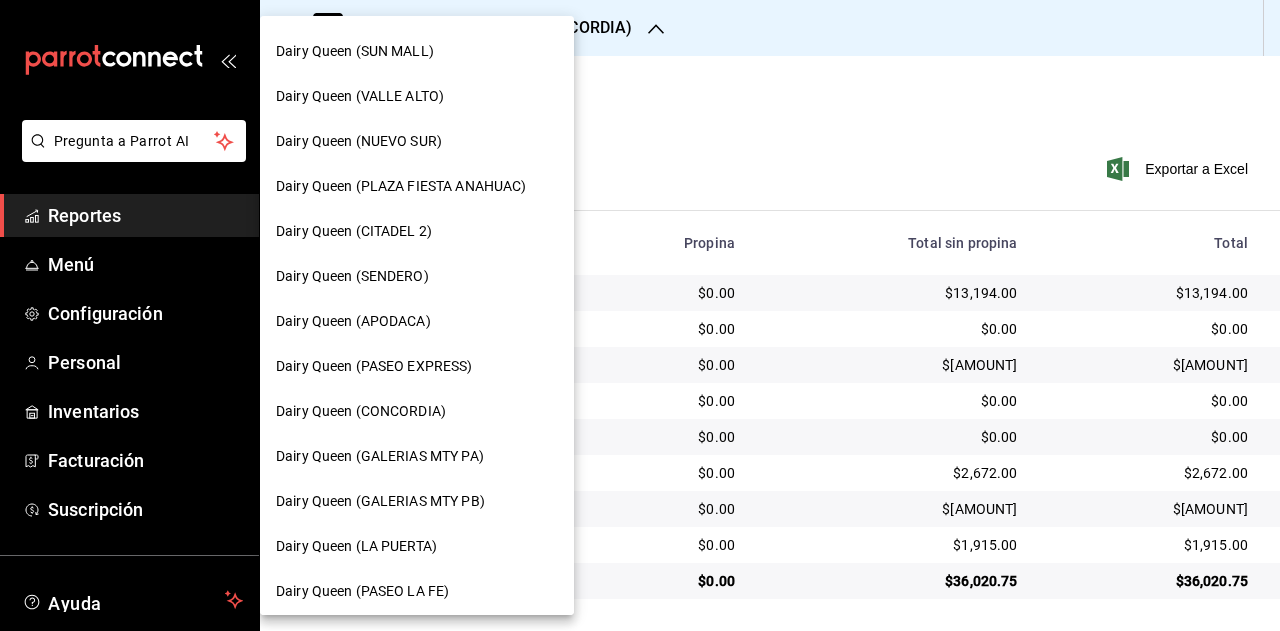 click on "Dairy Queen (GALERIAS MTY PA)" at bounding box center (380, 456) 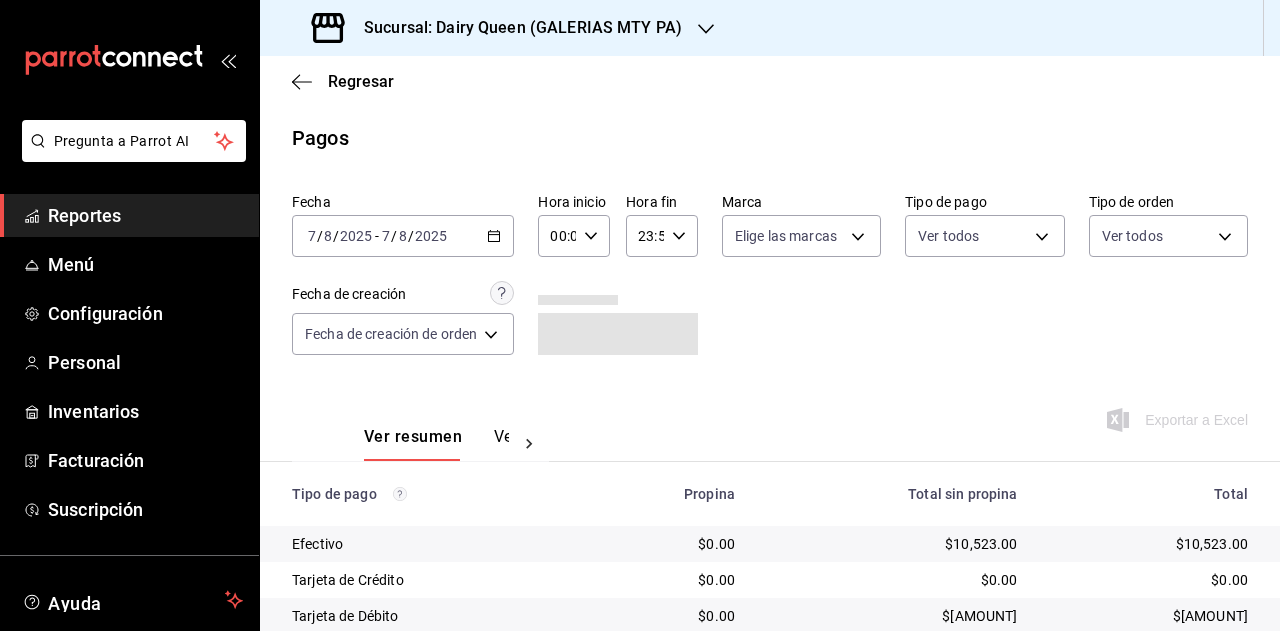 scroll, scrollTop: 71, scrollLeft: 0, axis: vertical 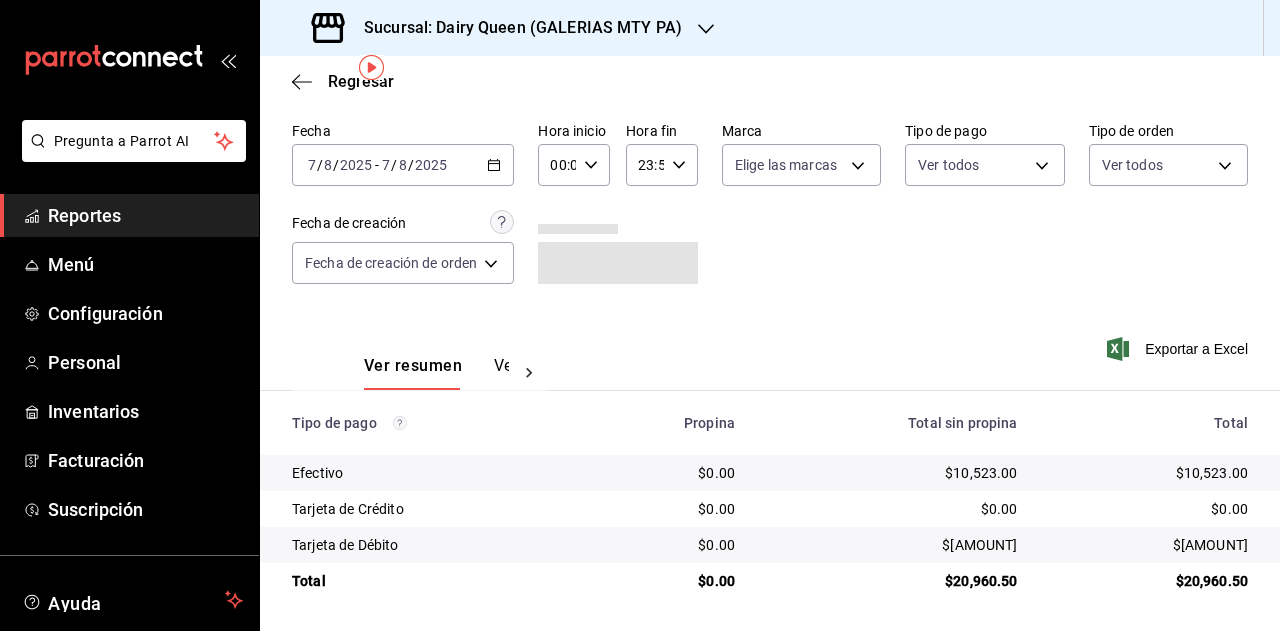 click on "Regresar Pagos Fecha [DATE] [DATE] - [DATE] [DATE] Hora inicio 00:00 Hora inicio Hora fin 23:59 Hora fin Marca Elige las marcas Tipo de pago Ver todos Tipo de orden Ver todos Fecha de creación   Fecha de creación de orden ORDER Ver resumen Ver pagos Exportar a Excel Tipo de pago   Propina Total sin propina Total Efectivo $[AMOUNT] $[AMOUNT] $[AMOUNT] Tarjeta de Crédito $[AMOUNT] $[AMOUNT] $[AMOUNT] Tarjeta de Débito $[AMOUNT] $[AMOUNT] $[AMOUNT] Total $[AMOUNT] $[AMOUNT] $[AMOUNT]" at bounding box center (770, 308) 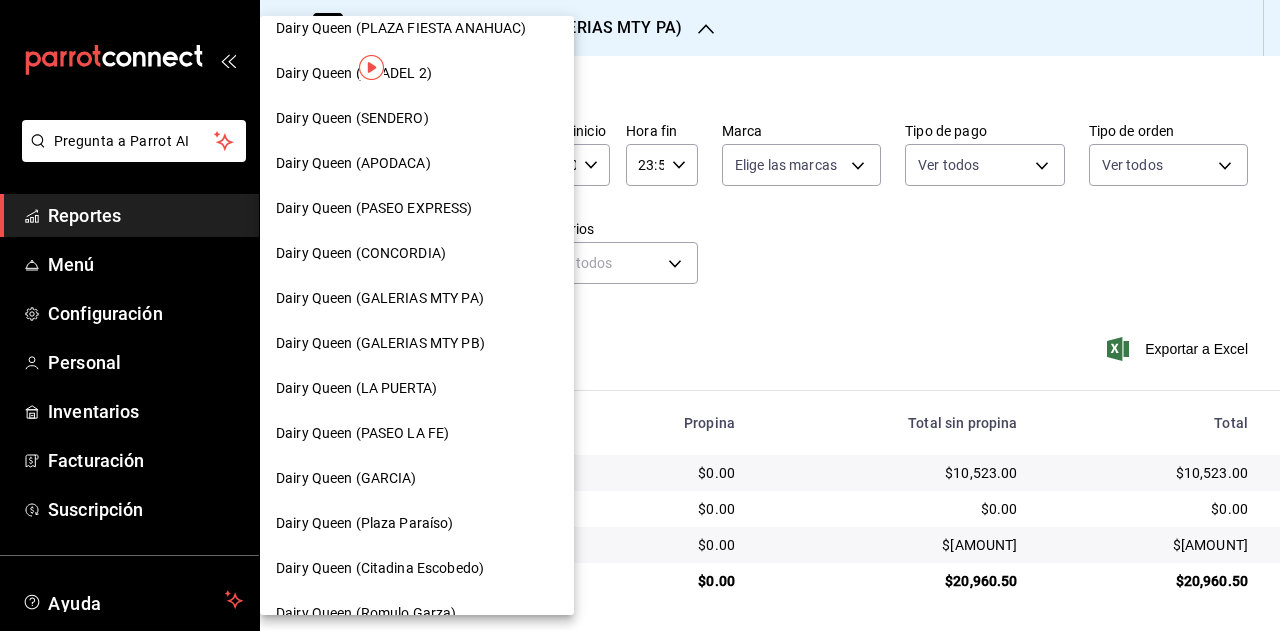 scroll, scrollTop: 502, scrollLeft: 0, axis: vertical 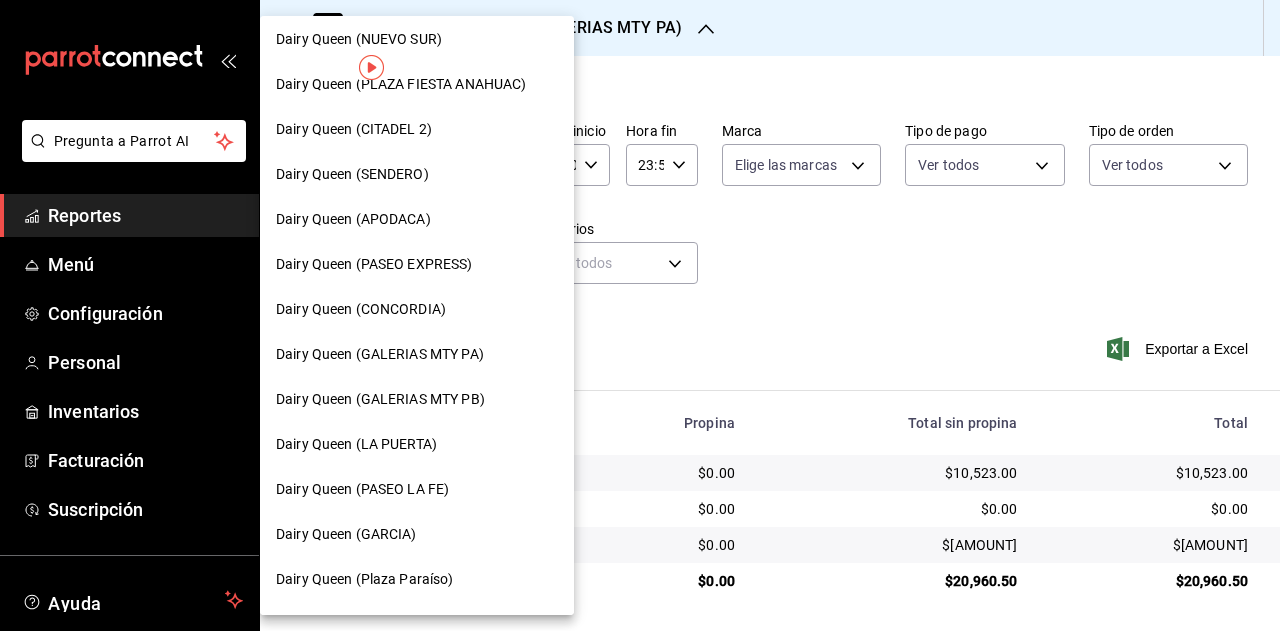 click on "Dairy Queen (GALERIAS MTY PB)" at bounding box center (380, 399) 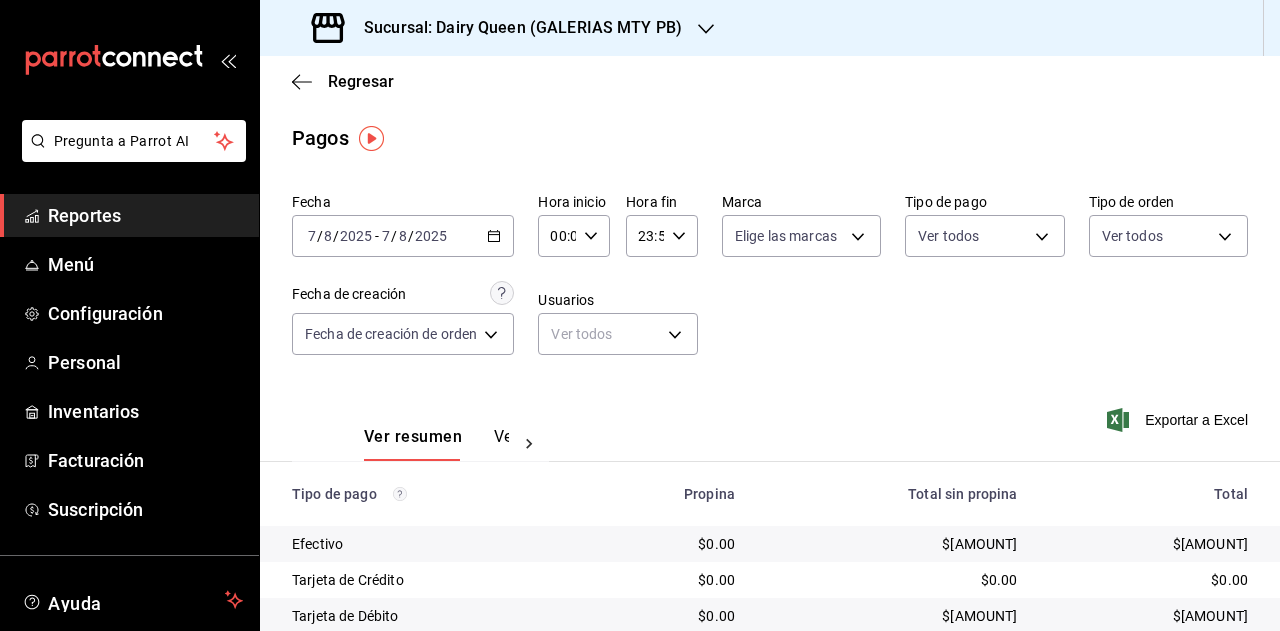scroll, scrollTop: 251, scrollLeft: 0, axis: vertical 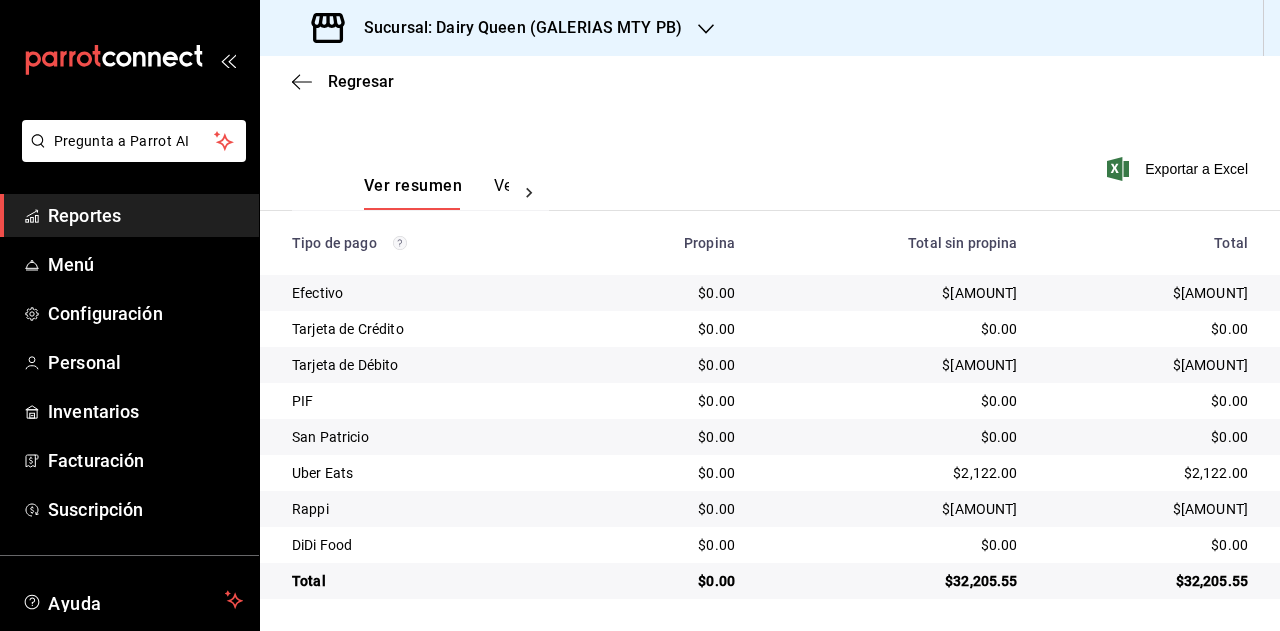 click on "$32,205.55" at bounding box center (1149, 581) 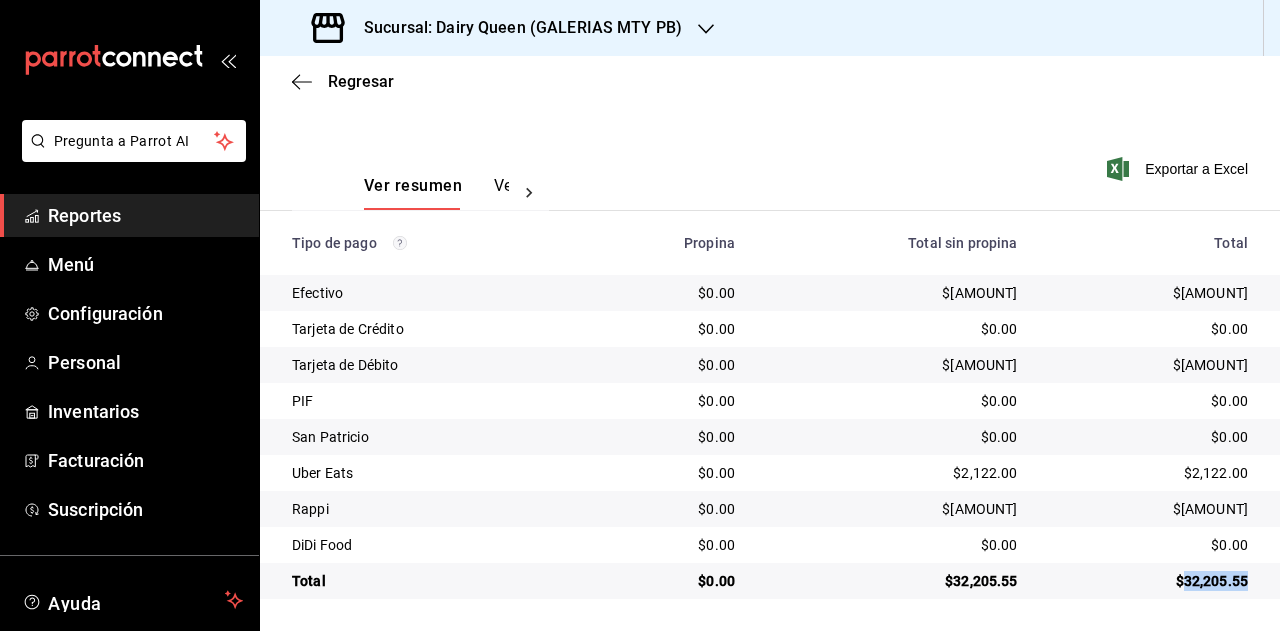 click on "$32,205.55" at bounding box center (1149, 581) 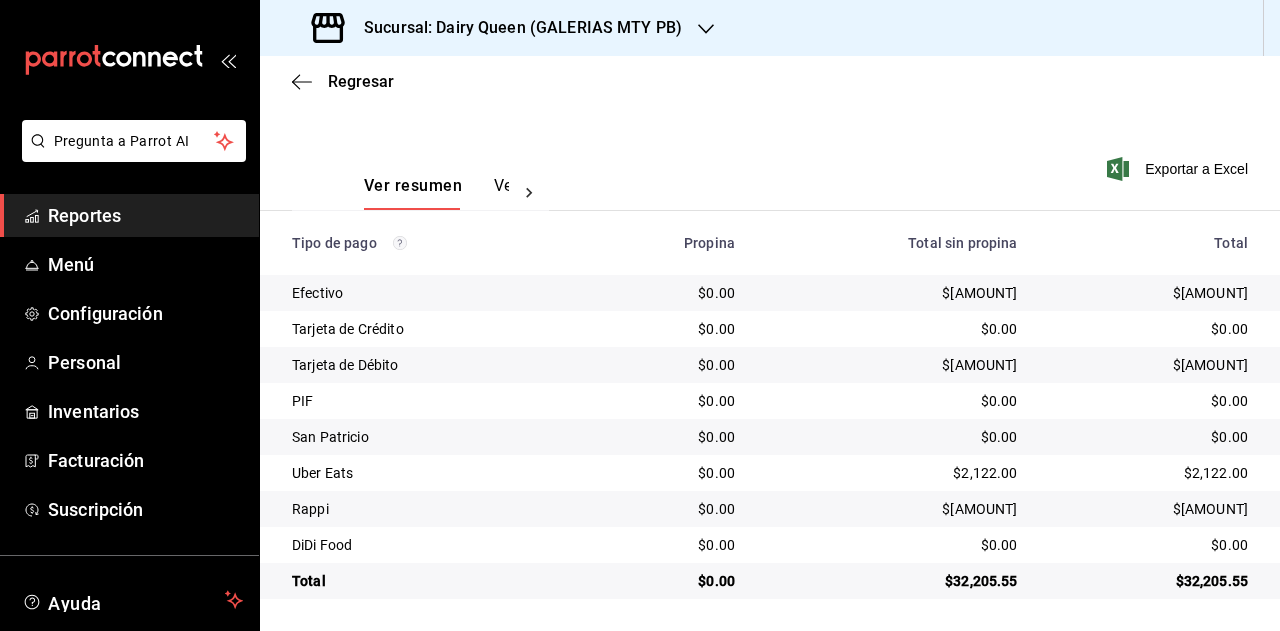 click on "$2,122.00" at bounding box center (1149, 473) 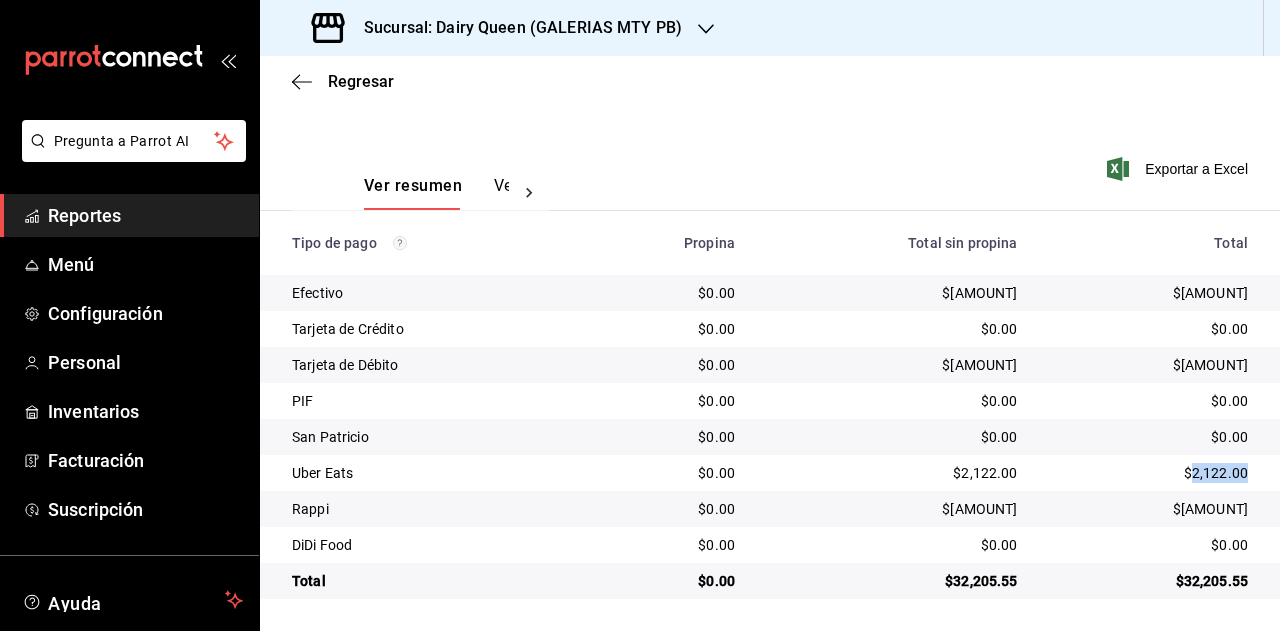 click on "$2,122.00" at bounding box center [1149, 473] 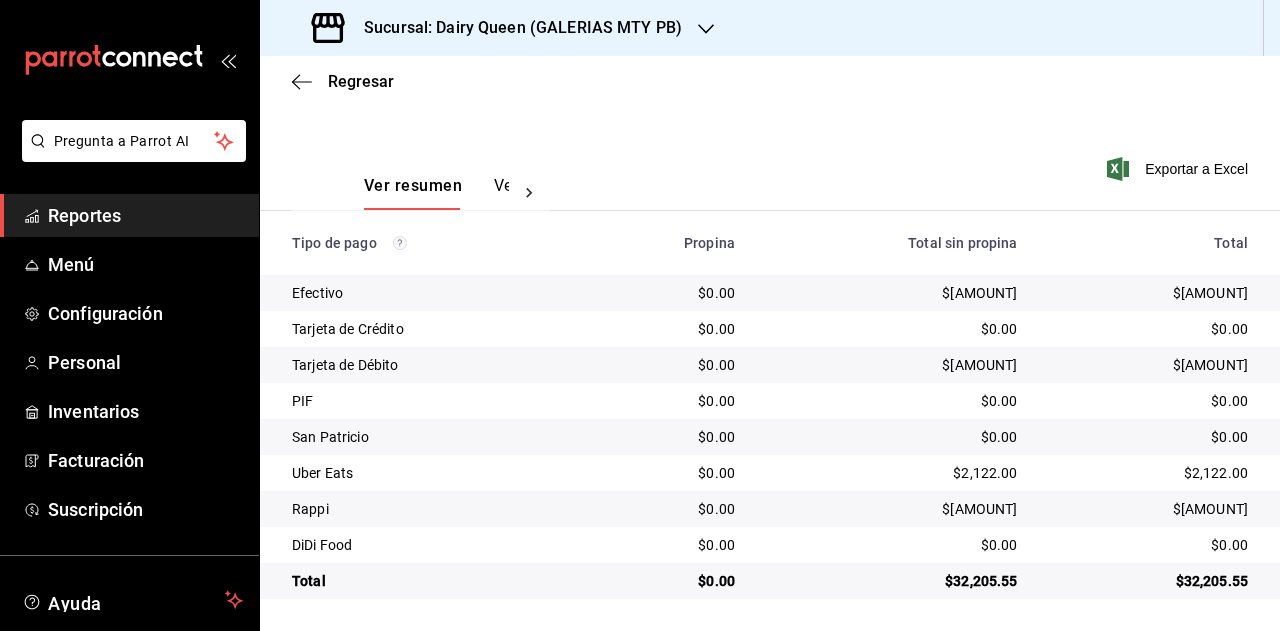 click on "$32,205.55" at bounding box center (892, 581) 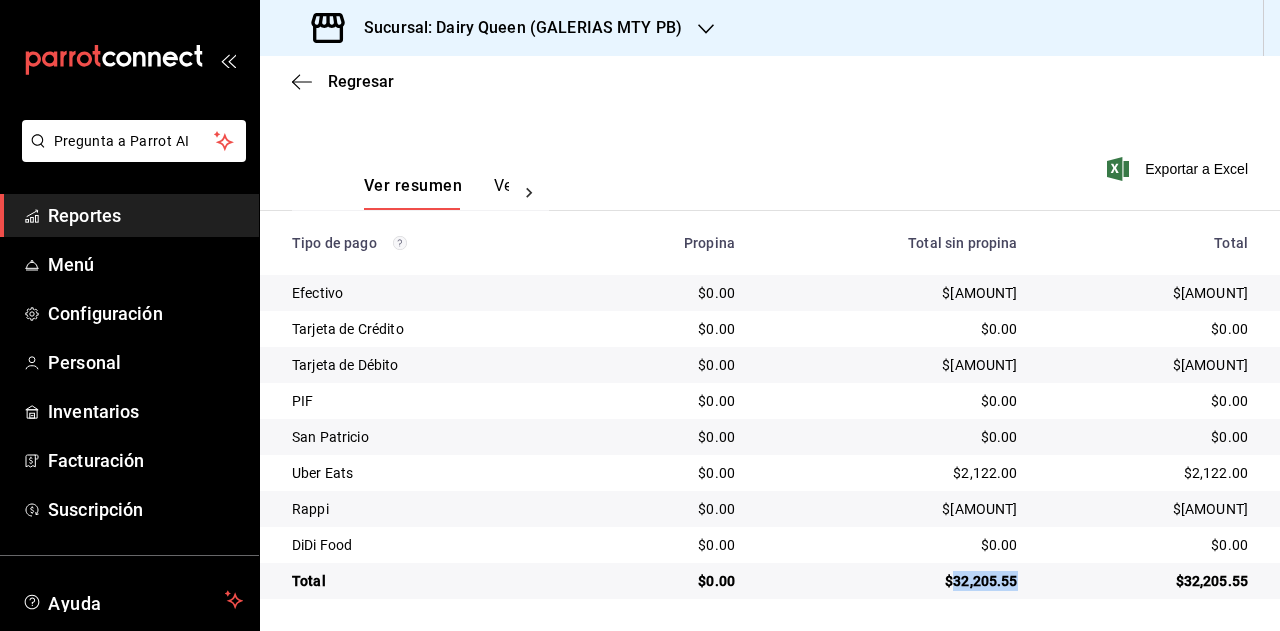 click on "$32,205.55" at bounding box center [892, 581] 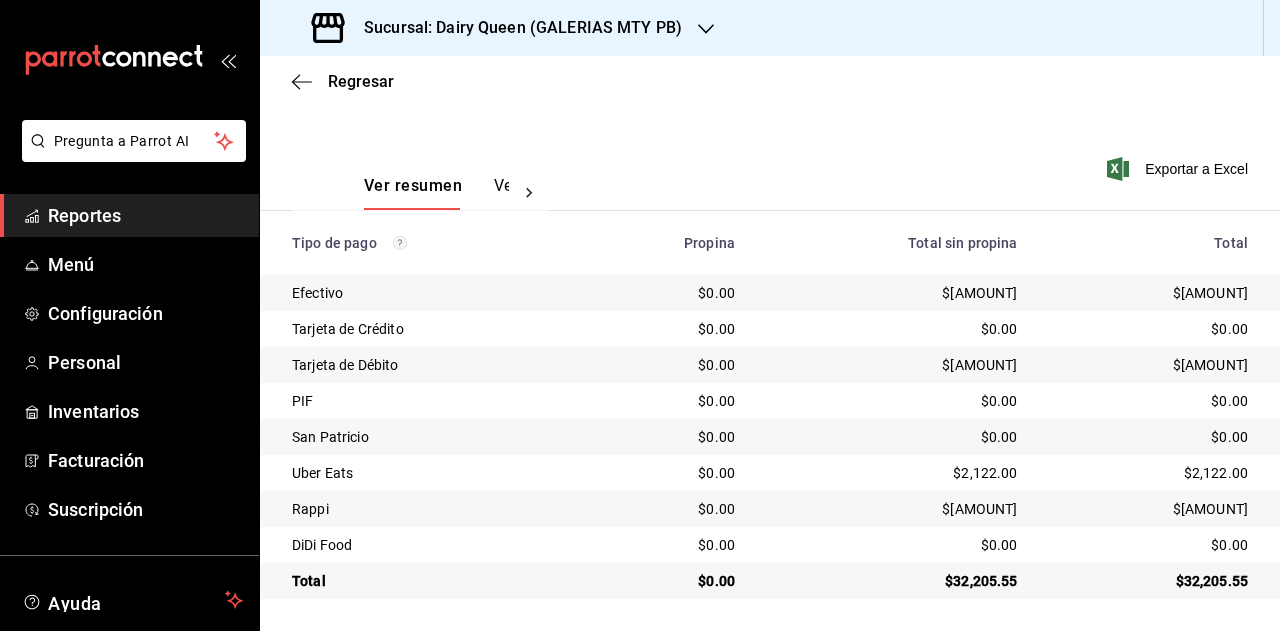 click on "$[AMOUNT]" at bounding box center [1149, 509] 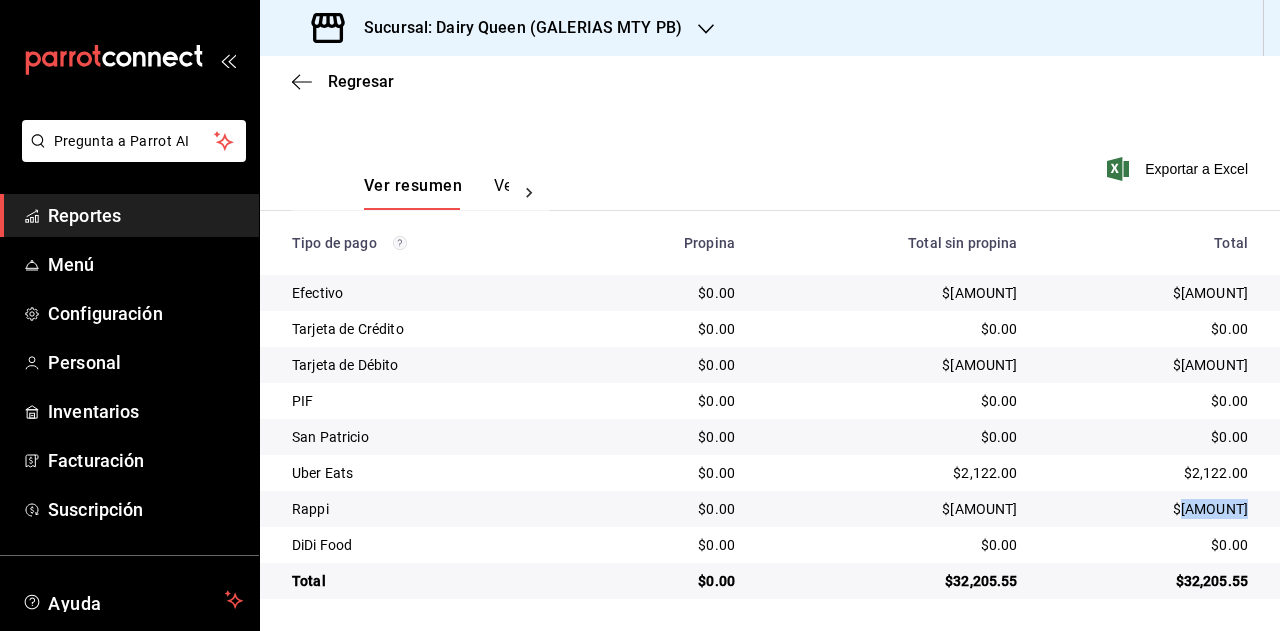 click on "$[AMOUNT]" at bounding box center [1149, 509] 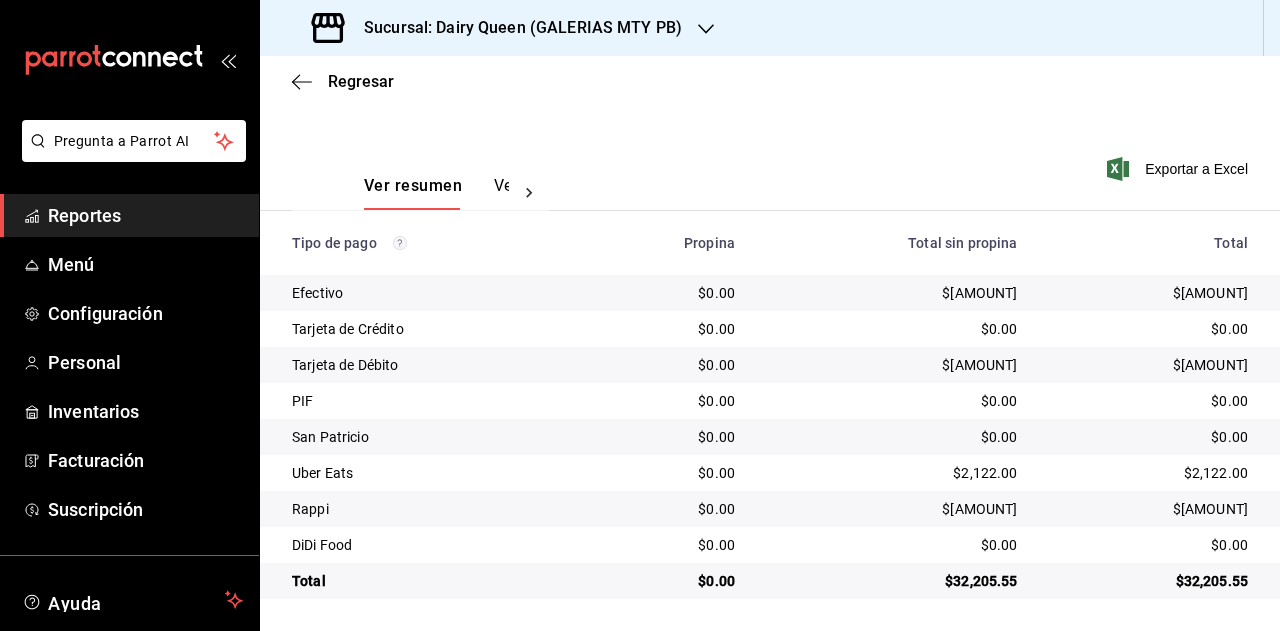 click on "Sucursal: Dairy Queen (GALERIAS MTY PB)" at bounding box center (499, 28) 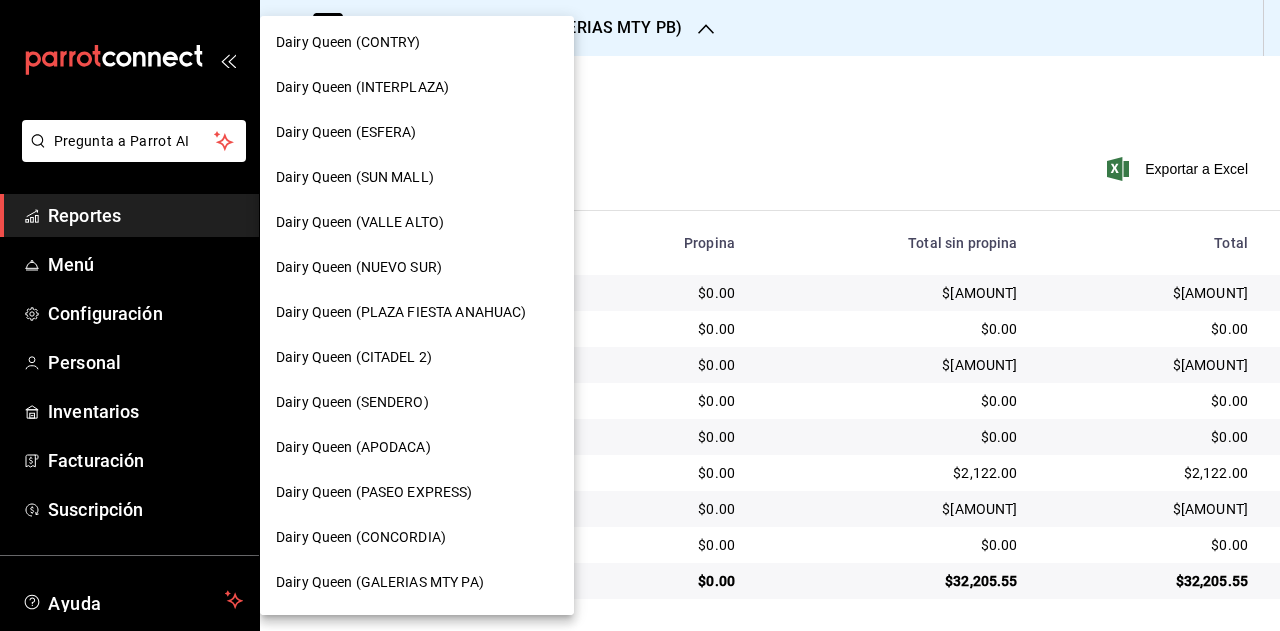 scroll, scrollTop: 300, scrollLeft: 0, axis: vertical 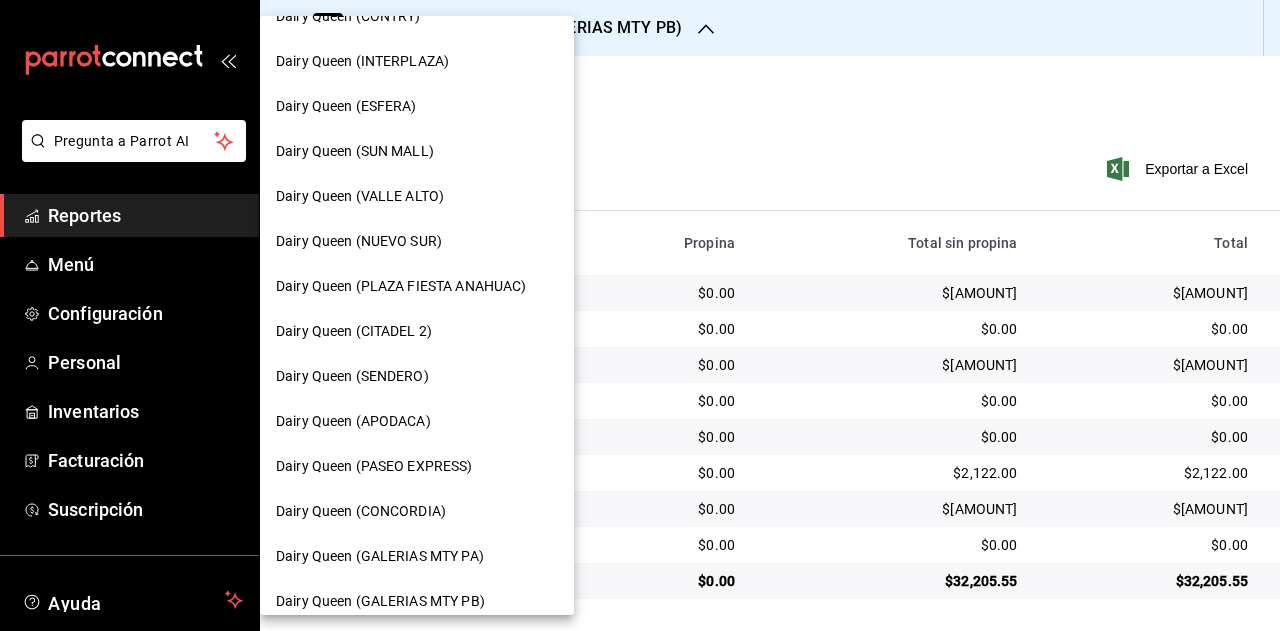 click on "Dairy Queen (GALERIAS MTY PB)" at bounding box center [417, 601] 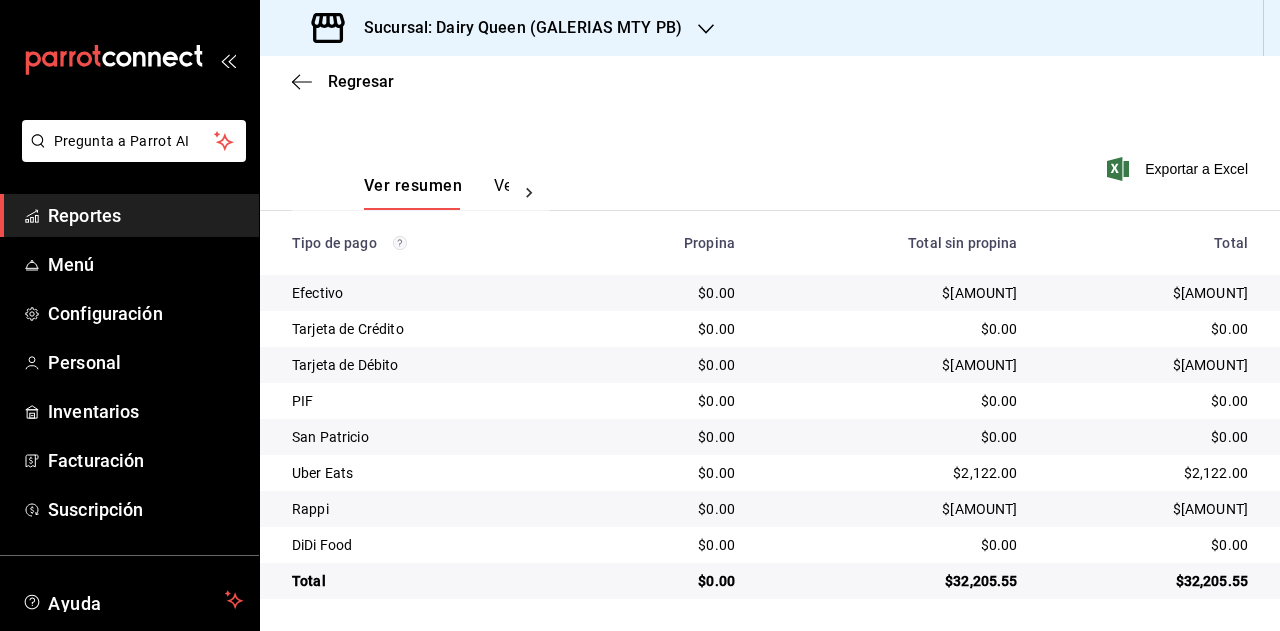 click on "Sucursal: Dairy Queen (GALERIAS MTY PB)" at bounding box center [499, 28] 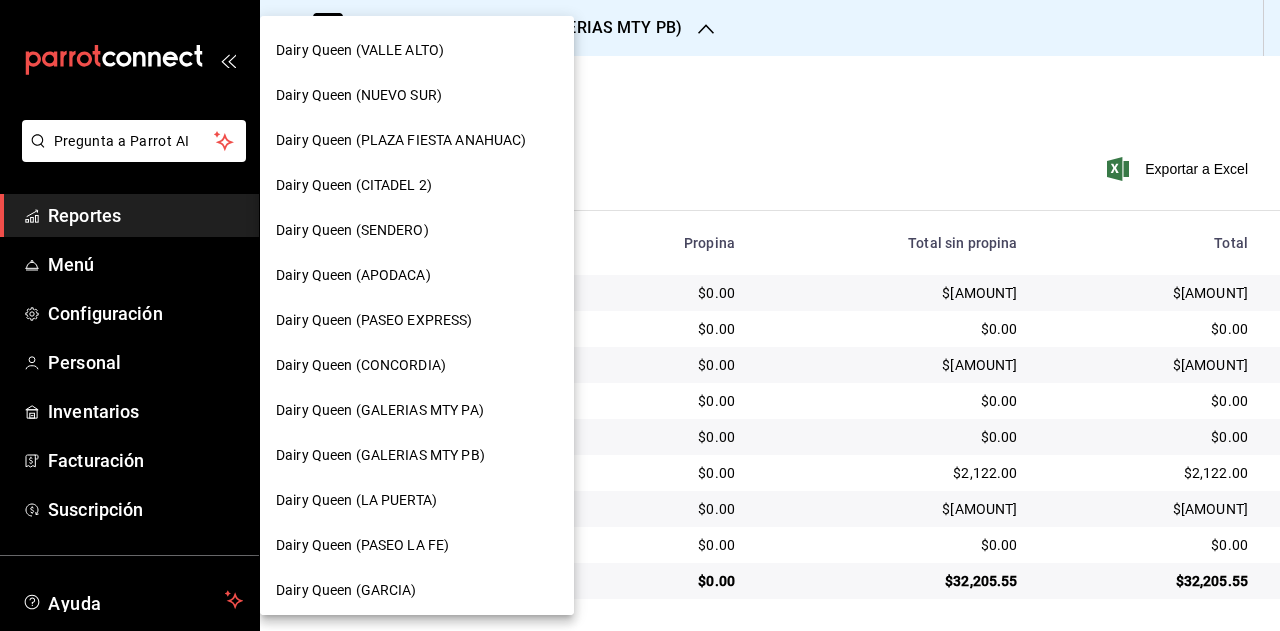 scroll, scrollTop: 500, scrollLeft: 0, axis: vertical 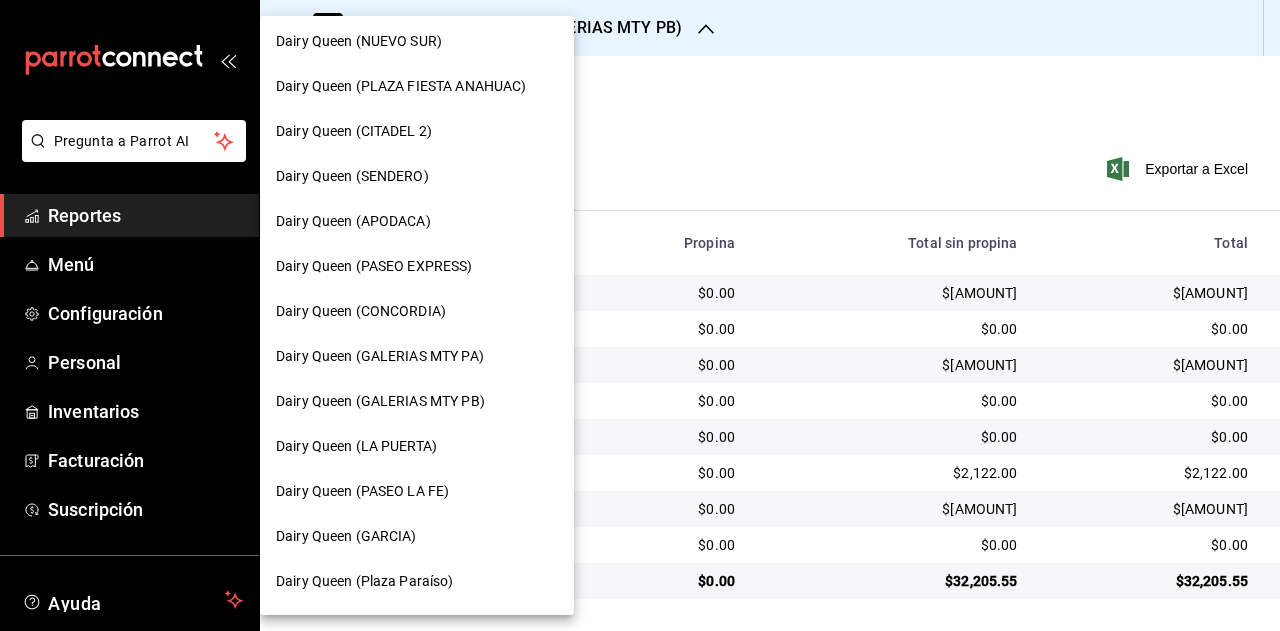 click on "Dairy Queen (LA PUERTA)" at bounding box center [417, 446] 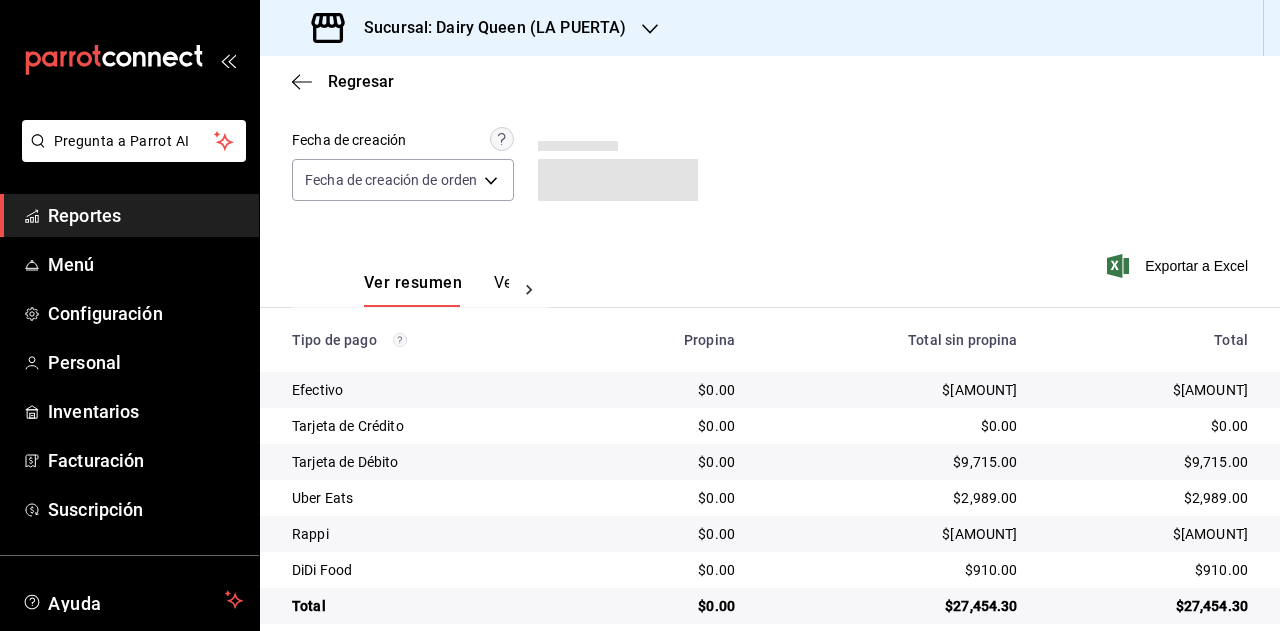 scroll, scrollTop: 179, scrollLeft: 0, axis: vertical 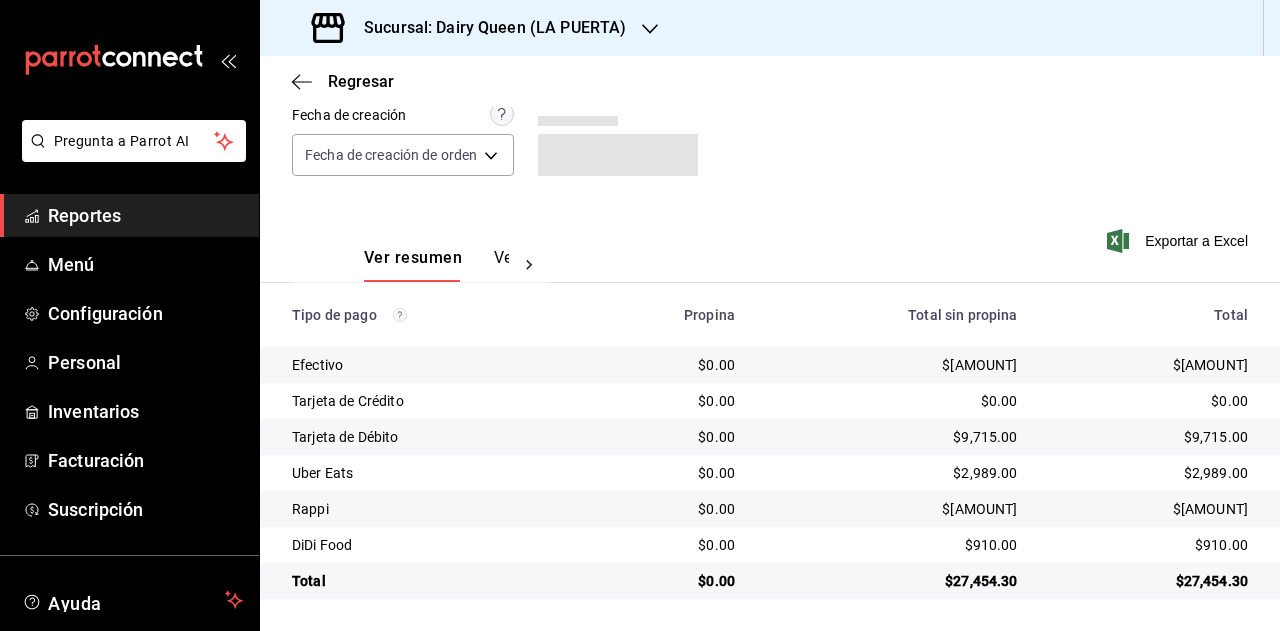 click on "$27,454.30" at bounding box center (1149, 581) 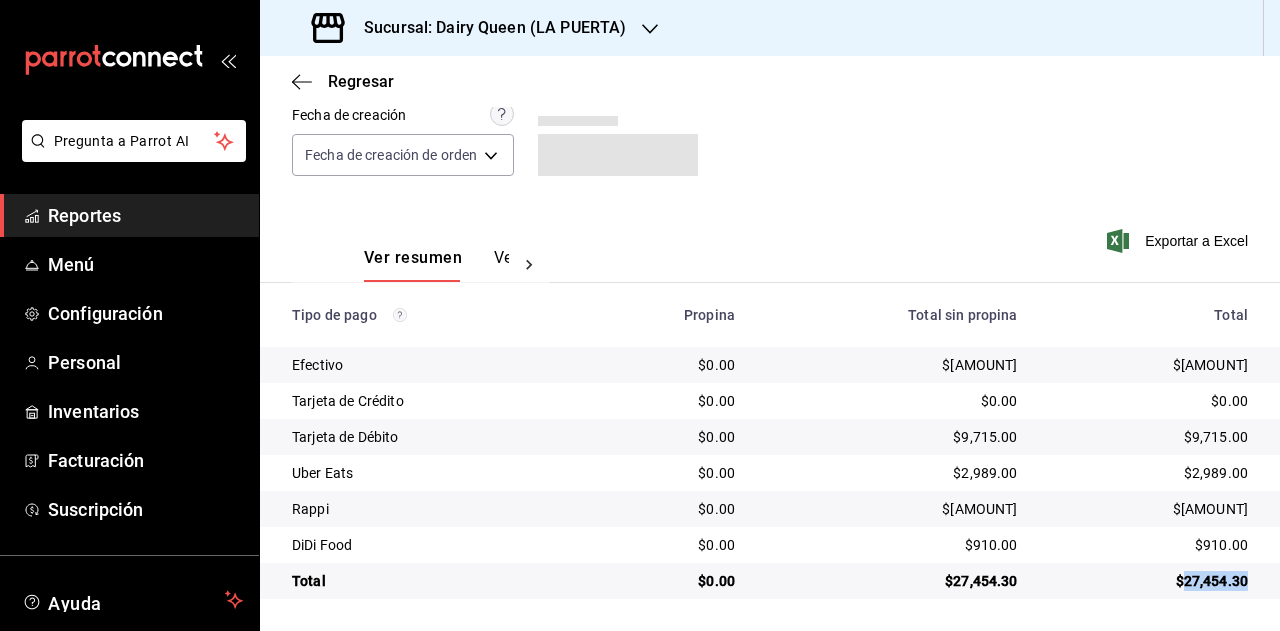 click on "$27,454.30" at bounding box center (1149, 581) 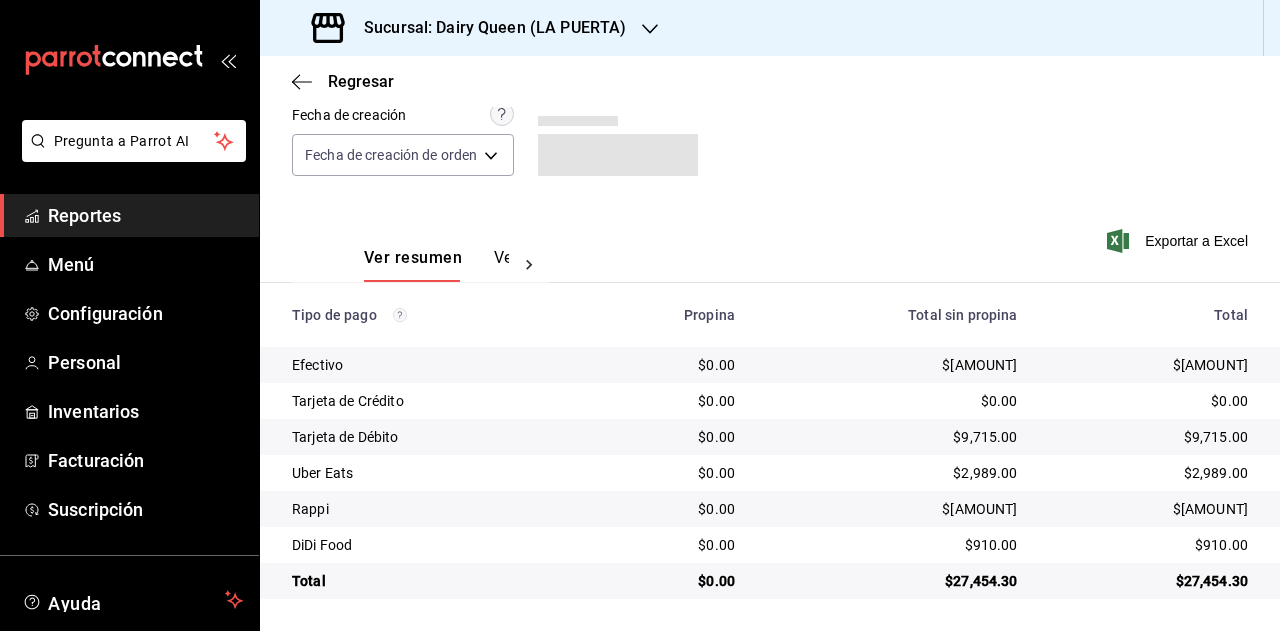click on "$2,989.00" at bounding box center (1149, 473) 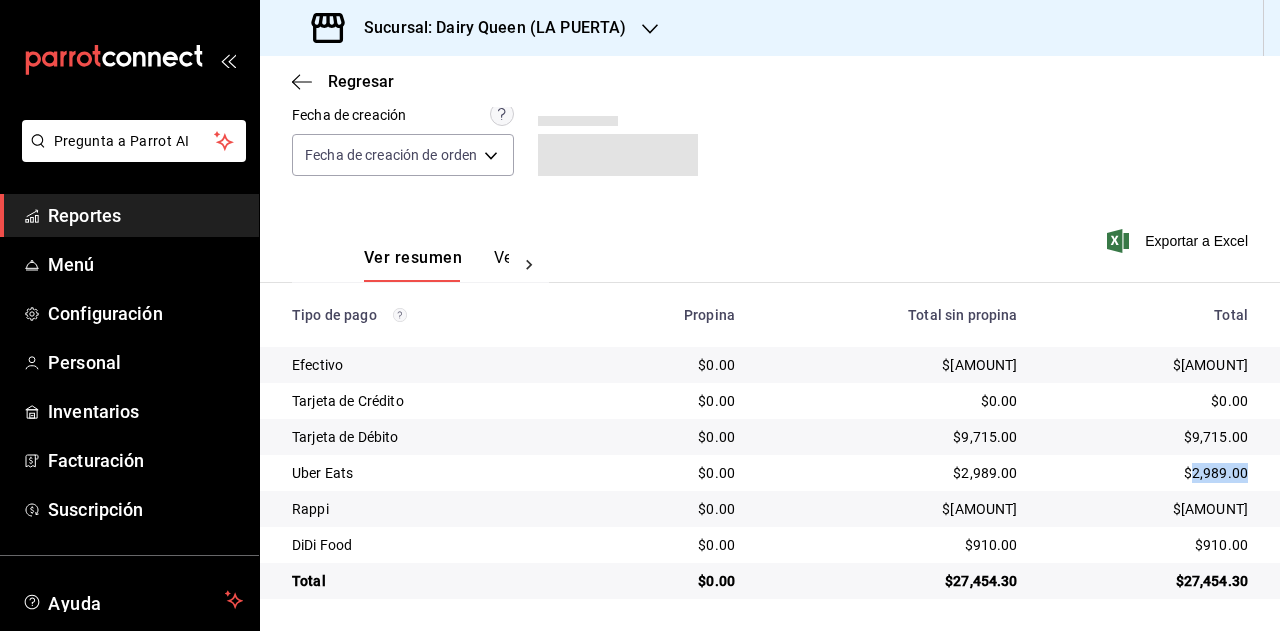 click on "$2,989.00" at bounding box center (1149, 473) 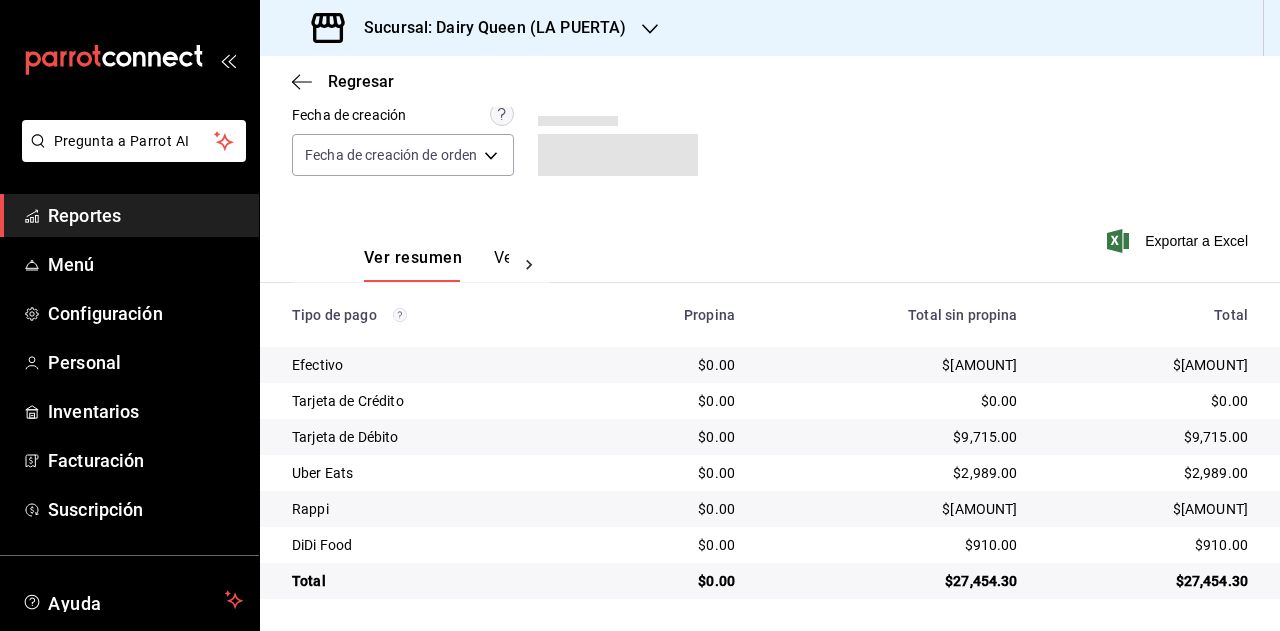 click on "$[AMOUNT]" at bounding box center [1149, 509] 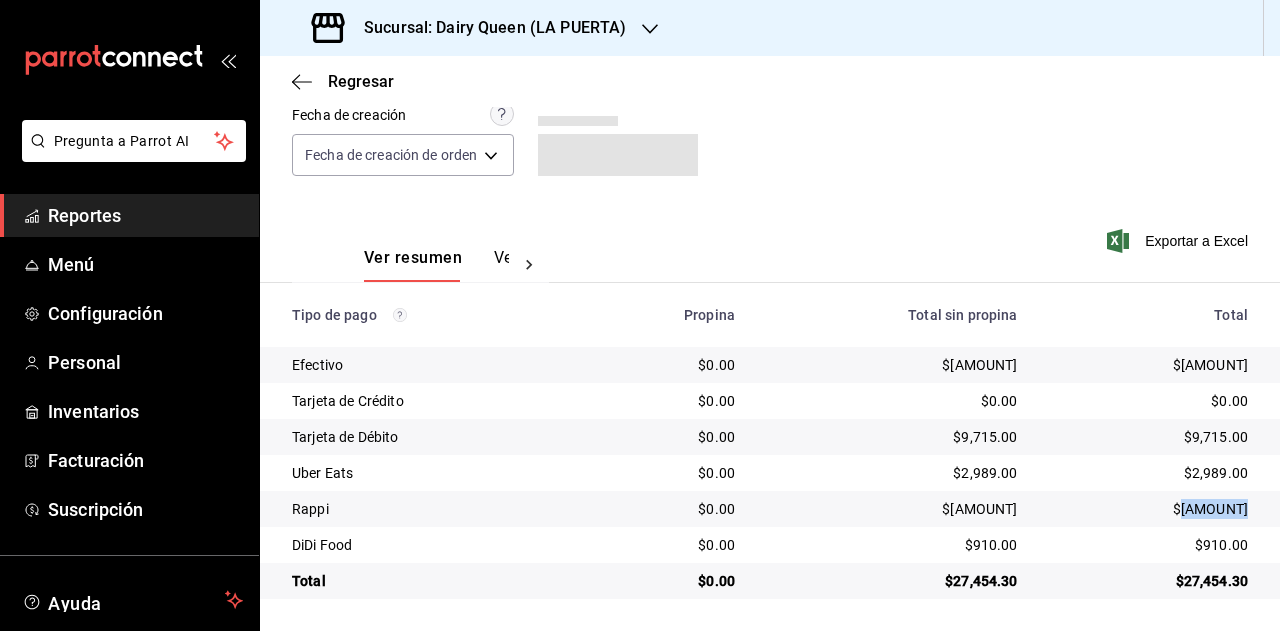 click on "$[AMOUNT]" at bounding box center (1149, 509) 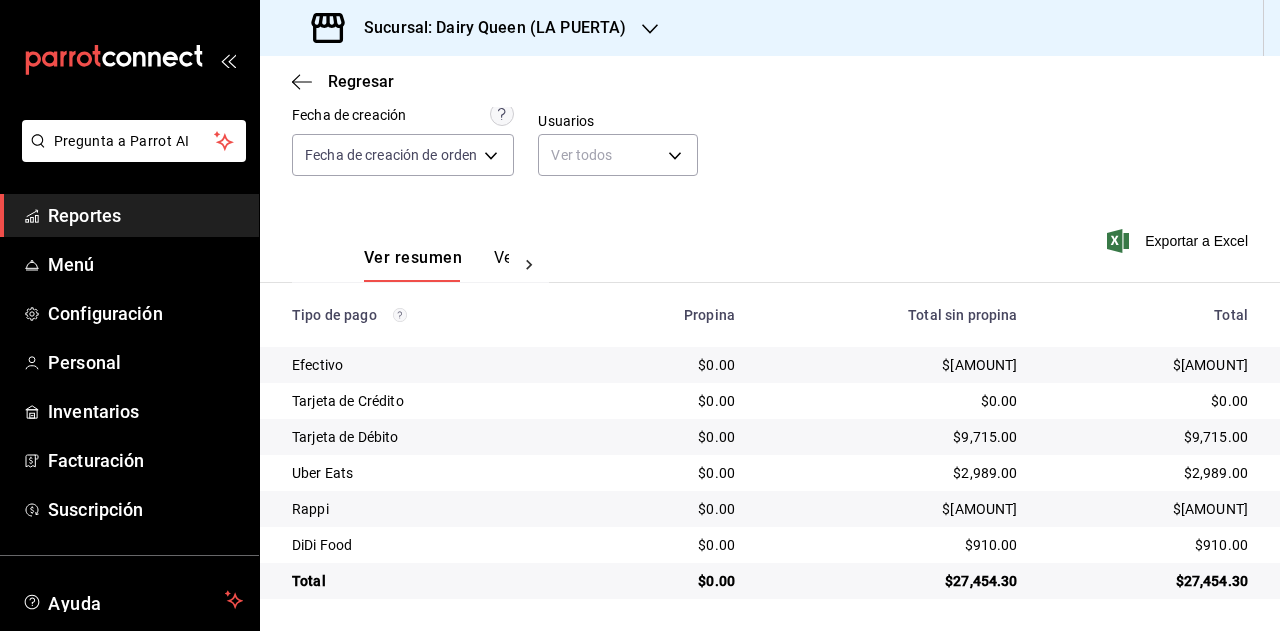 click on "$910.00" at bounding box center (1149, 545) 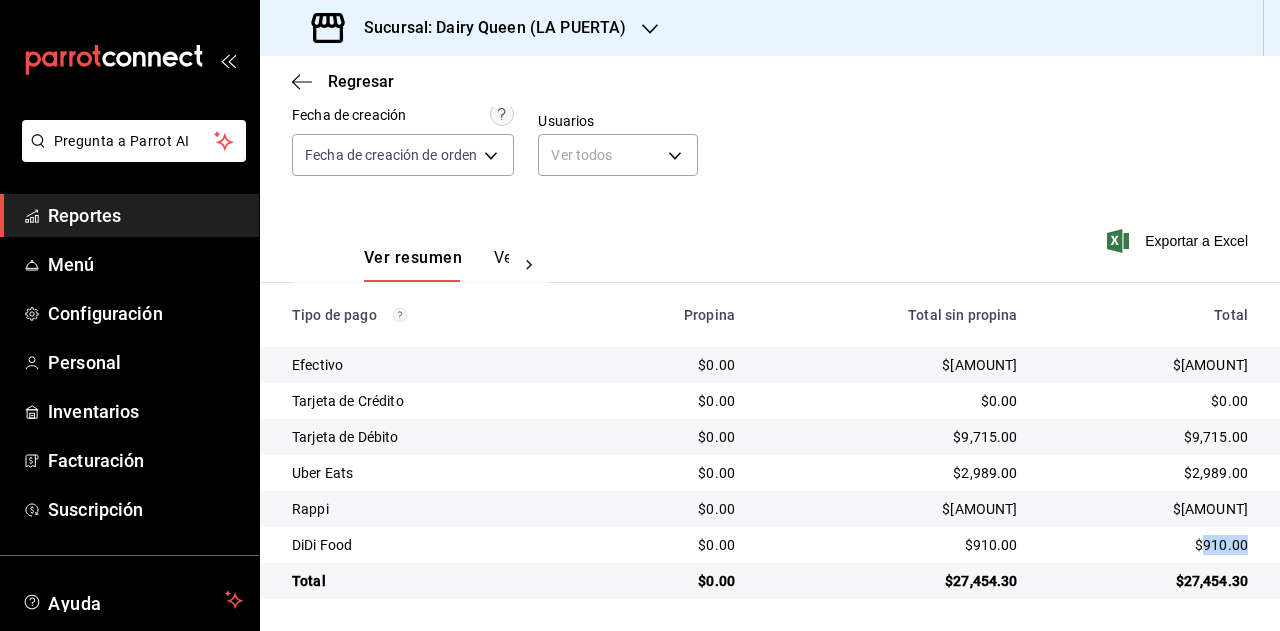 click on "$910.00" at bounding box center (1149, 545) 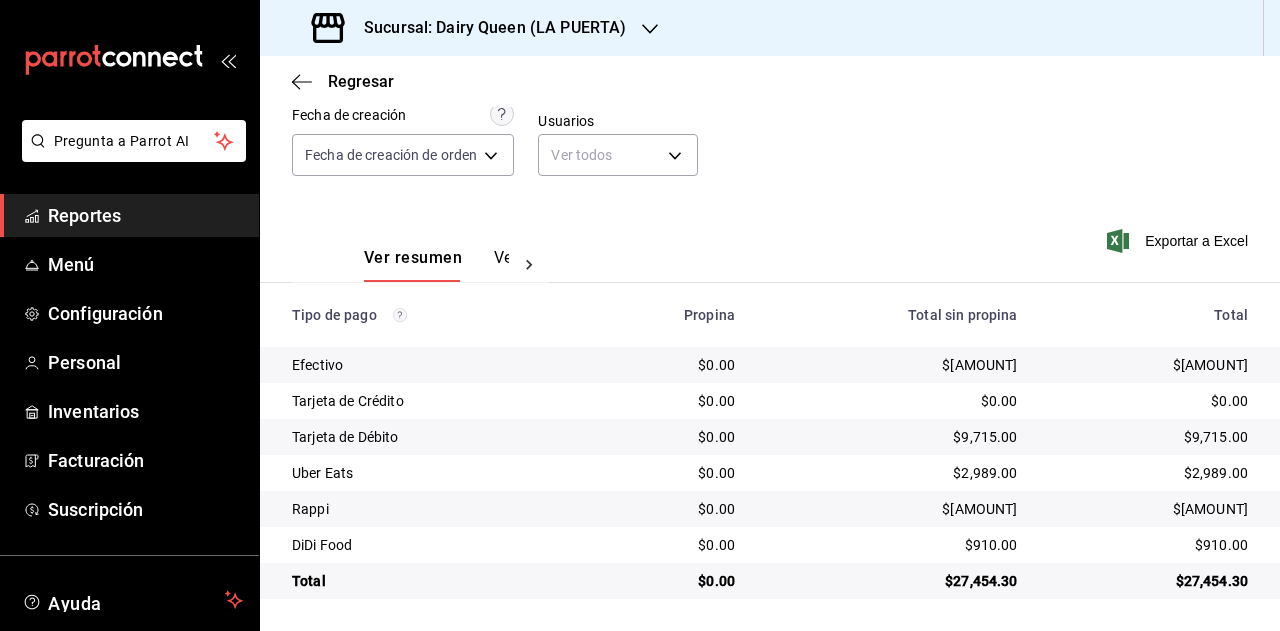 click on "Sucursal: Dairy Queen (LA PUERTA)" at bounding box center [487, 28] 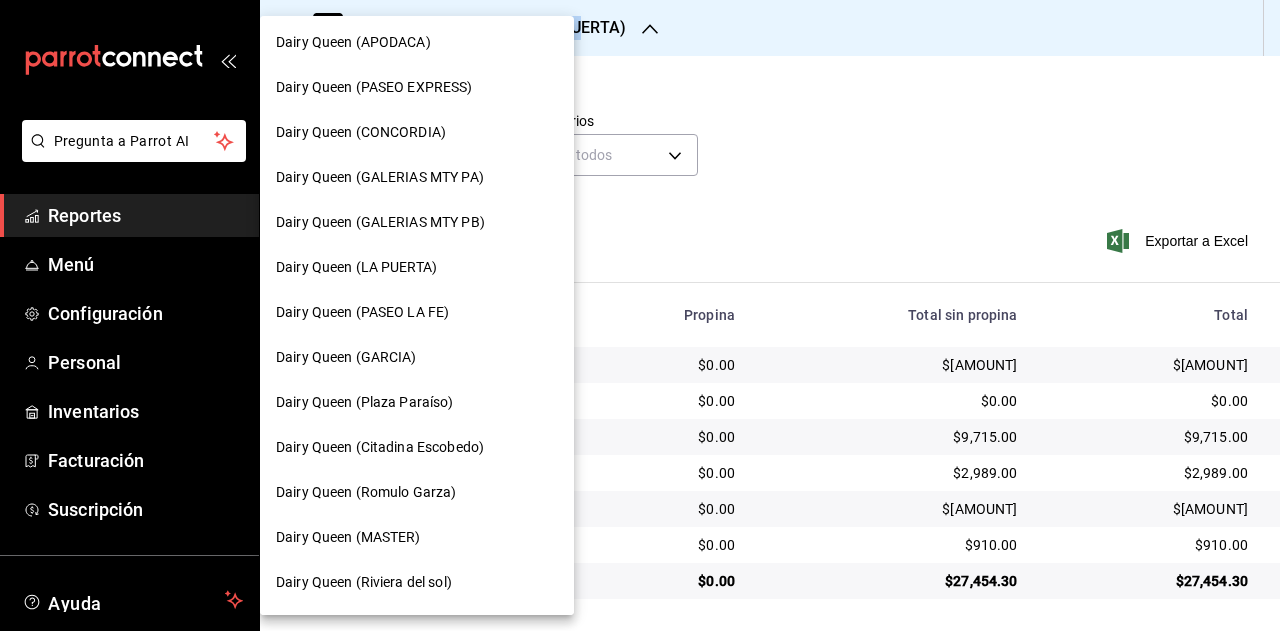 scroll, scrollTop: 600, scrollLeft: 0, axis: vertical 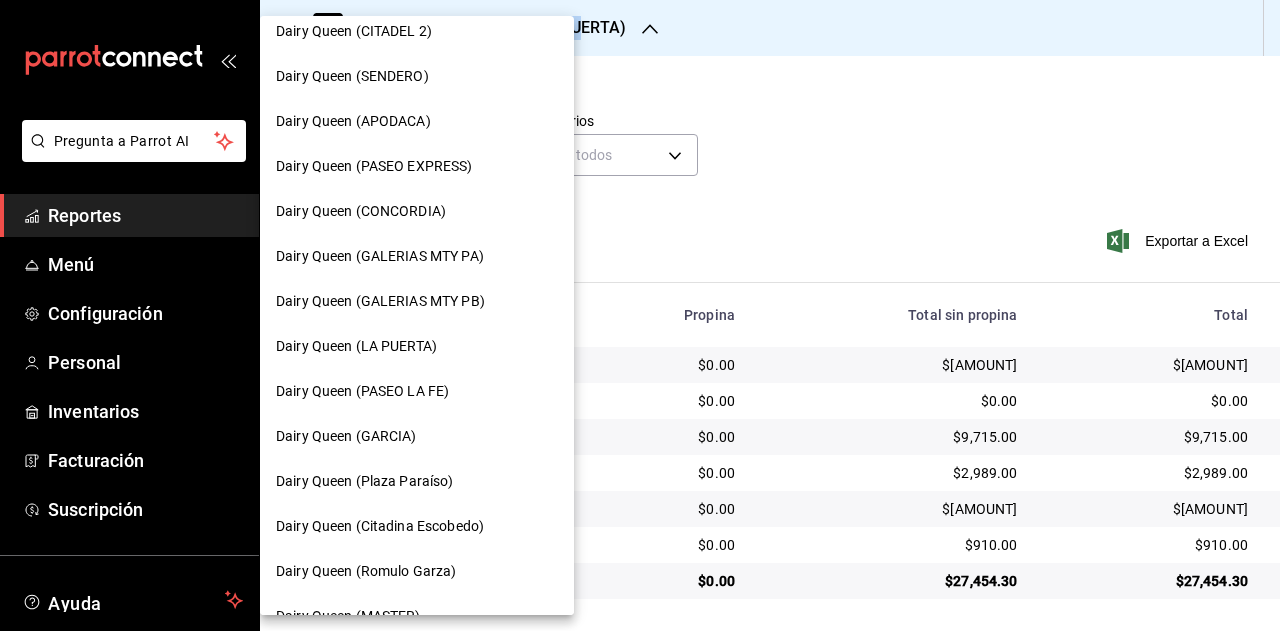 click on "Dairy Queen (PASEO LA FE)" at bounding box center [417, 391] 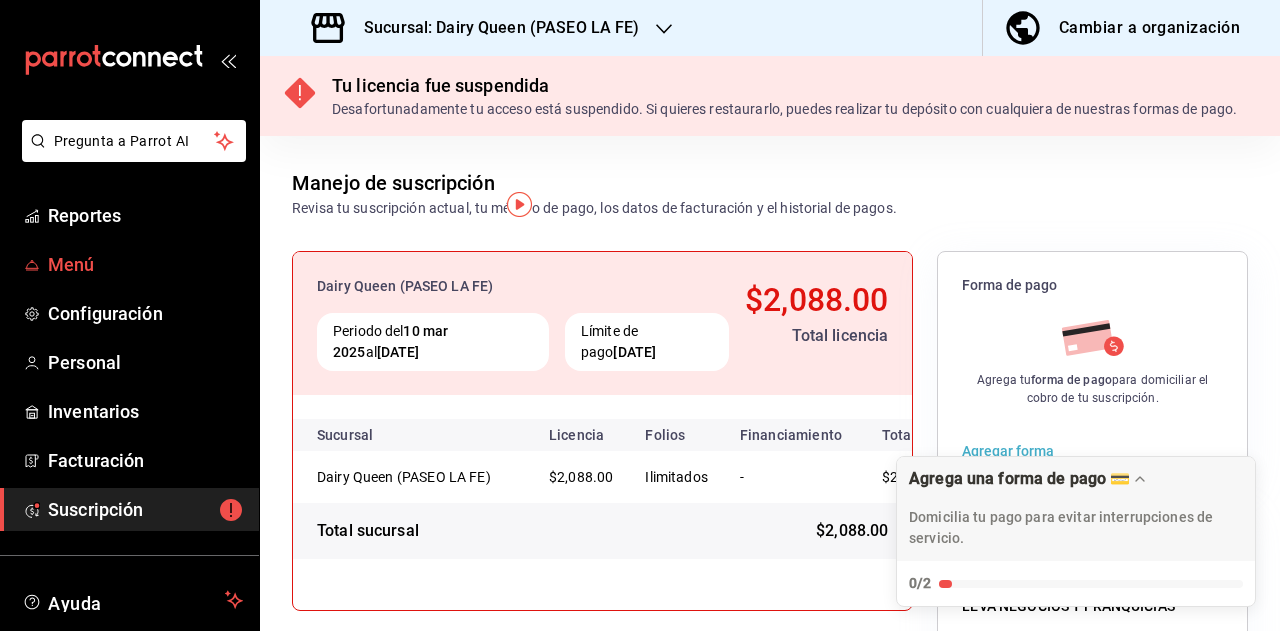 click on "Menú" at bounding box center [129, 264] 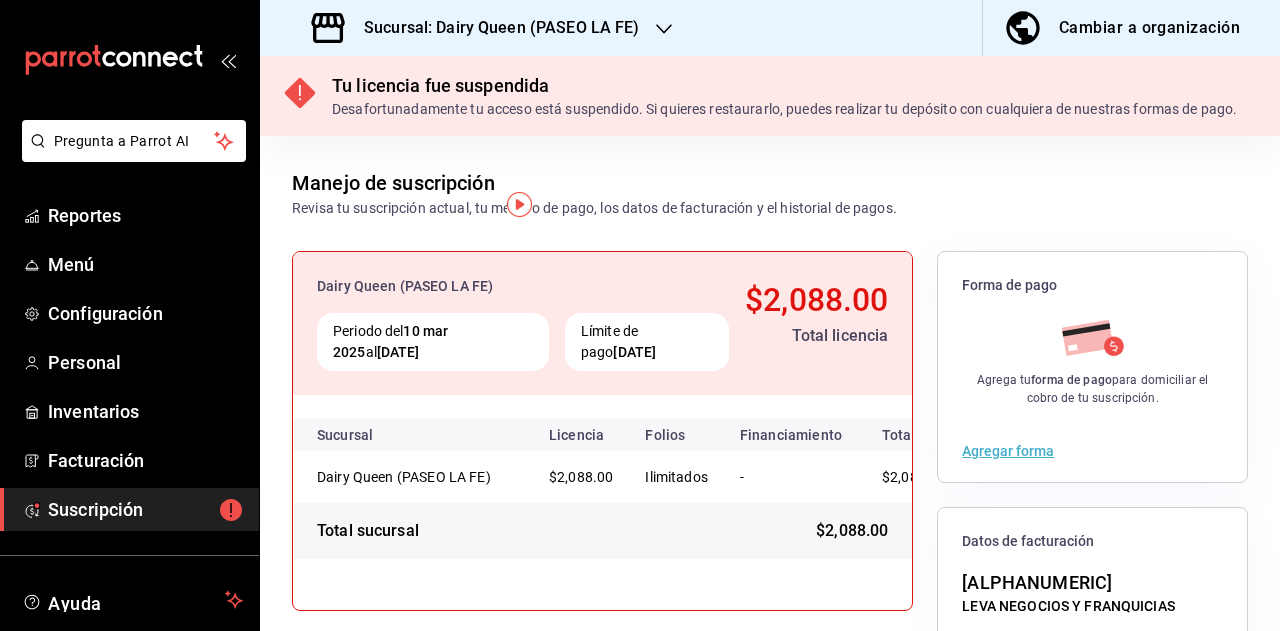 click on "Sucursal: Dairy Queen (PASEO LA FE)" at bounding box center [494, 28] 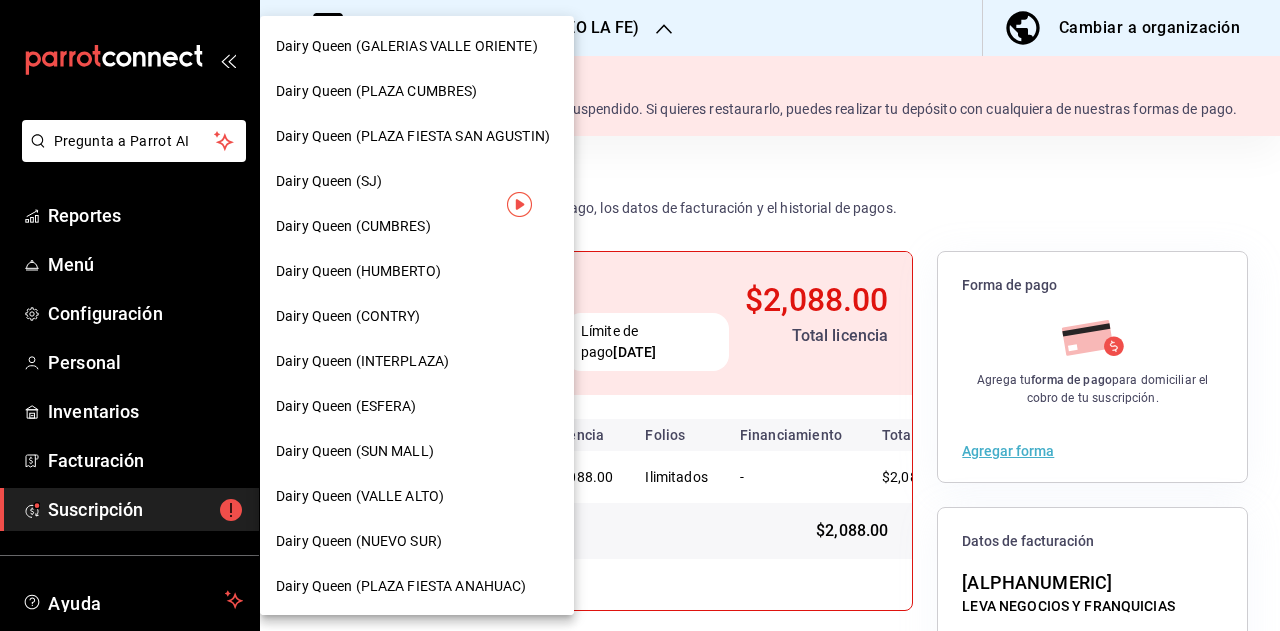 scroll, scrollTop: 500, scrollLeft: 0, axis: vertical 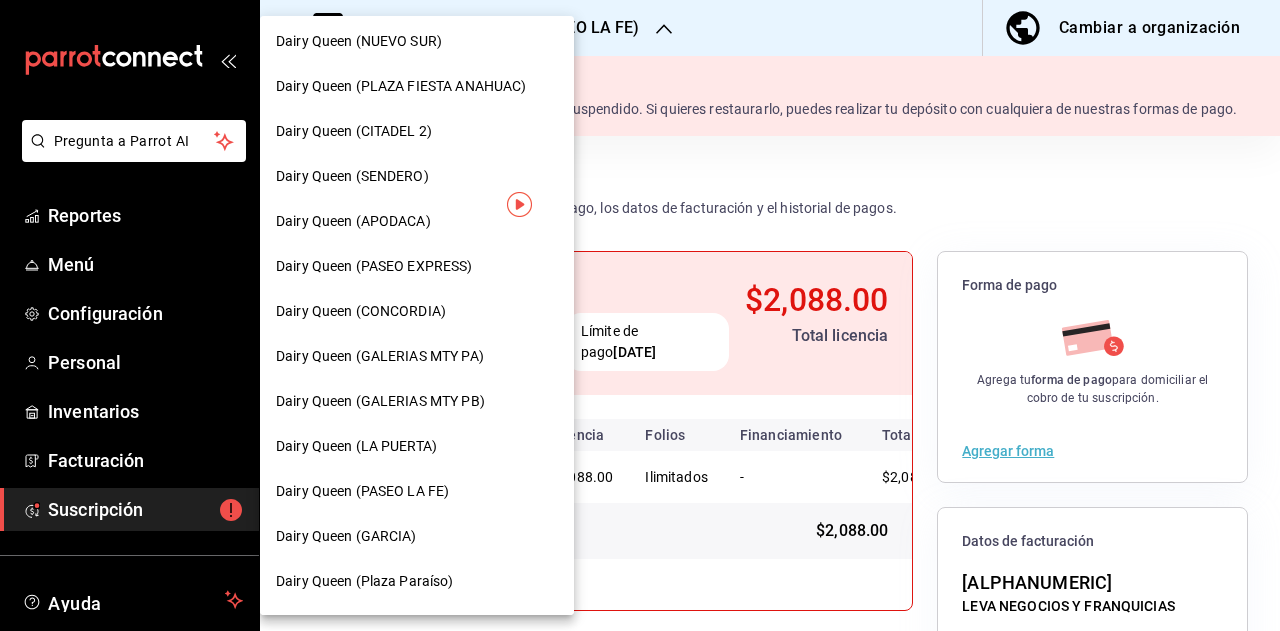 click on "Dairy Queen (CONCORDIA)" at bounding box center [417, 311] 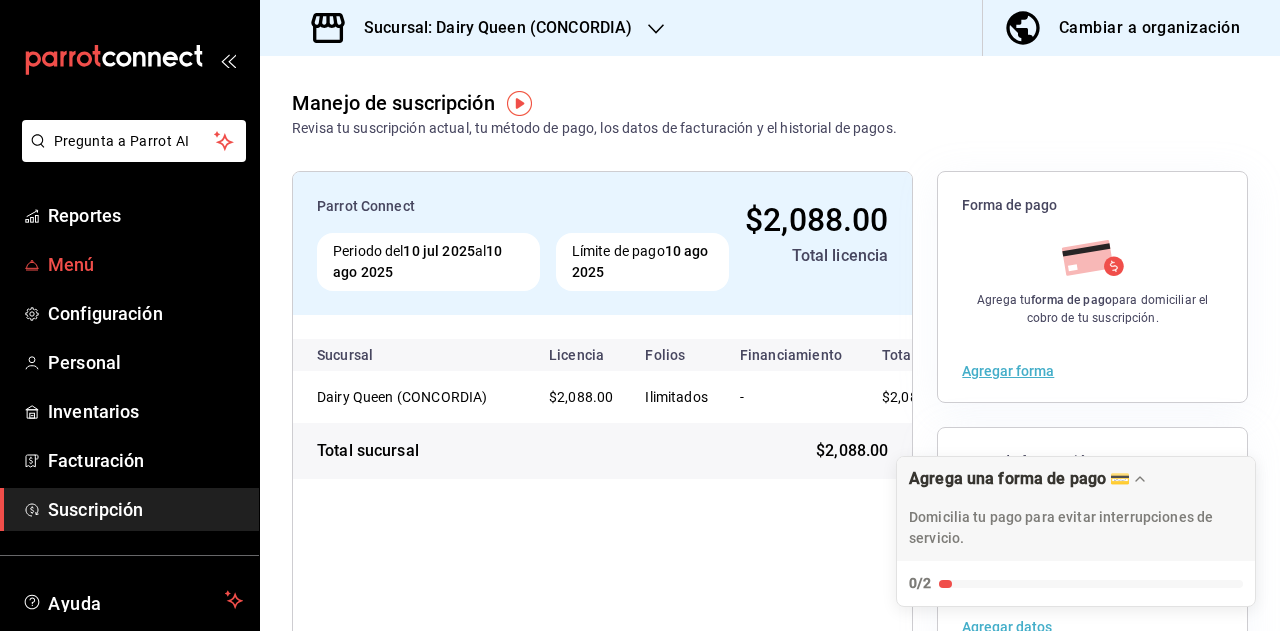 click on "Menú" at bounding box center (129, 264) 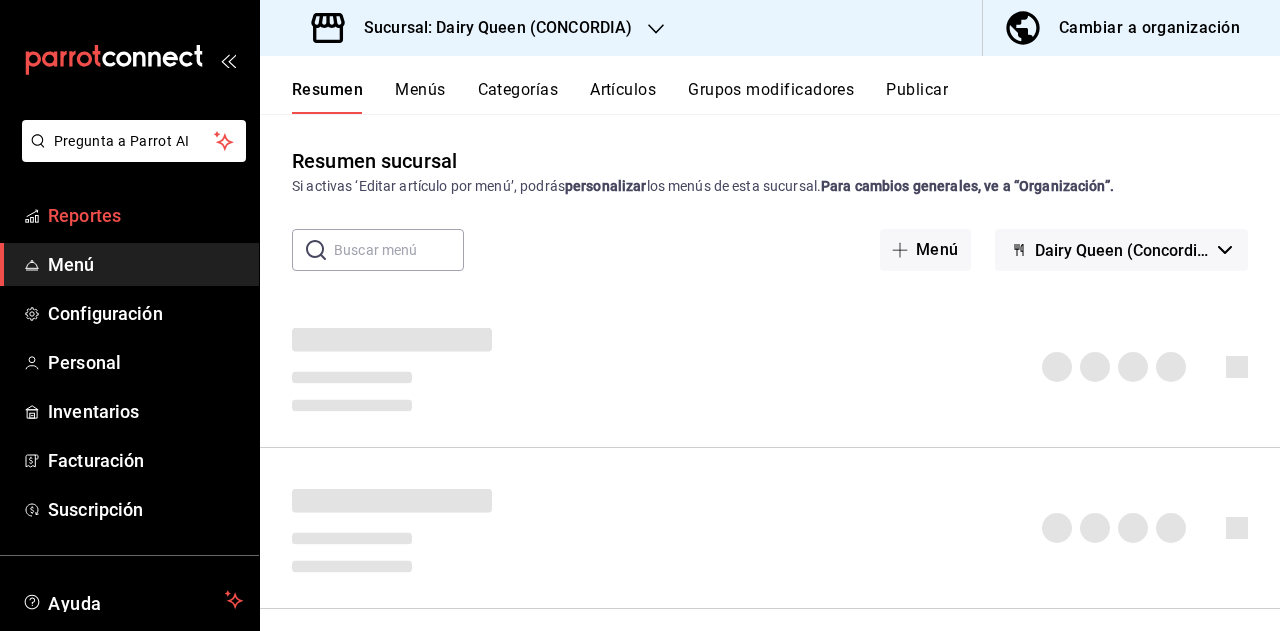 click on "Reportes" at bounding box center (145, 215) 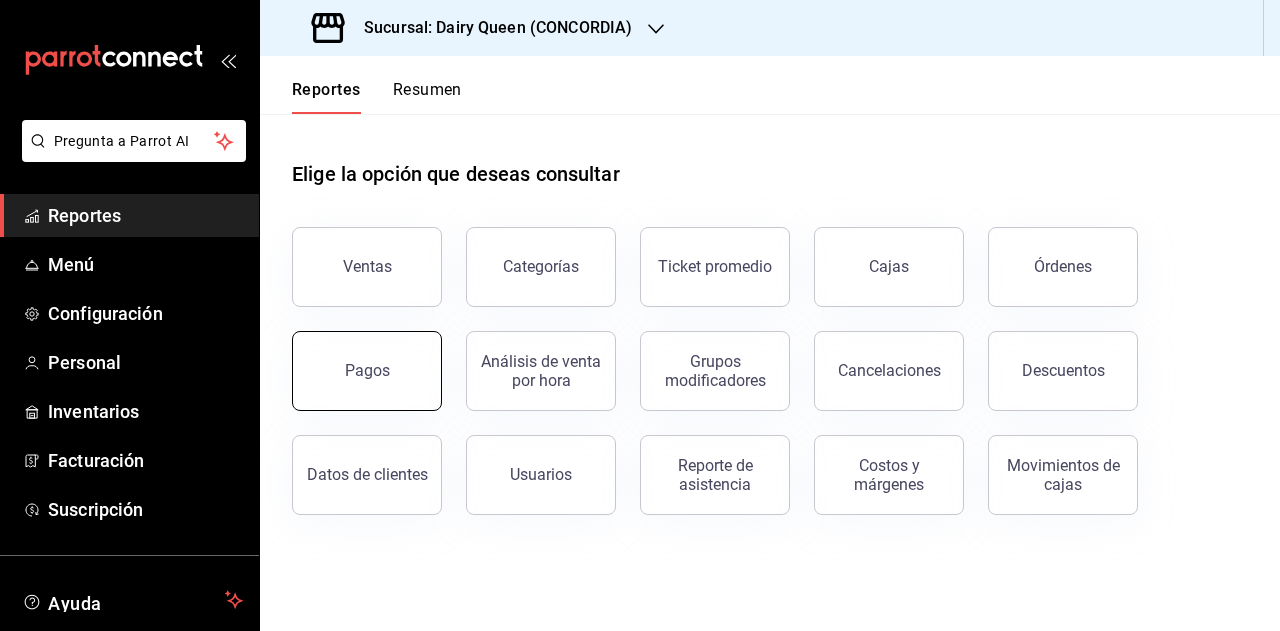 click on "Pagos" at bounding box center [367, 371] 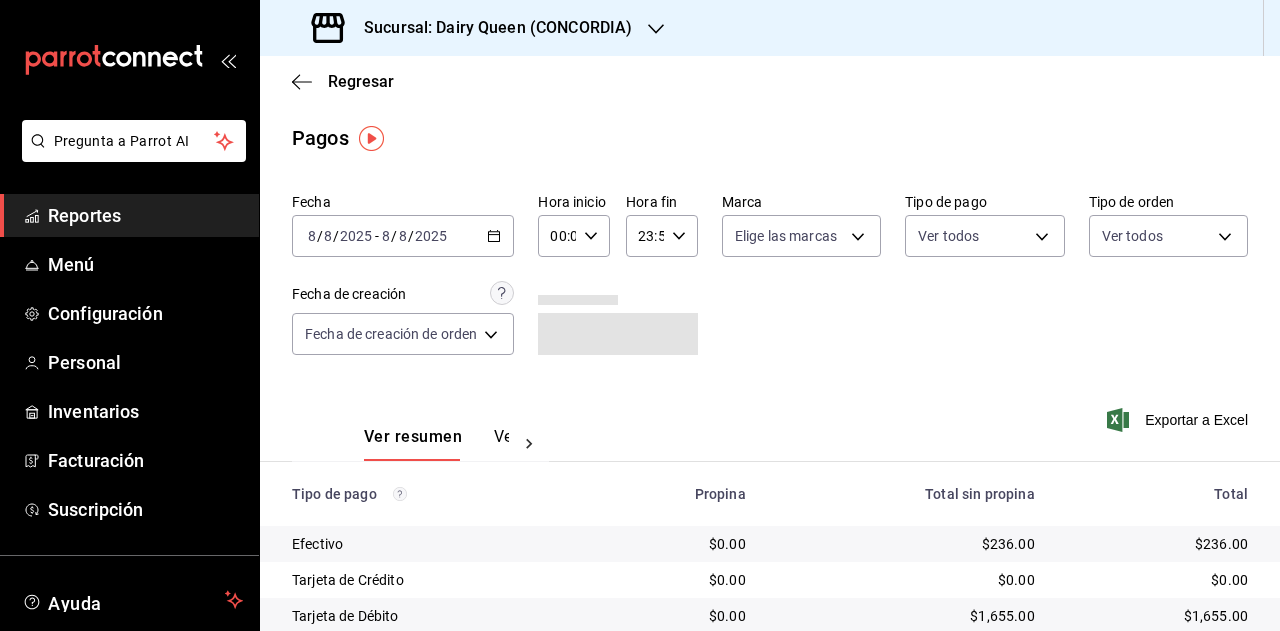 click 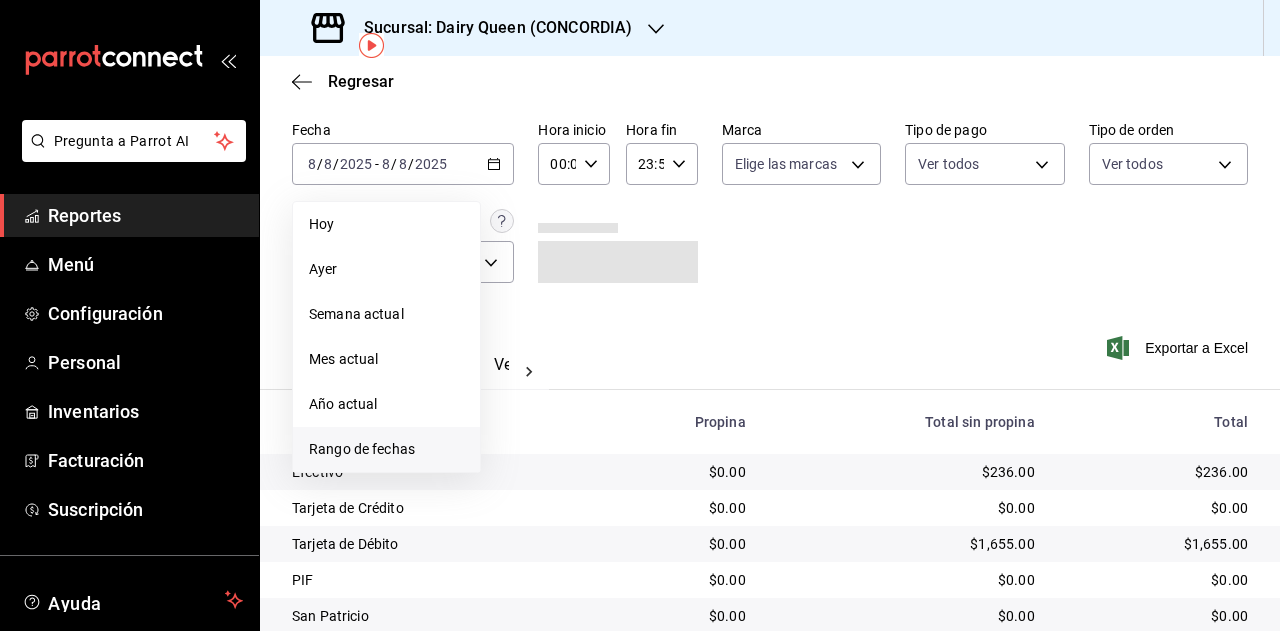 scroll, scrollTop: 100, scrollLeft: 0, axis: vertical 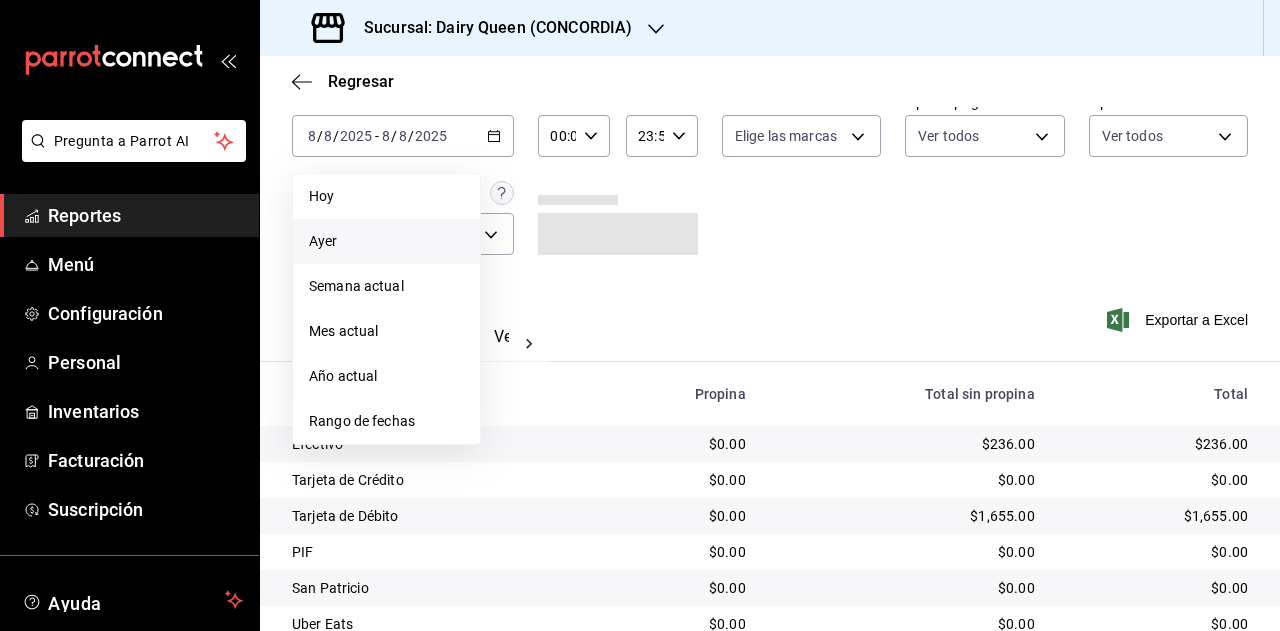 click on "Ayer" at bounding box center (386, 241) 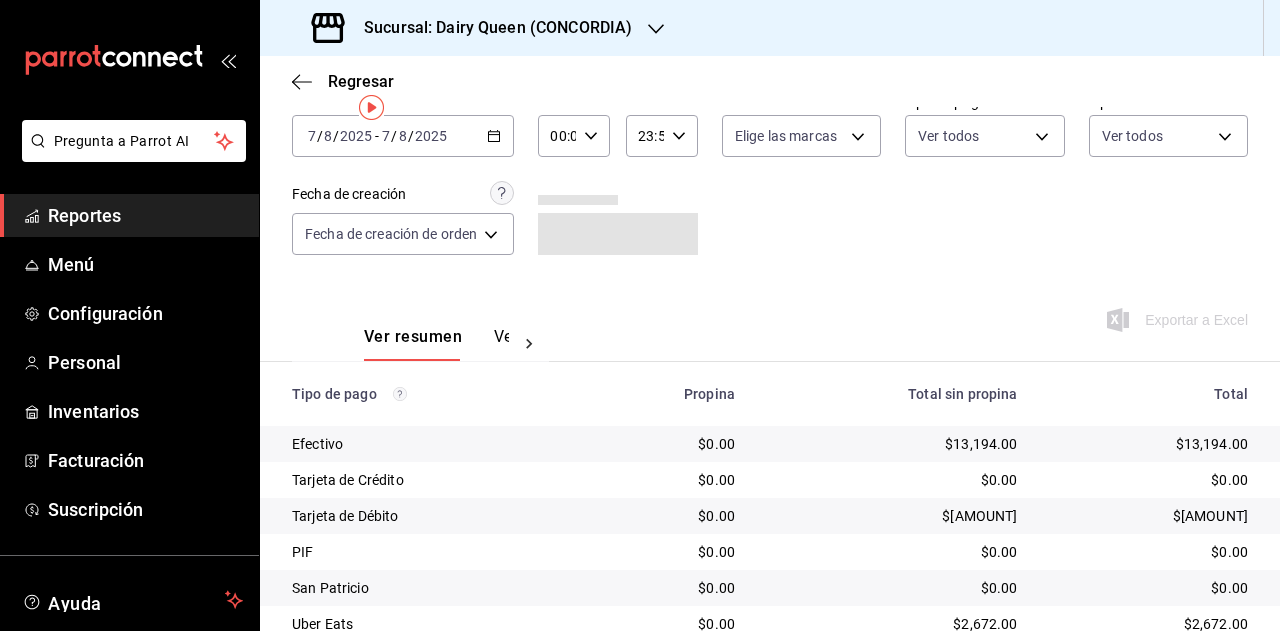 scroll, scrollTop: 0, scrollLeft: 0, axis: both 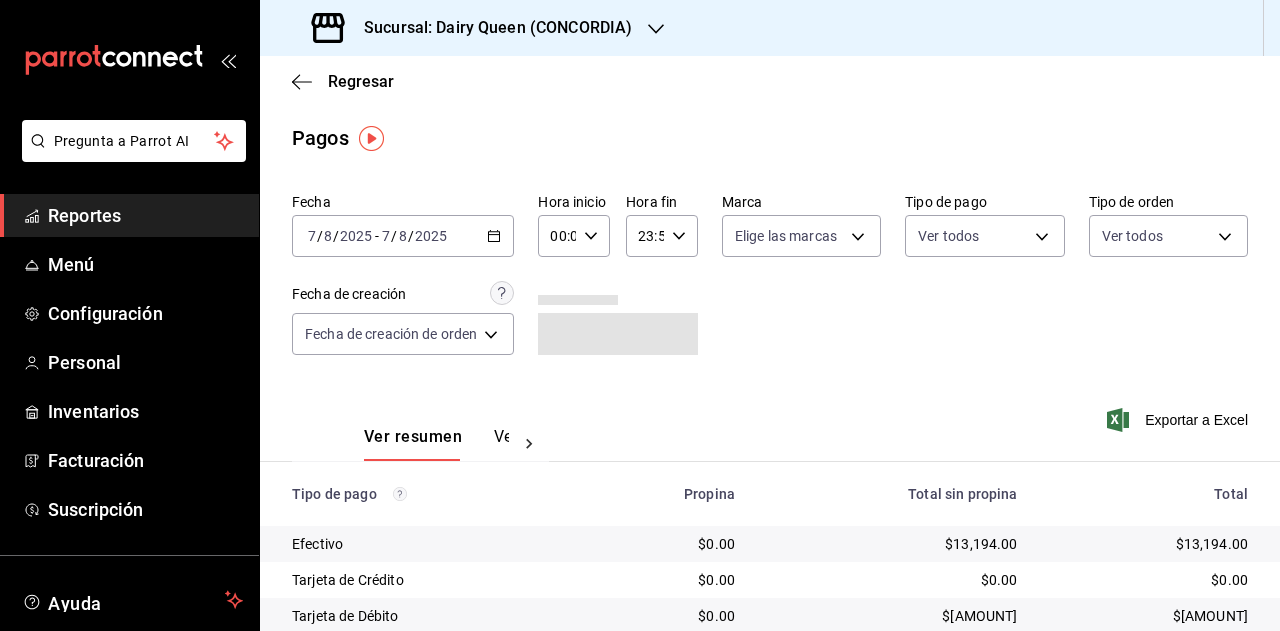 click on "Sucursal: Dairy Queen (CONCORDIA)" at bounding box center [490, 28] 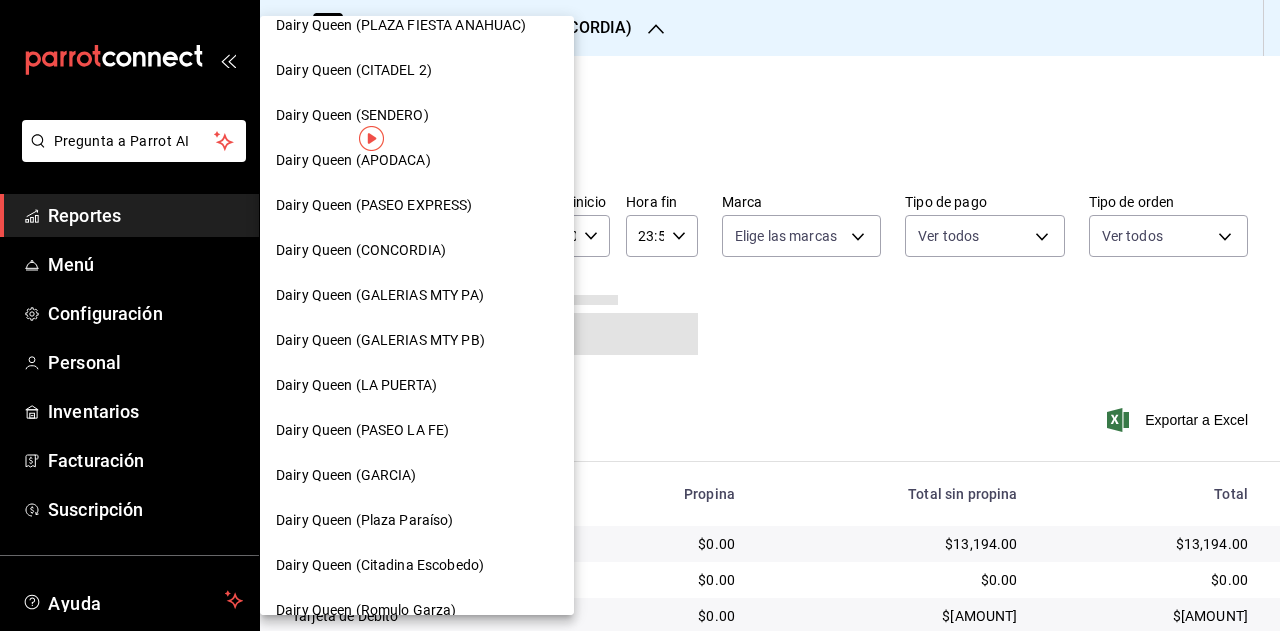 scroll, scrollTop: 600, scrollLeft: 0, axis: vertical 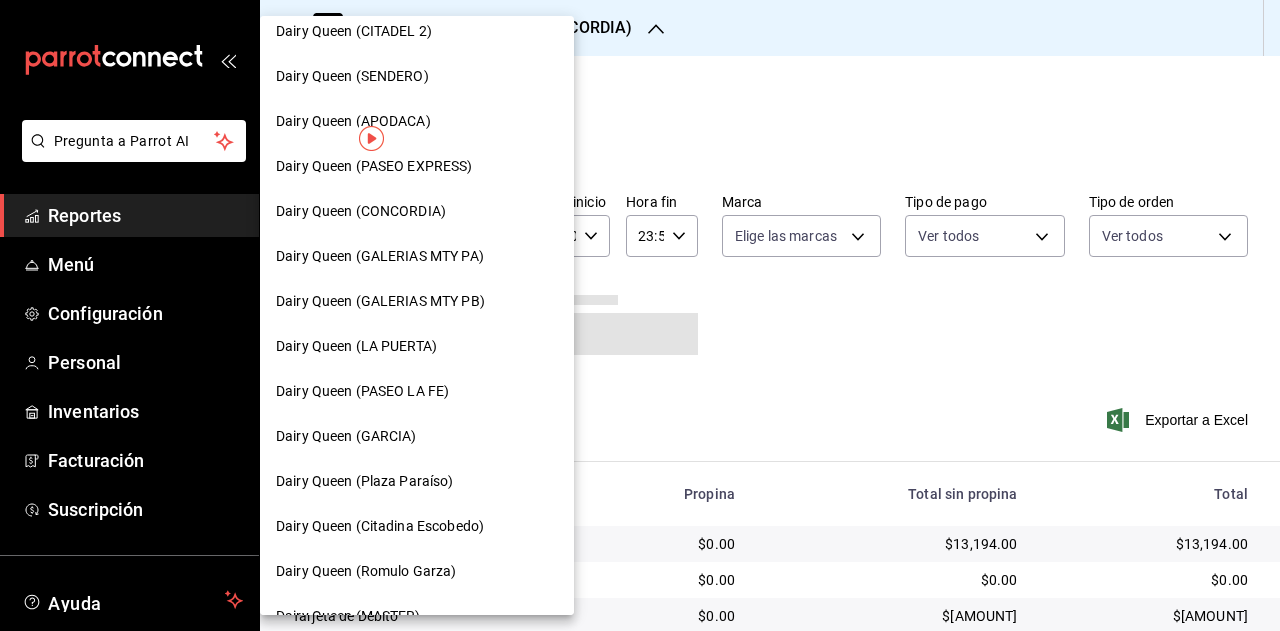 click on "Dairy Queen (GARCIA)" at bounding box center (417, 436) 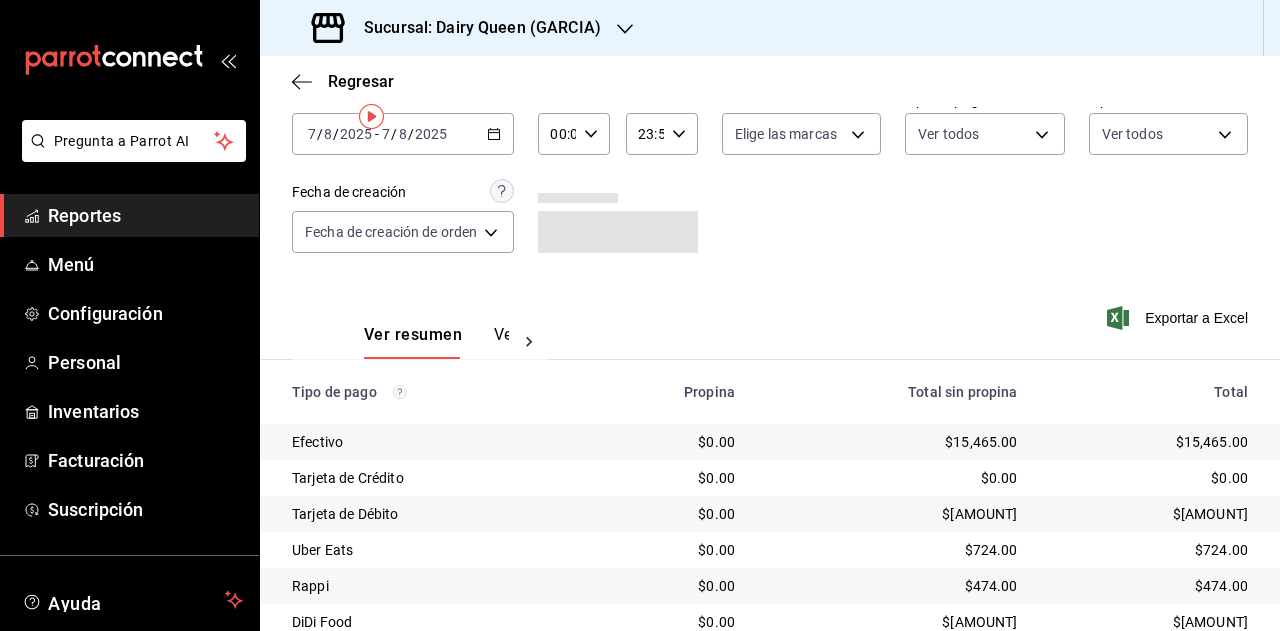 scroll, scrollTop: 179, scrollLeft: 0, axis: vertical 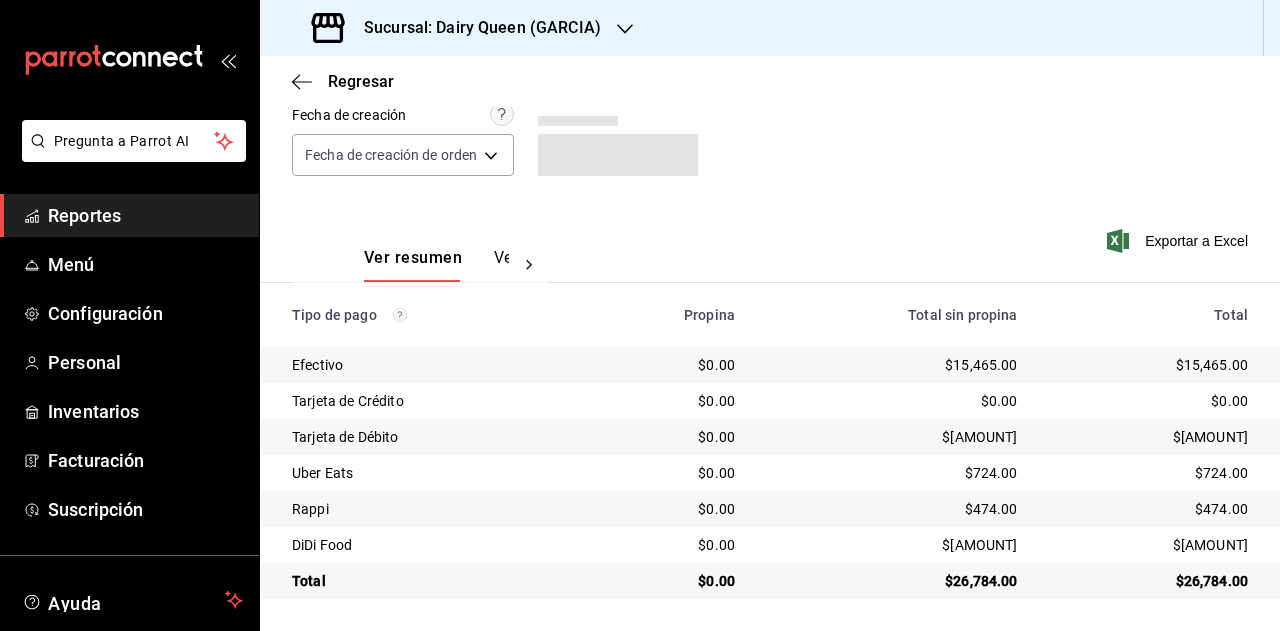 click on "$26,784.00" at bounding box center [1149, 581] 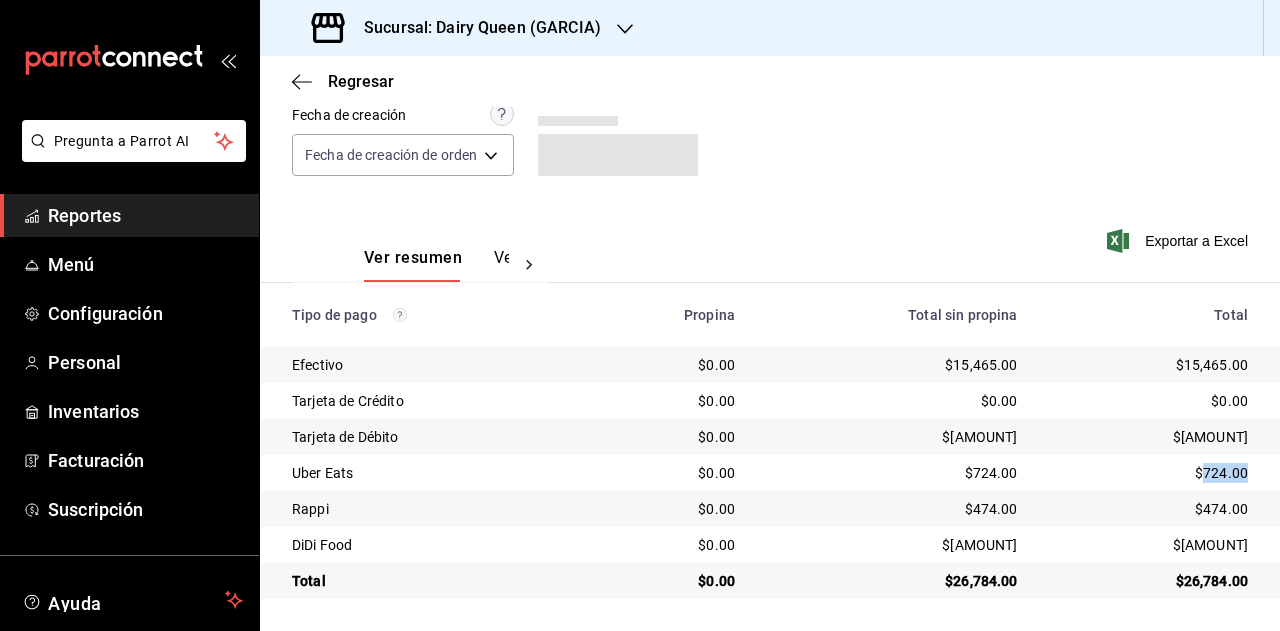 click on "$724.00" at bounding box center (1149, 473) 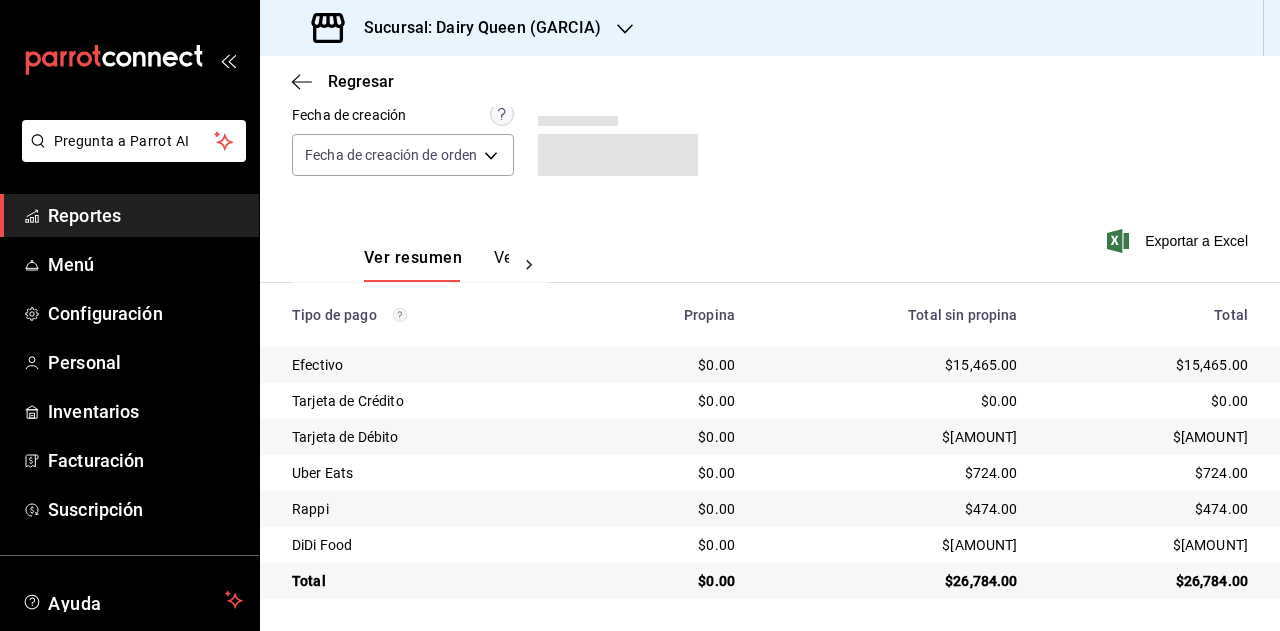 click on "$474.00" at bounding box center (1149, 509) 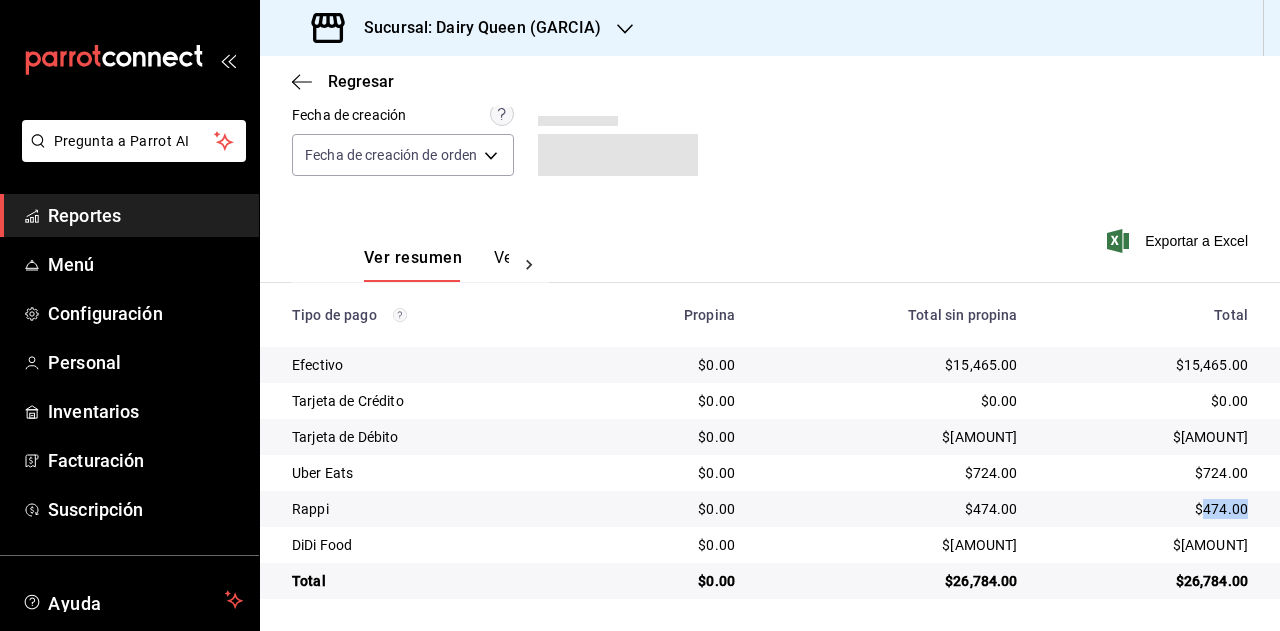click on "$474.00" at bounding box center [1149, 509] 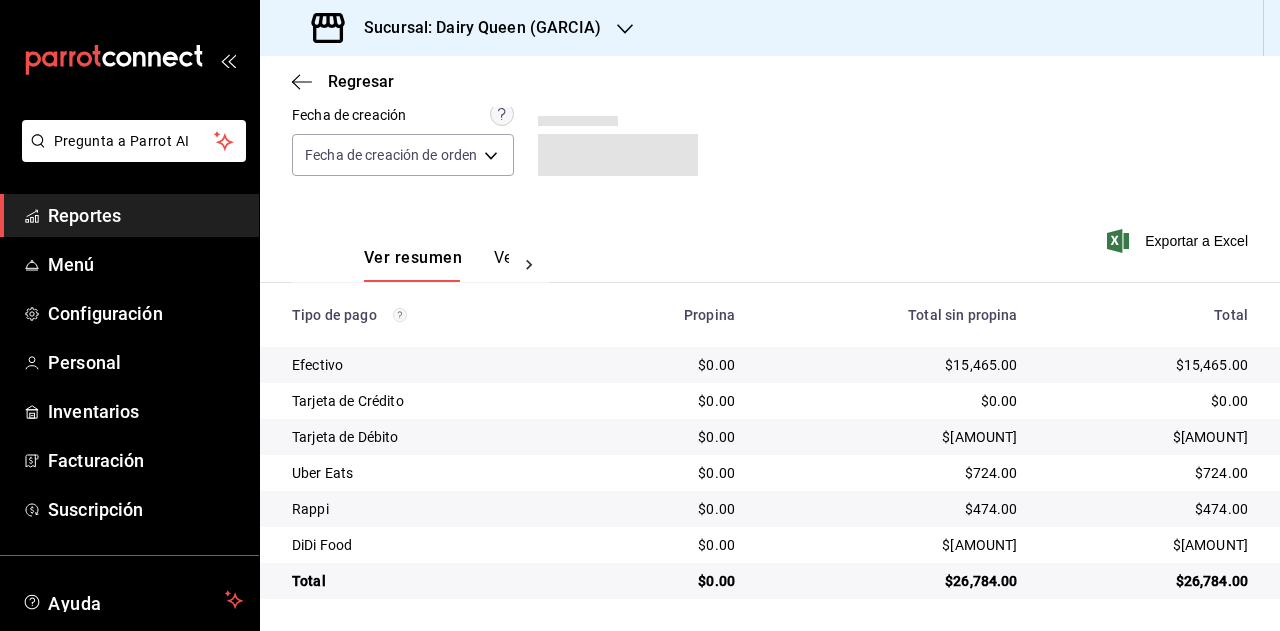 click on "$[AMOUNT]" at bounding box center [1149, 545] 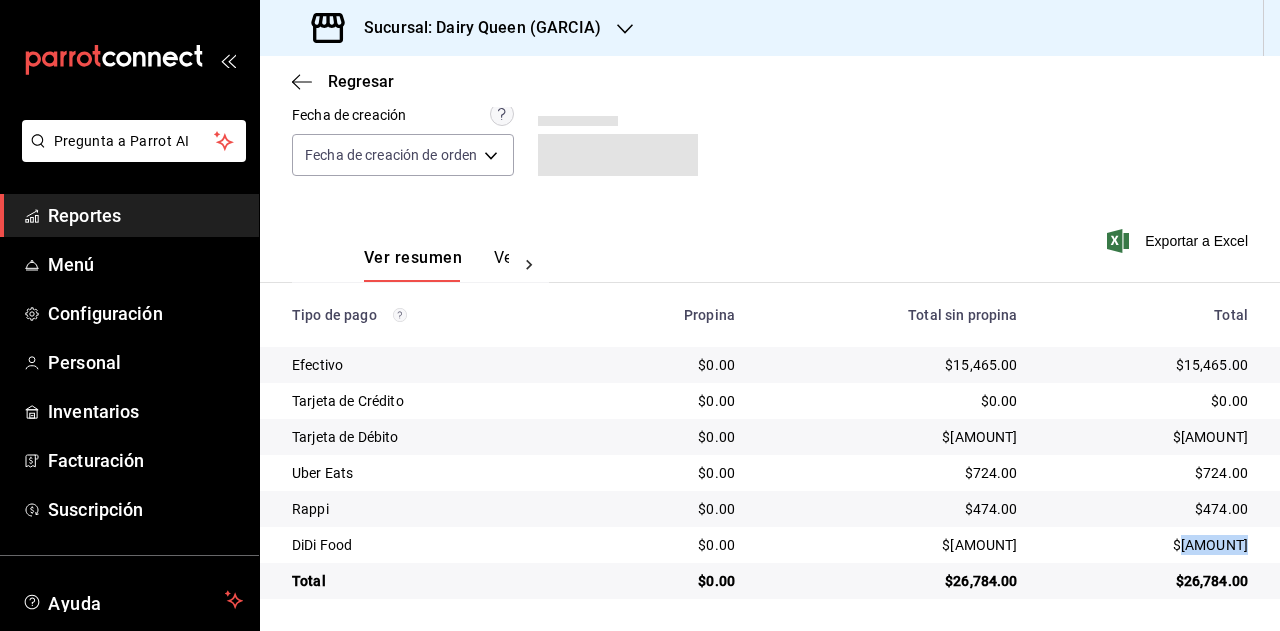 click on "$[AMOUNT]" at bounding box center [1149, 545] 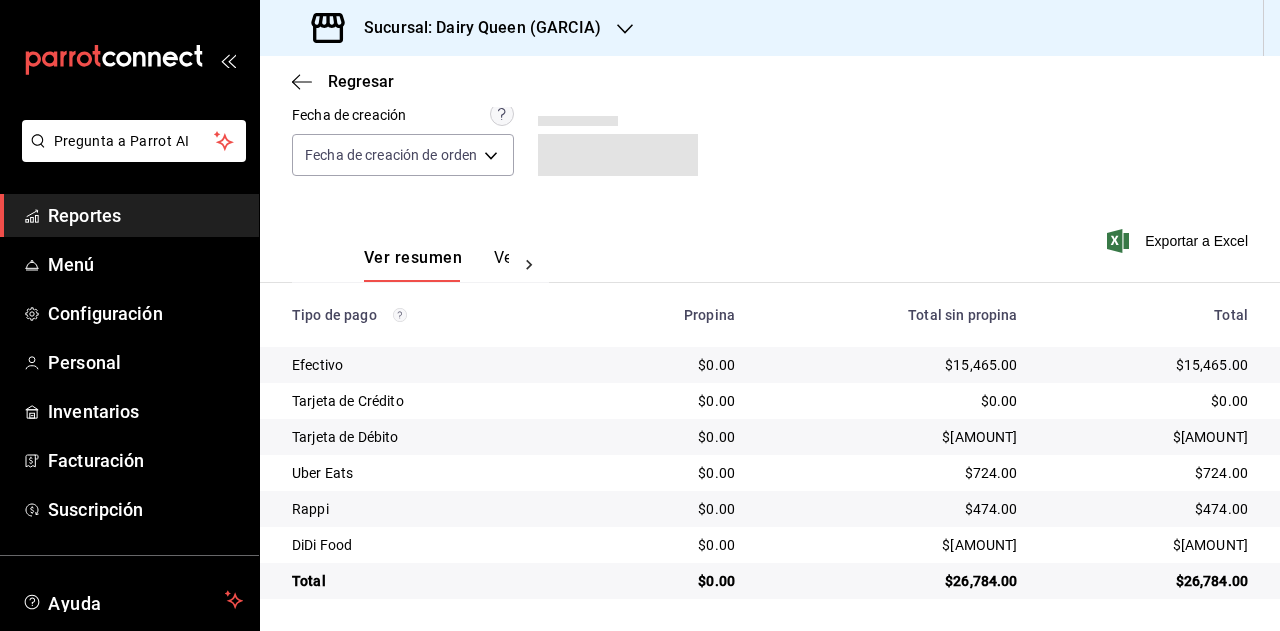 click on "Sucursal: Dairy Queen (GARCIA)" at bounding box center [474, 28] 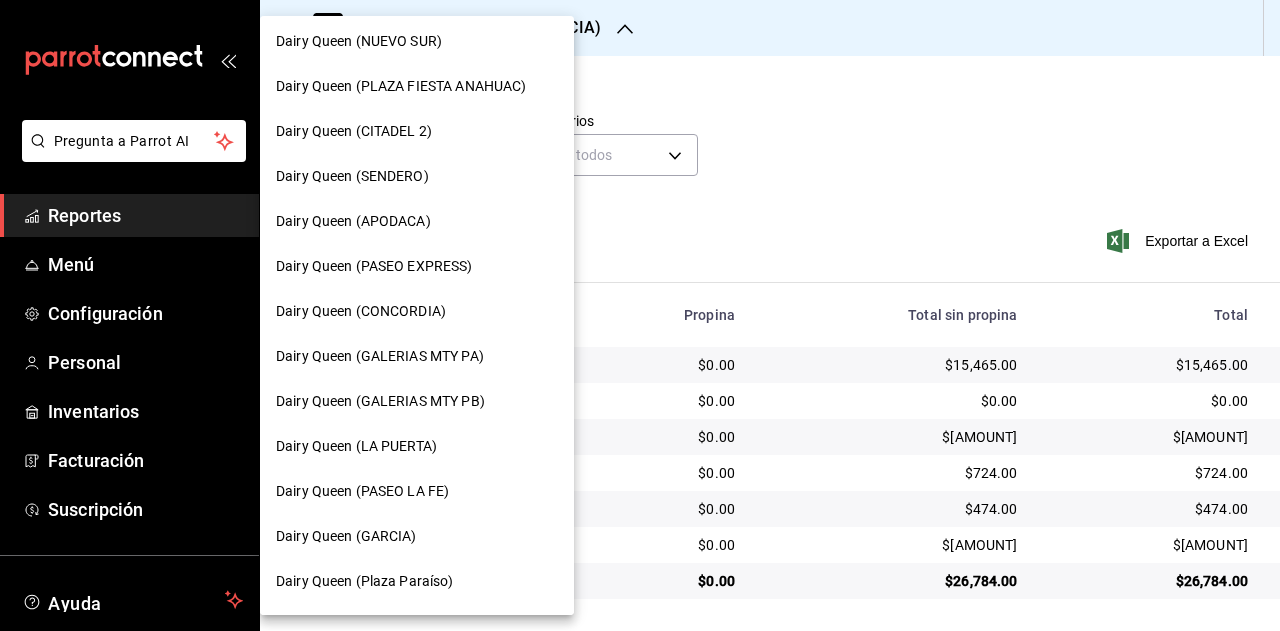 scroll, scrollTop: 600, scrollLeft: 0, axis: vertical 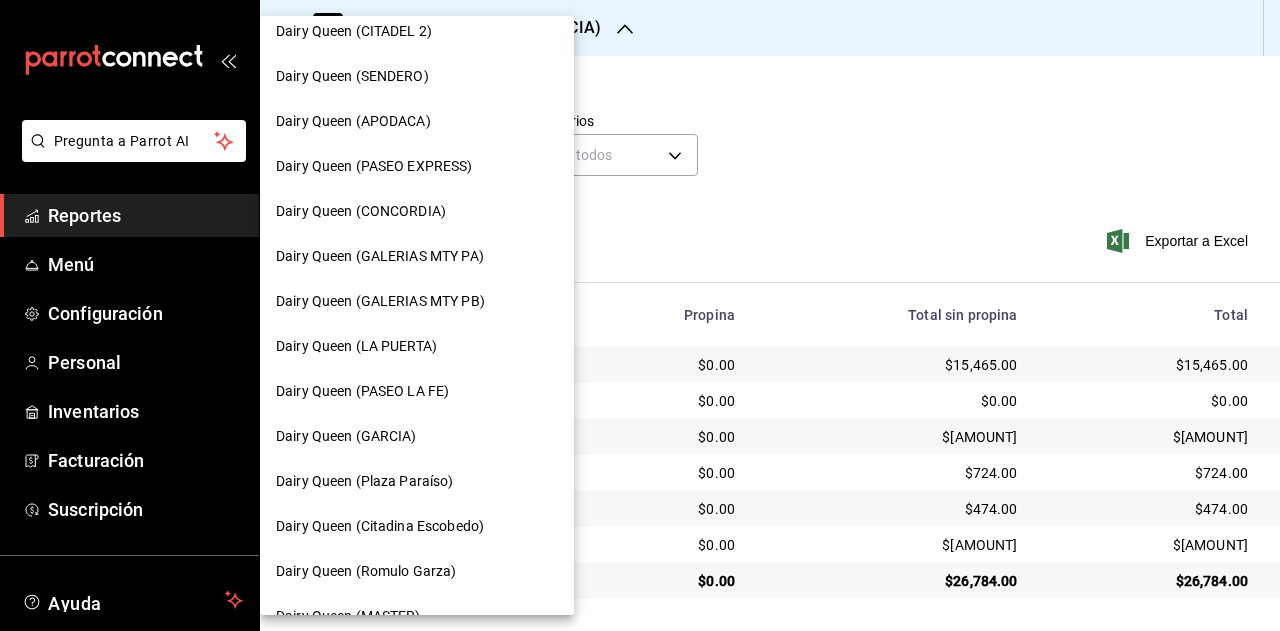 click on "Dairy Queen (Plaza Paraíso)" at bounding box center [417, 481] 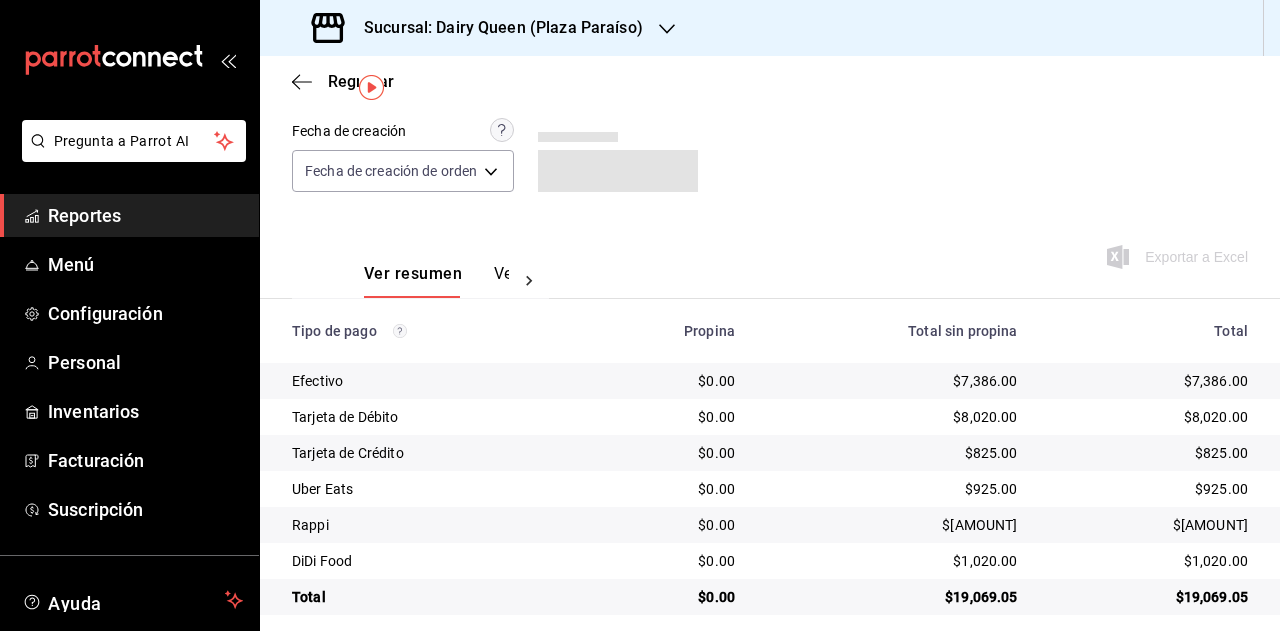 scroll, scrollTop: 179, scrollLeft: 0, axis: vertical 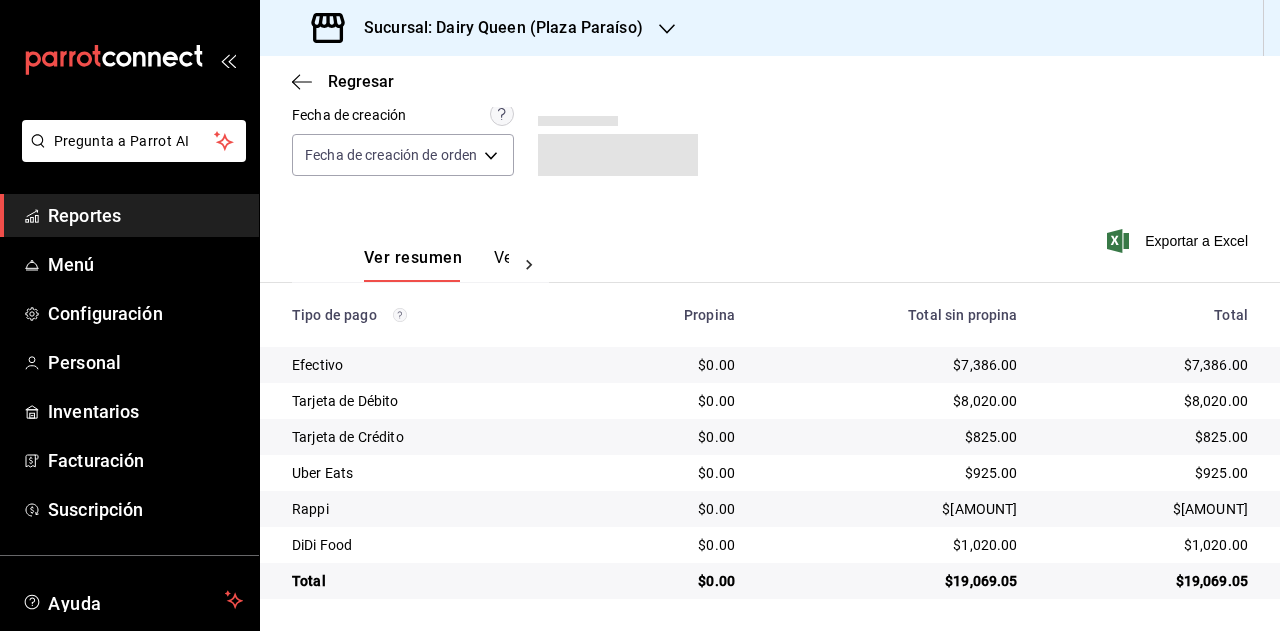 click on "$19,069.05" at bounding box center (1149, 581) 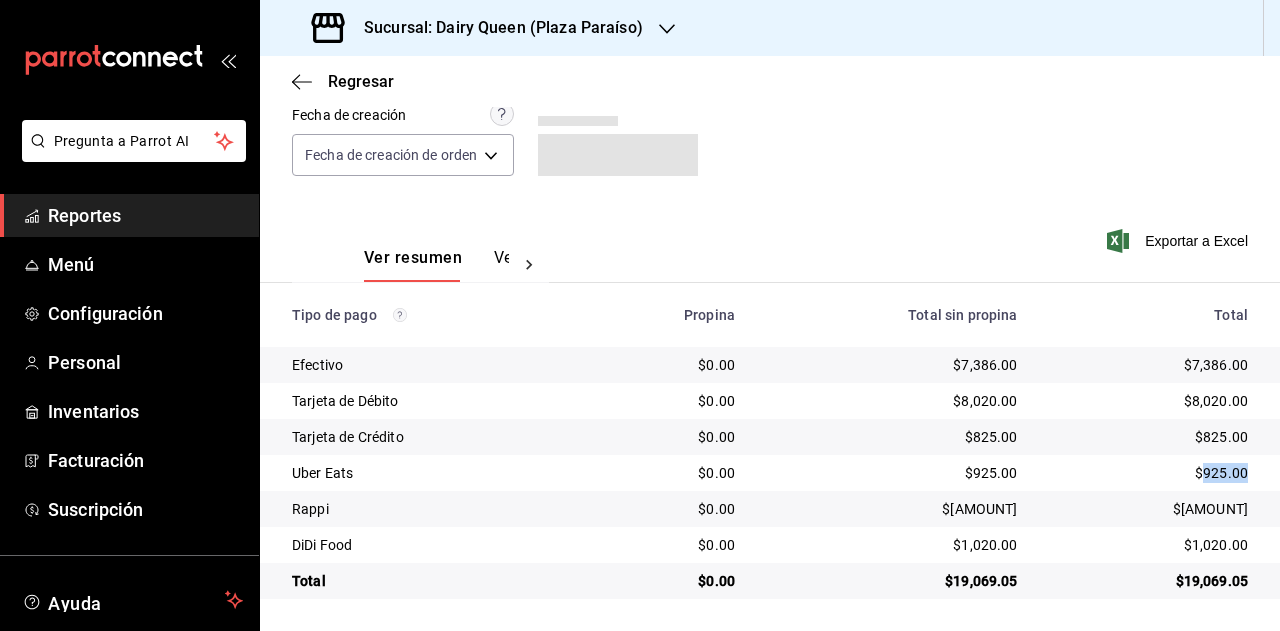 click on "$925.00" at bounding box center (1149, 473) 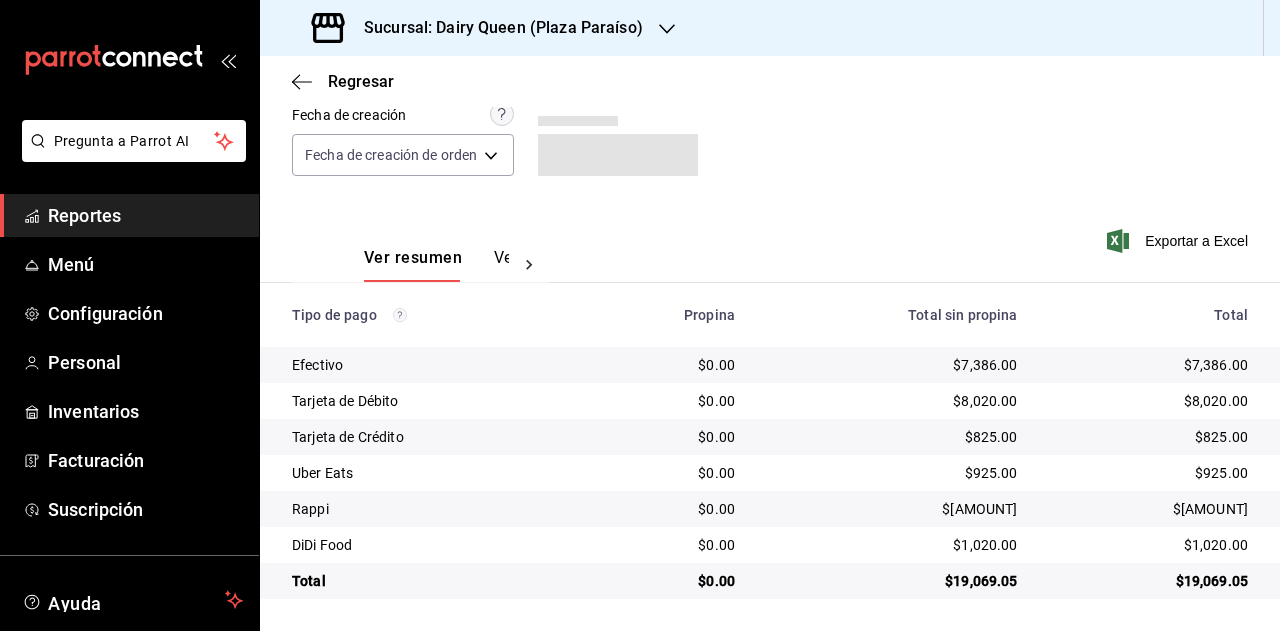 click on "$[AMOUNT]" at bounding box center (1149, 509) 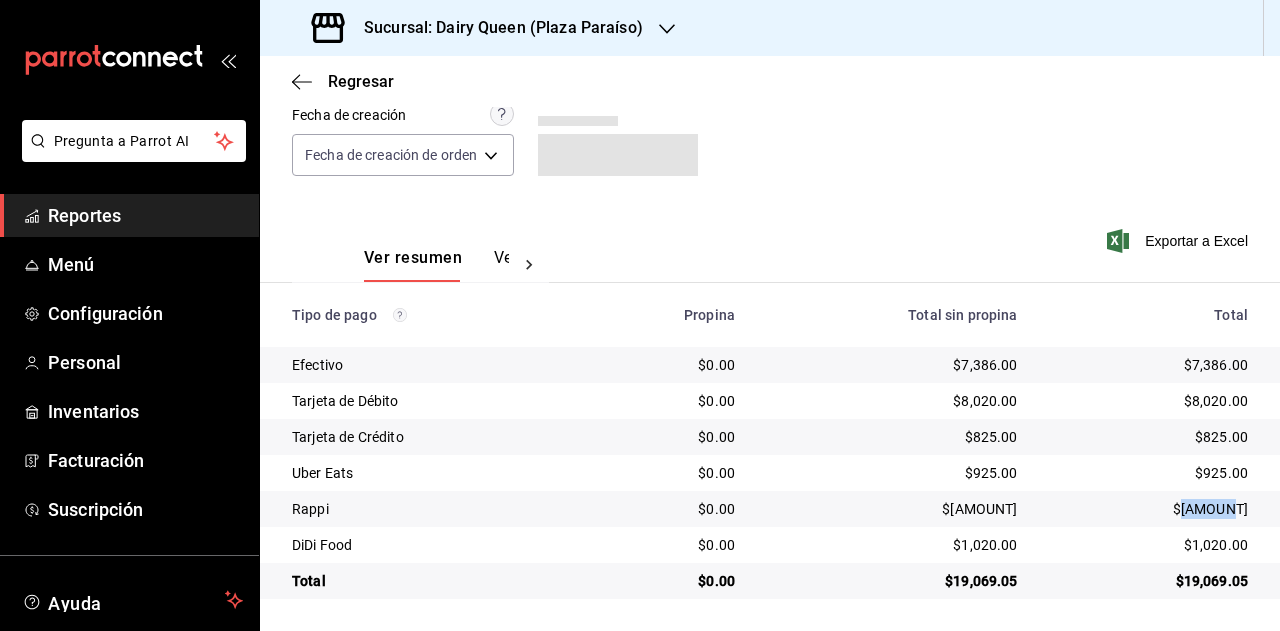 click on "$[AMOUNT]" at bounding box center (1149, 509) 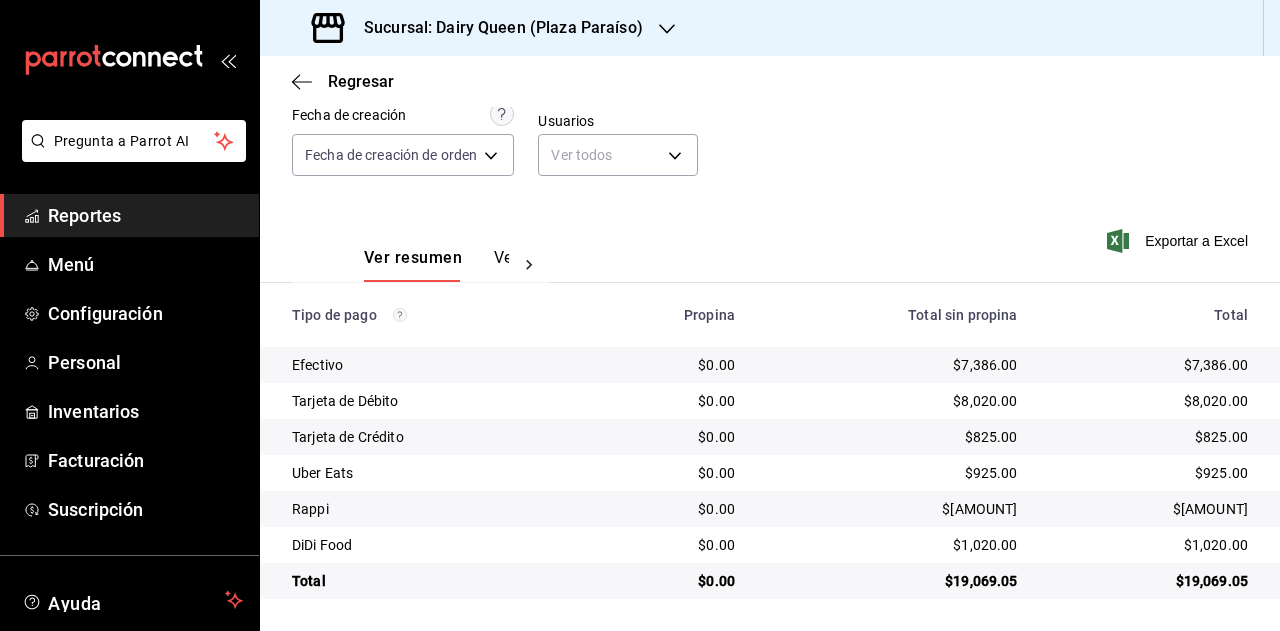 click on "$1,020.00" at bounding box center (1149, 545) 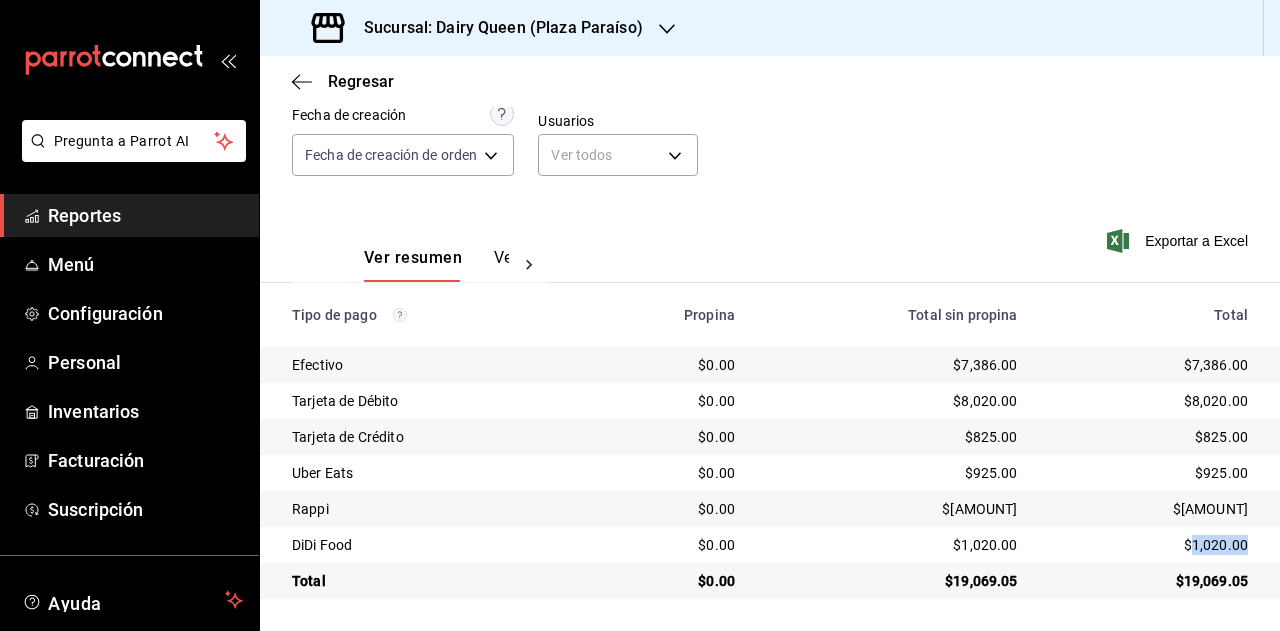 click on "$1,020.00" at bounding box center [1149, 545] 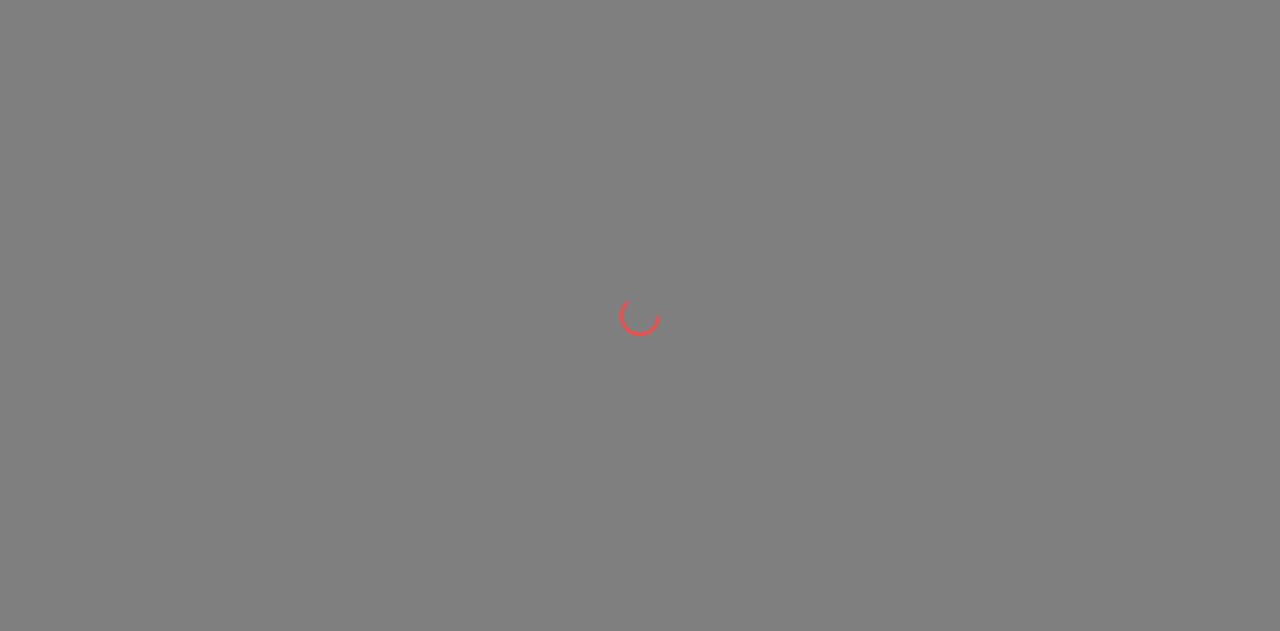 scroll, scrollTop: 0, scrollLeft: 0, axis: both 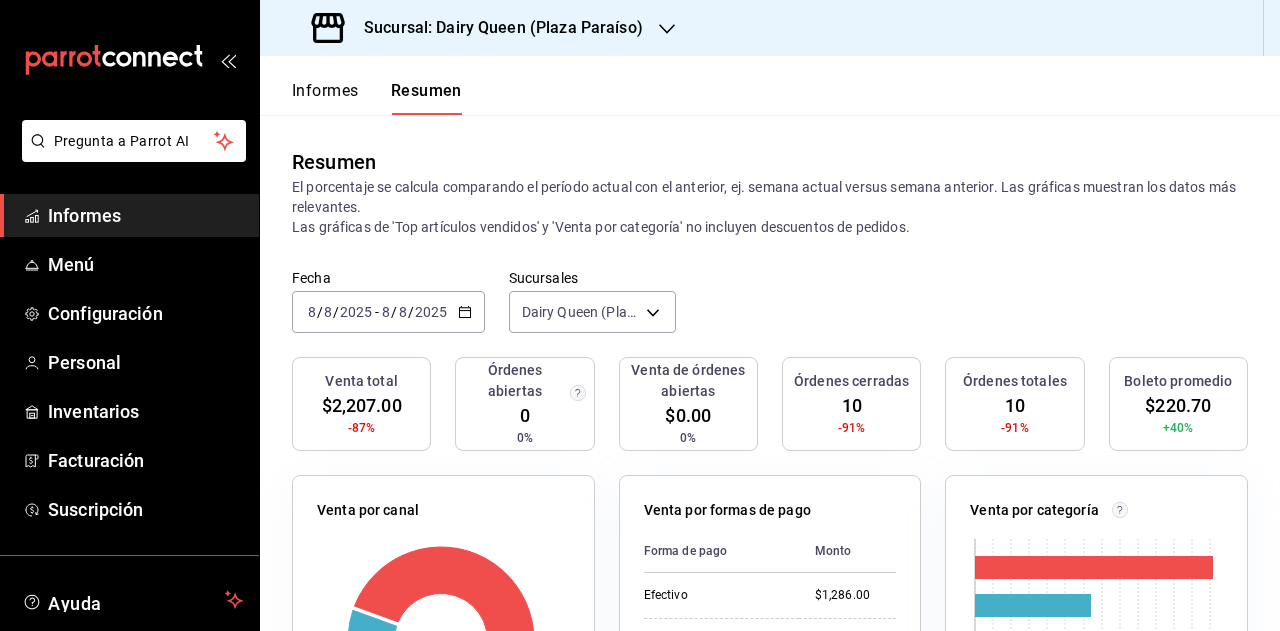 click on "Informes" at bounding box center (145, 215) 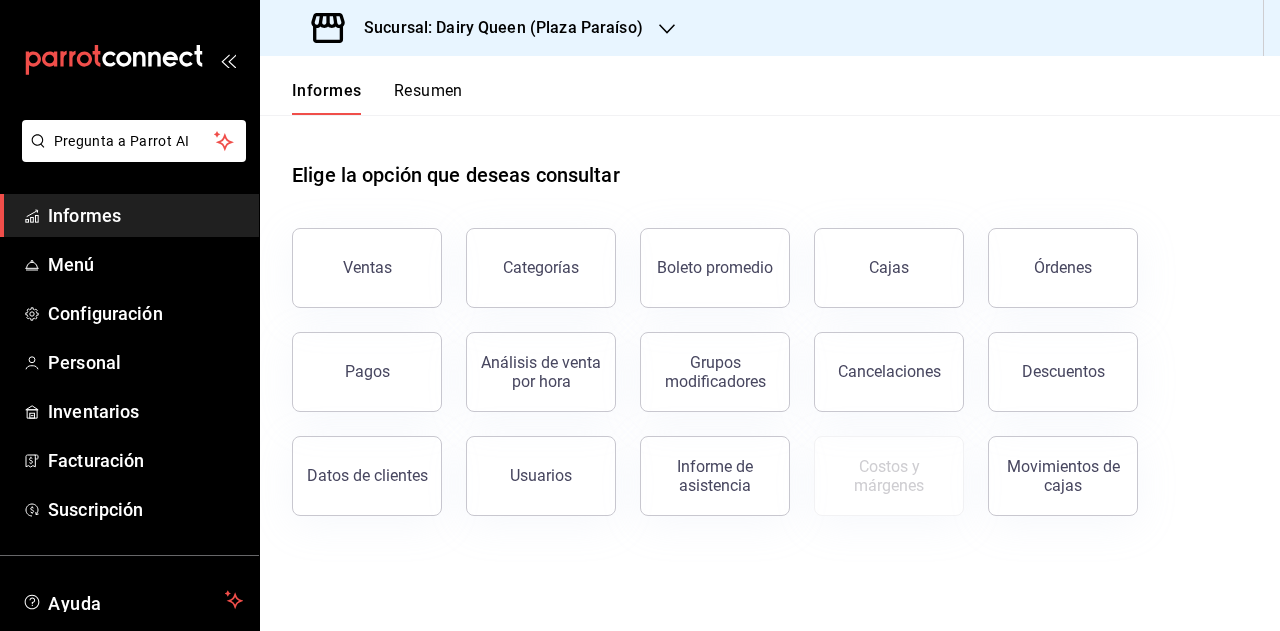 click on "Pagos" at bounding box center [367, 372] 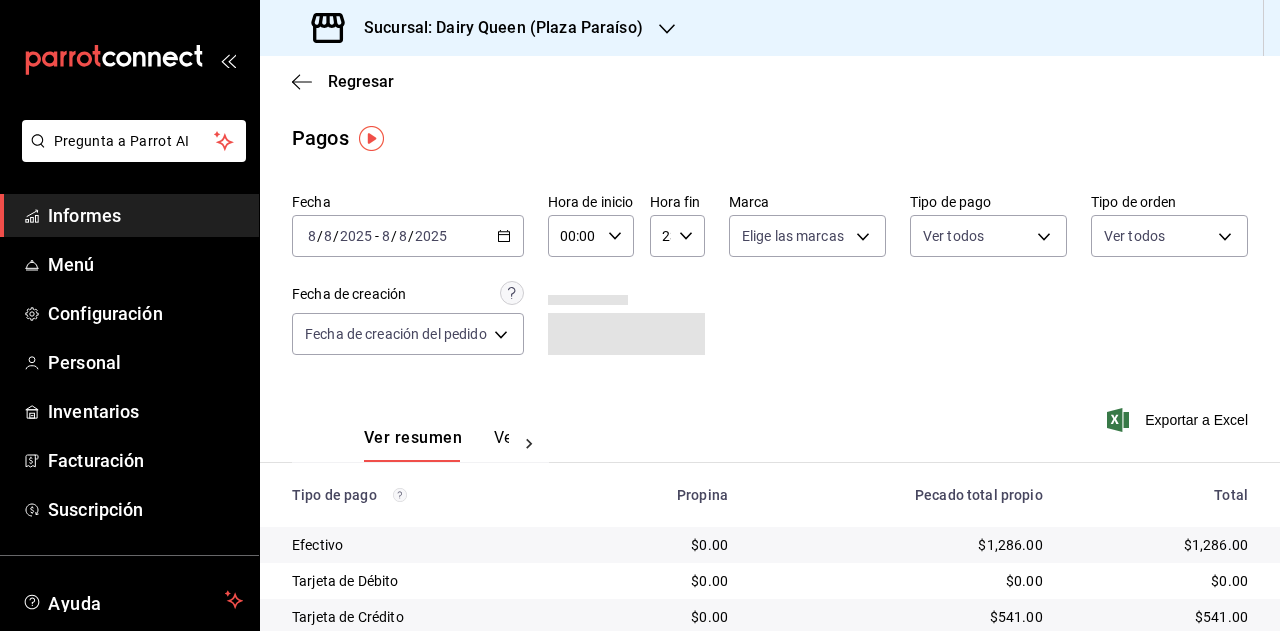 click on "2025-08-08 8 / 8 / 2025 - 2025-08-08 8 / 8 / 2025" at bounding box center (408, 236) 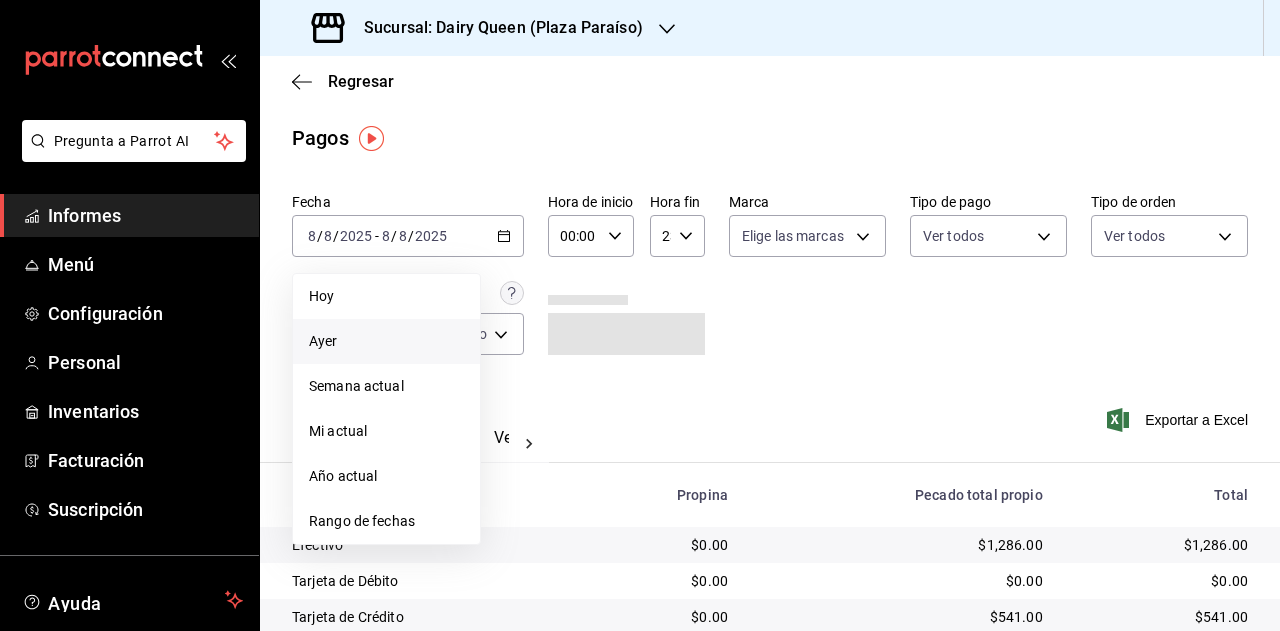 click on "Ayer" at bounding box center (386, 341) 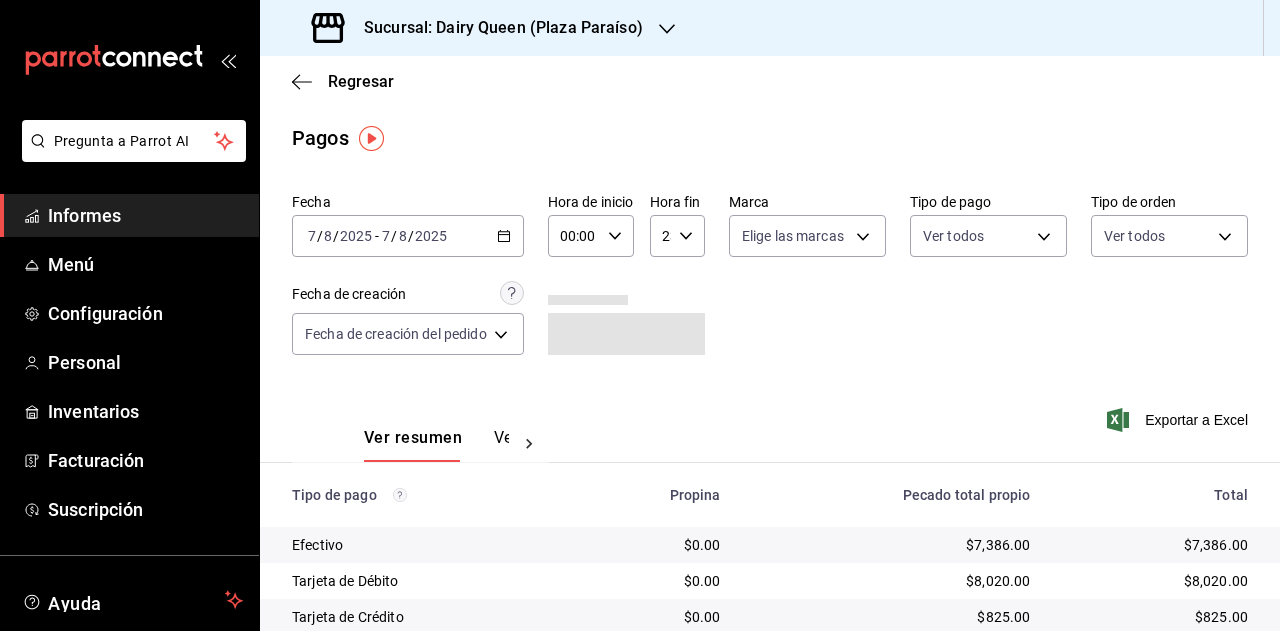 click on "Sucursal: Dairy Queen (Plaza Paraíso)" at bounding box center (503, 27) 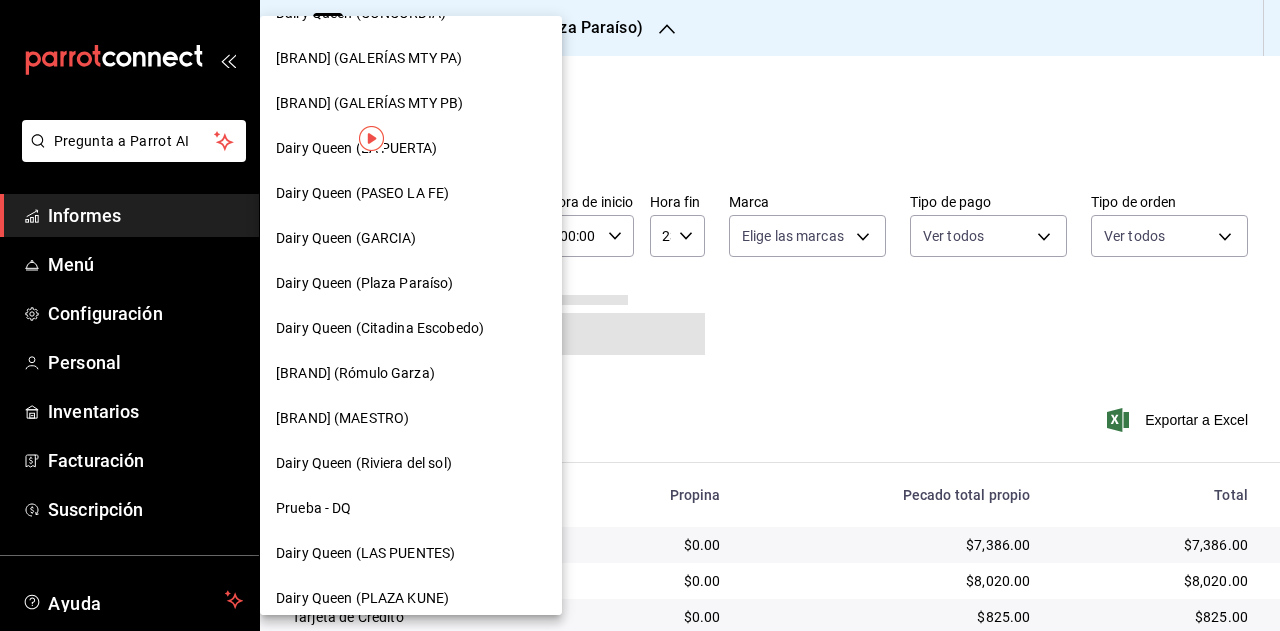 scroll, scrollTop: 800, scrollLeft: 0, axis: vertical 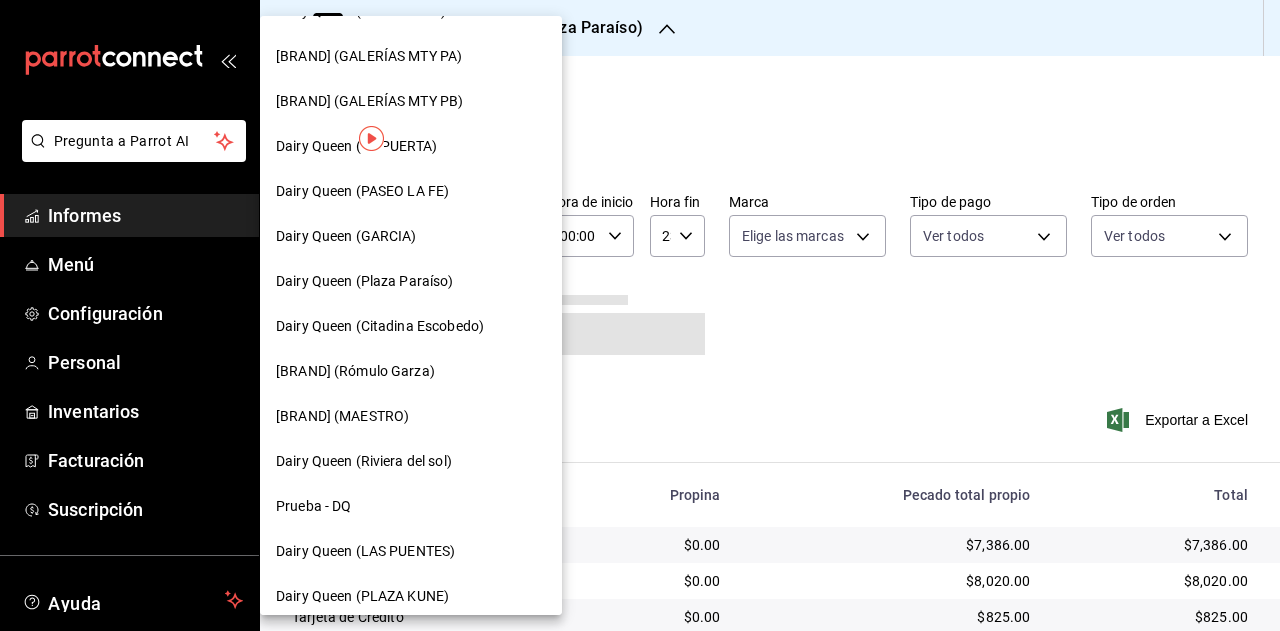 click on "Dairy Queen (Citadina Escobedo)" at bounding box center [380, 326] 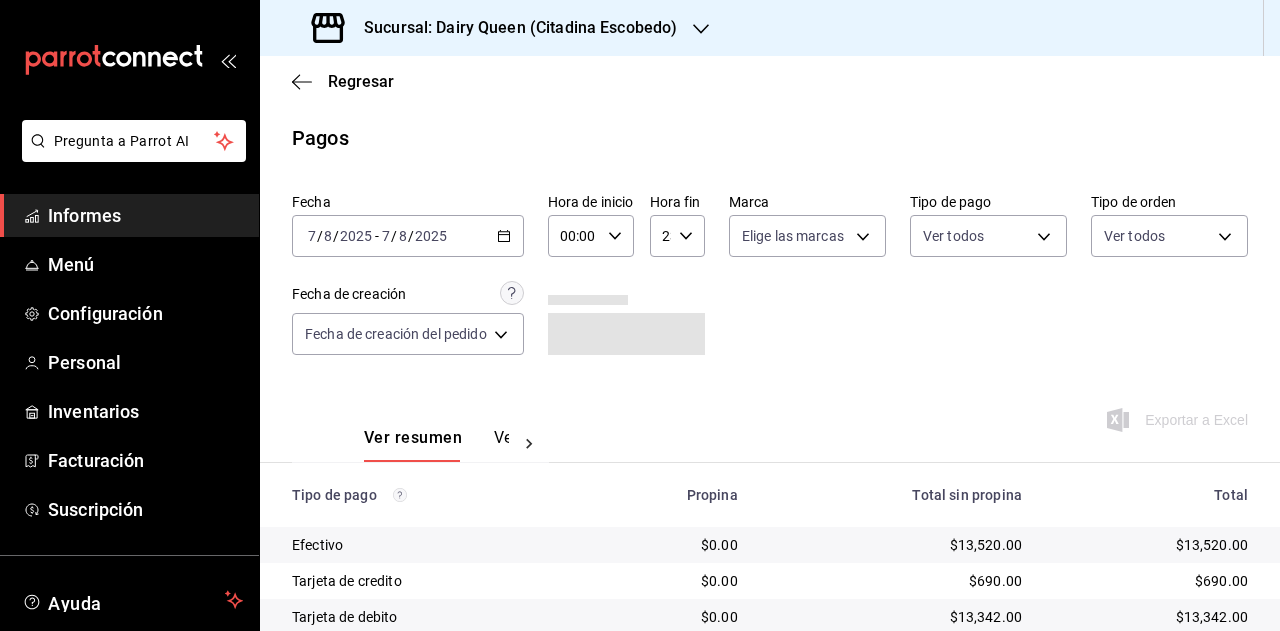 scroll, scrollTop: 180, scrollLeft: 0, axis: vertical 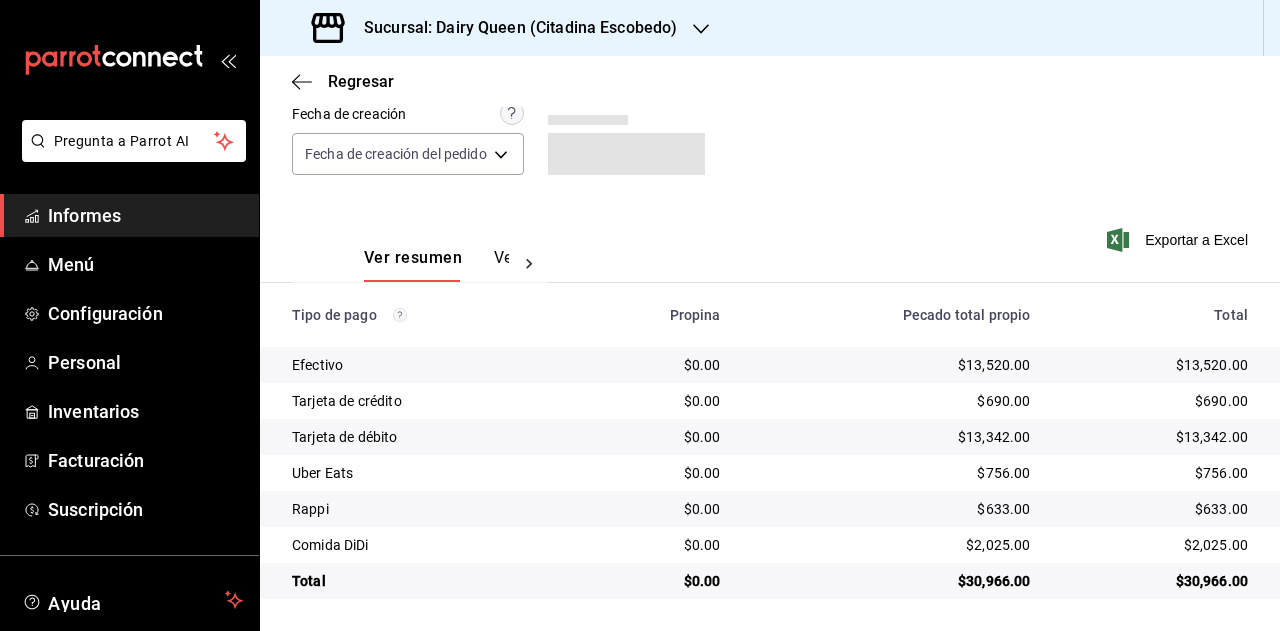 click on "$30,966.00" at bounding box center (1212, 581) 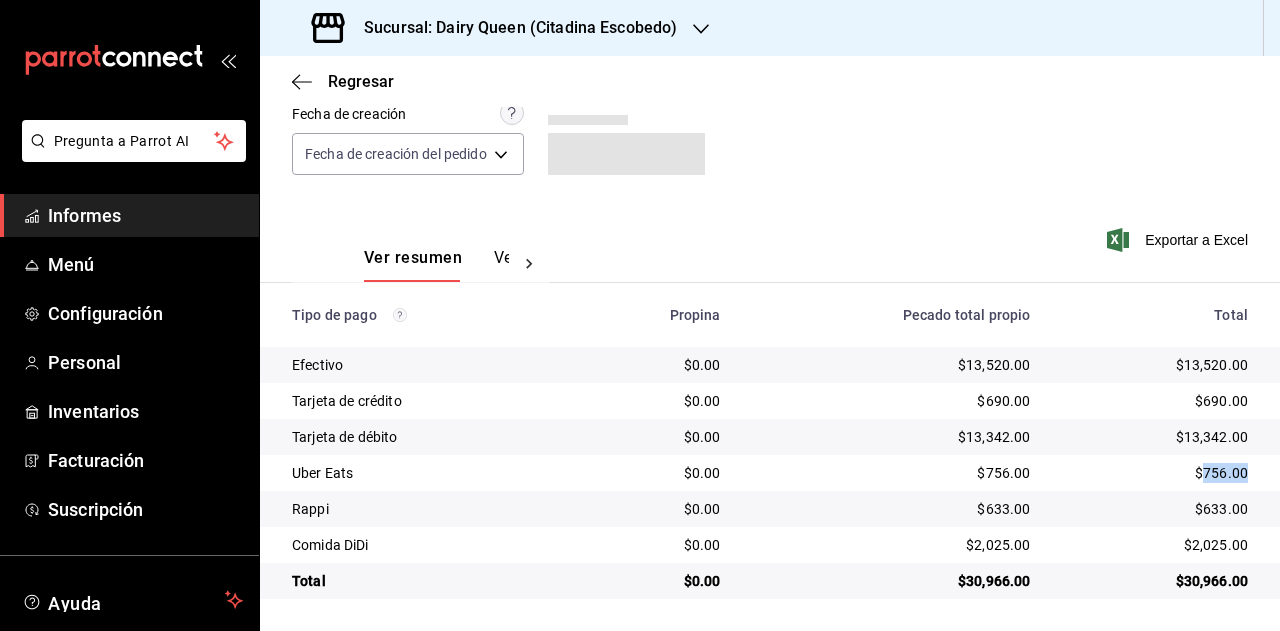 click on "$756.00" at bounding box center [1221, 473] 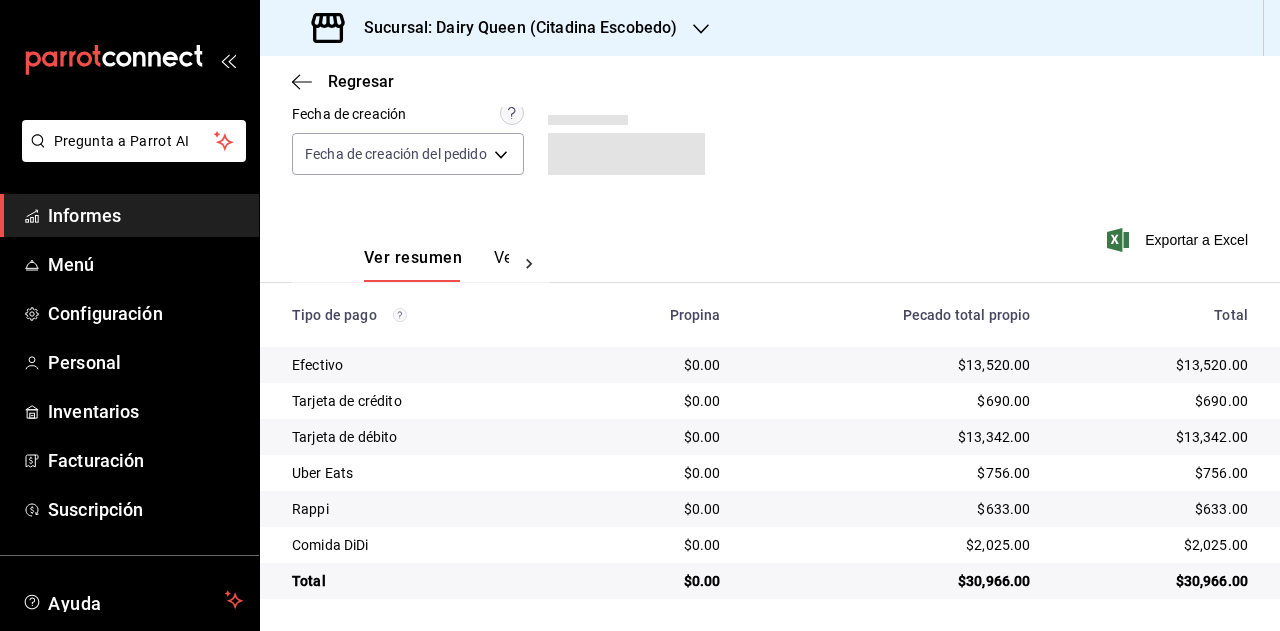 click on "$633.00" at bounding box center [1221, 509] 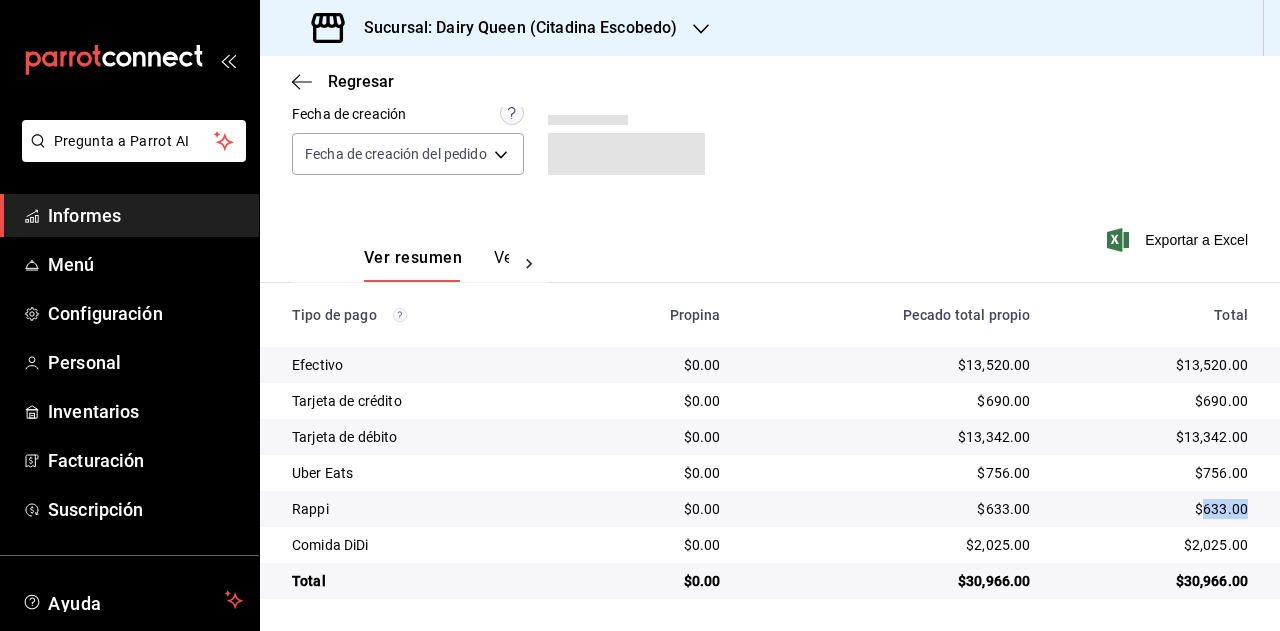 click on "$633.00" at bounding box center (1221, 509) 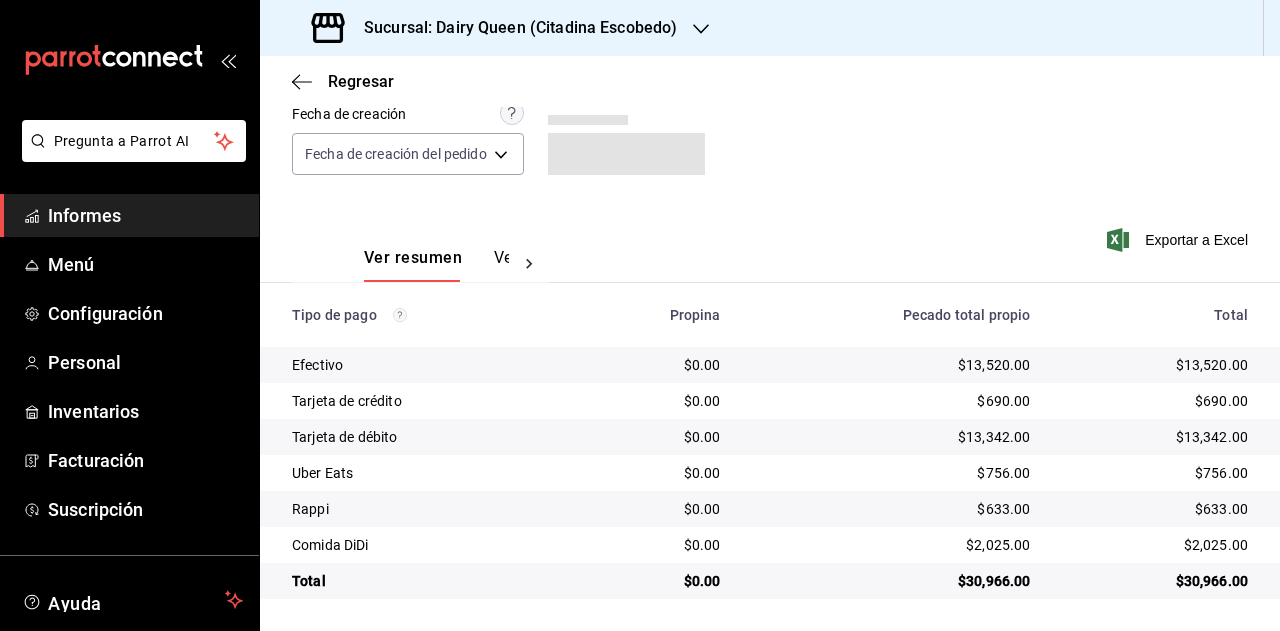 click on "$2,025.00" at bounding box center [1216, 545] 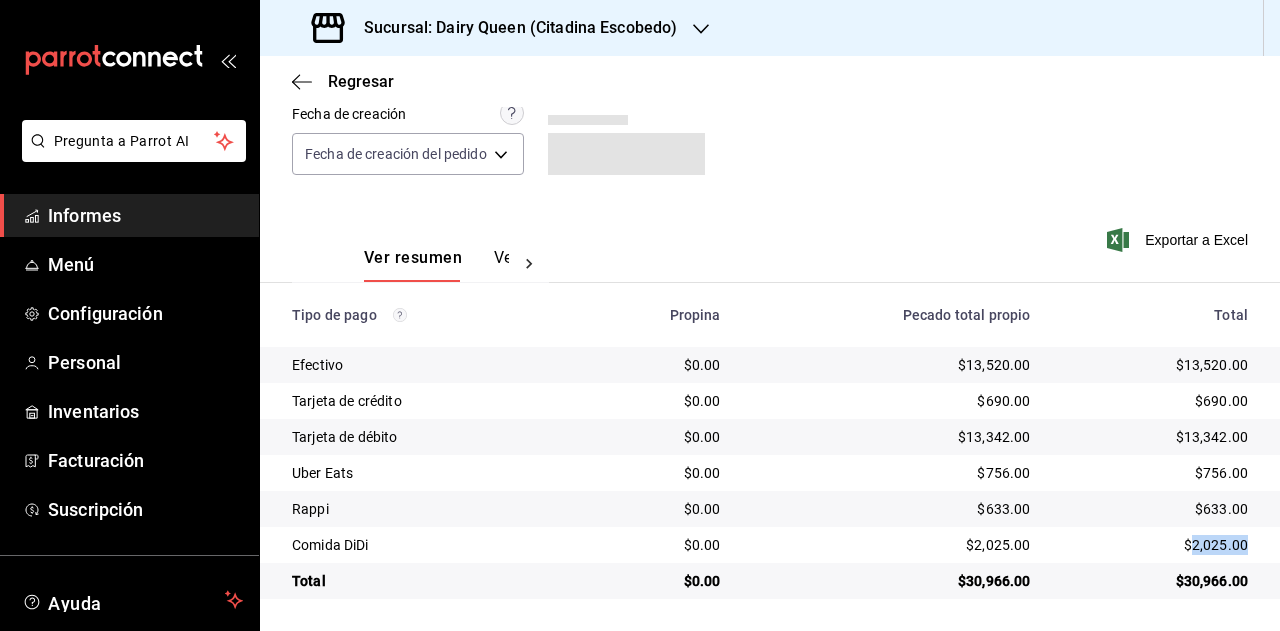 click on "$2,025.00" at bounding box center (1216, 545) 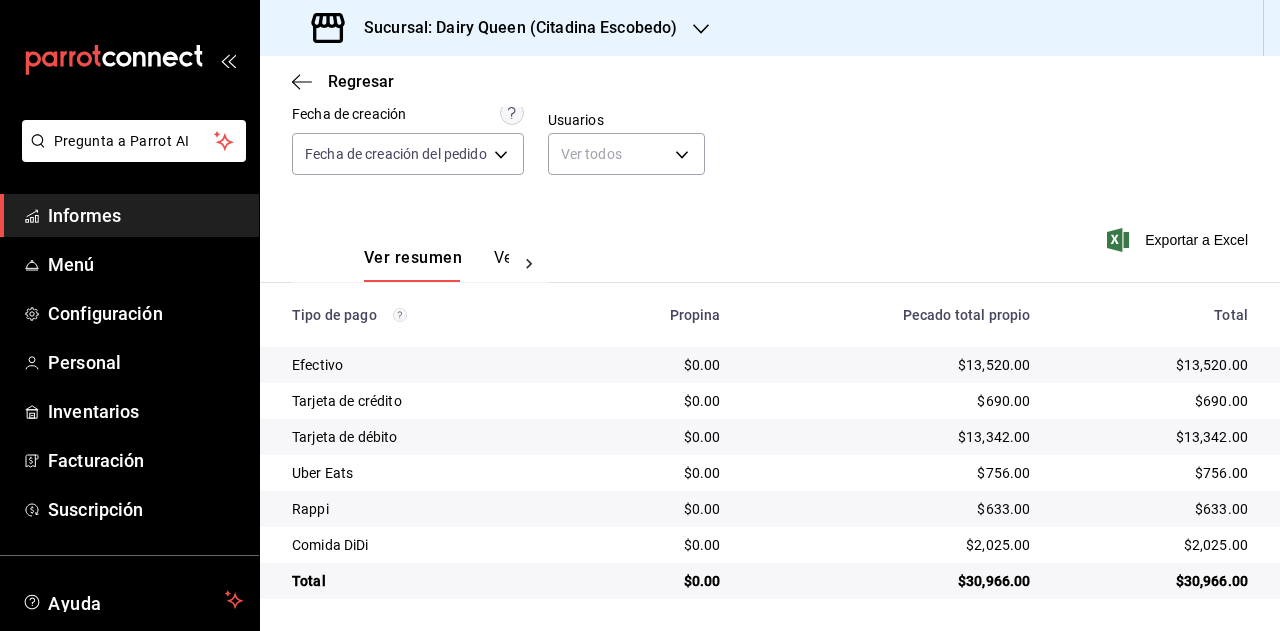 click on "Sucursal: Dairy Queen (Citadina Escobedo)" at bounding box center [520, 27] 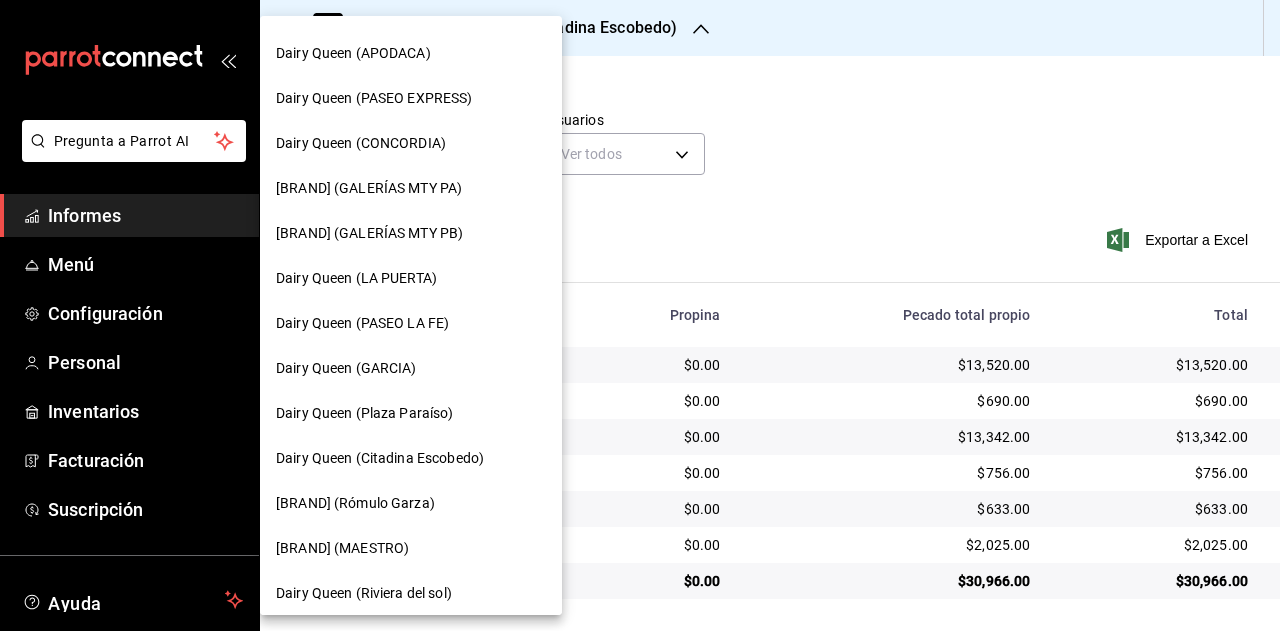 scroll, scrollTop: 700, scrollLeft: 0, axis: vertical 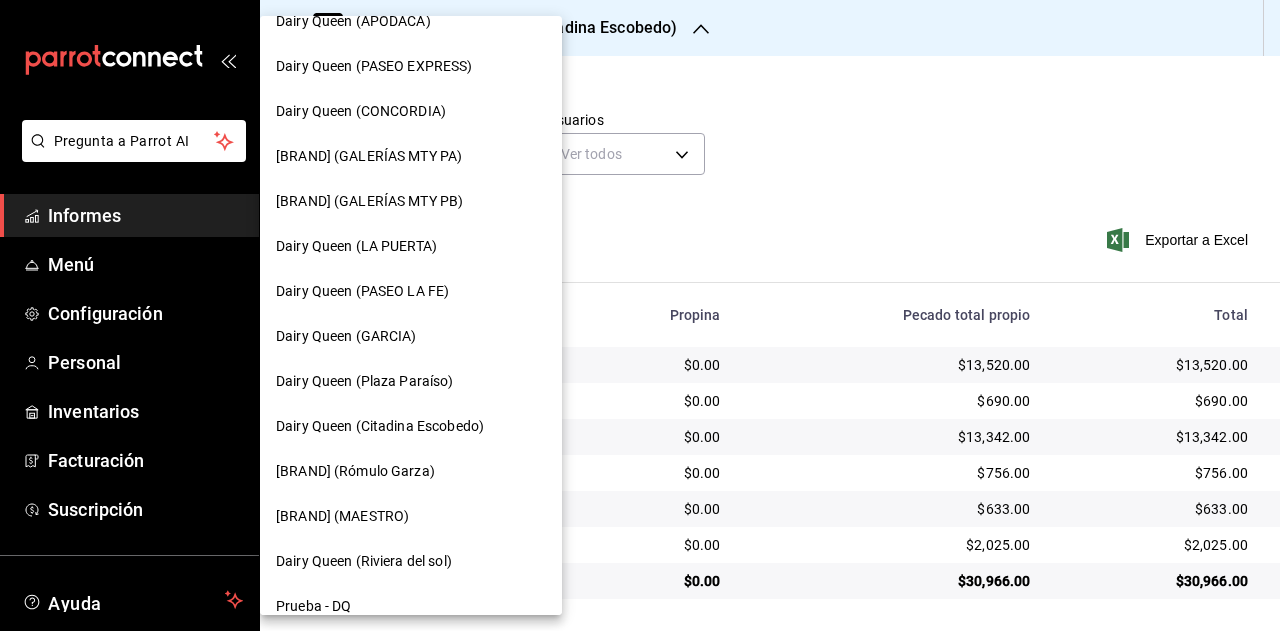 click on "Dairy Queen (Rómulo Garza)" at bounding box center [355, 471] 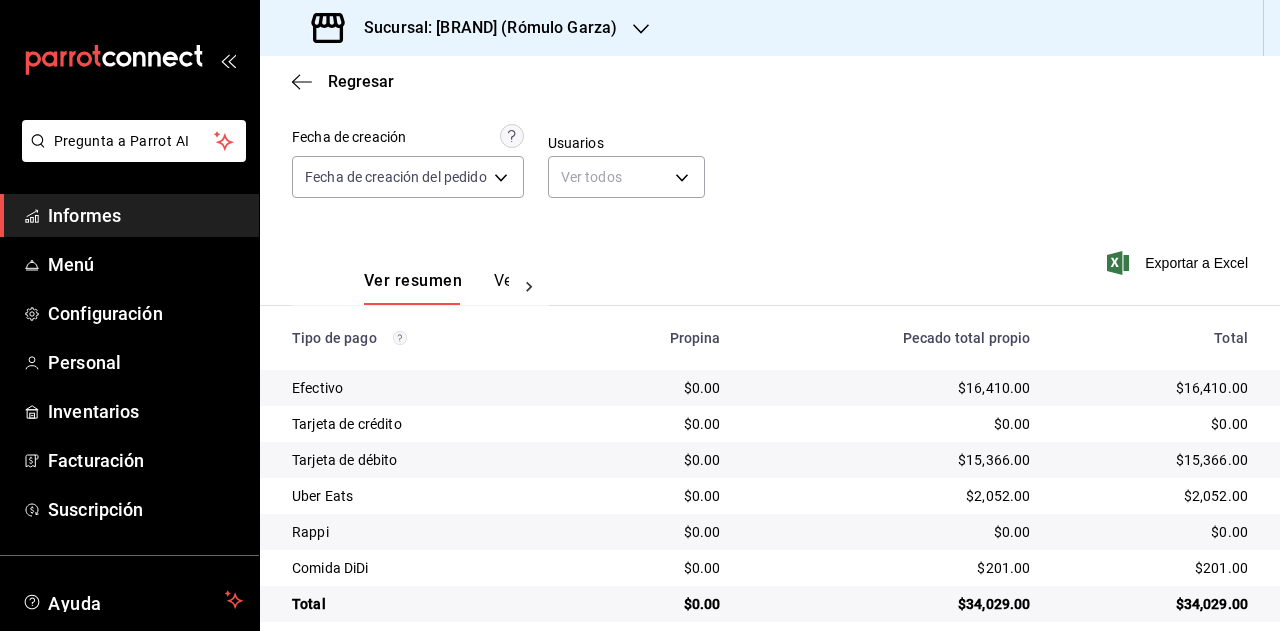 scroll, scrollTop: 180, scrollLeft: 0, axis: vertical 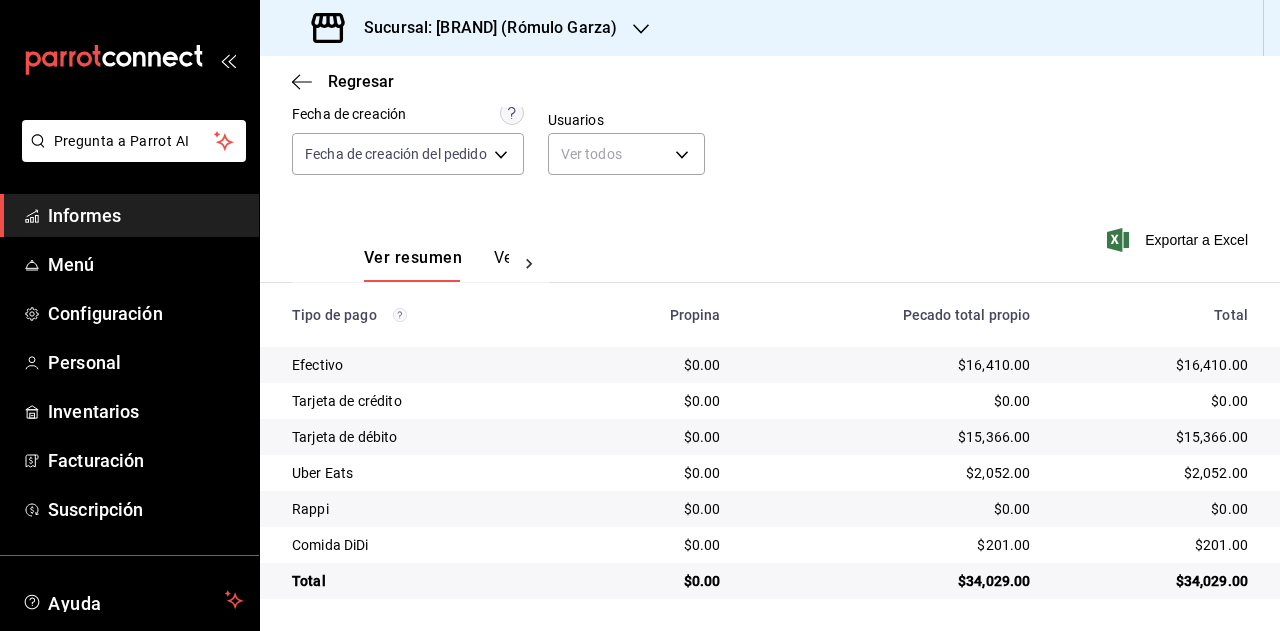 click on "$34,029.00" at bounding box center (1212, 581) 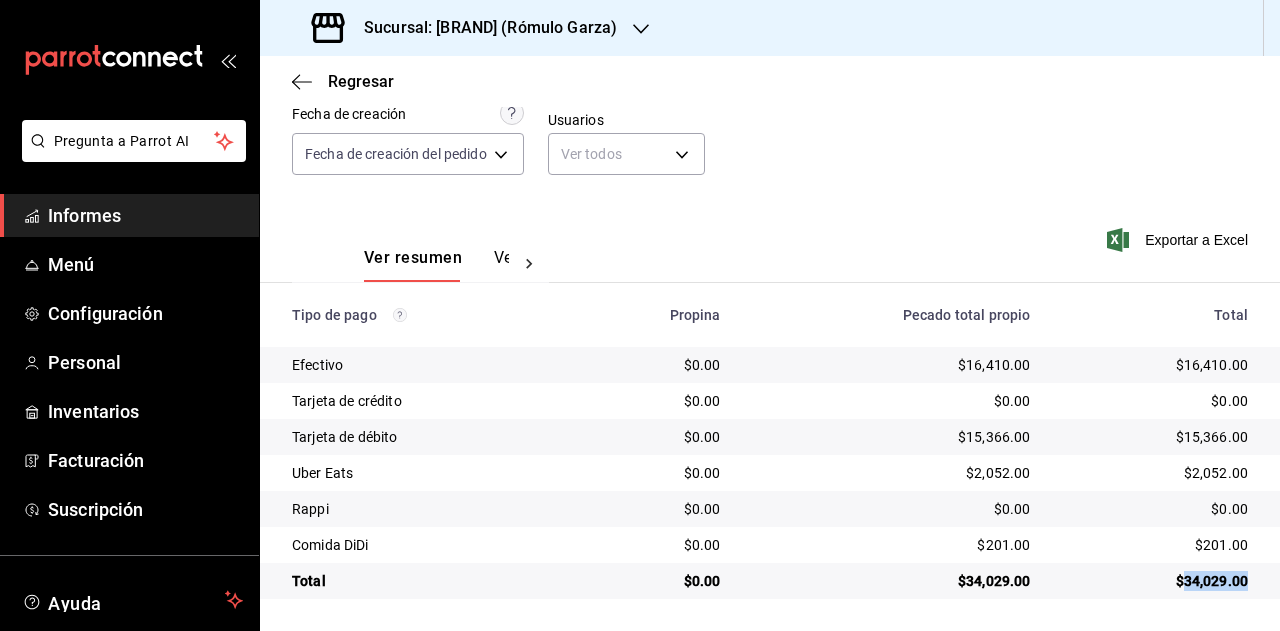 click on "$34,029.00" at bounding box center [1212, 581] 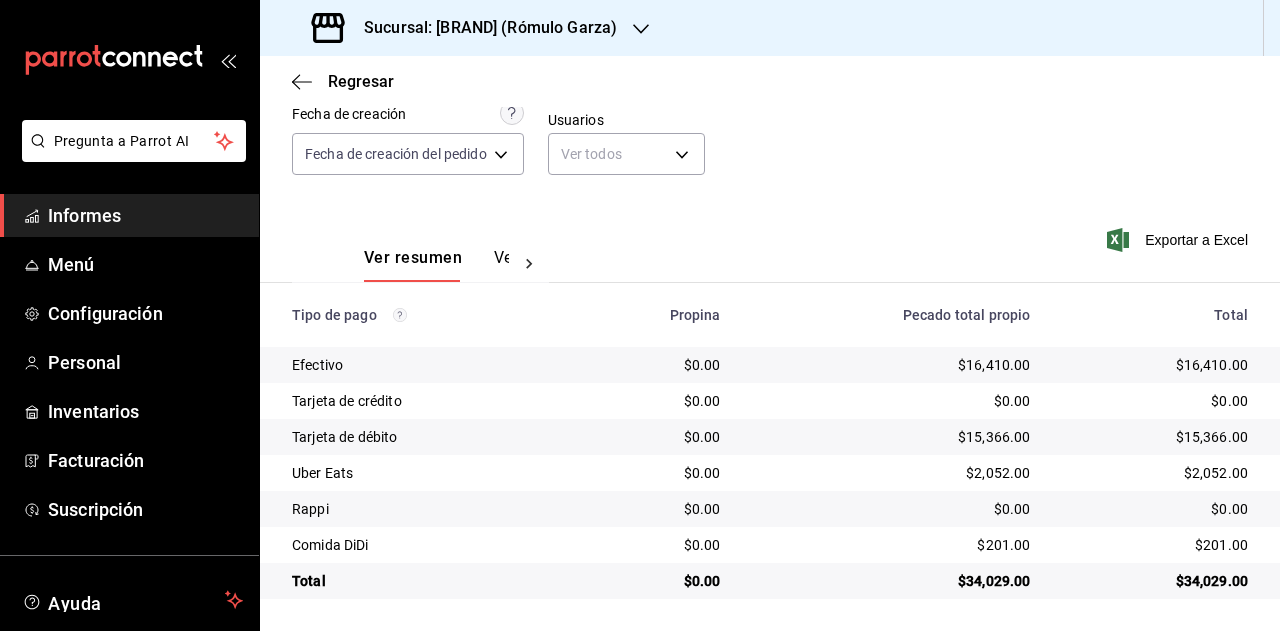 click on "$2,052.00" at bounding box center [1163, 473] 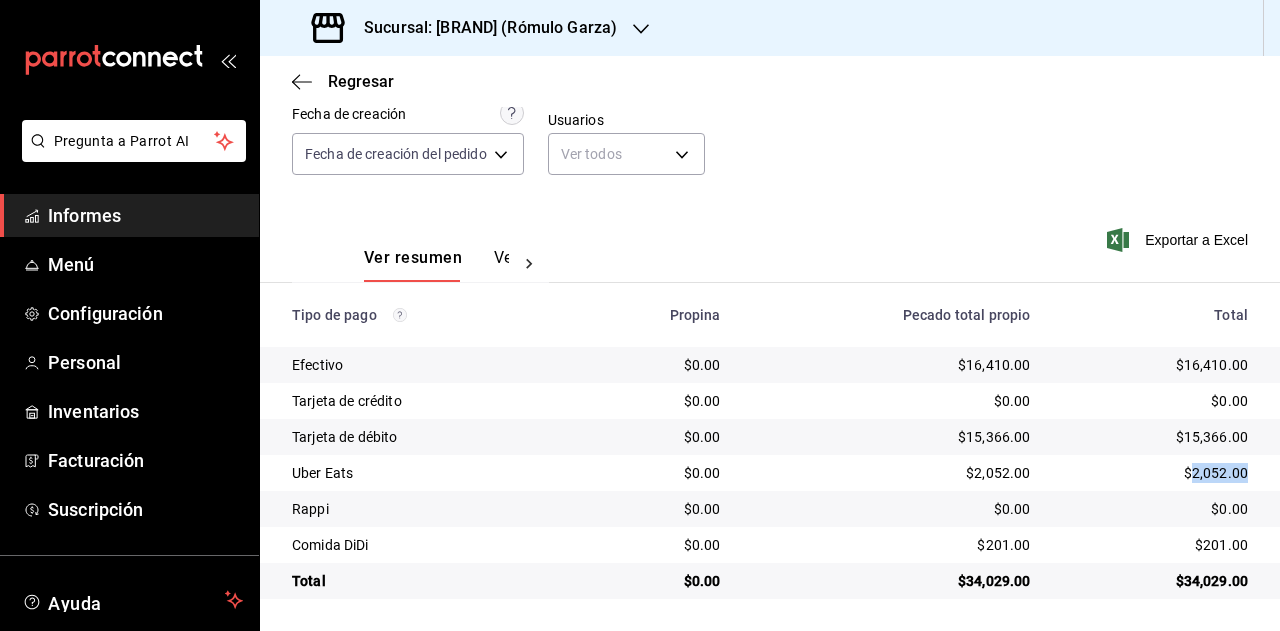 click on "$2,052.00" at bounding box center (1163, 473) 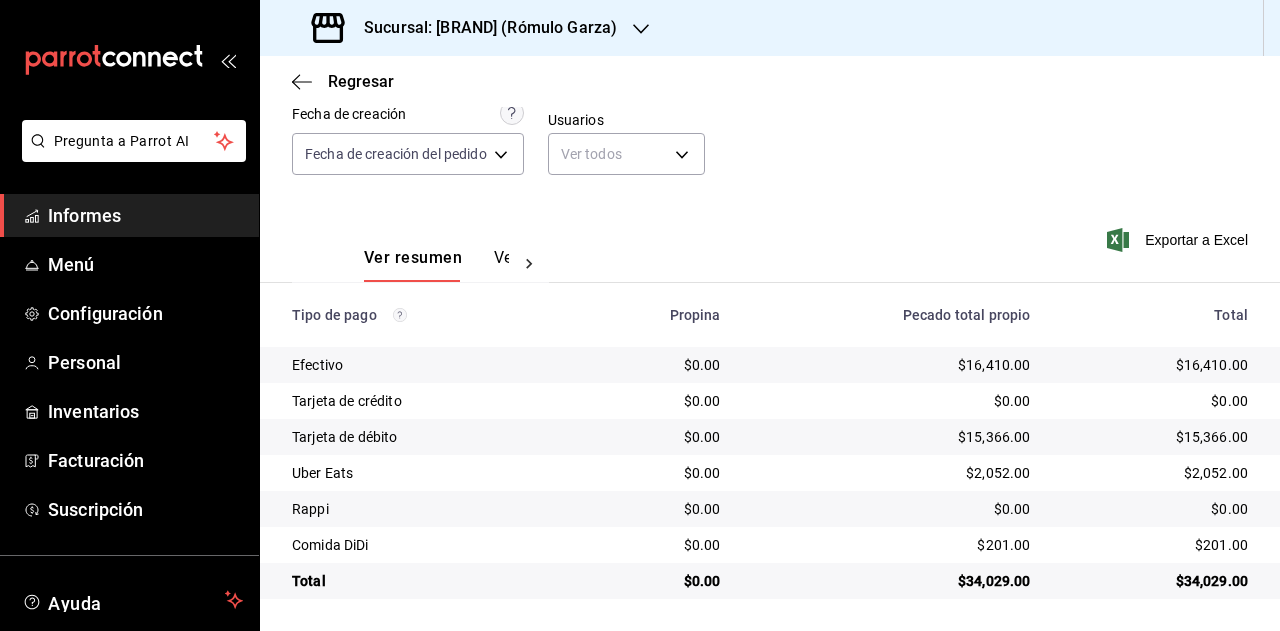 click on "$201.00" at bounding box center (1221, 545) 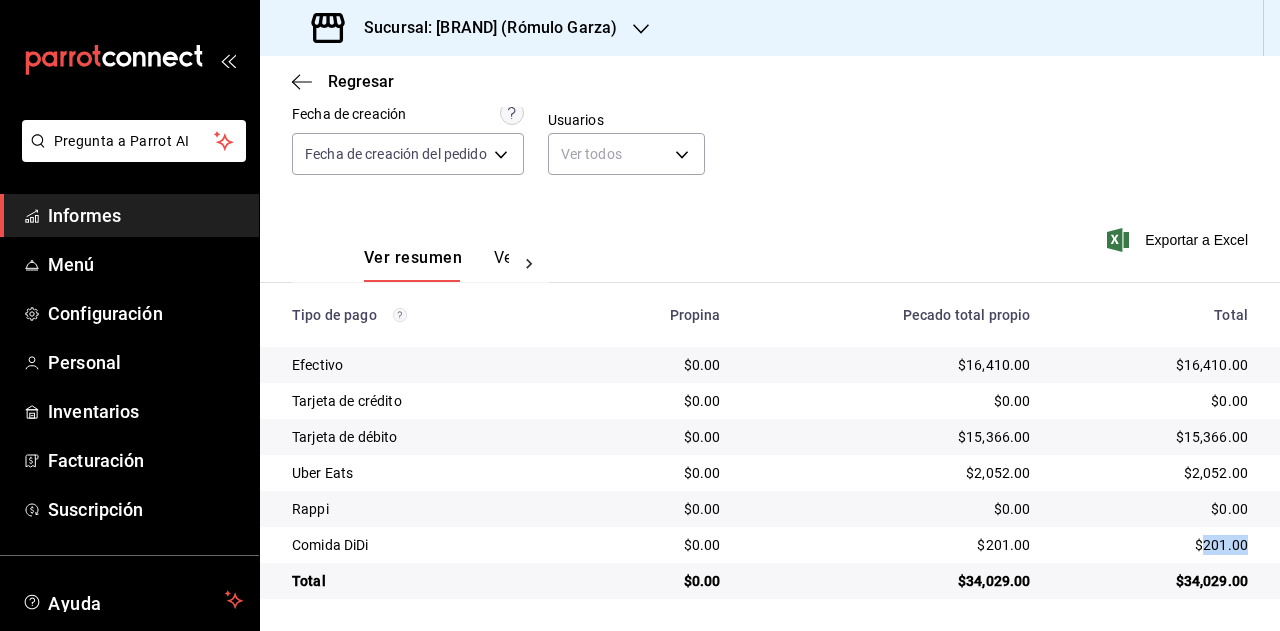 click on "$201.00" at bounding box center (1221, 545) 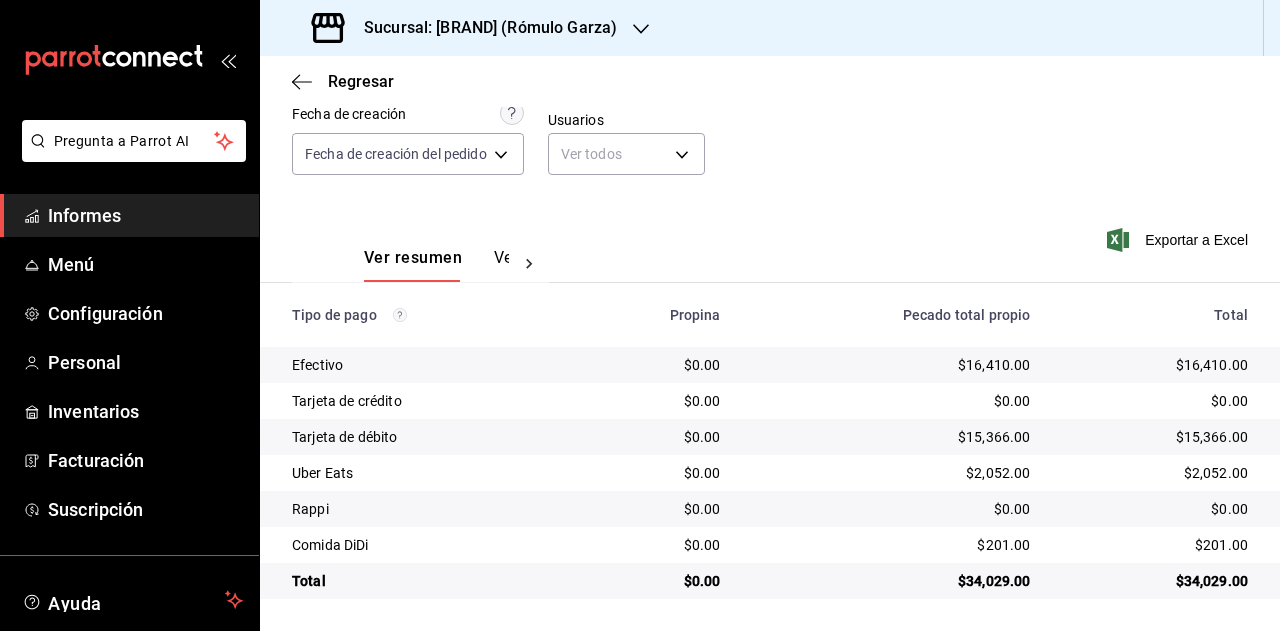 click on "Sucursal: Dairy Queen (Rómulo Garza)" at bounding box center (466, 28) 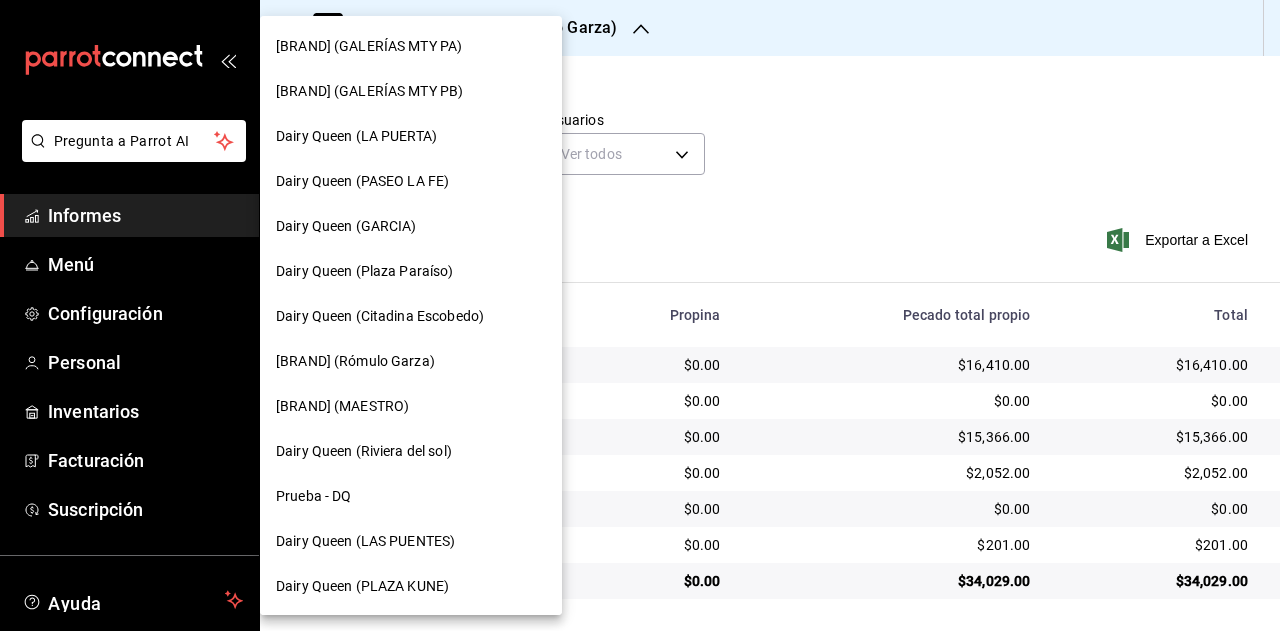 scroll, scrollTop: 900, scrollLeft: 0, axis: vertical 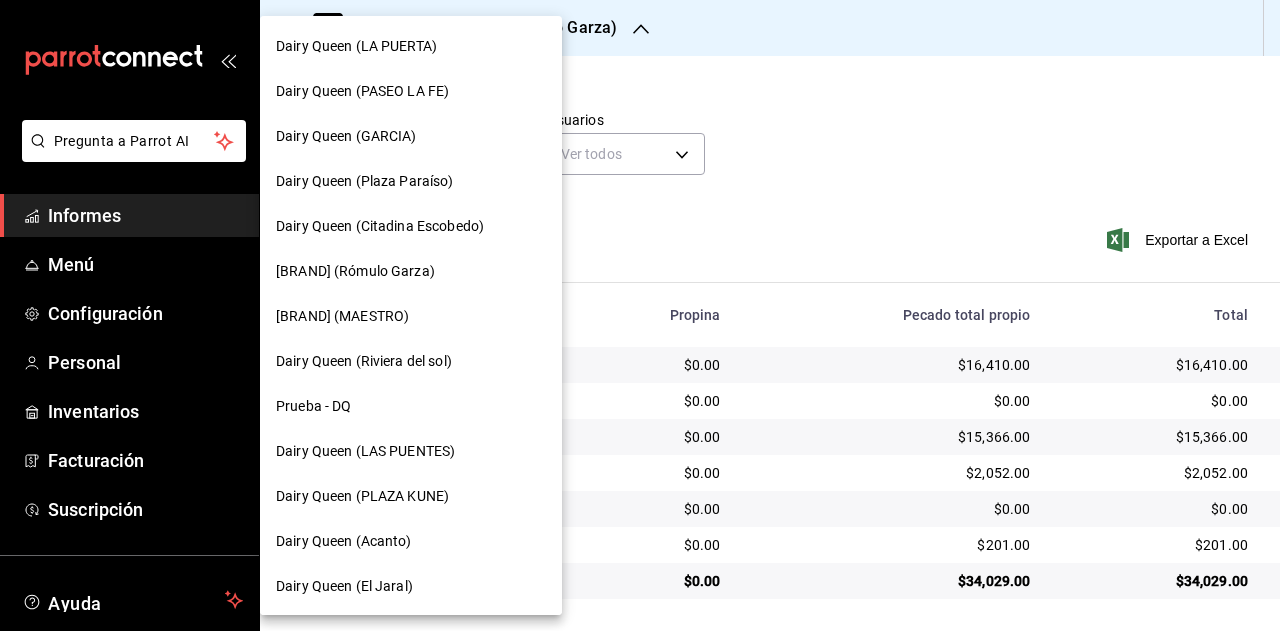 click on "Dairy Queen (Riviera del sol)" at bounding box center (364, 361) 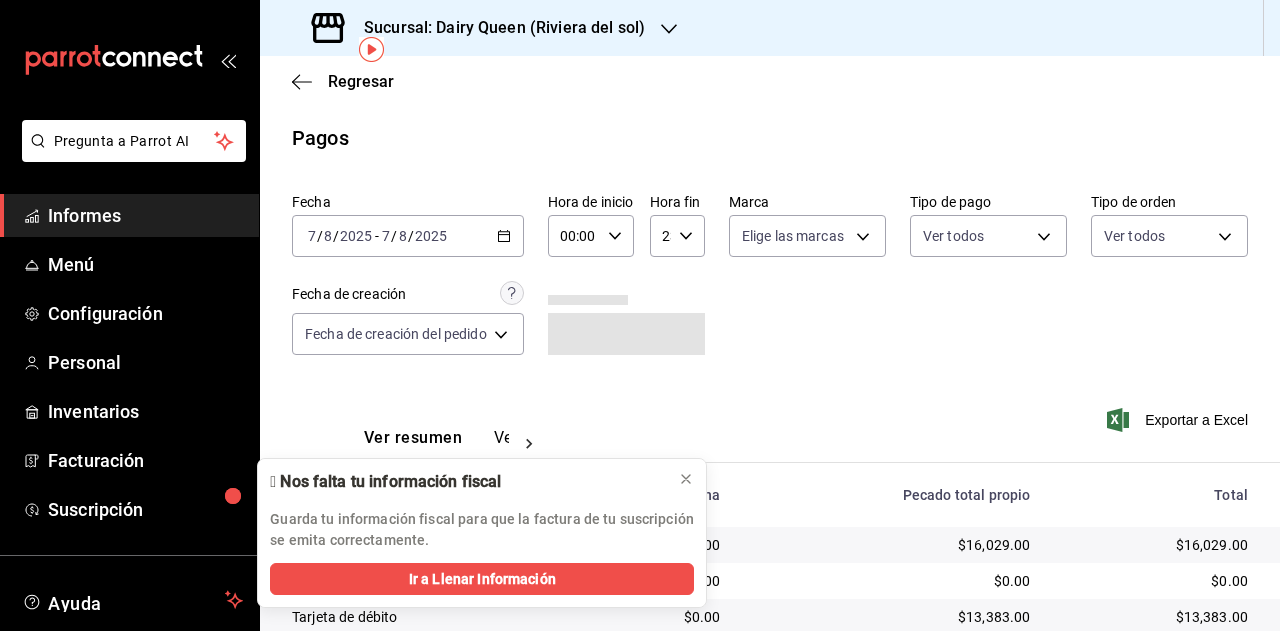 scroll, scrollTop: 180, scrollLeft: 0, axis: vertical 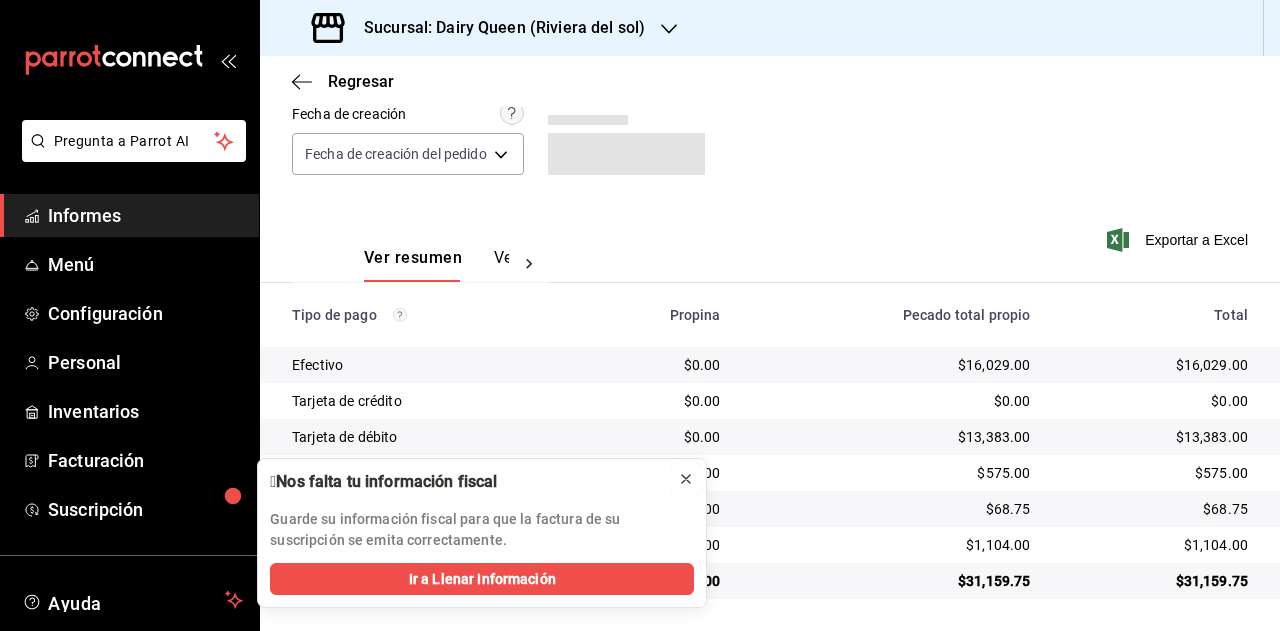 click 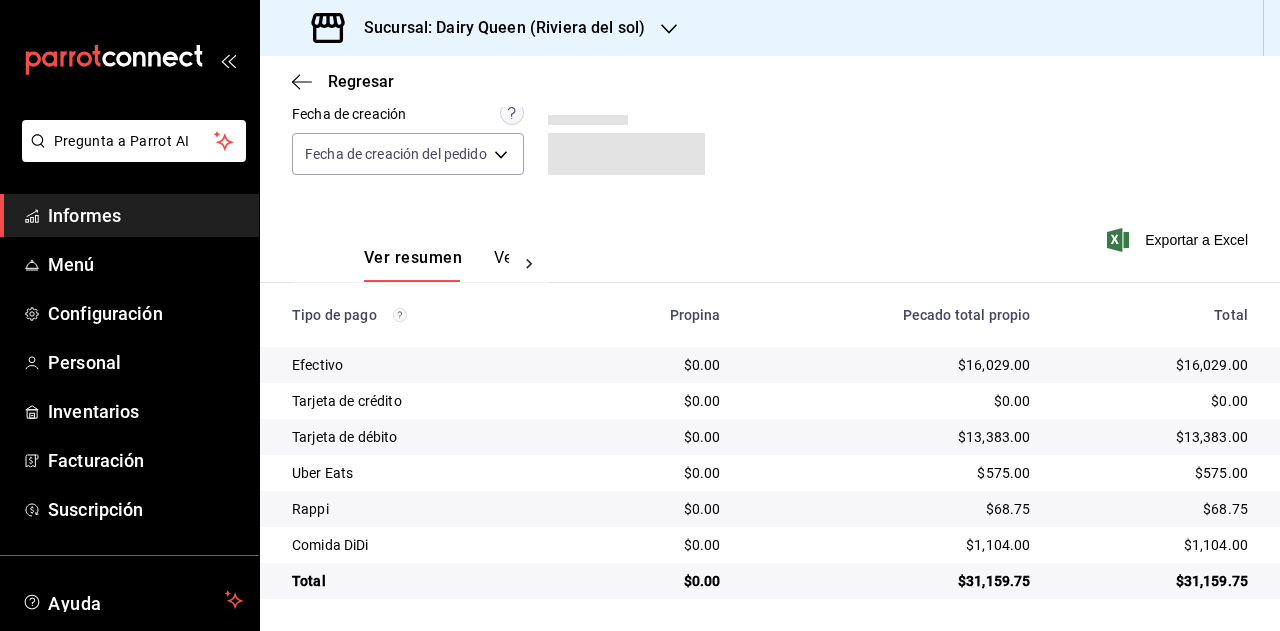 click on "$31,159.75" at bounding box center [1212, 581] 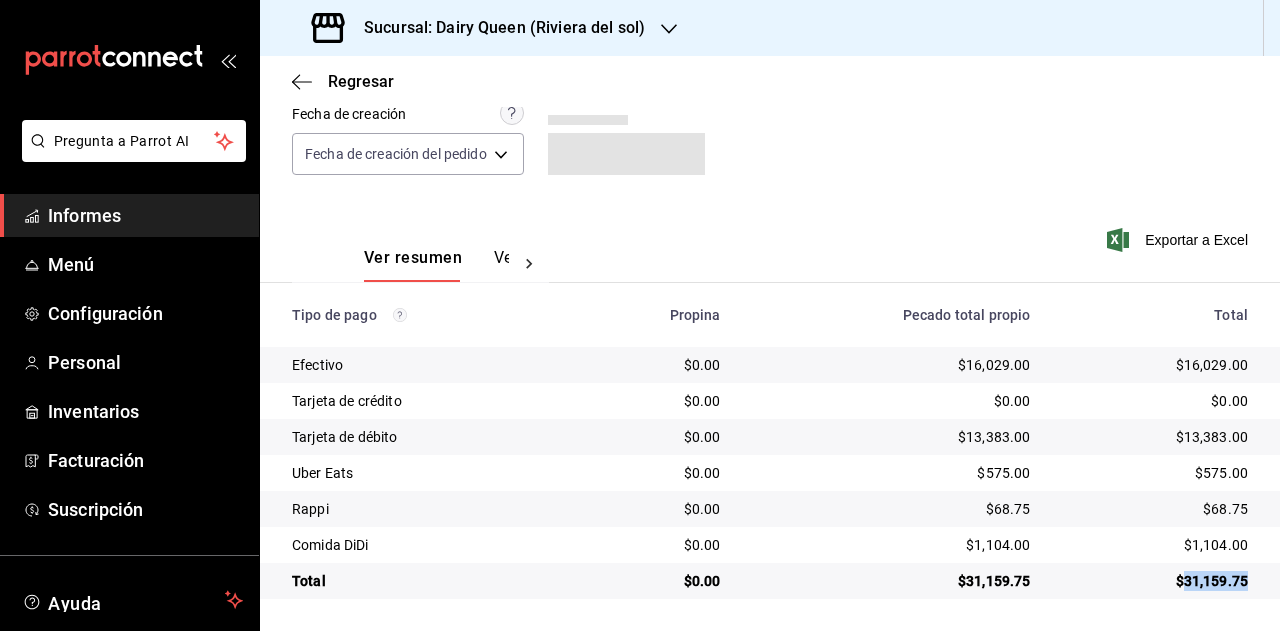 copy on "31,159.75" 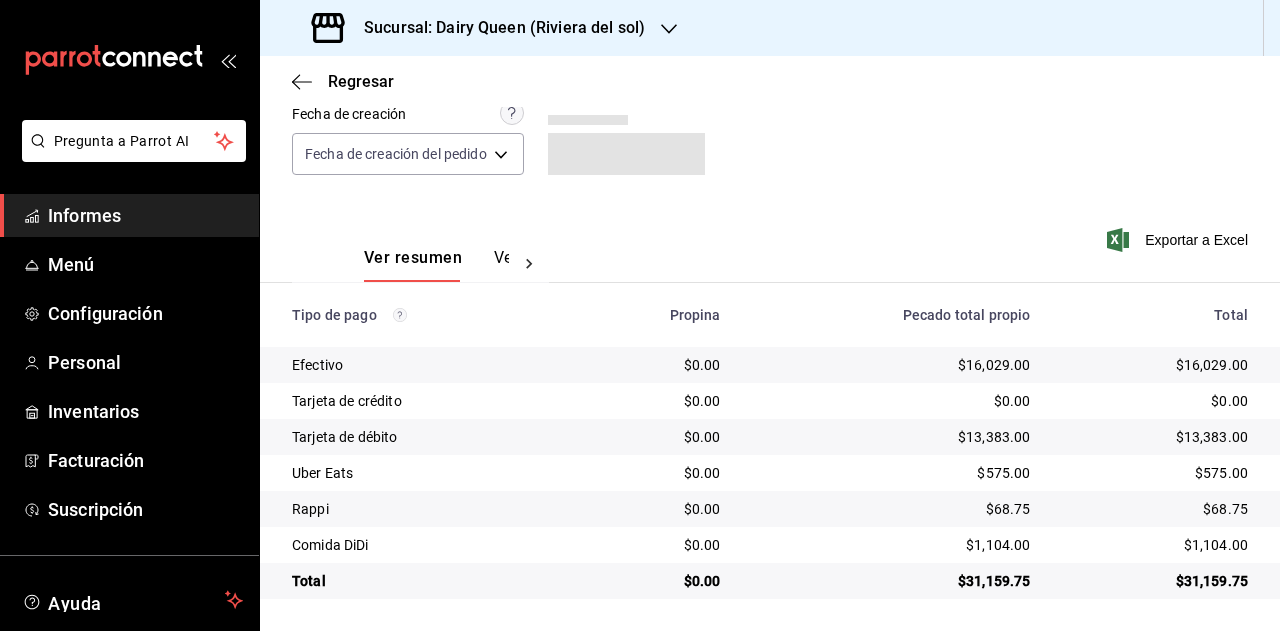 click on "$575.00" at bounding box center [1221, 473] 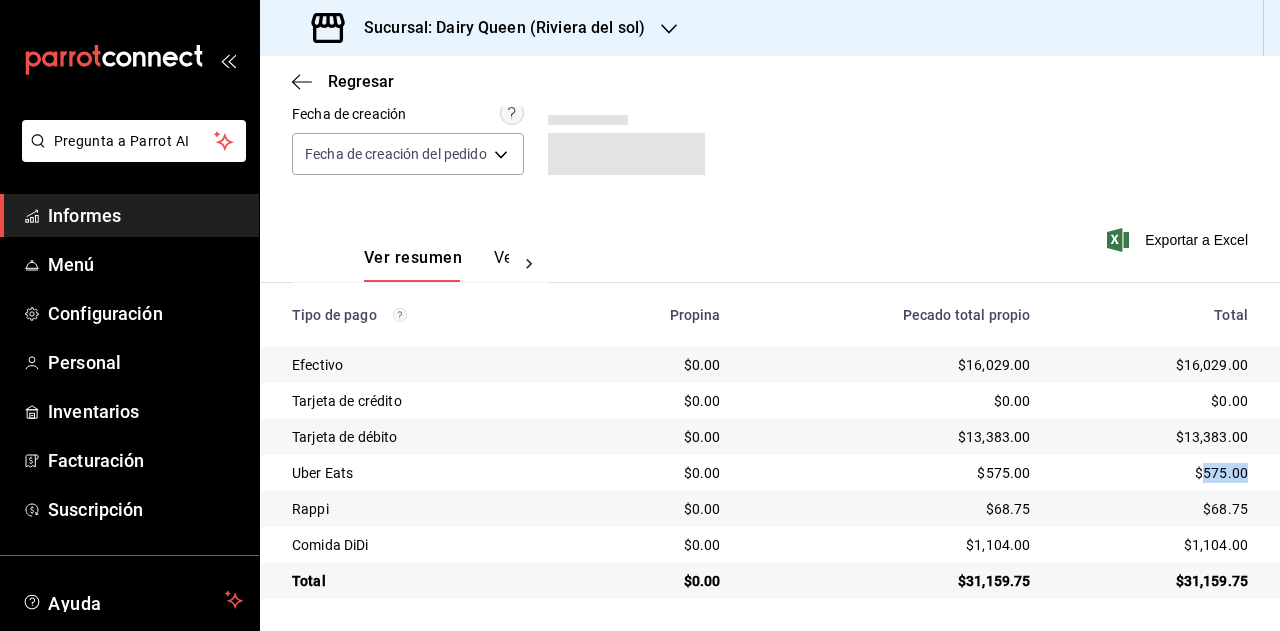 click on "$575.00" at bounding box center (1221, 473) 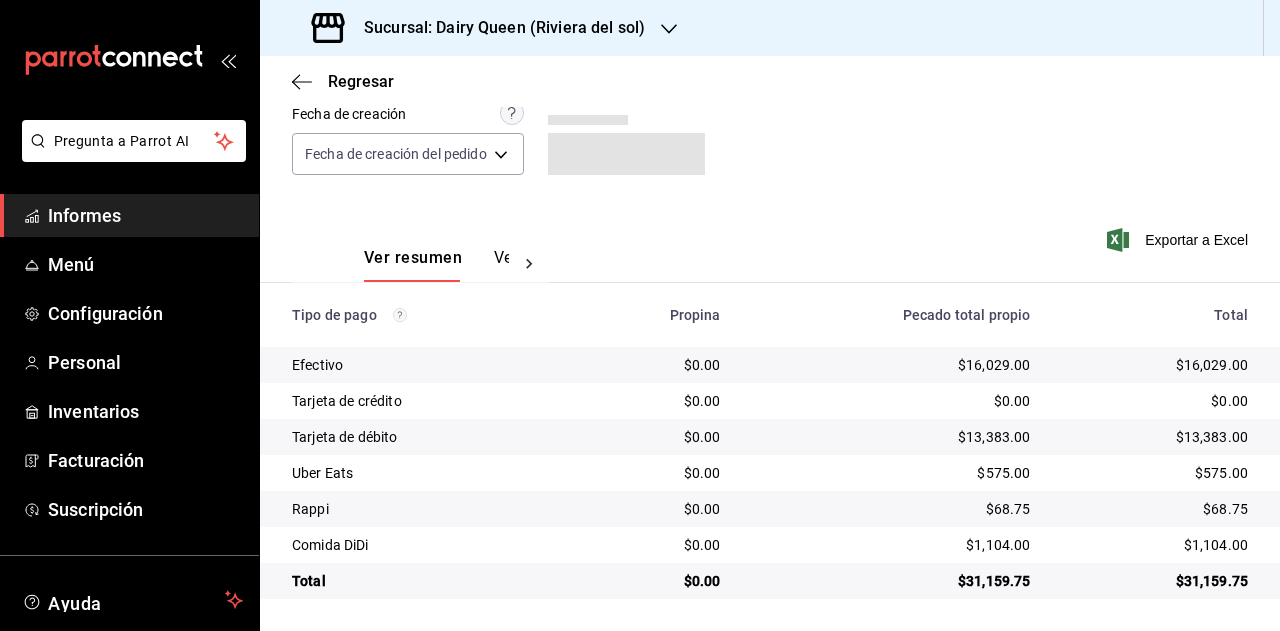 click on "$68.75" at bounding box center [1163, 509] 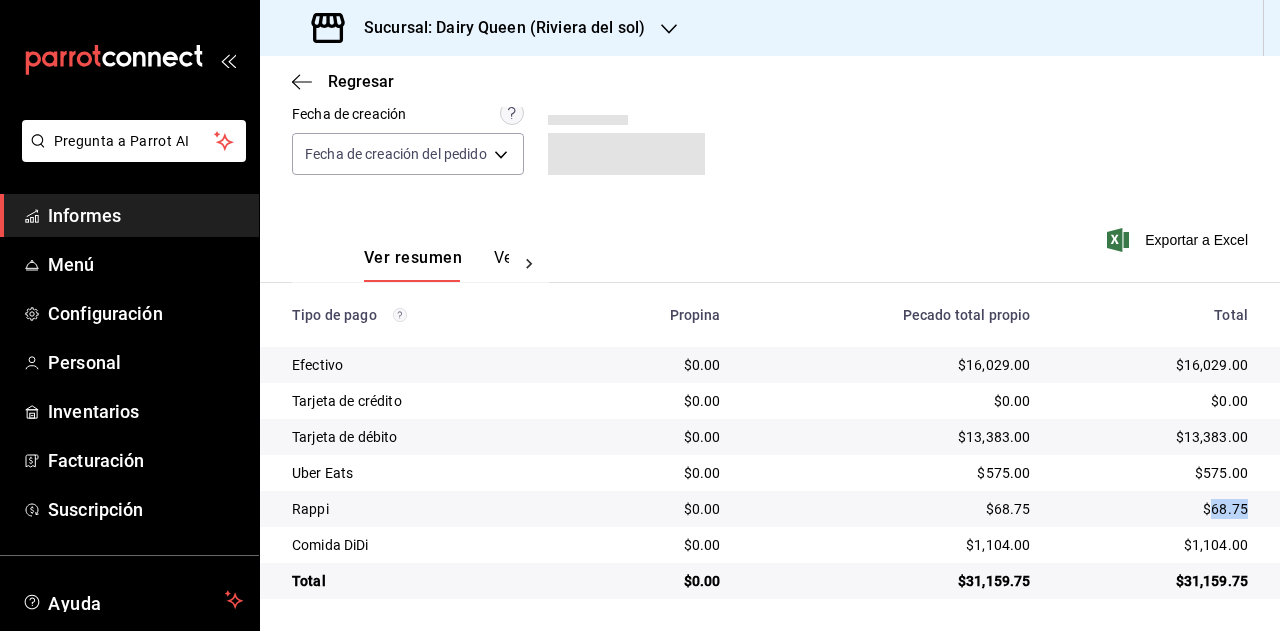 click on "$68.75" at bounding box center (1163, 509) 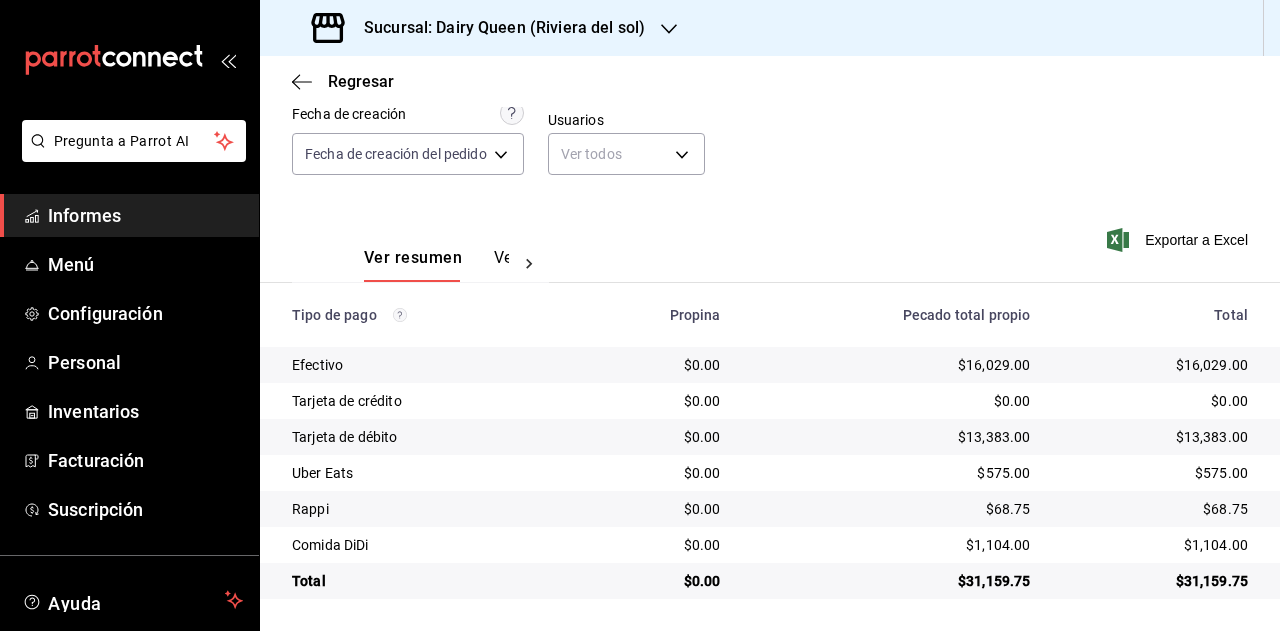 click on "$1,104.00" at bounding box center [1216, 545] 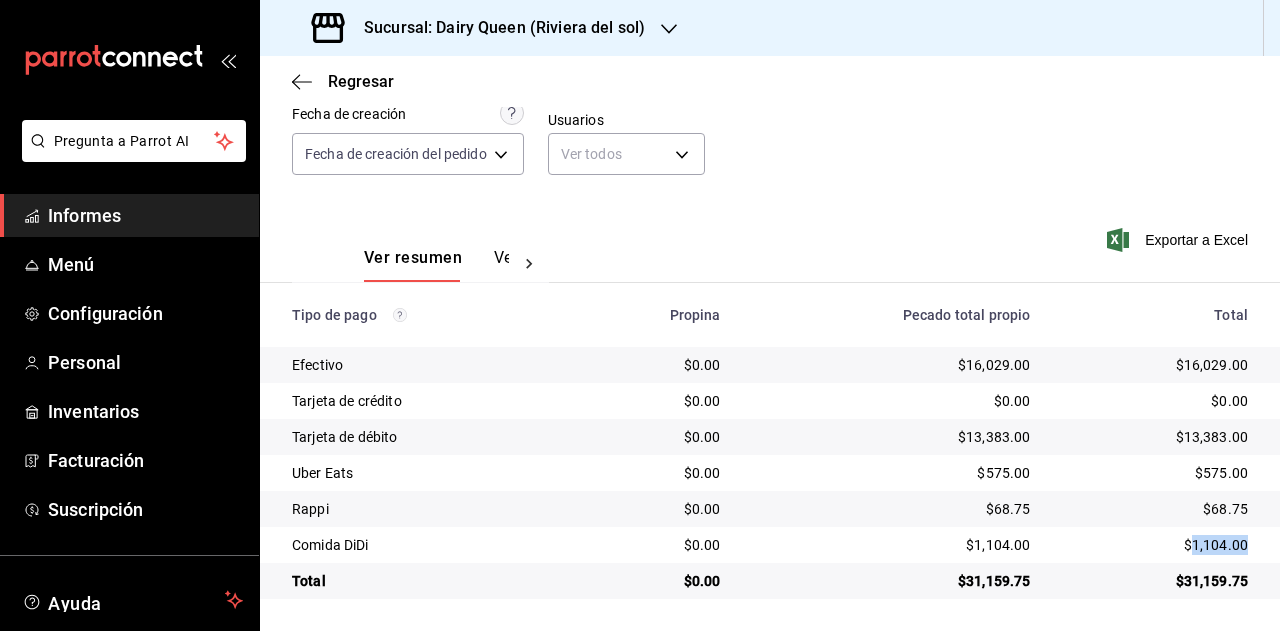 click on "$1,104.00" at bounding box center [1216, 545] 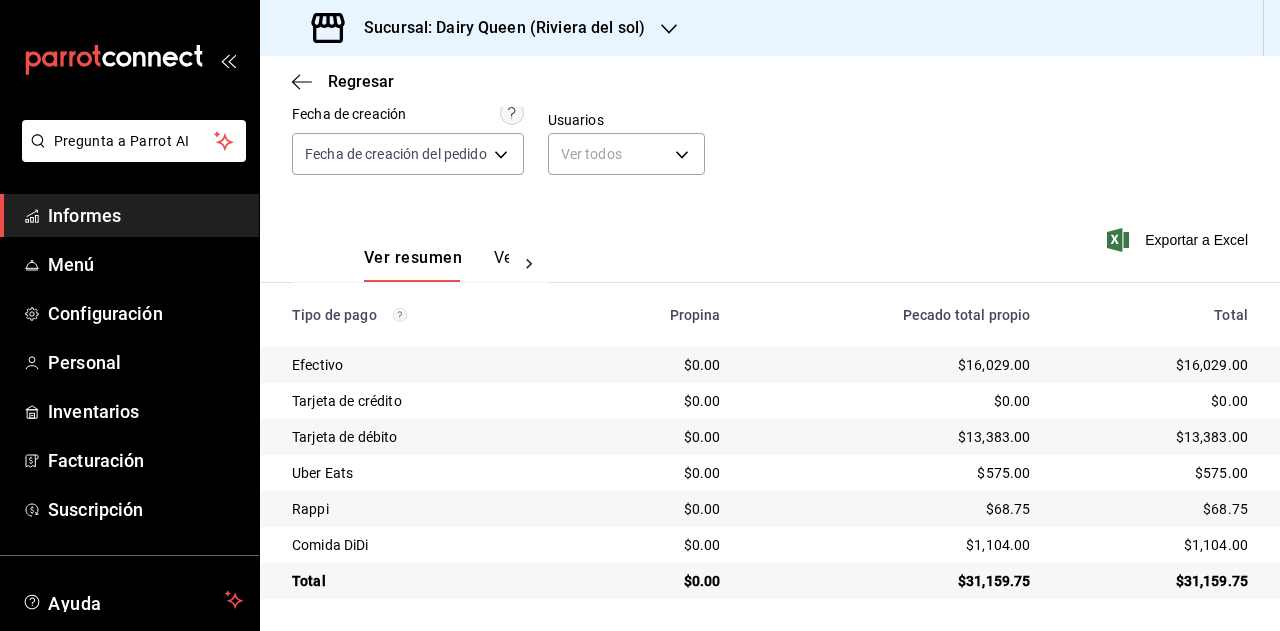 click on "Sucursal: Dairy Queen (Riviera del sol)" at bounding box center [504, 27] 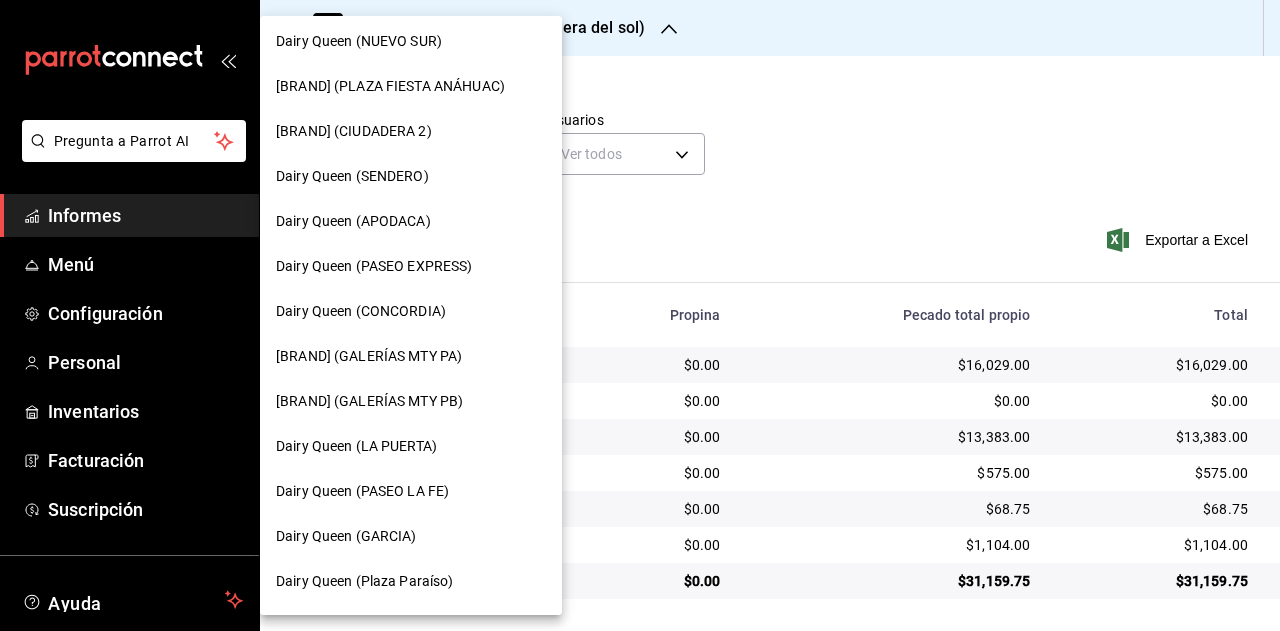 scroll, scrollTop: 800, scrollLeft: 0, axis: vertical 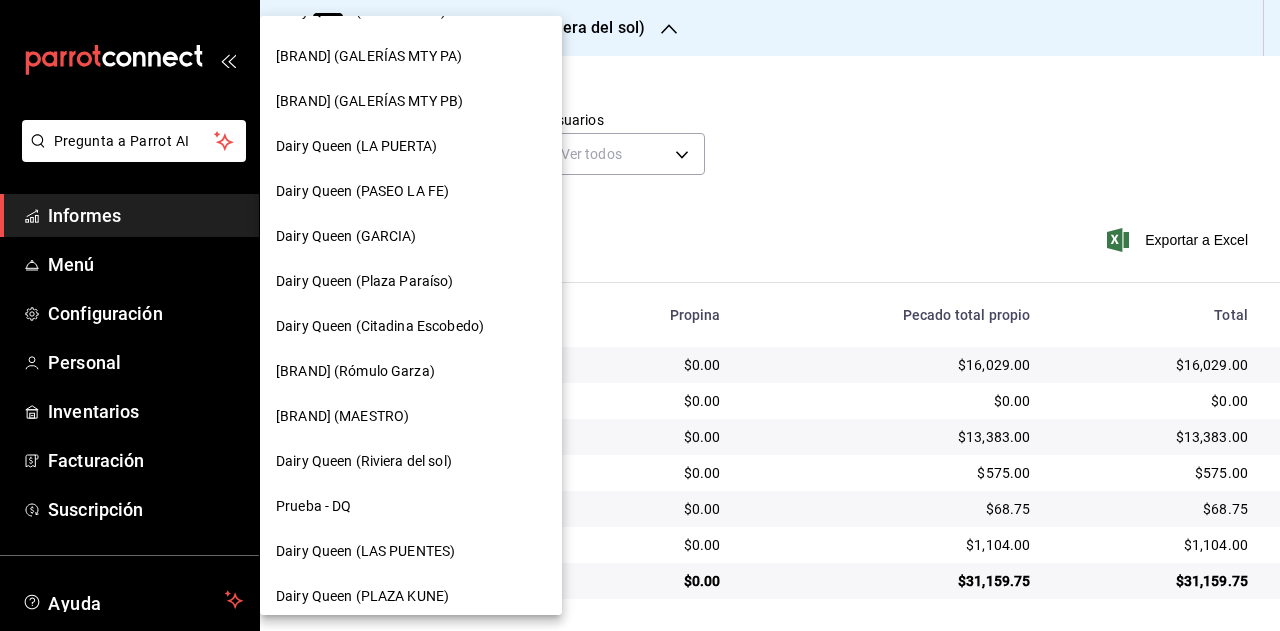 click on "Dairy Queen (LAS PUENTES)" at bounding box center (411, 551) 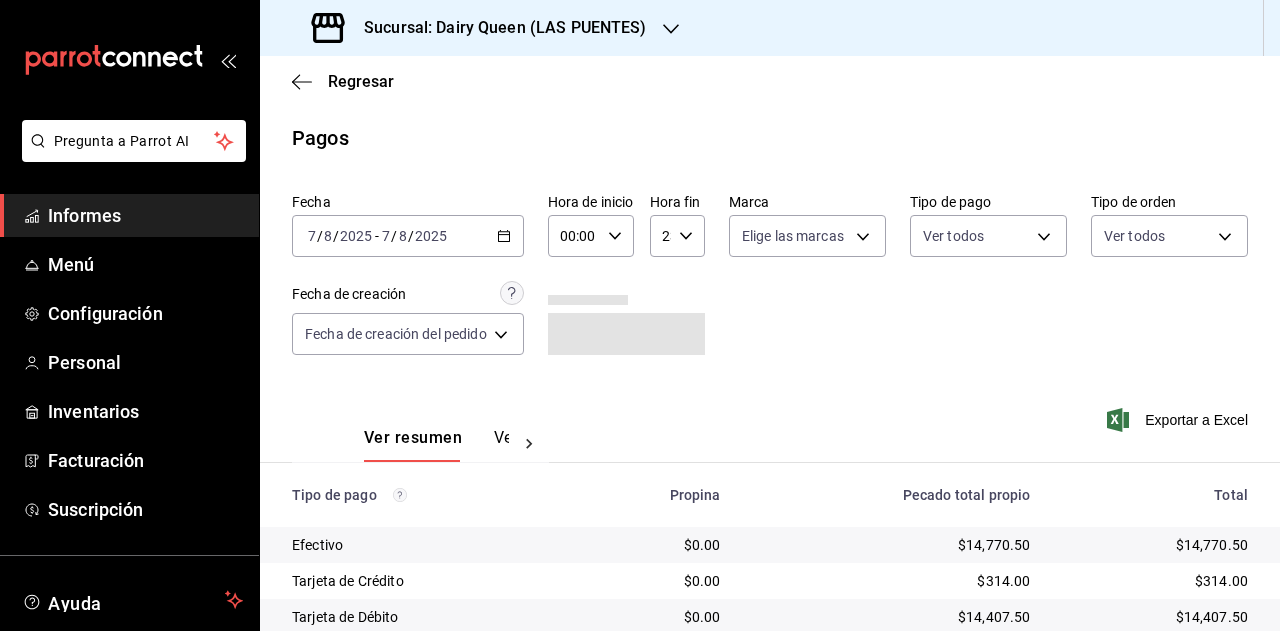 scroll, scrollTop: 180, scrollLeft: 0, axis: vertical 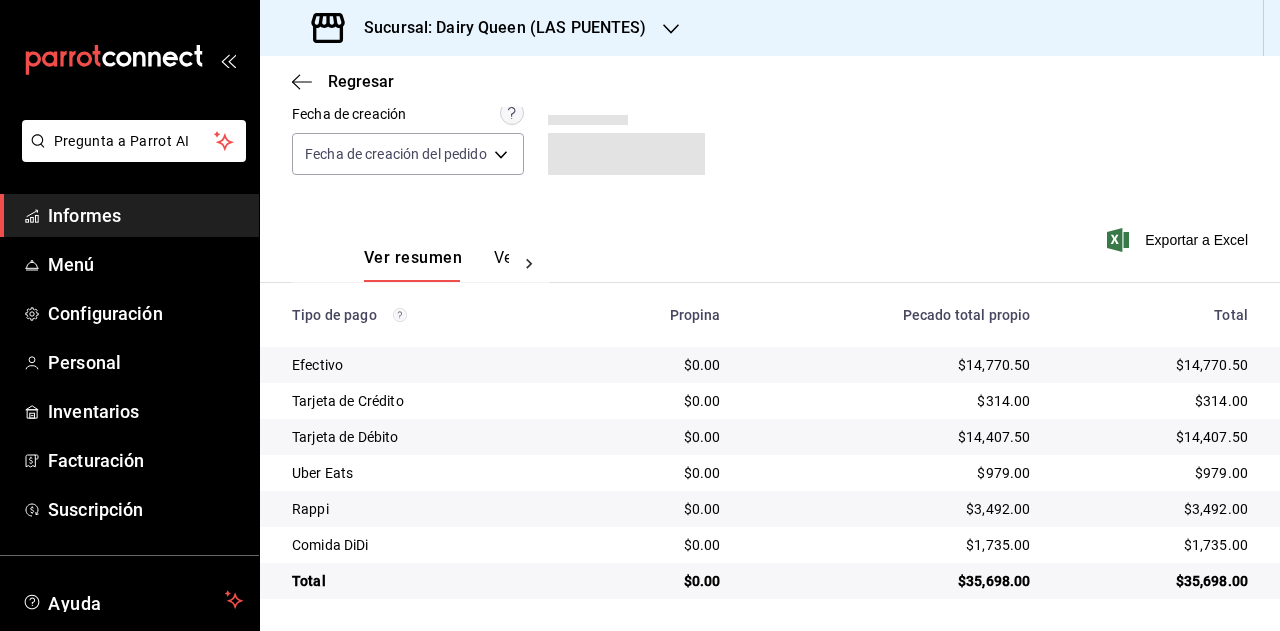 click on "$35,698.00" at bounding box center [1163, 581] 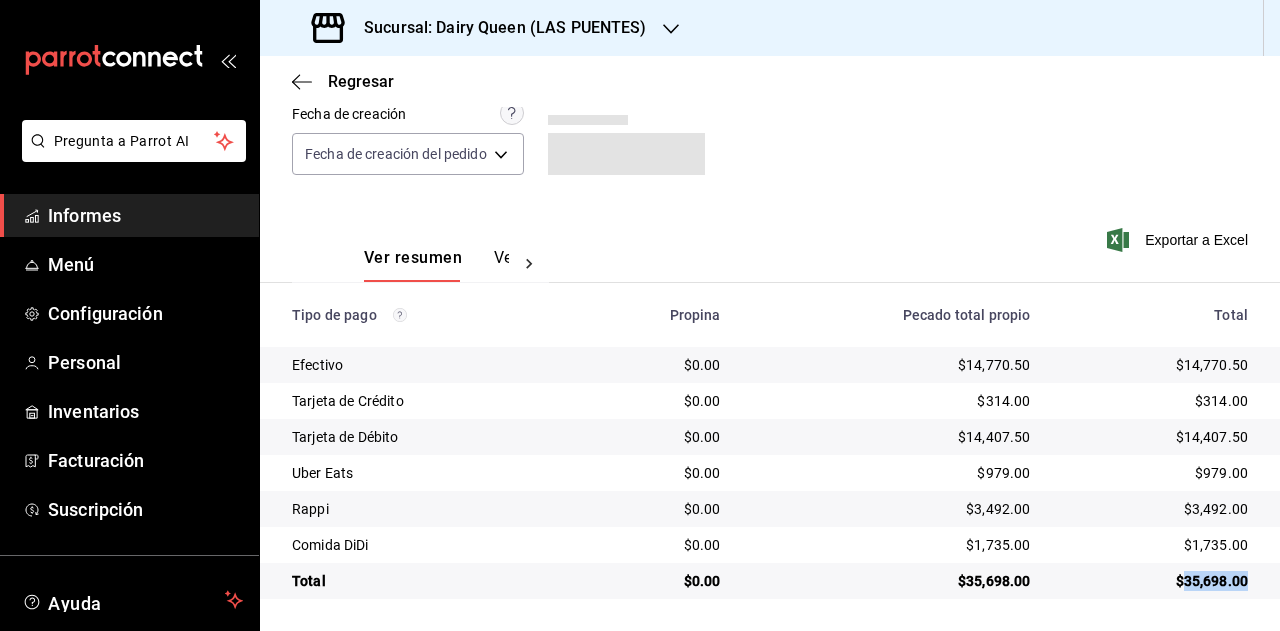 click on "$35,698.00" at bounding box center [1163, 581] 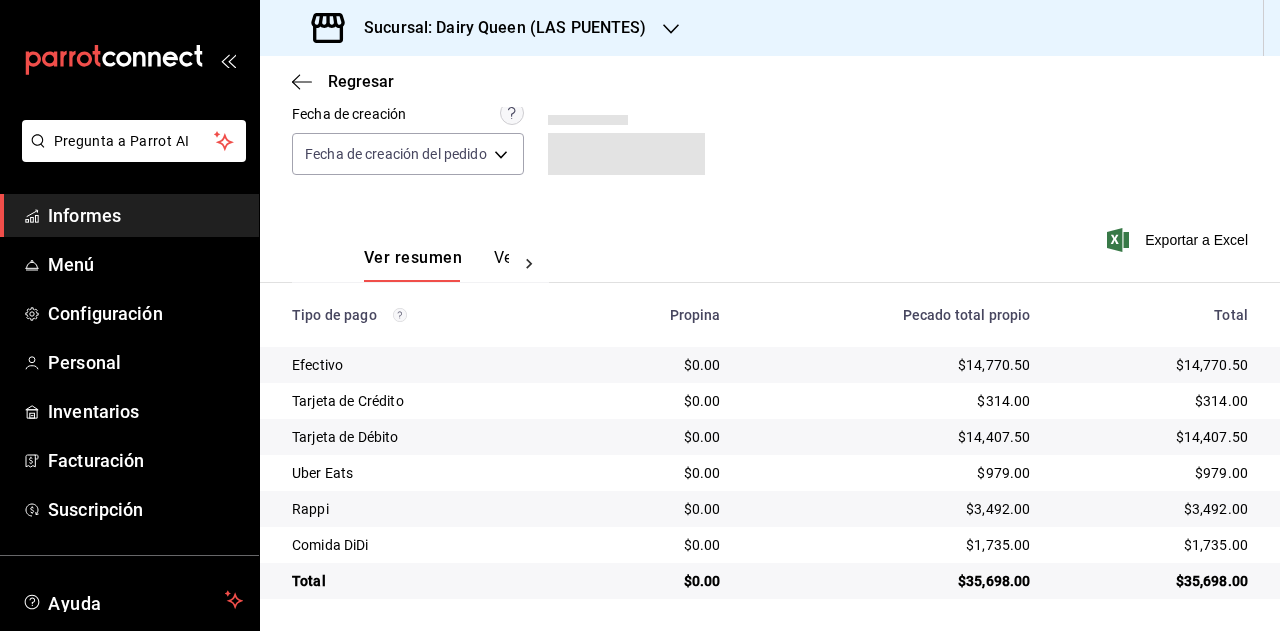 click on "$979.00" at bounding box center (1221, 473) 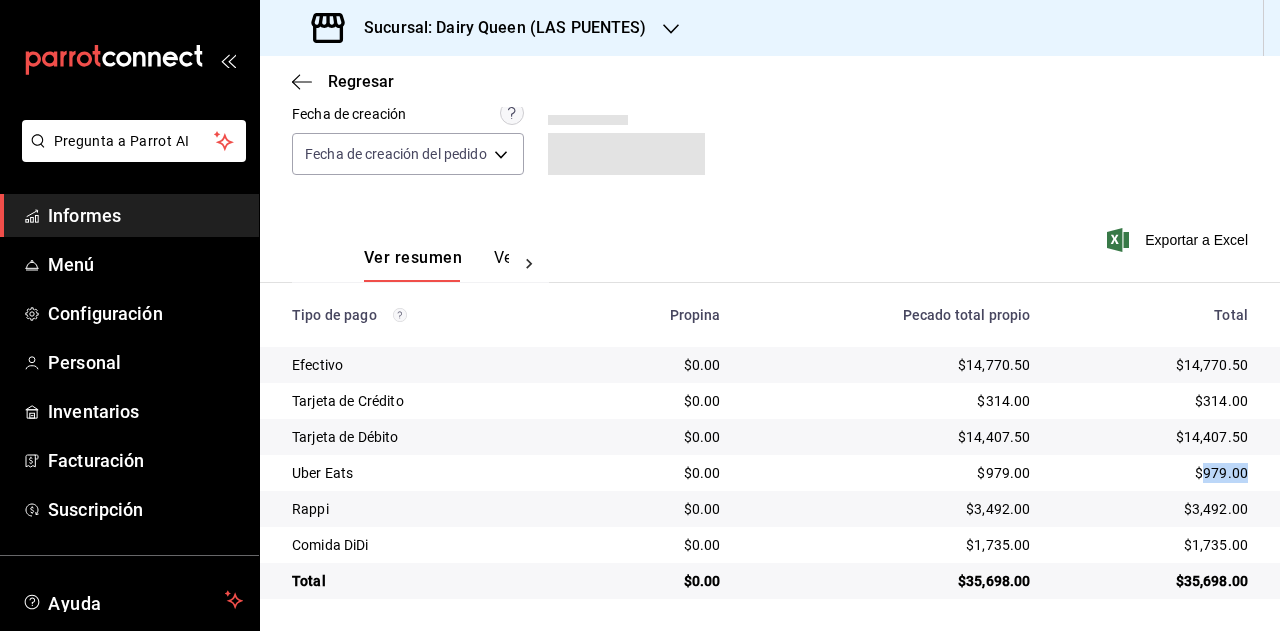 click on "$979.00" at bounding box center [1221, 473] 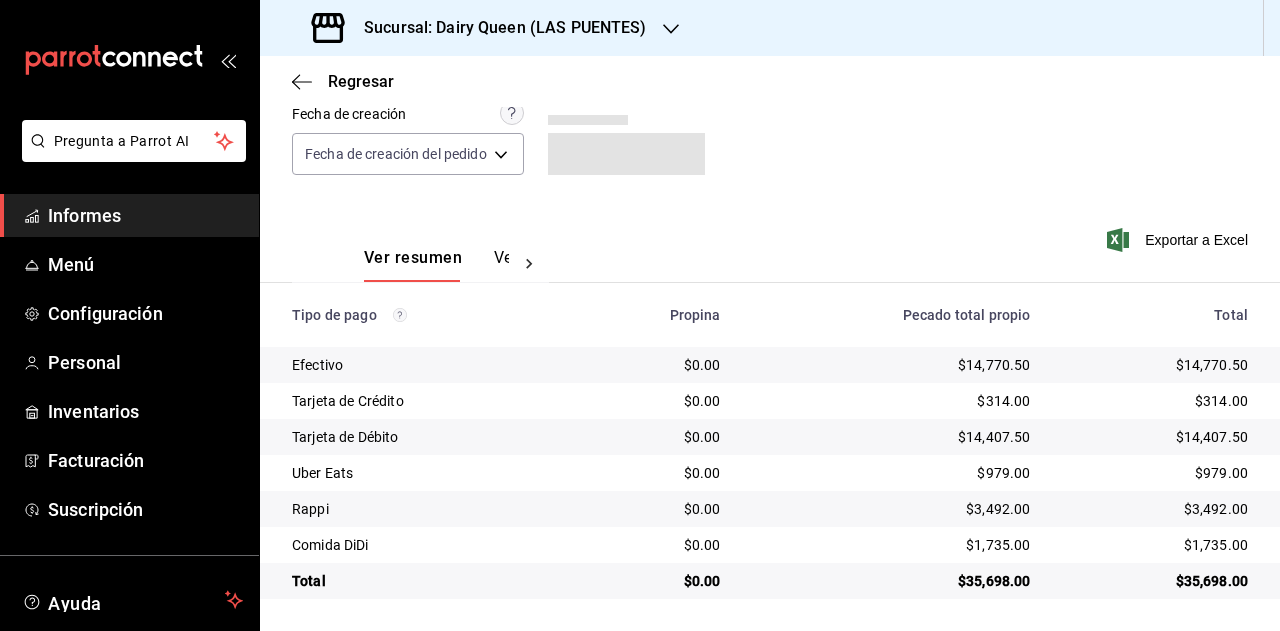 click on "$3,492.00" at bounding box center [1163, 509] 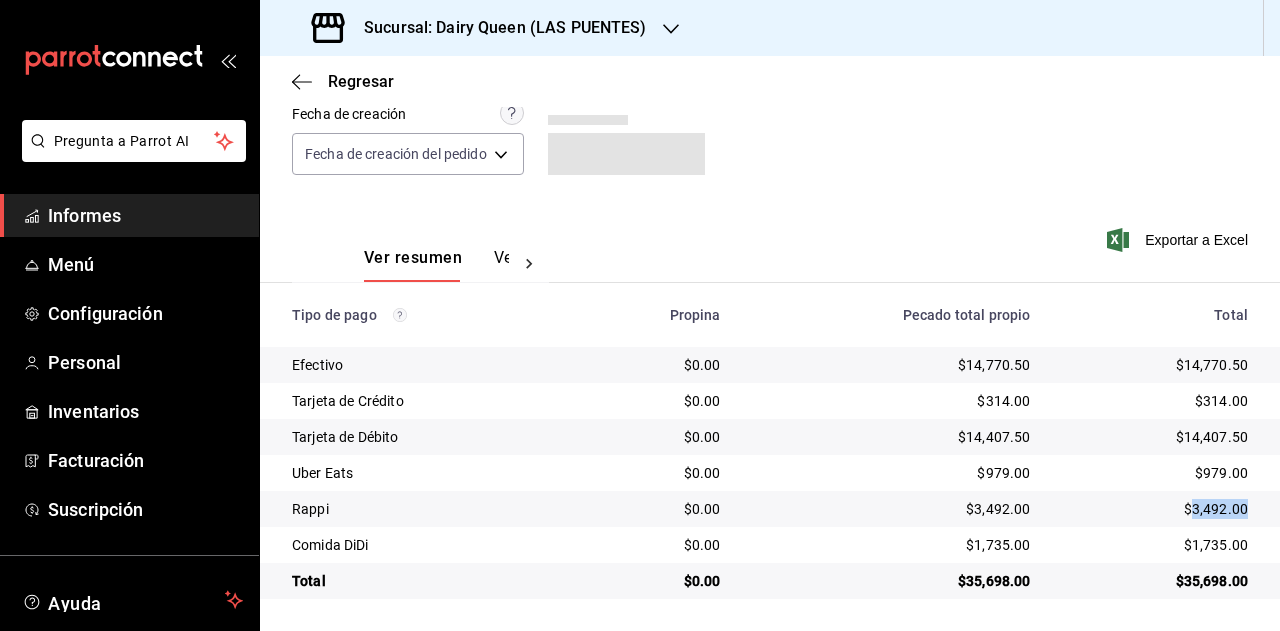 click on "$3,492.00" at bounding box center [1216, 509] 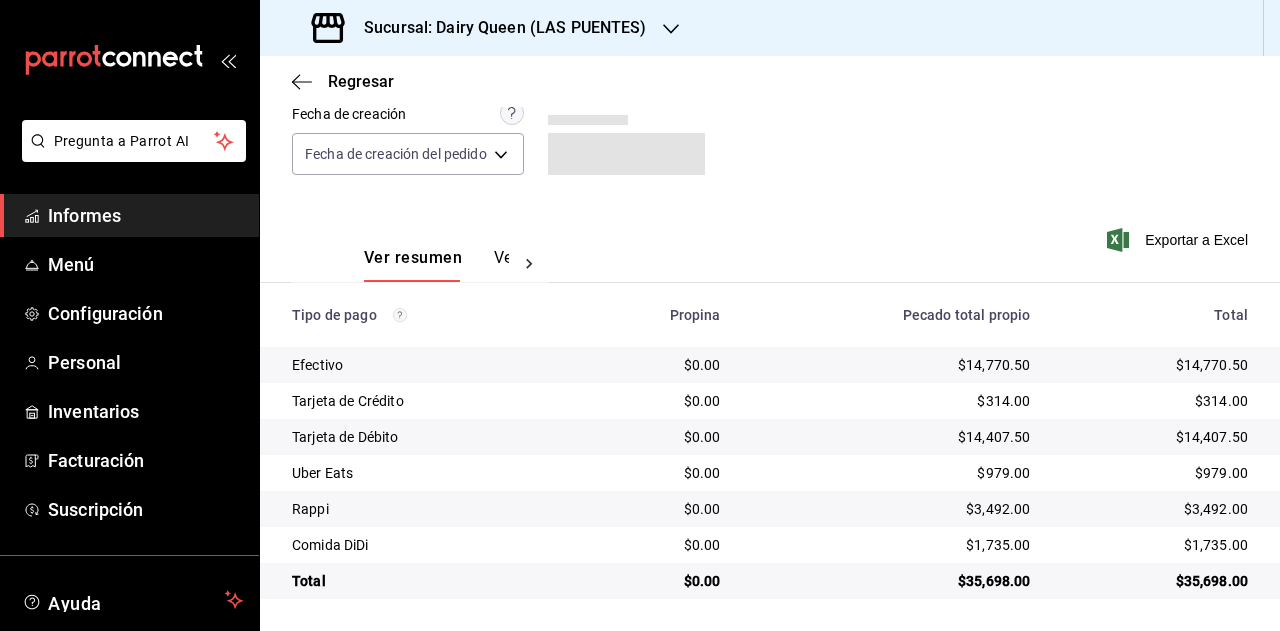 click on "$1,735.00" at bounding box center (1155, 545) 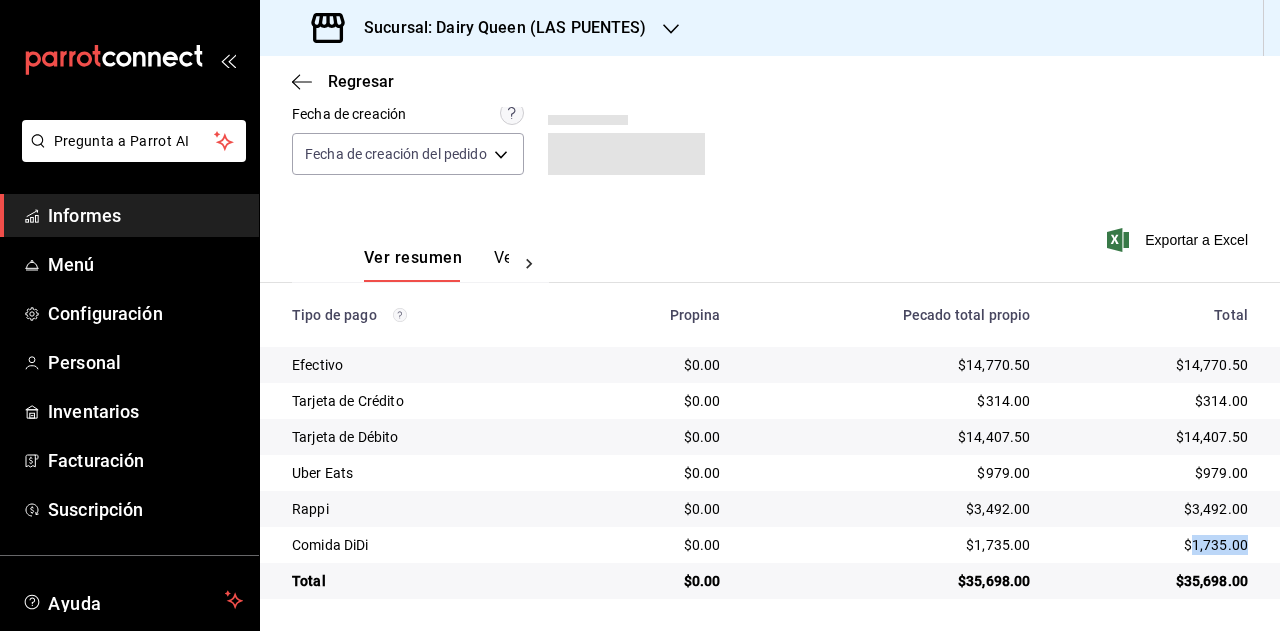 click on "$1,735.00" at bounding box center [1155, 545] 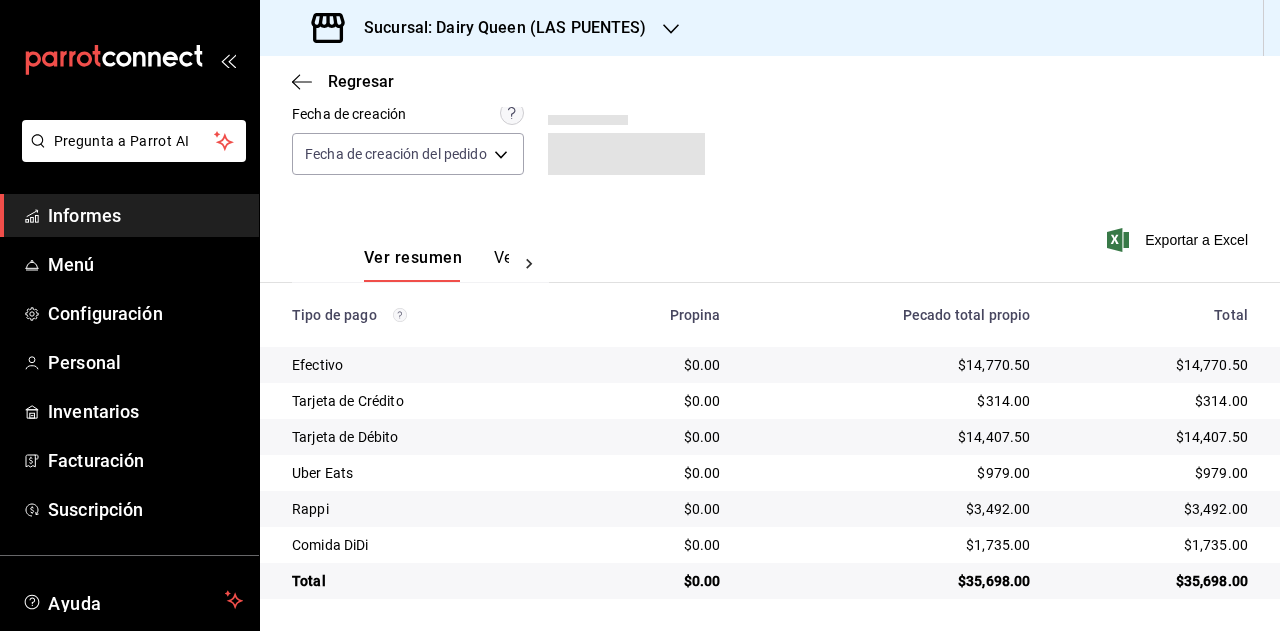 click on "Sucursal: Dairy Queen (LAS PUENTES)" at bounding box center (497, 28) 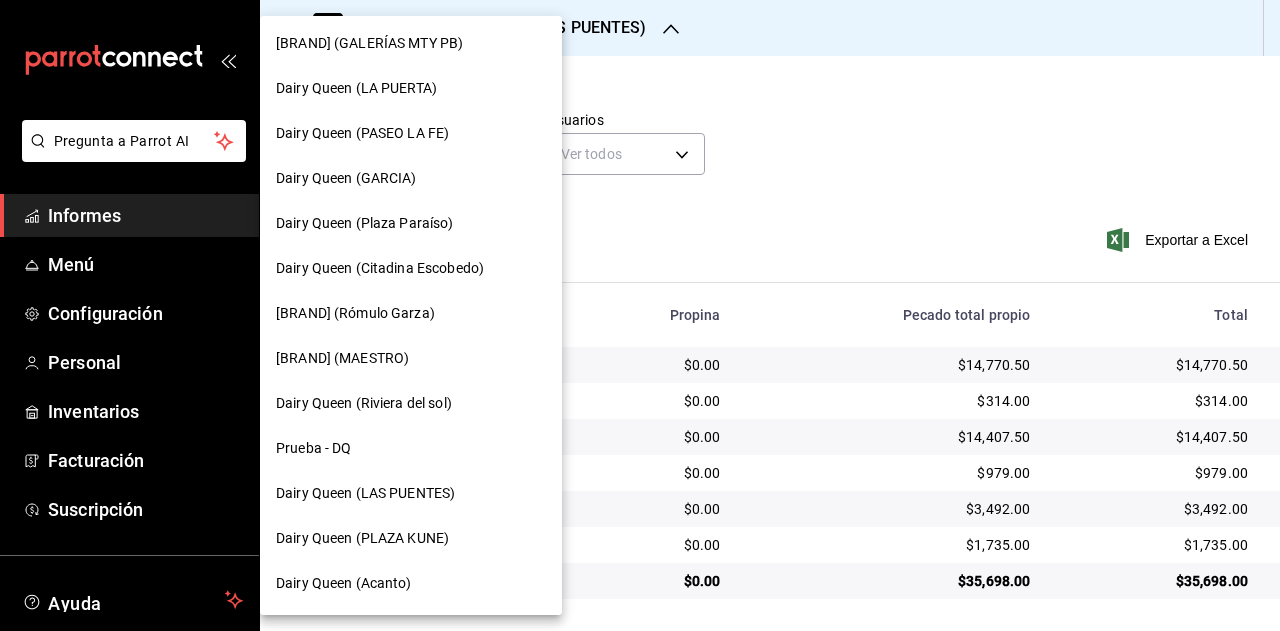 scroll, scrollTop: 900, scrollLeft: 0, axis: vertical 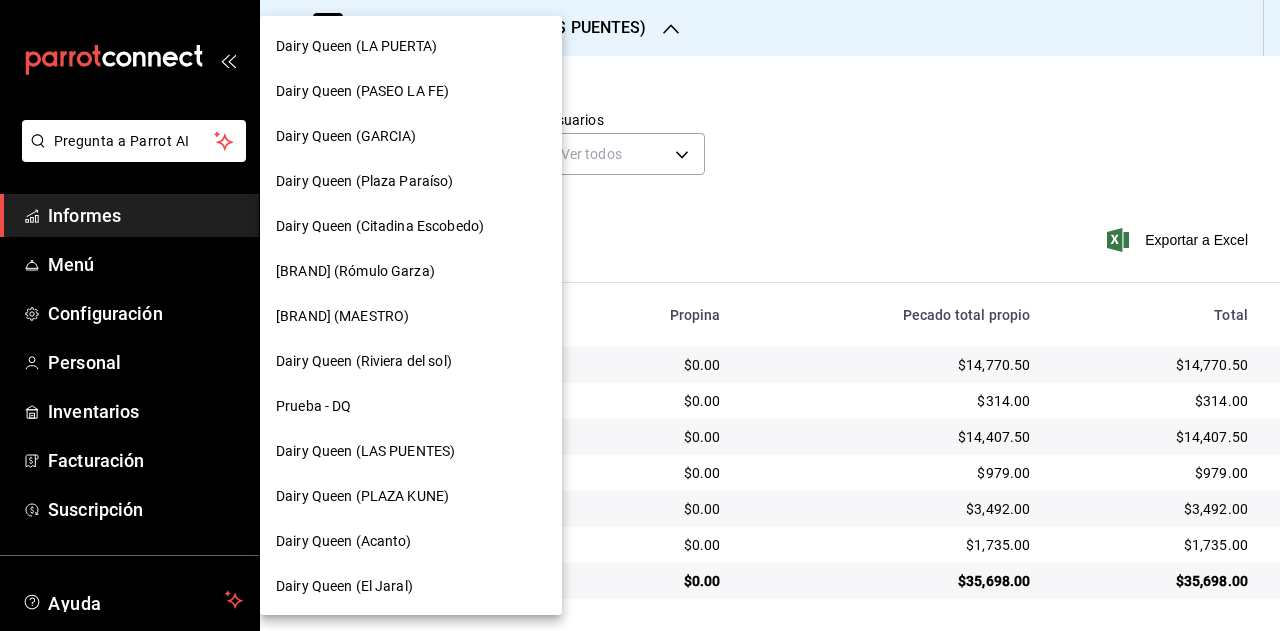 click on "Dairy Queen (PLAZA KUNE)" at bounding box center [362, 496] 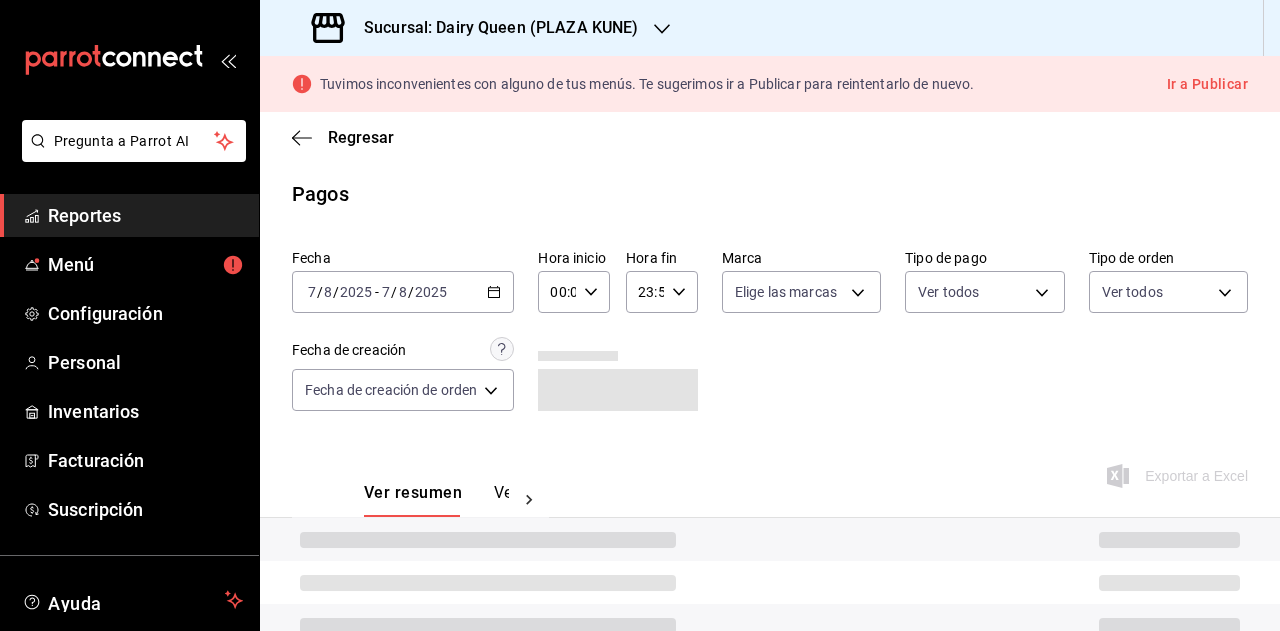 scroll, scrollTop: 236, scrollLeft: 0, axis: vertical 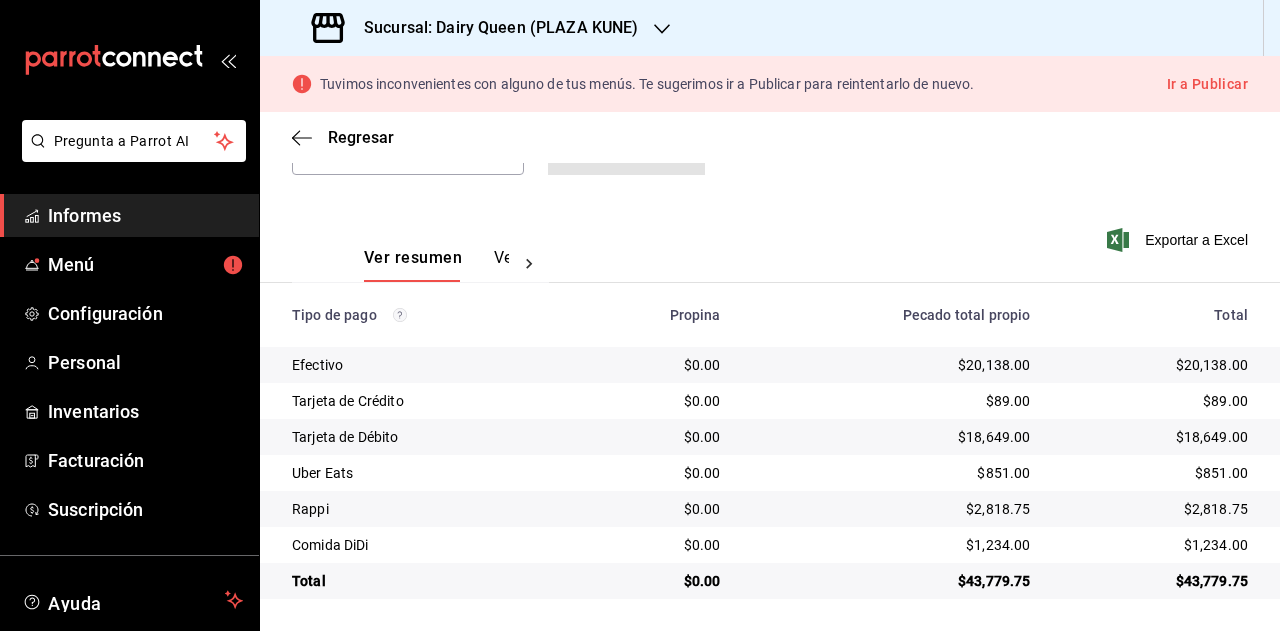 click on "$43,779.75" at bounding box center (1212, 581) 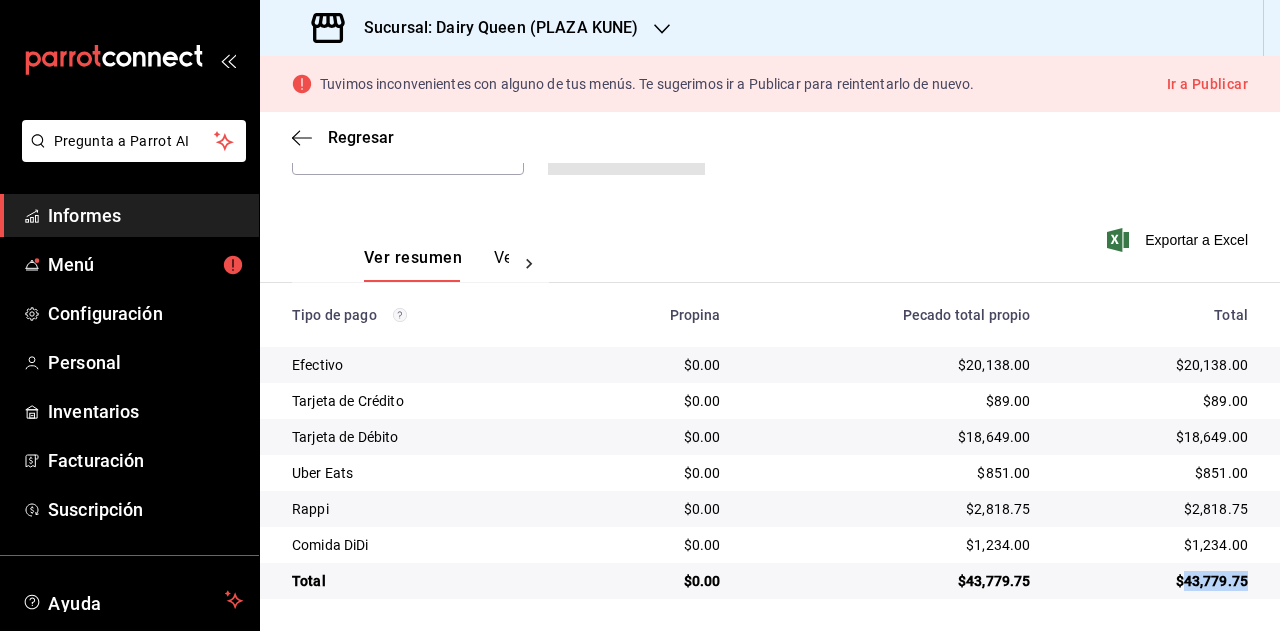 click on "$43,779.75" at bounding box center [1212, 581] 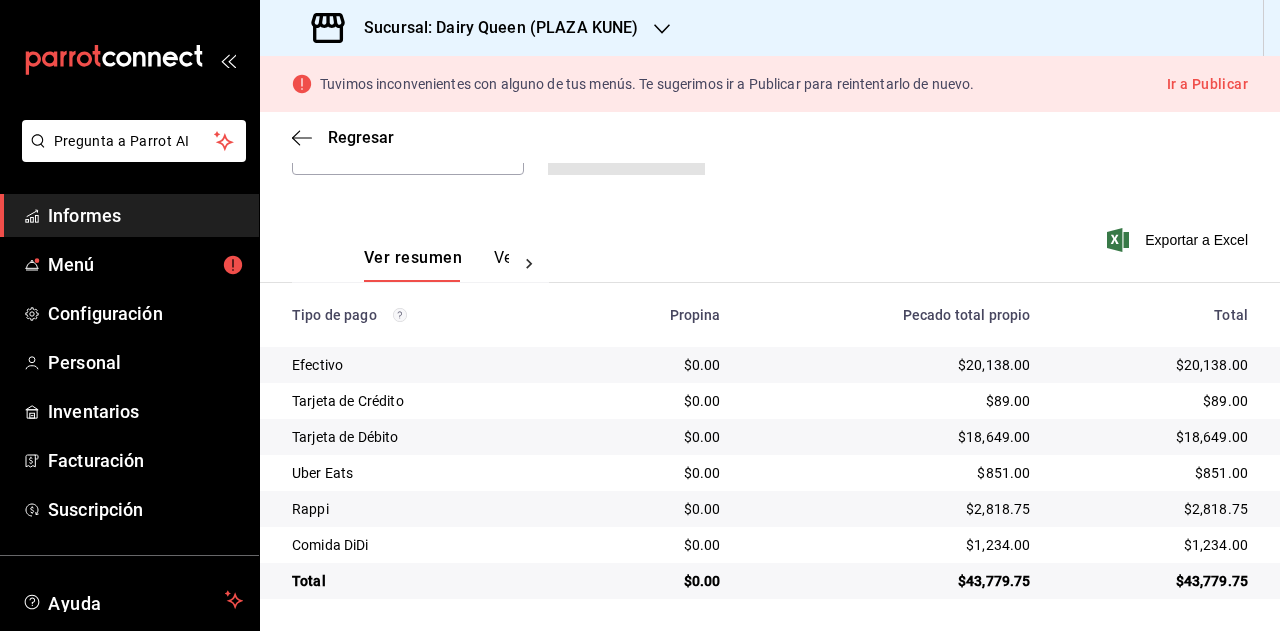 click on "$851.00" at bounding box center (1221, 473) 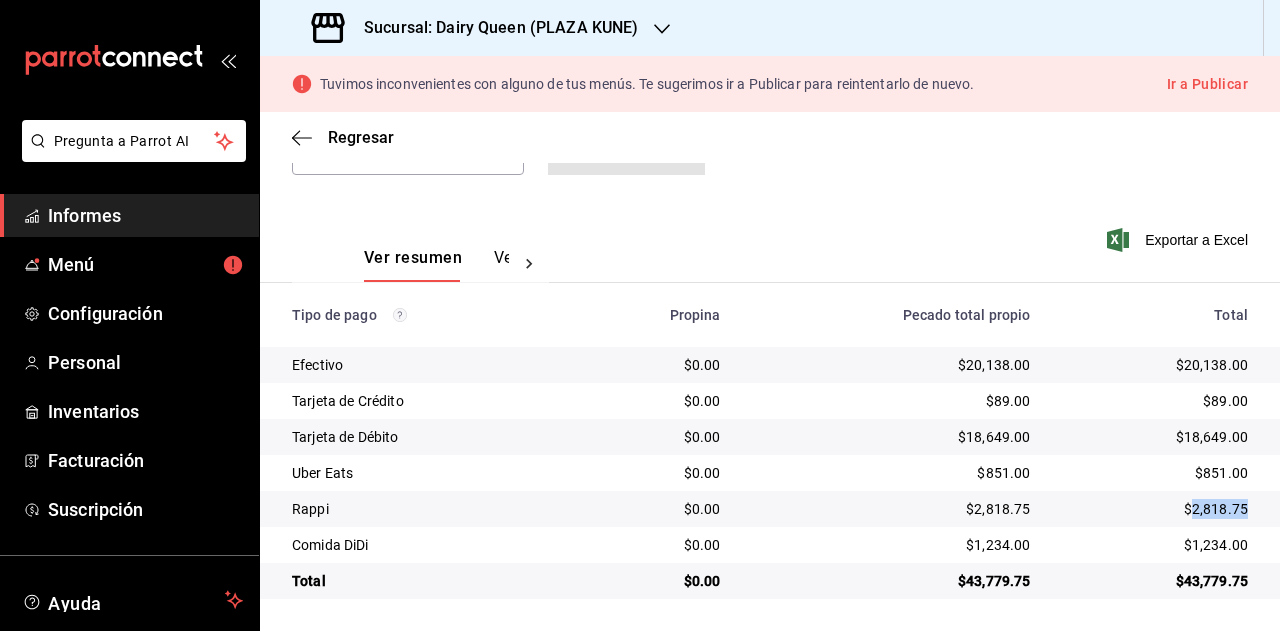 drag, startPoint x: 1203, startPoint y: 513, endPoint x: 1276, endPoint y: 453, distance: 94.493385 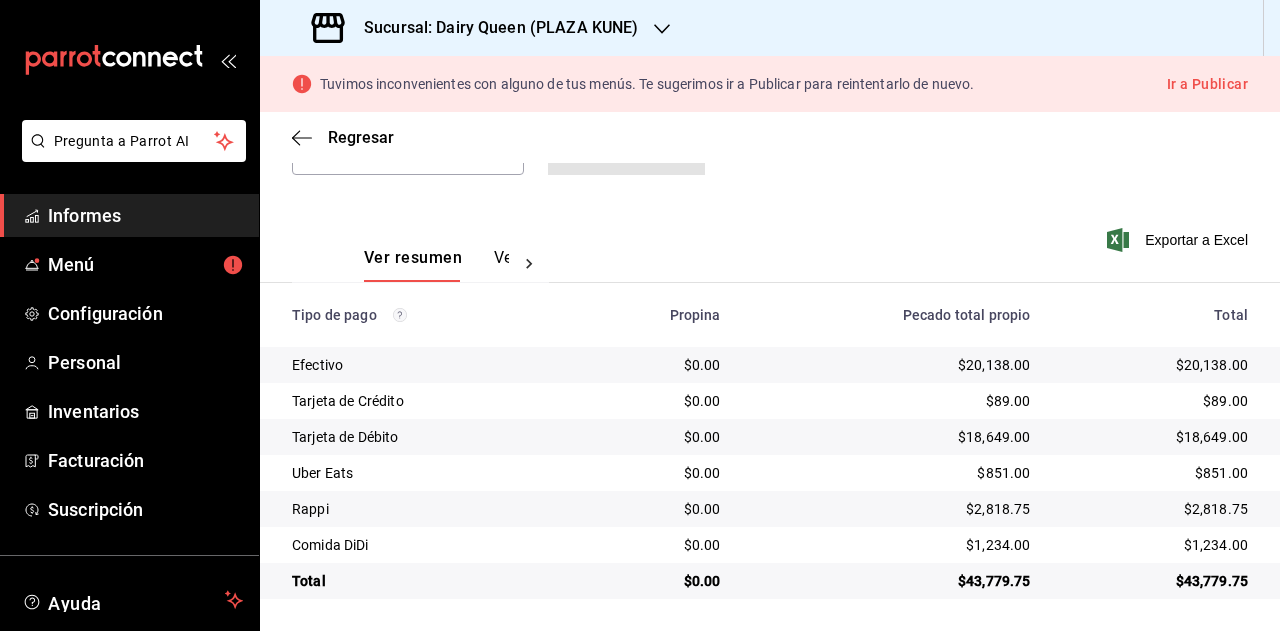 click on "Sucursal: Dairy Queen (PLAZA KUNE)" at bounding box center (501, 27) 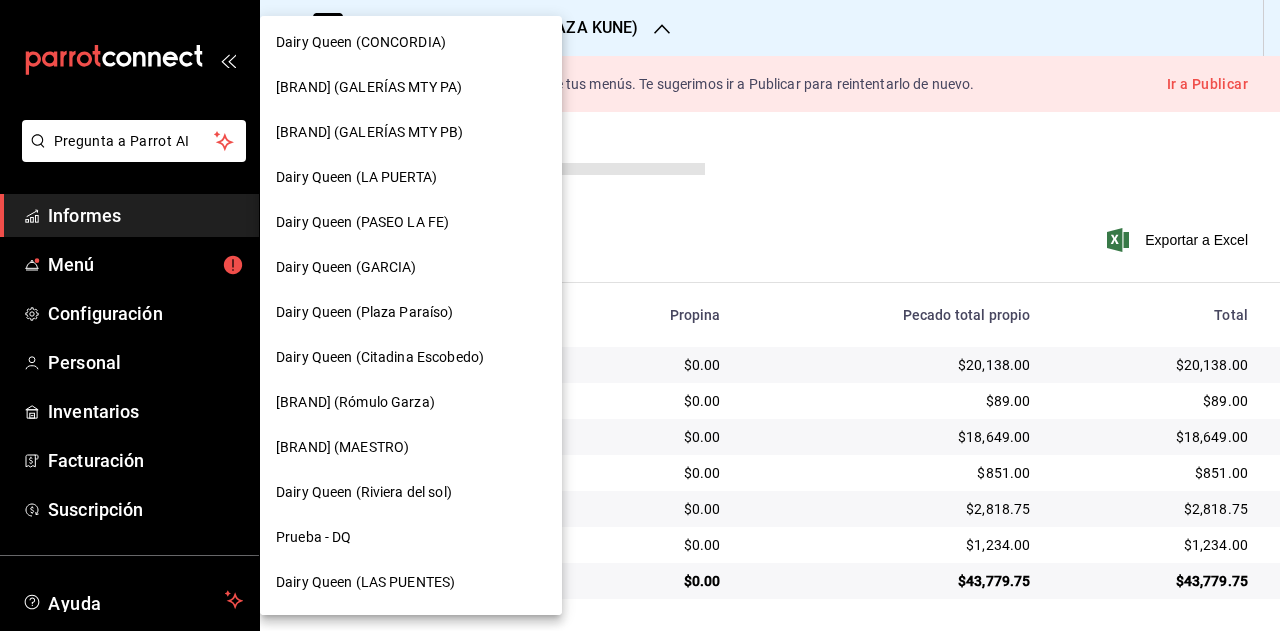 scroll, scrollTop: 900, scrollLeft: 0, axis: vertical 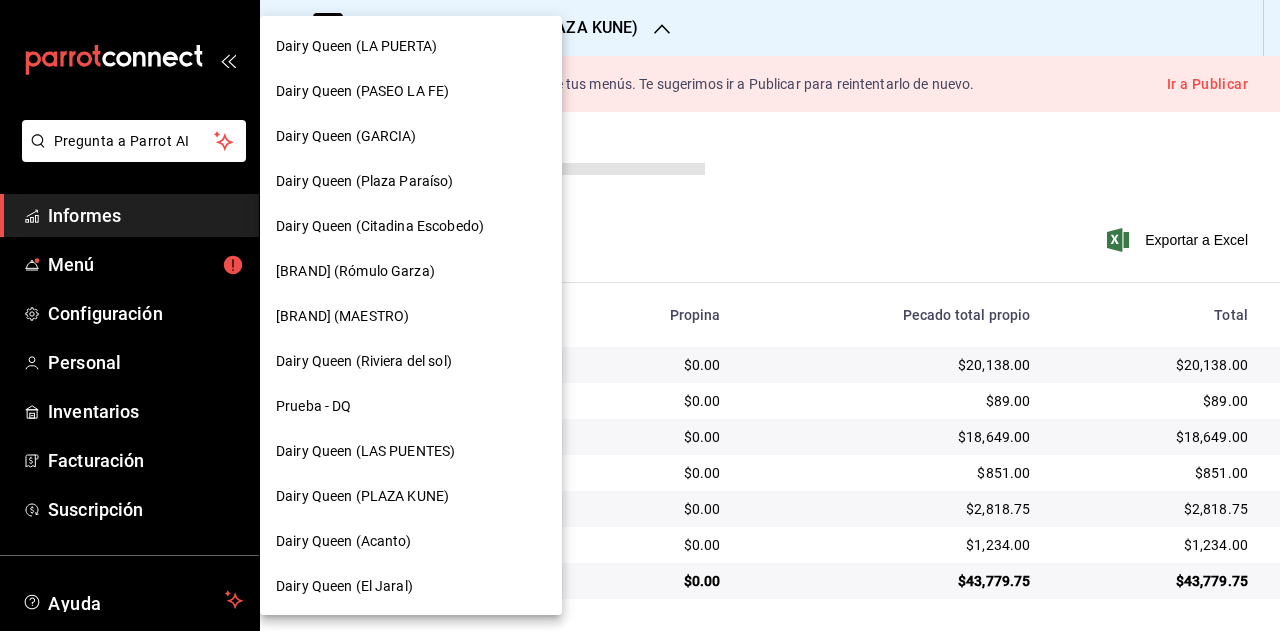 click on "Dairy Queen (Acanto)" at bounding box center [344, 541] 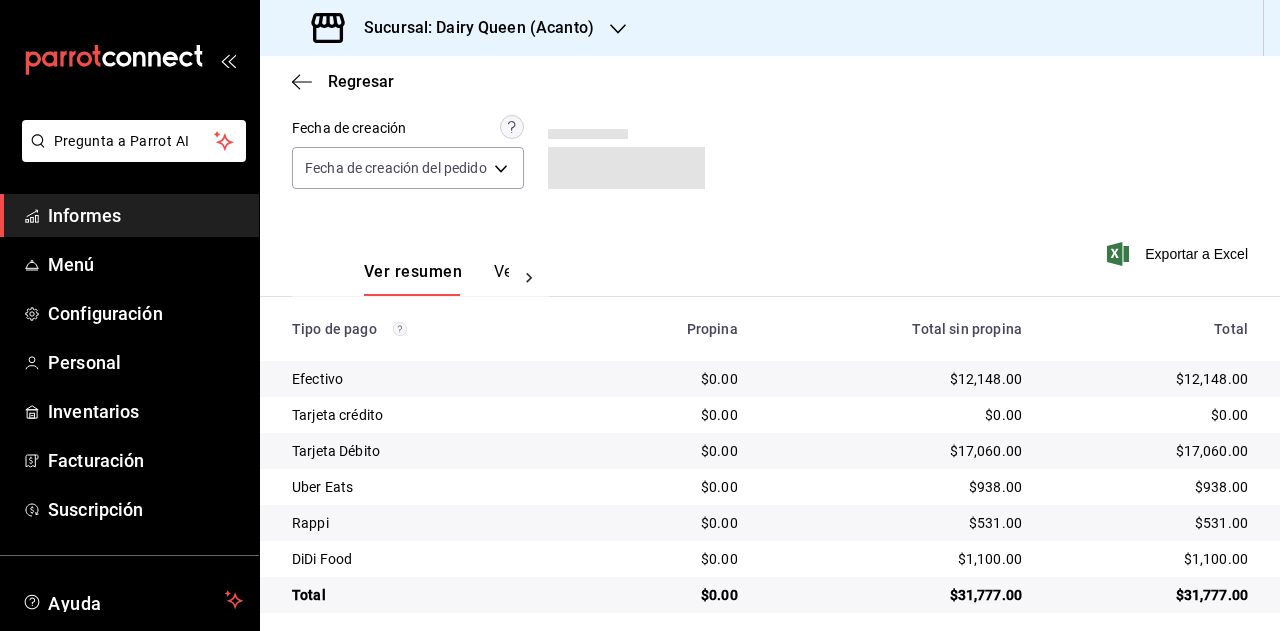 scroll, scrollTop: 180, scrollLeft: 0, axis: vertical 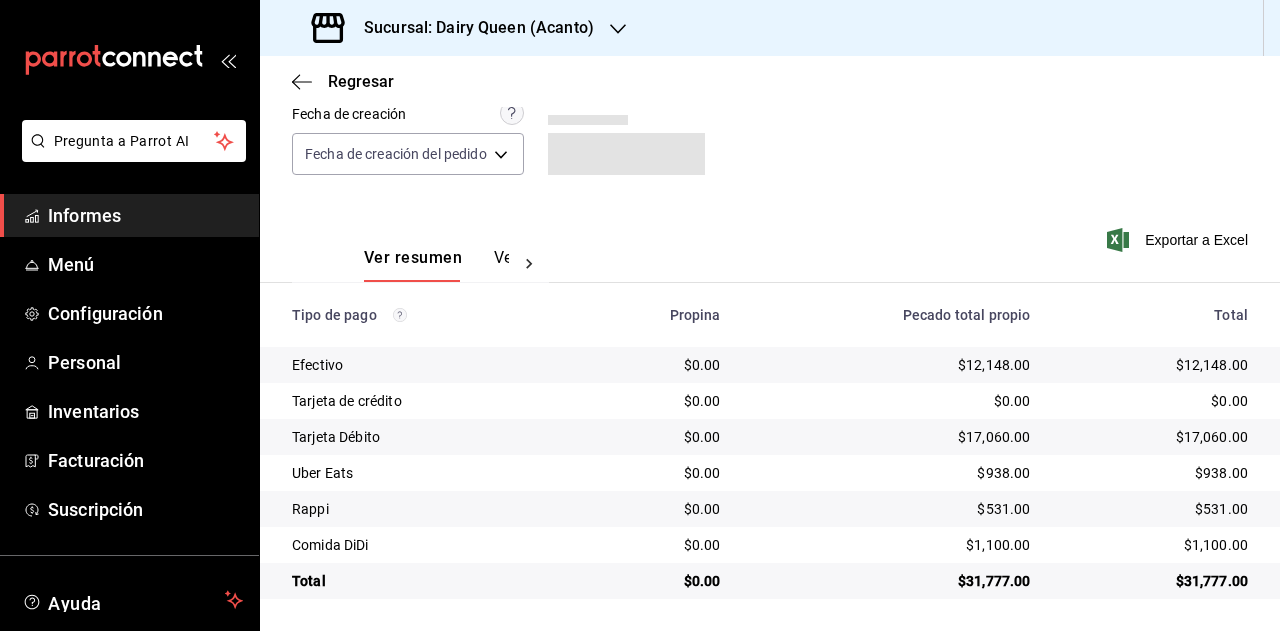 click on "$31,777.00" at bounding box center (1155, 581) 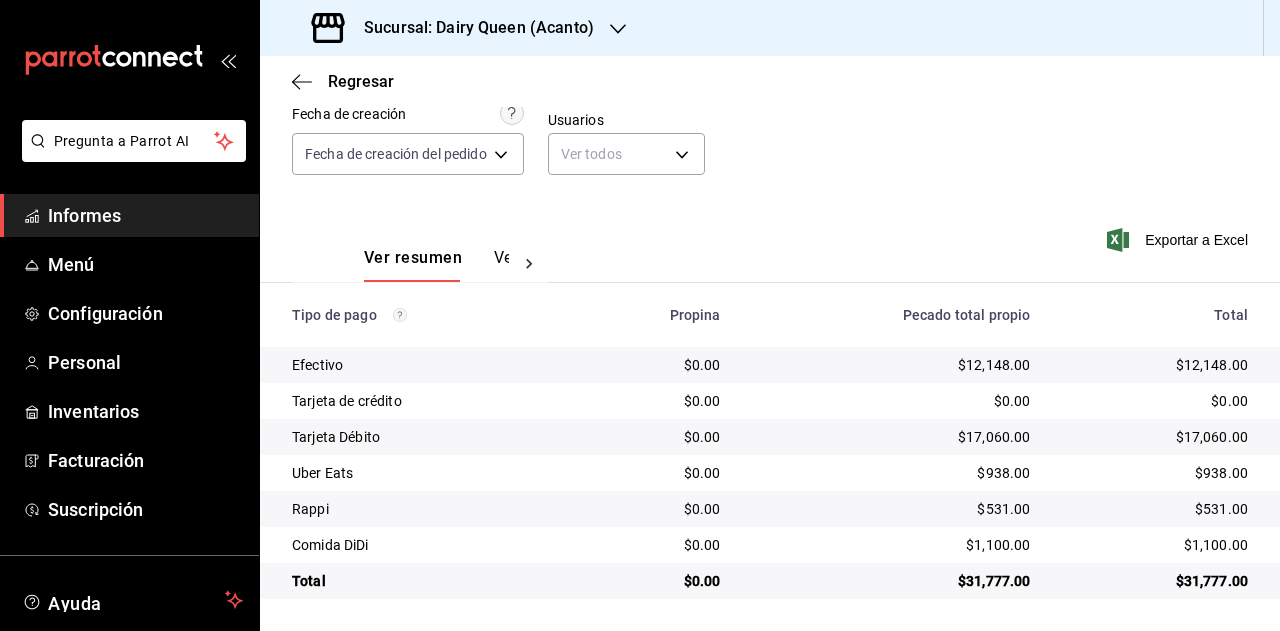 click on "$938.00" at bounding box center [1221, 473] 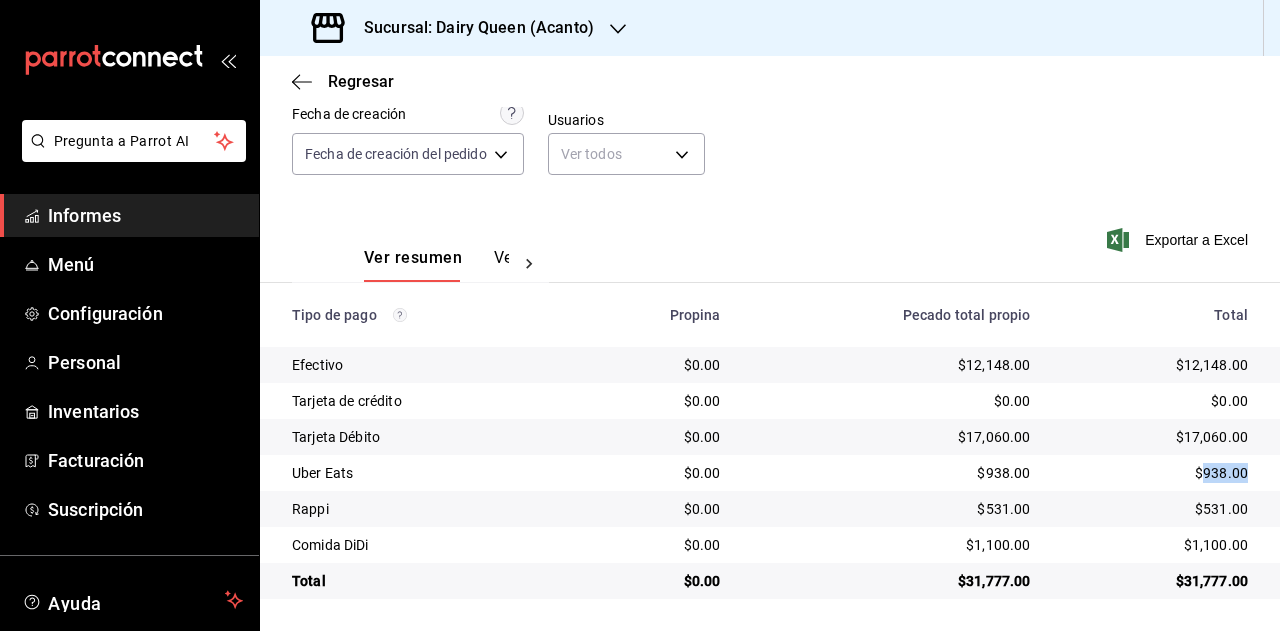click on "$938.00" at bounding box center [1221, 473] 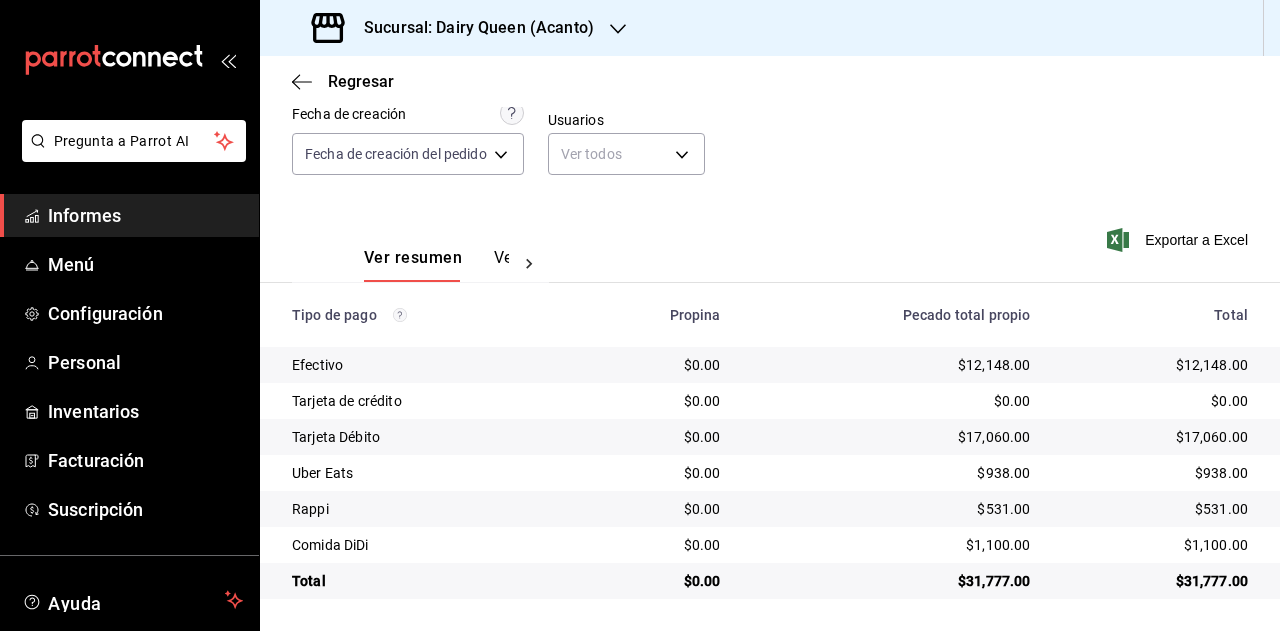 click on "$531.00" at bounding box center (1221, 509) 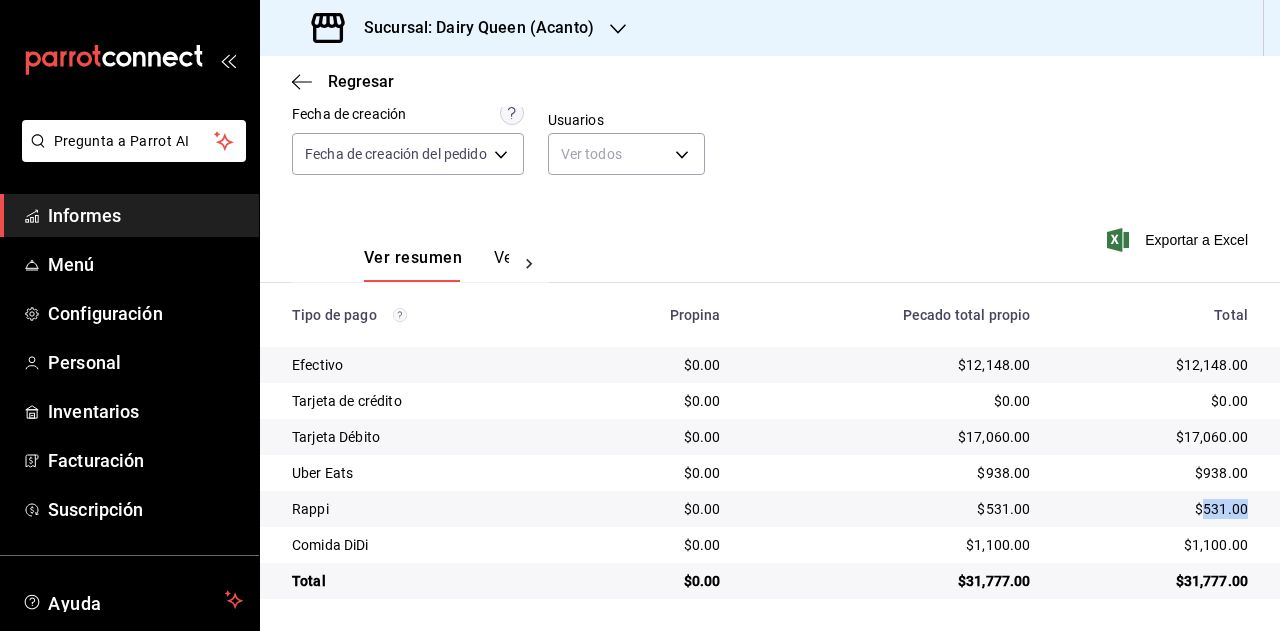 click on "$531.00" at bounding box center (1221, 509) 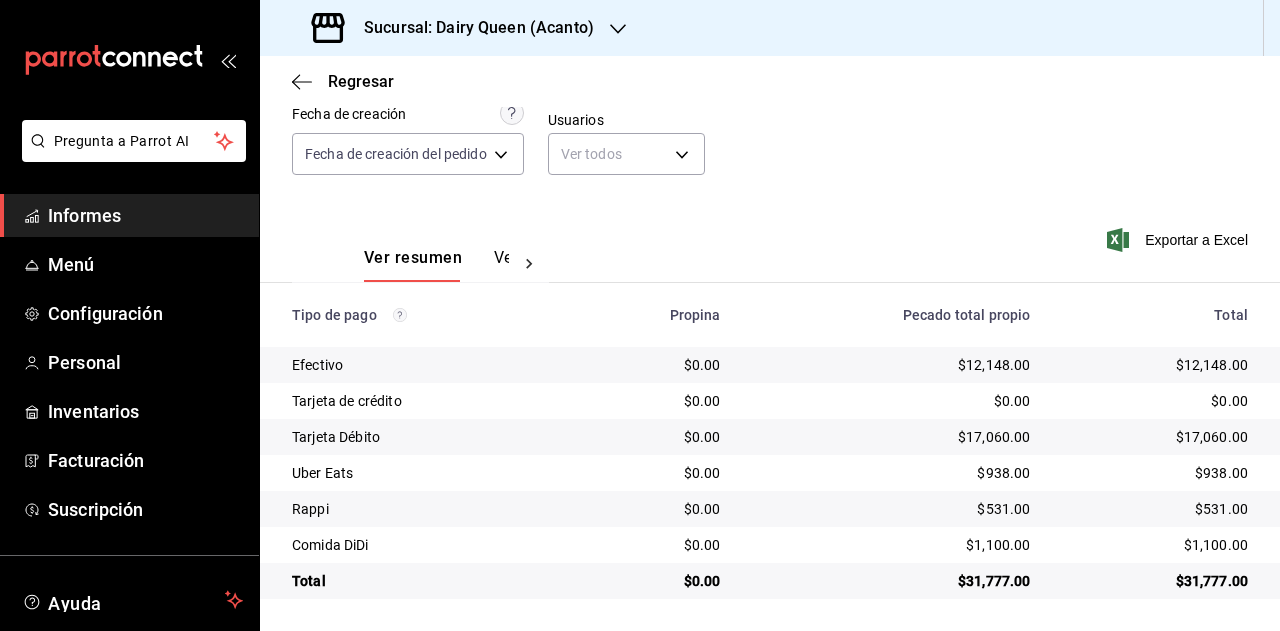 click on "$1,100.00" at bounding box center (1216, 545) 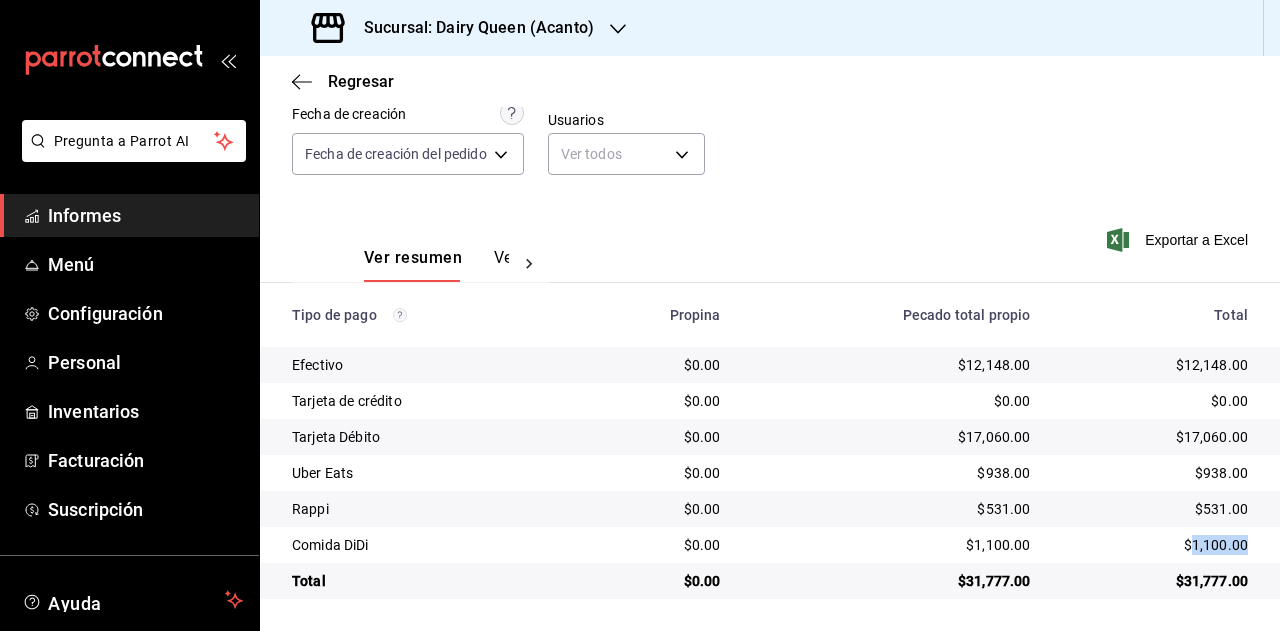 click on "$1,100.00" at bounding box center (1216, 545) 